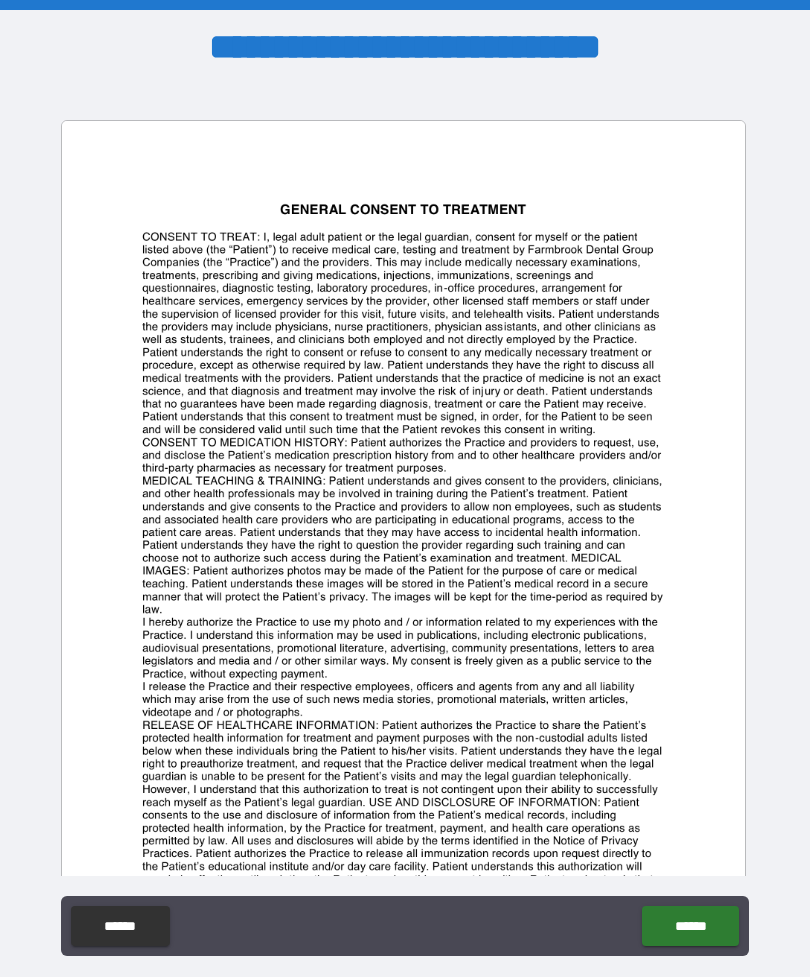 scroll, scrollTop: 86, scrollLeft: 0, axis: vertical 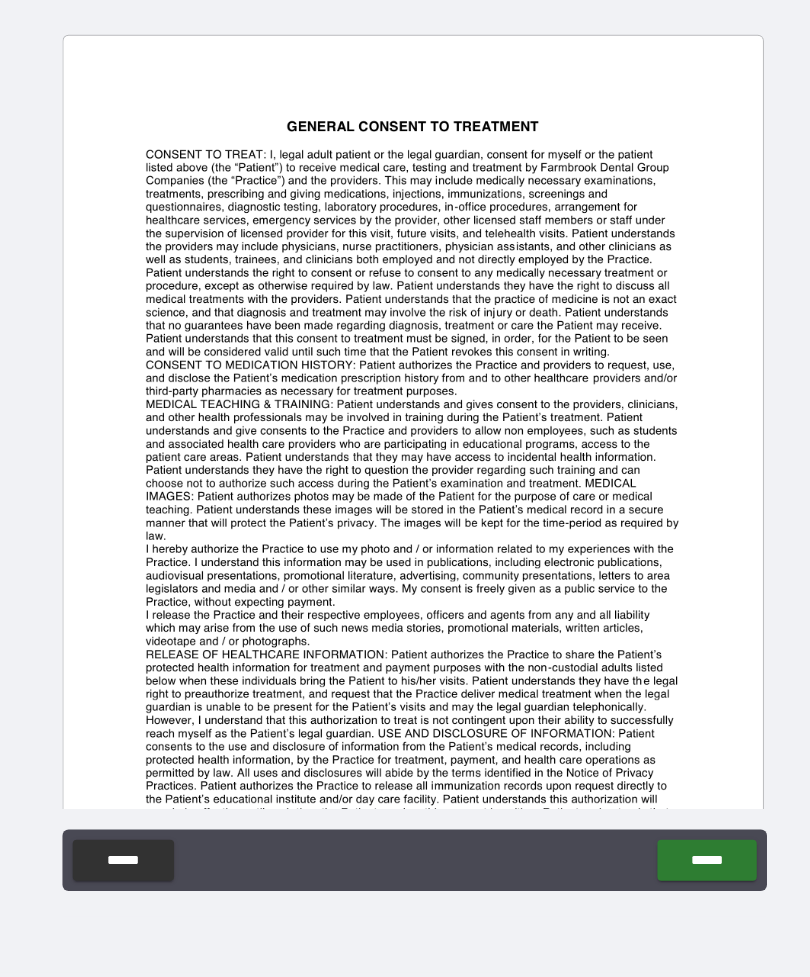 click on "******" at bounding box center (690, 862) 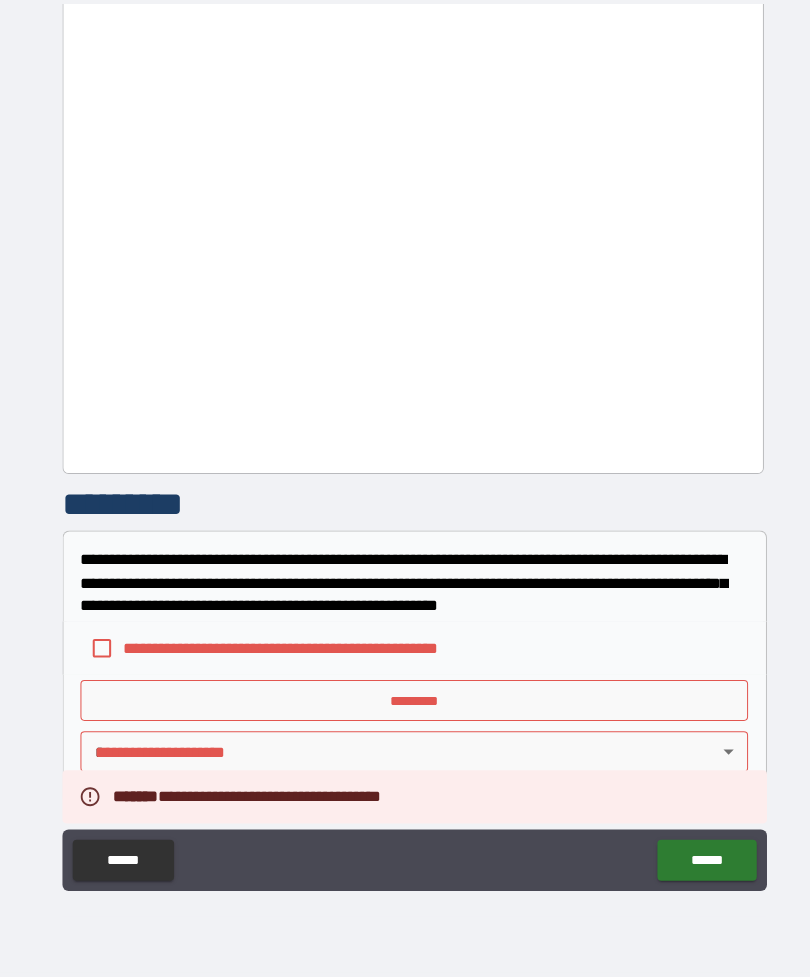 scroll, scrollTop: 1379, scrollLeft: 0, axis: vertical 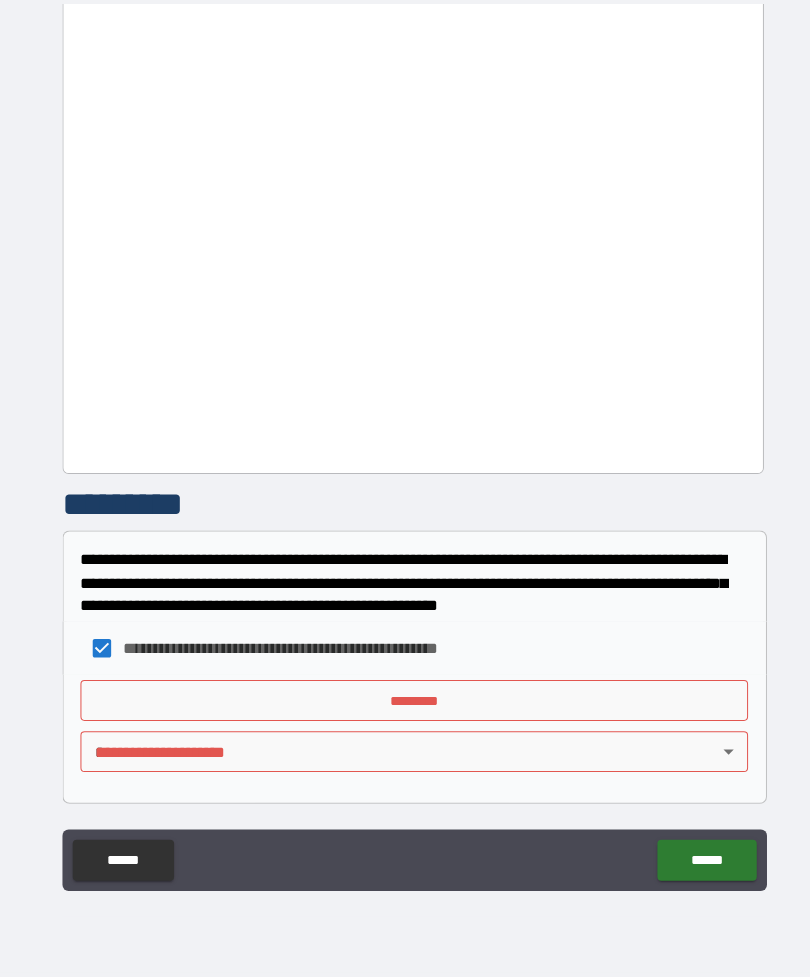click on "*********" at bounding box center (405, 706) 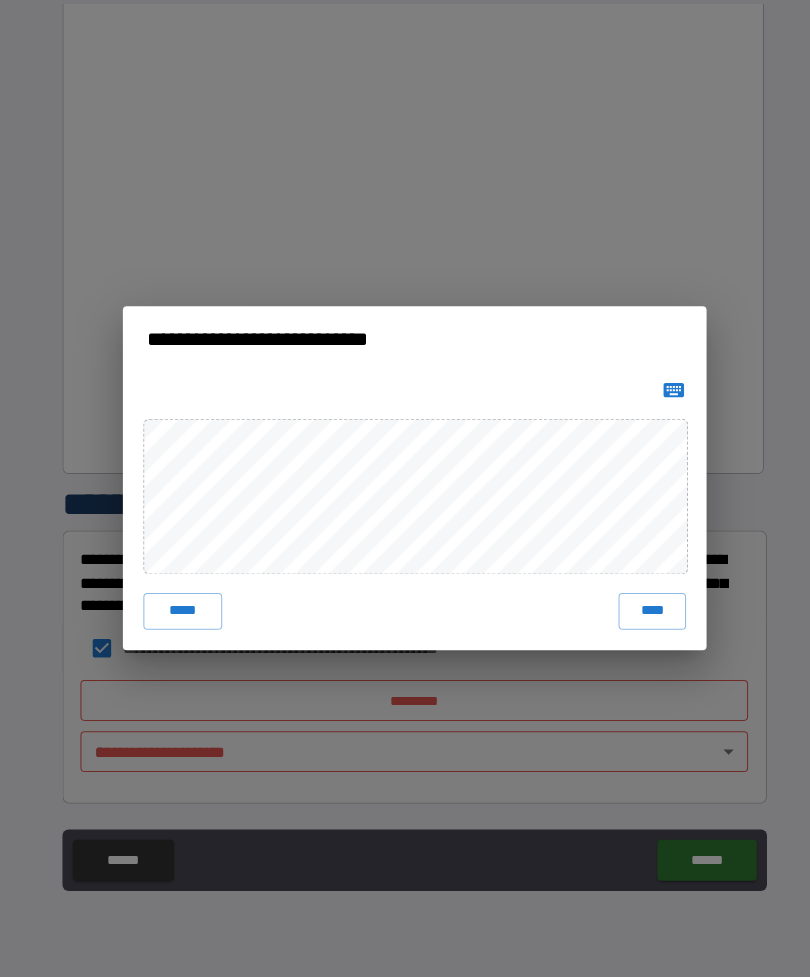 click on "****" at bounding box center [637, 619] 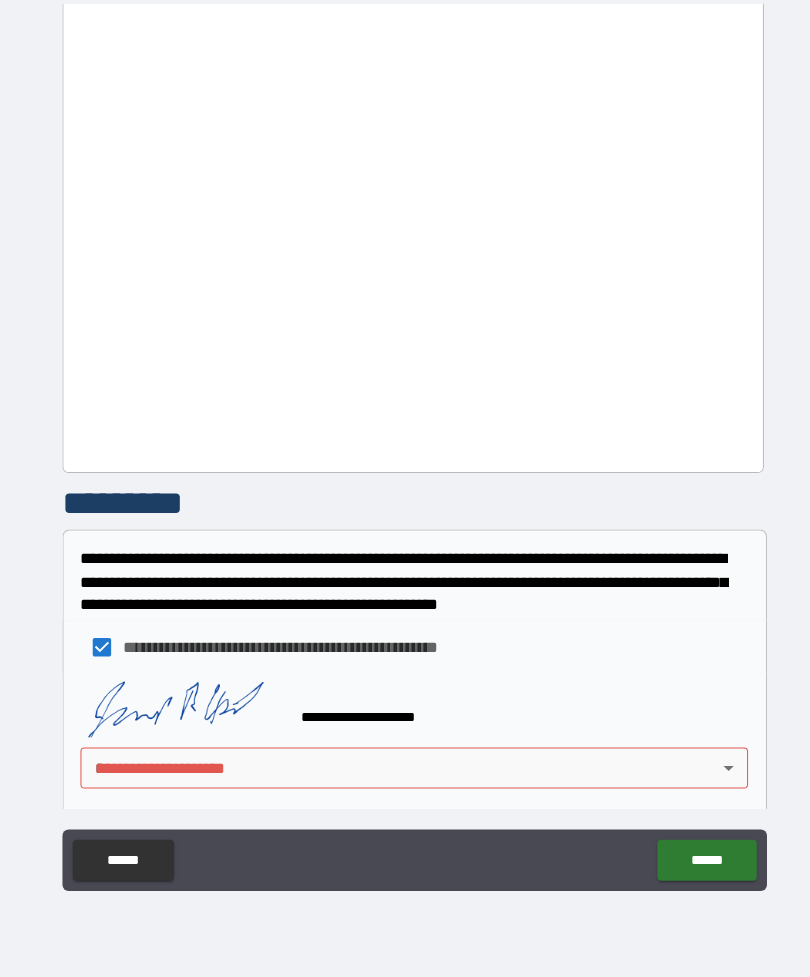scroll, scrollTop: 1369, scrollLeft: 0, axis: vertical 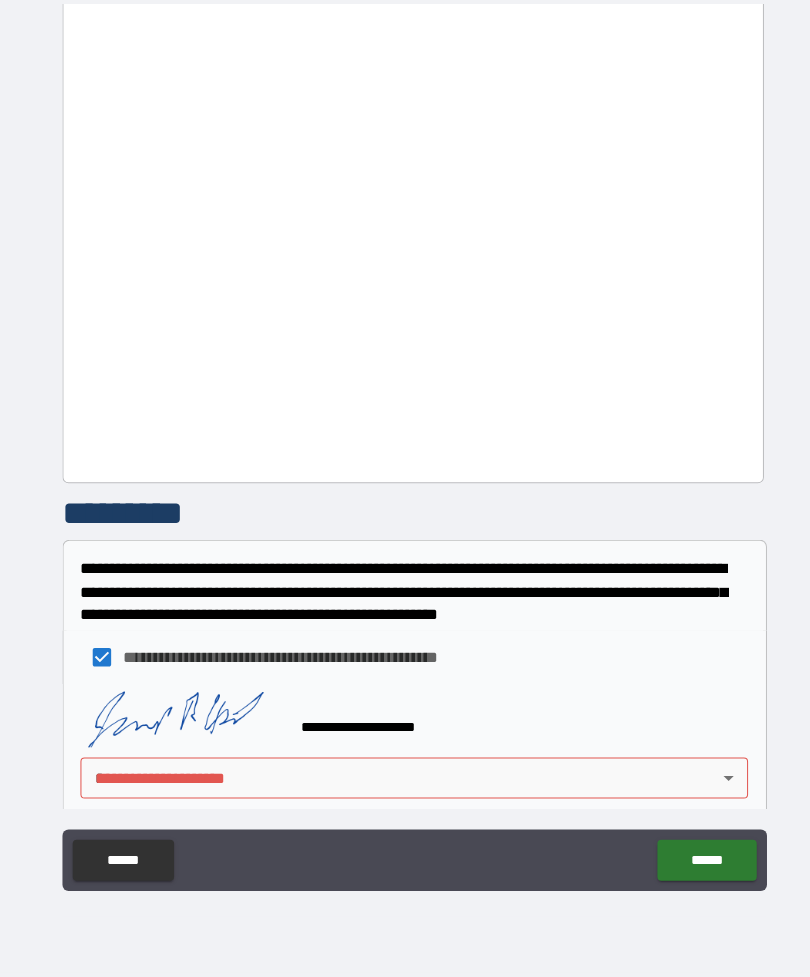 click on "**********" at bounding box center [405, 456] 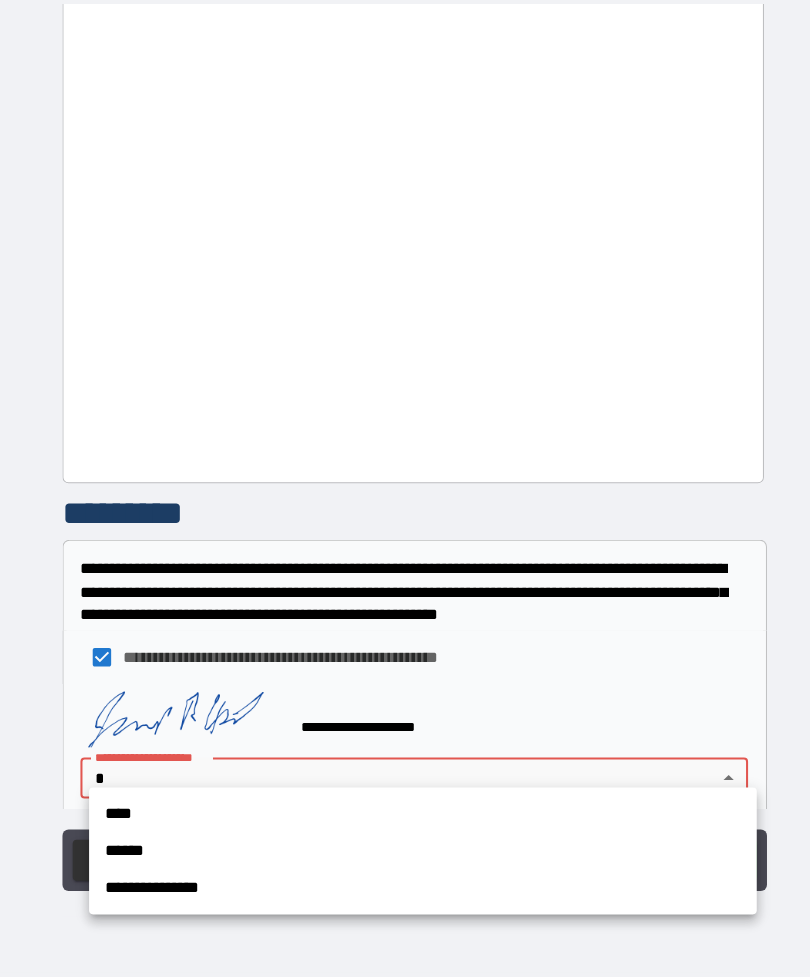 click on "****" at bounding box center (413, 817) 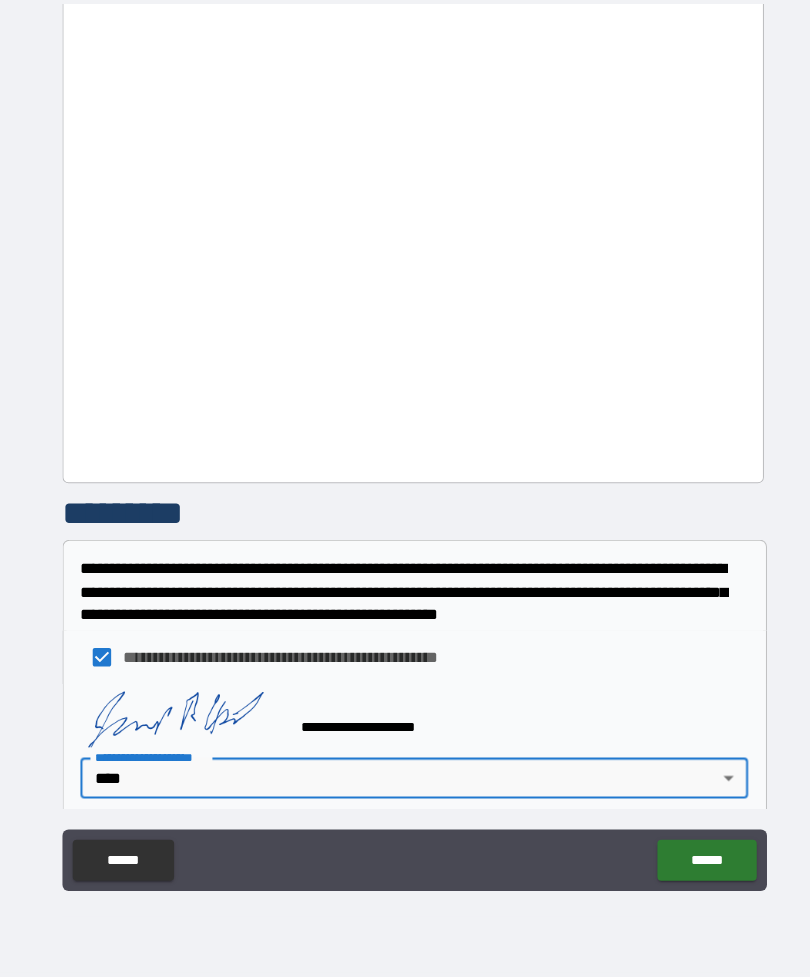click on "**********" at bounding box center [405, 723] 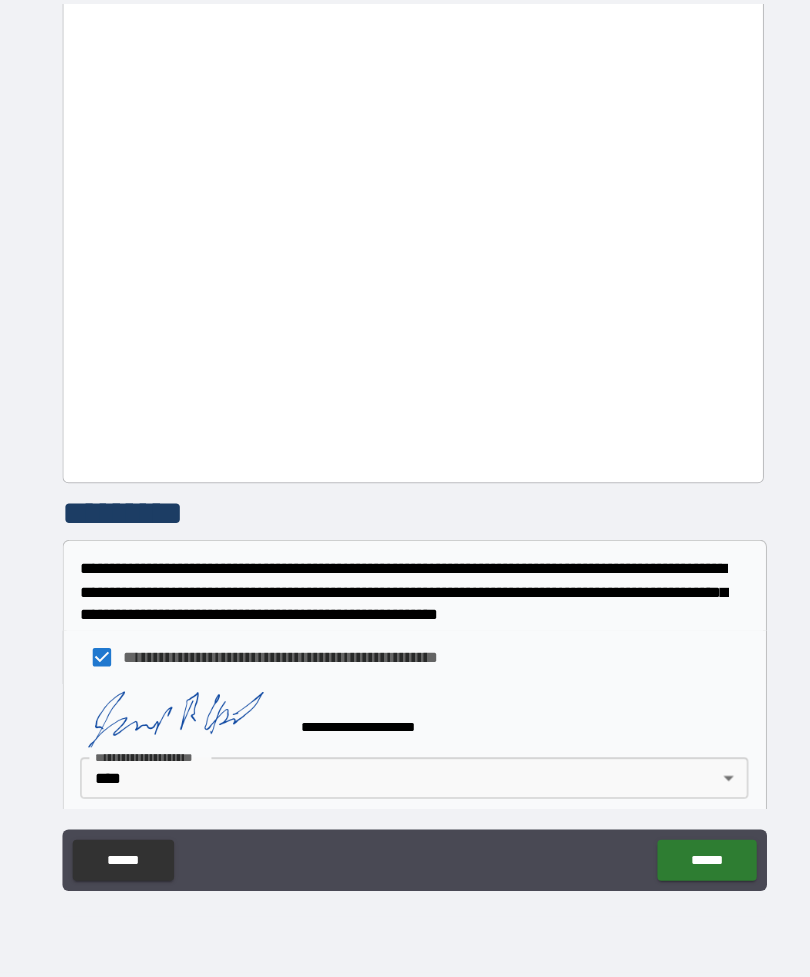 click on "******" at bounding box center (690, 862) 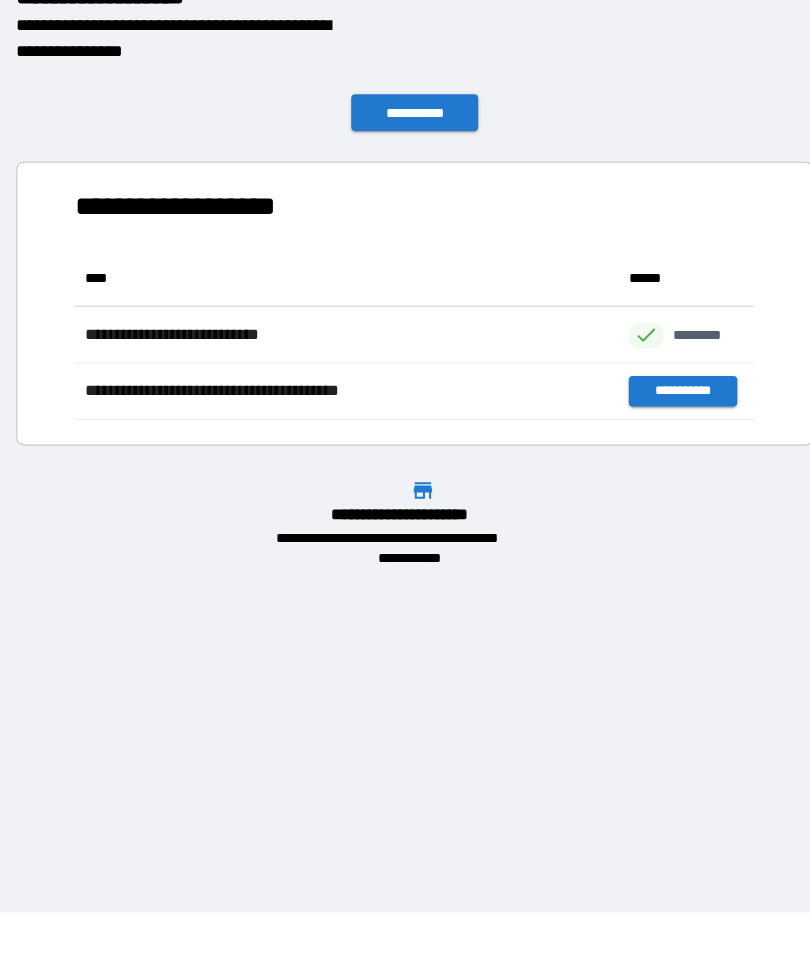 scroll, scrollTop: 1, scrollLeft: 1, axis: both 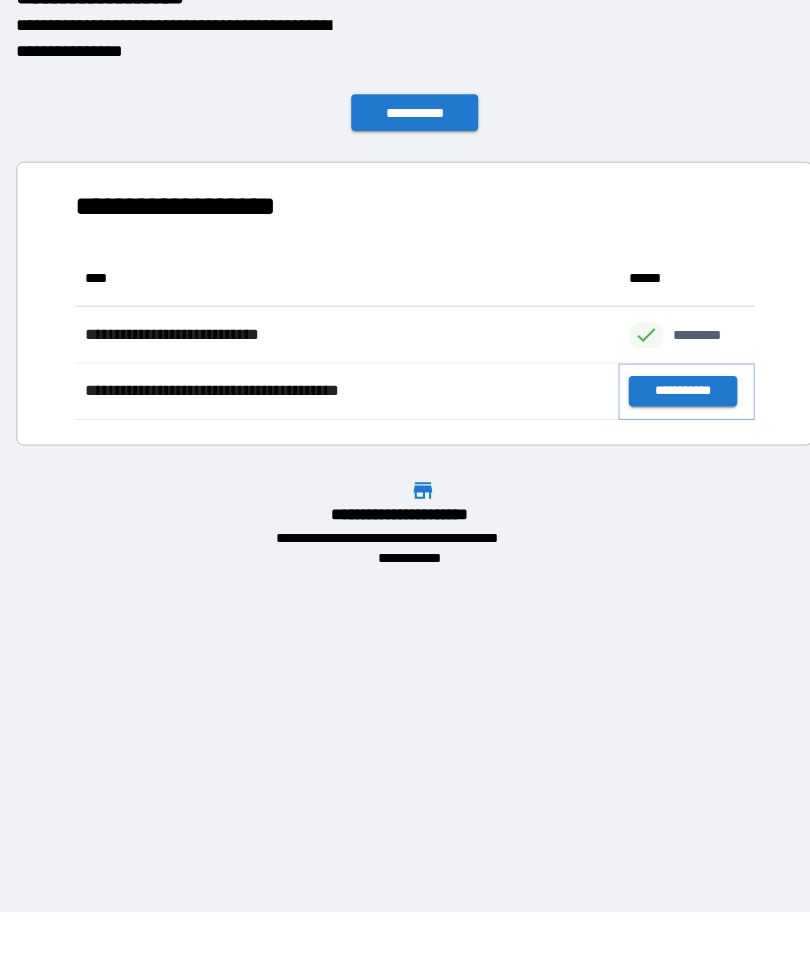 click on "**********" at bounding box center (666, 404) 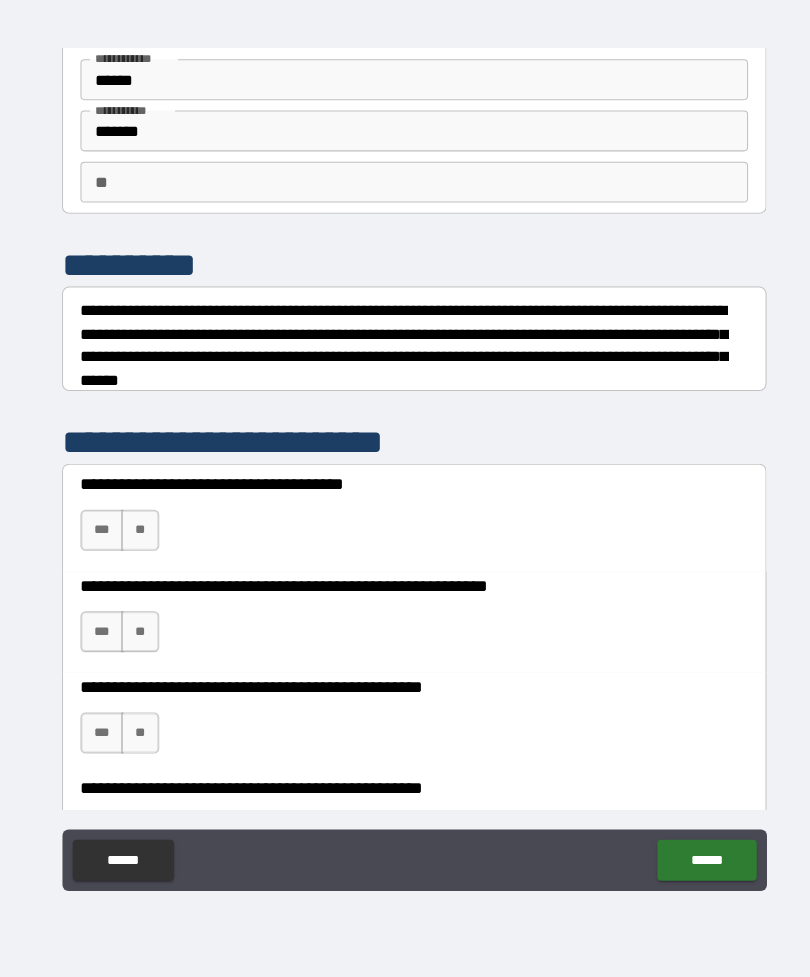 scroll, scrollTop: 72, scrollLeft: 0, axis: vertical 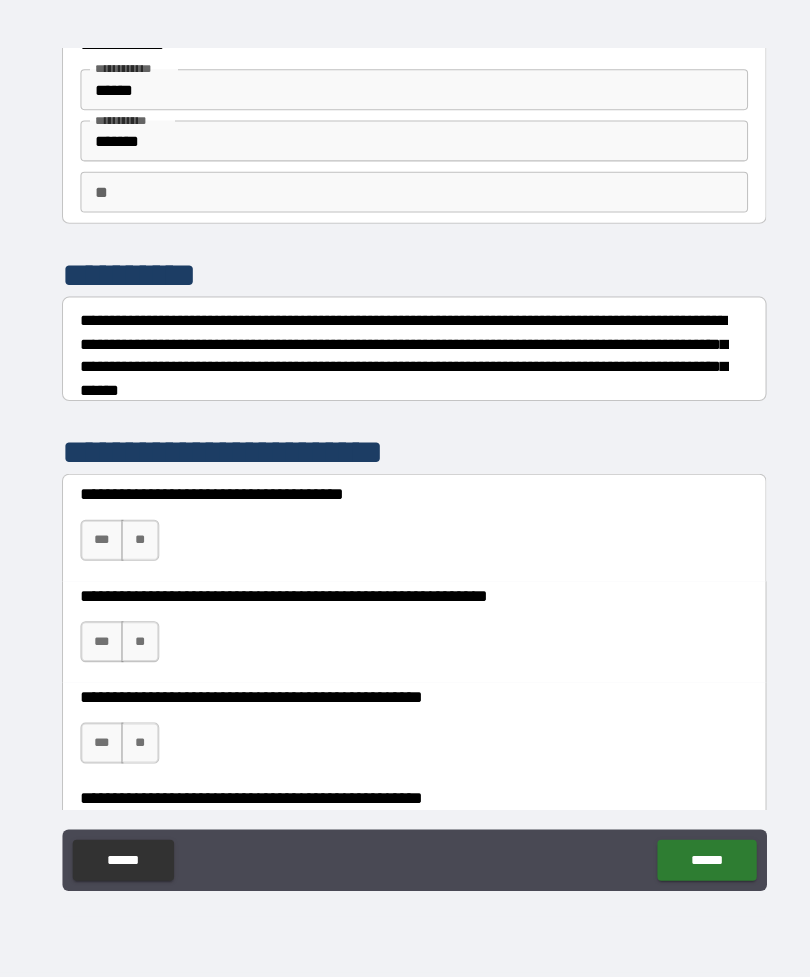 click on "***" at bounding box center (100, 550) 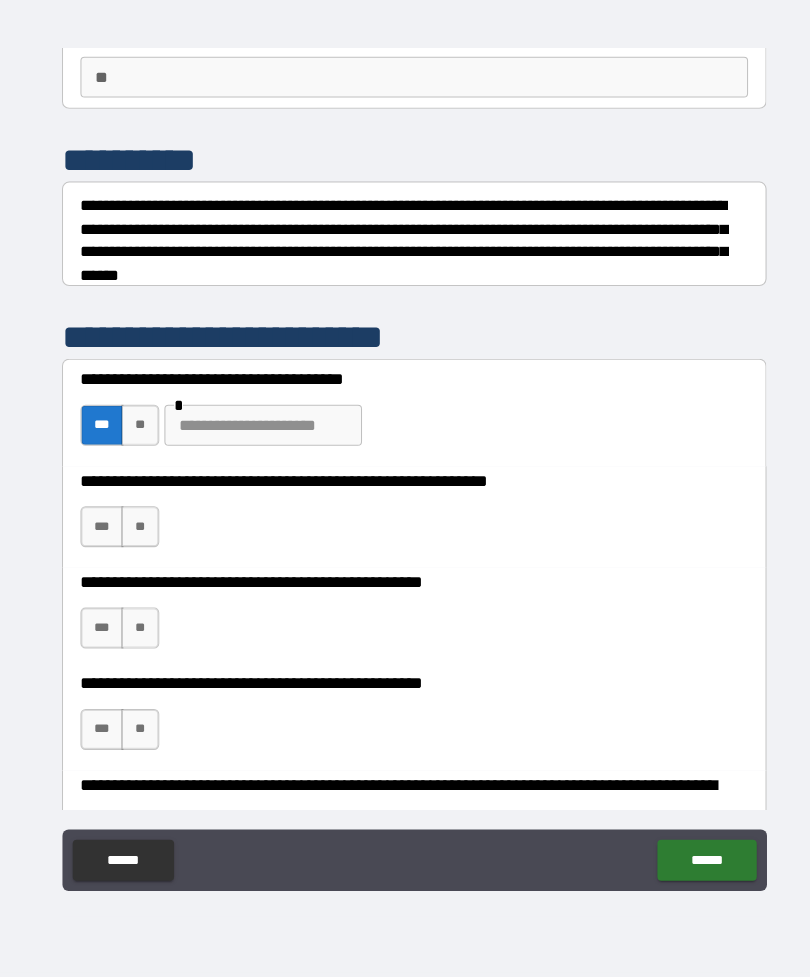 scroll, scrollTop: 194, scrollLeft: 0, axis: vertical 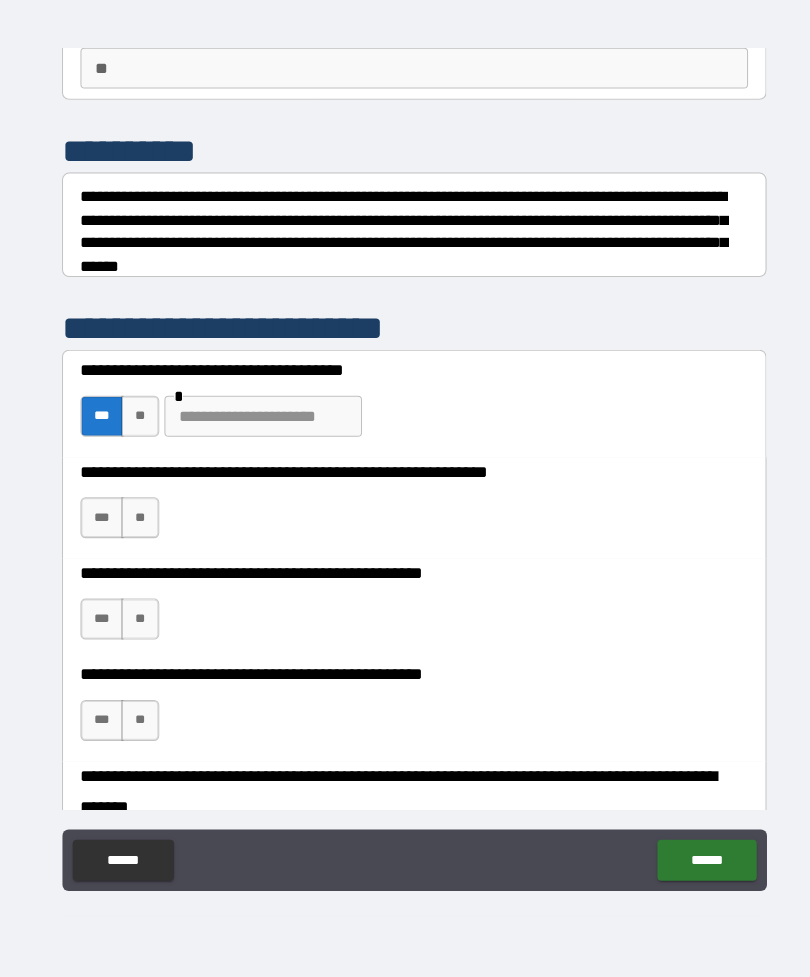 click on "**" at bounding box center [137, 527] 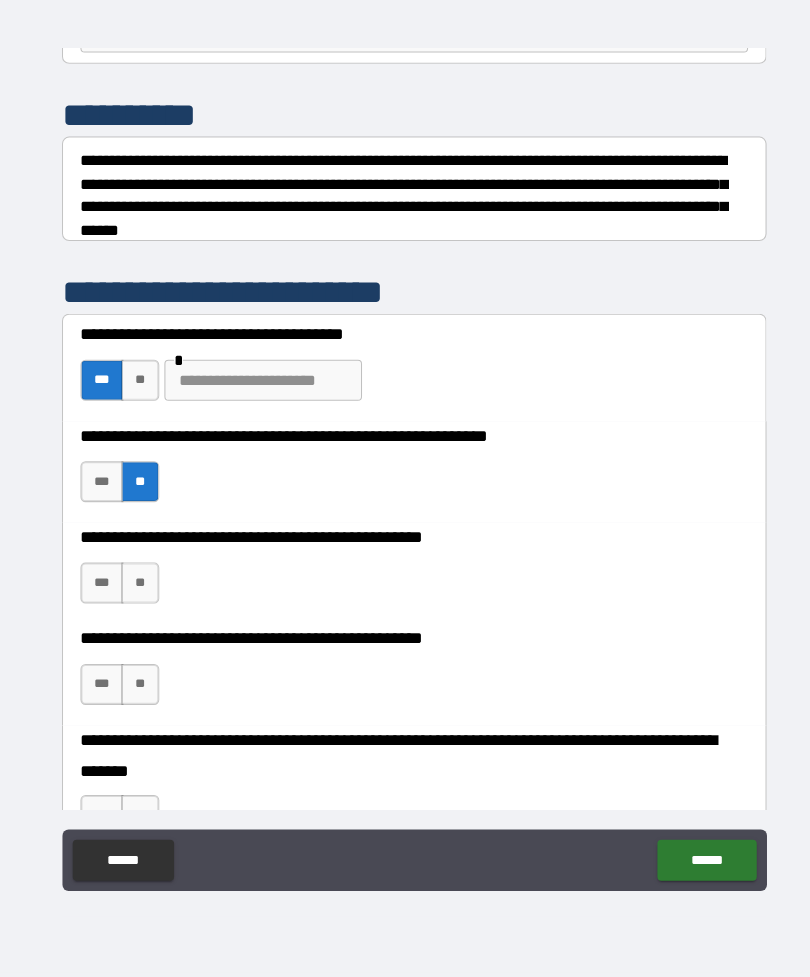 scroll, scrollTop: 236, scrollLeft: 0, axis: vertical 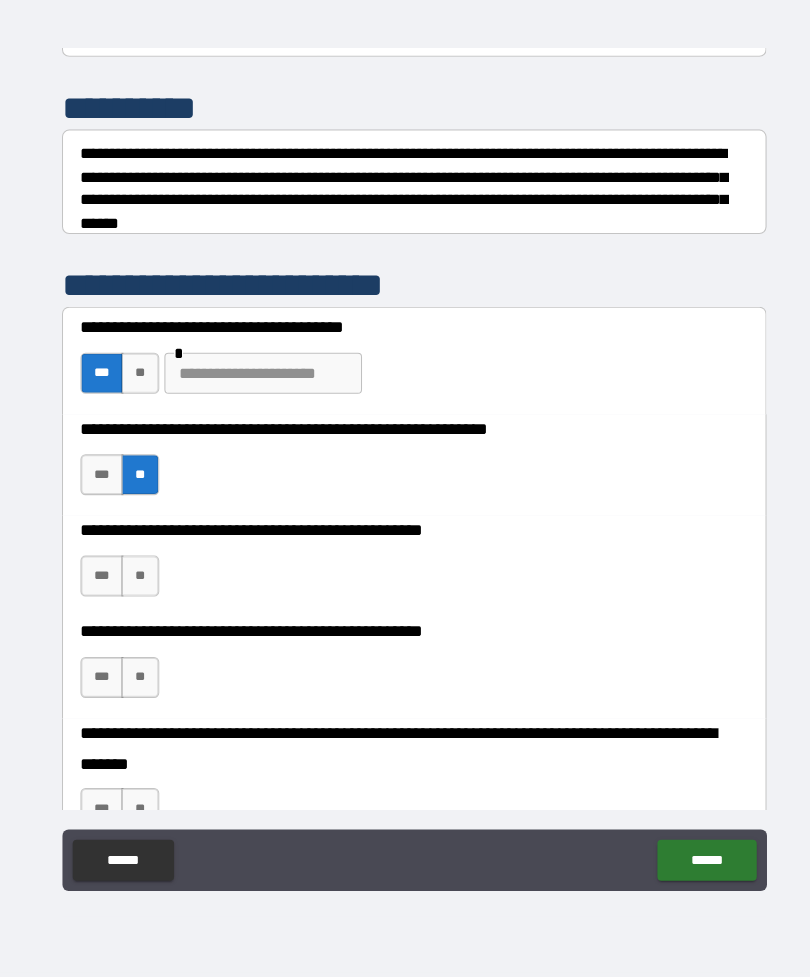 click on "***" at bounding box center (100, 485) 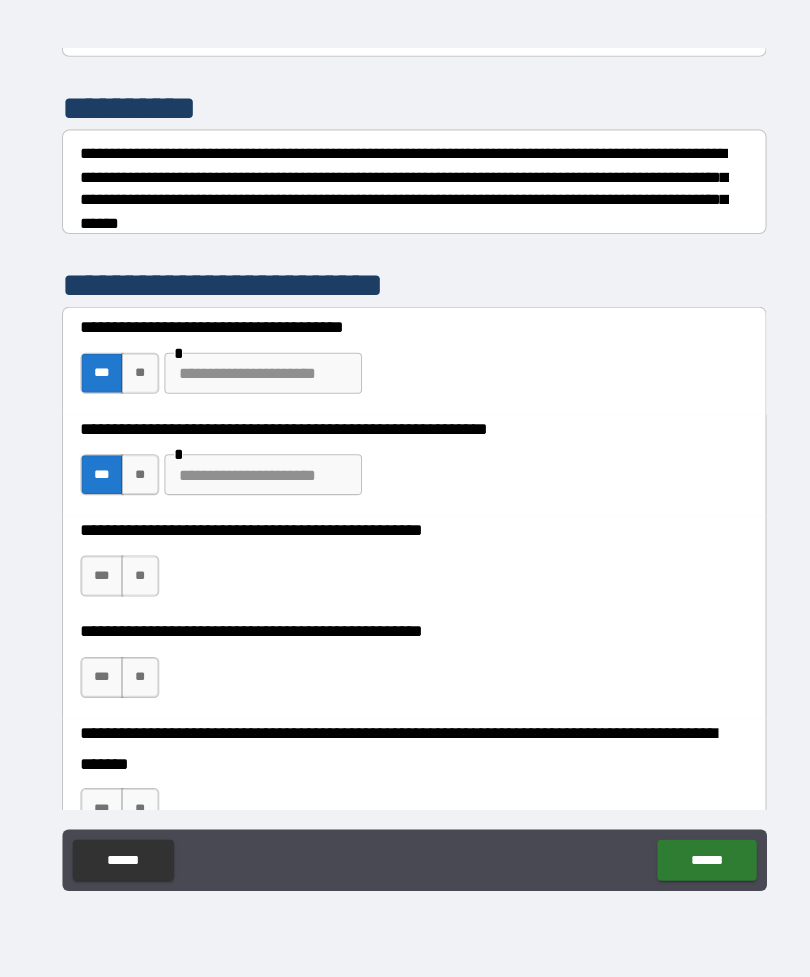 click at bounding box center [257, 485] 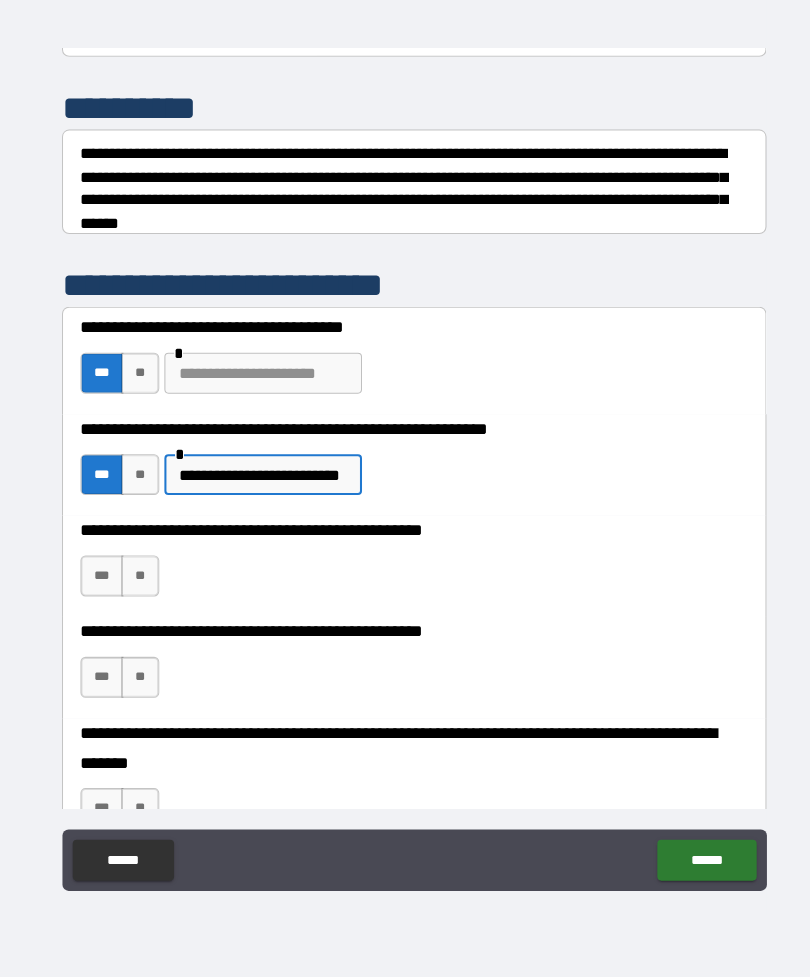 type on "**********" 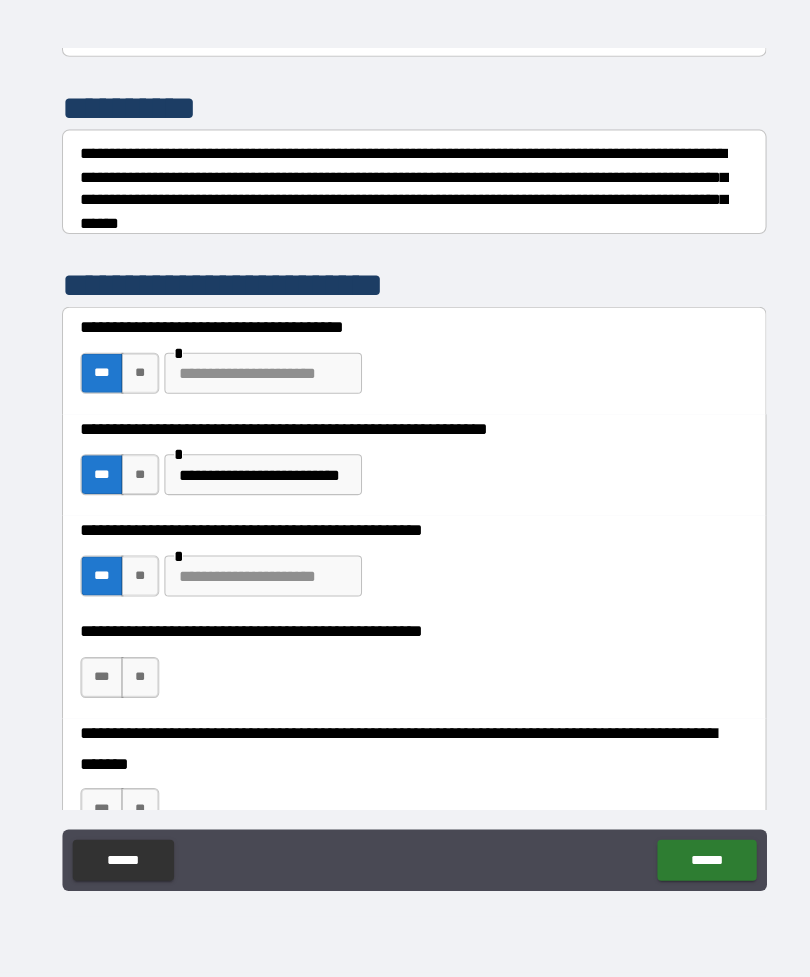 click at bounding box center [257, 584] 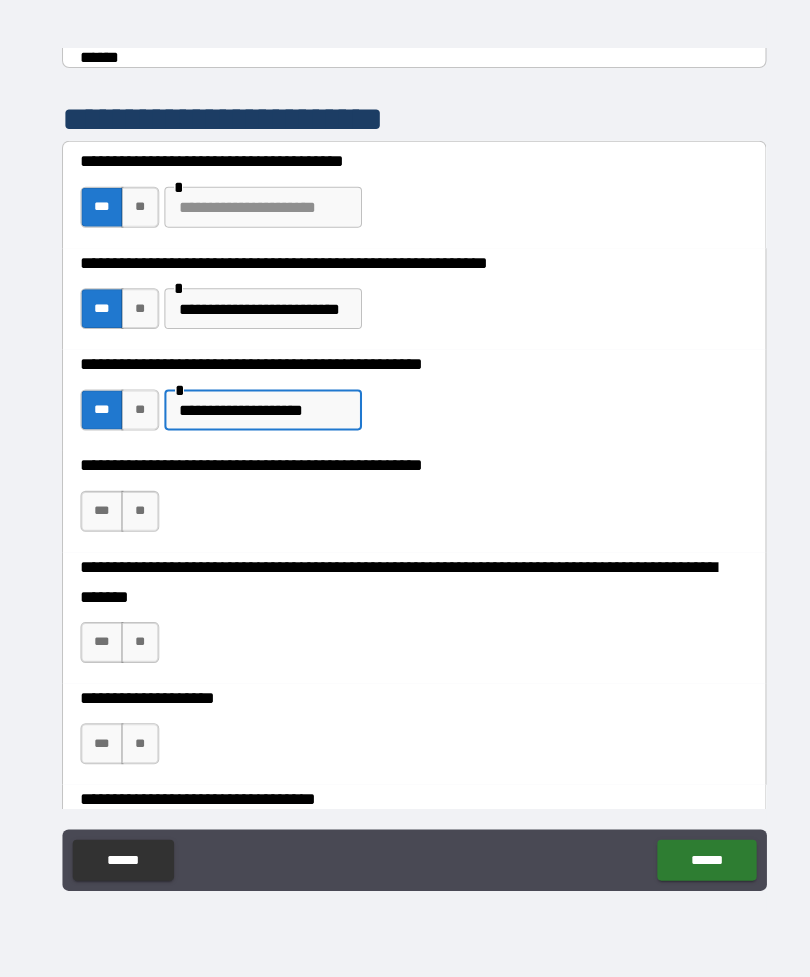 scroll, scrollTop: 422, scrollLeft: 0, axis: vertical 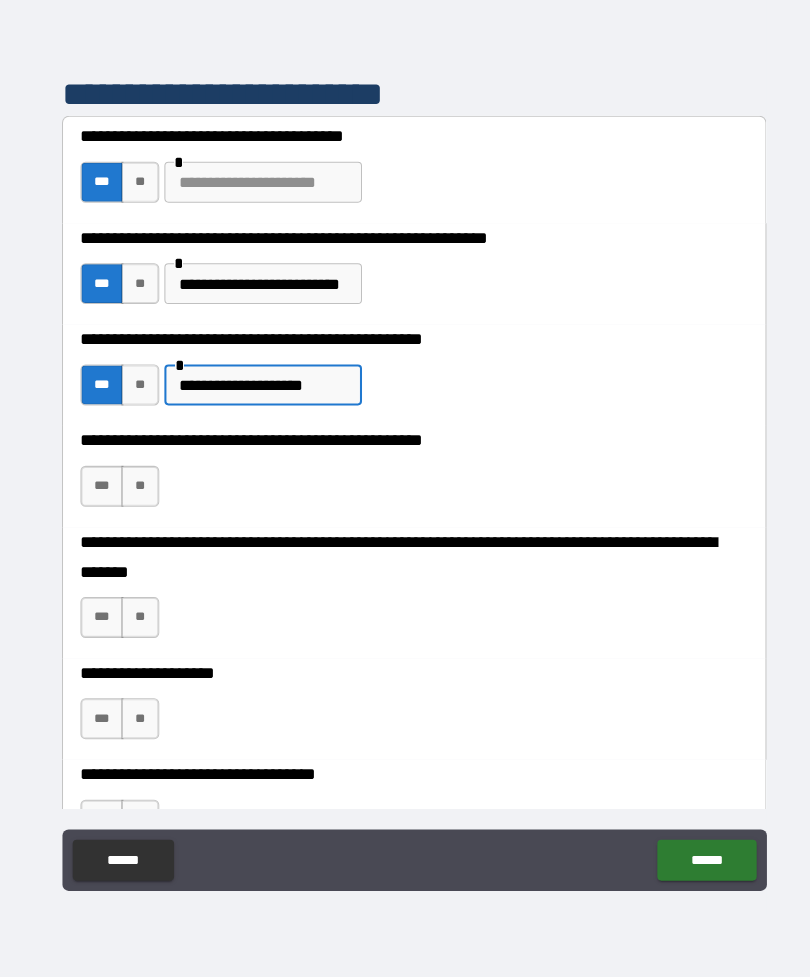 type on "**********" 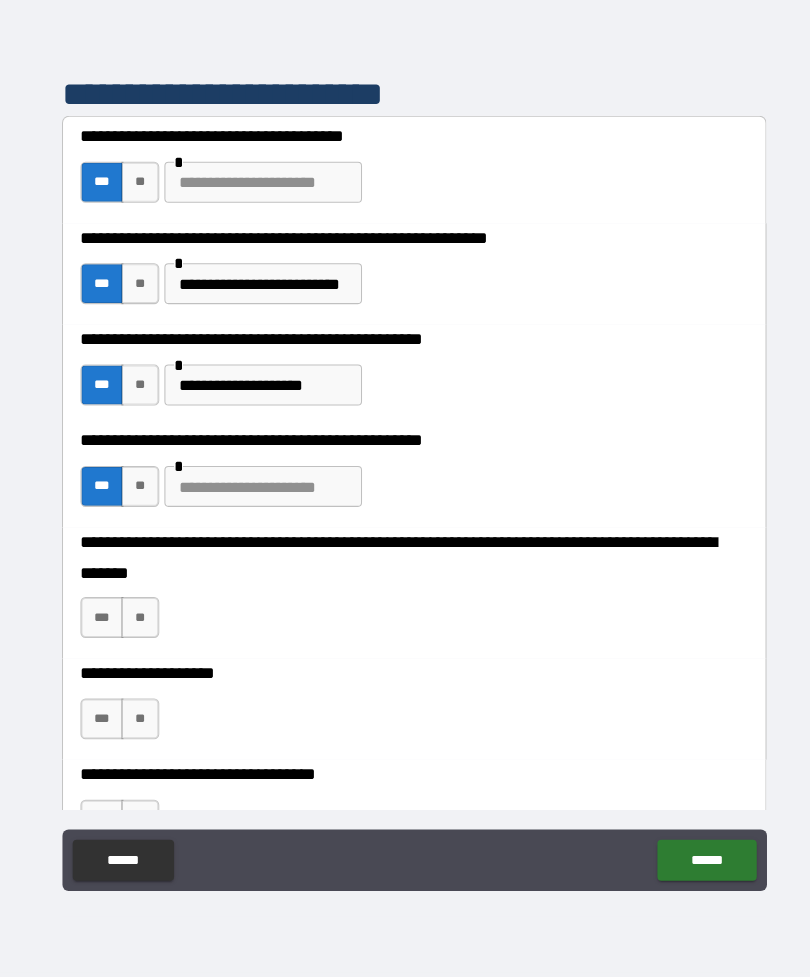 click on "**" at bounding box center (137, 497) 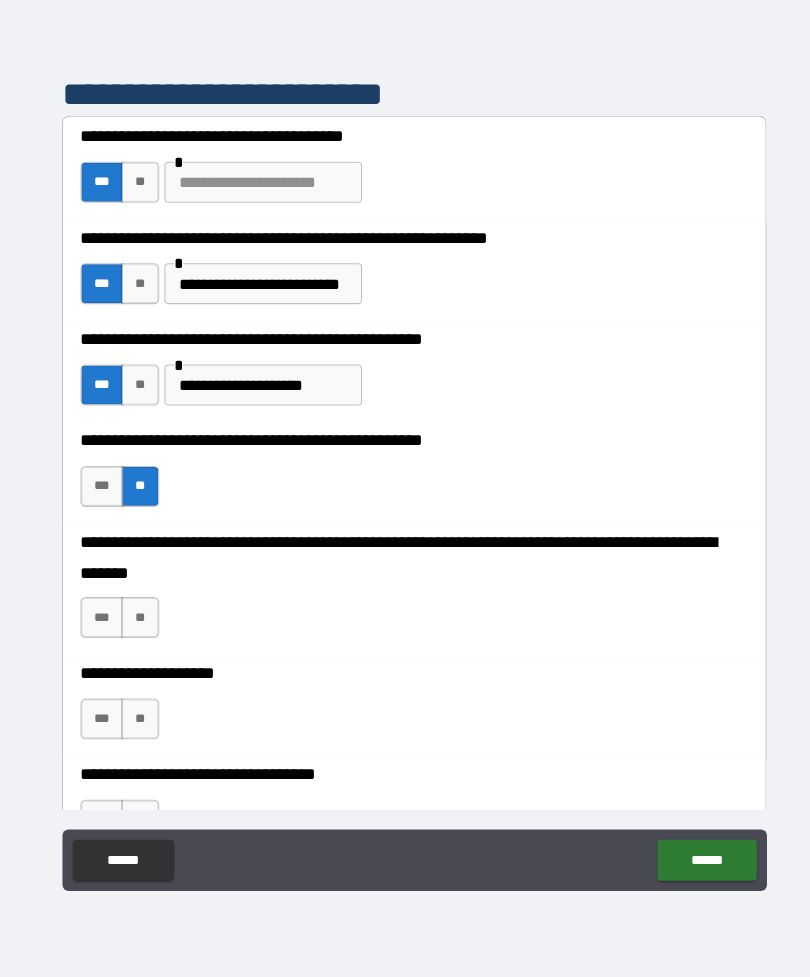 click on "**" at bounding box center [137, 625] 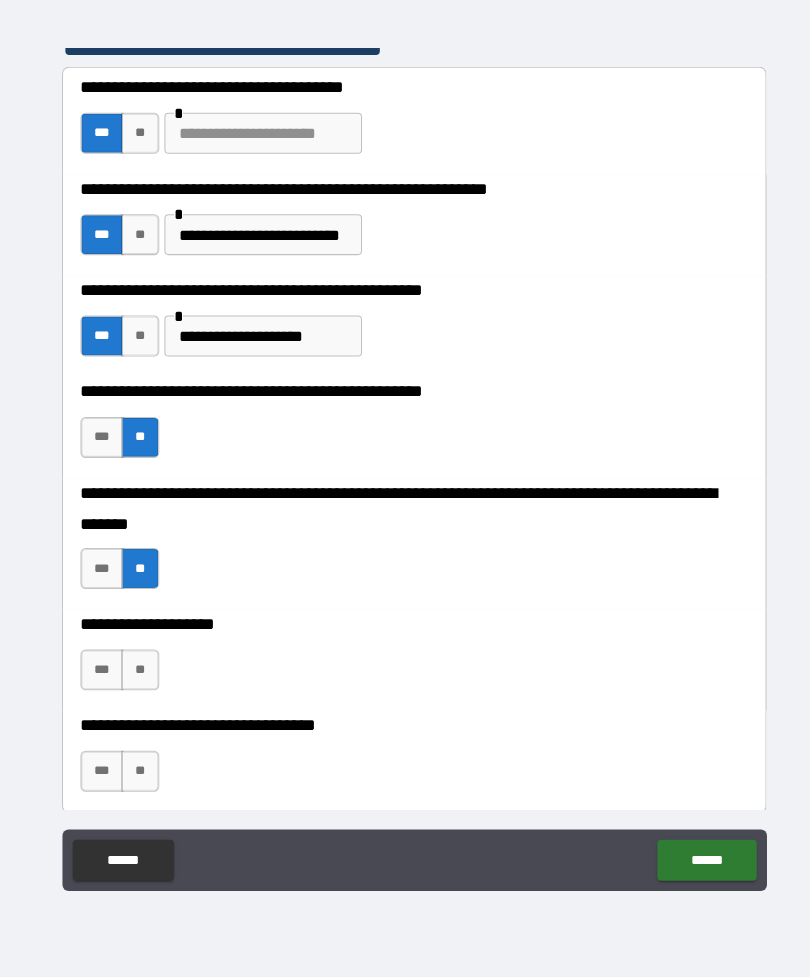 scroll, scrollTop: 475, scrollLeft: 0, axis: vertical 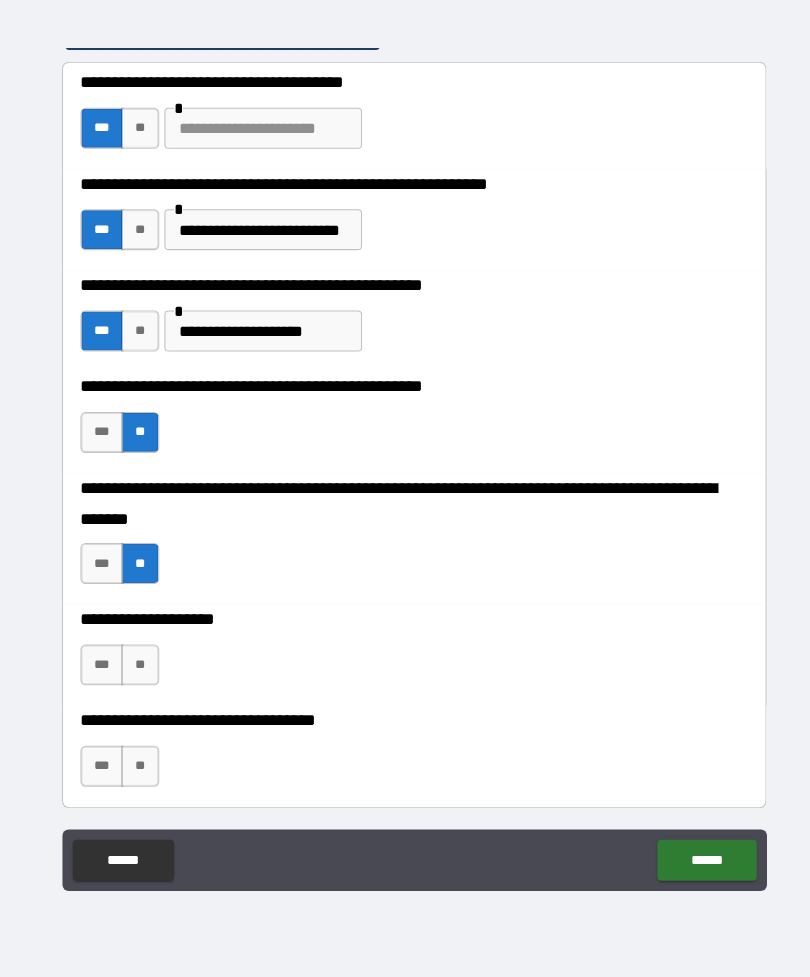 click on "**" at bounding box center (137, 671) 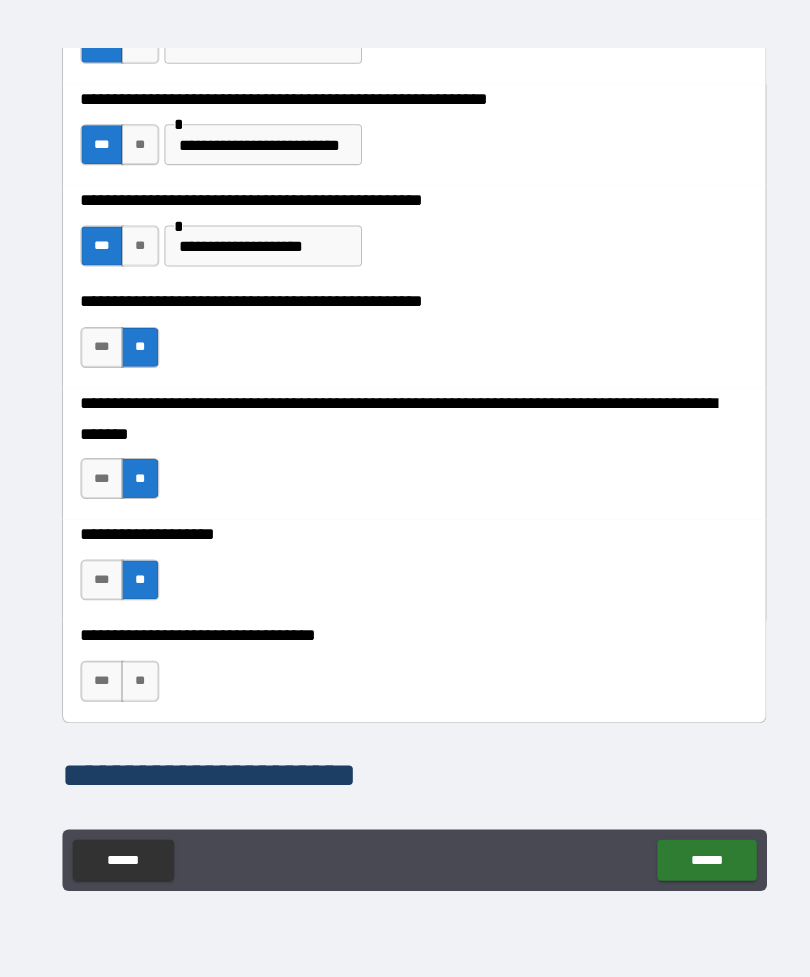 scroll, scrollTop: 633, scrollLeft: 0, axis: vertical 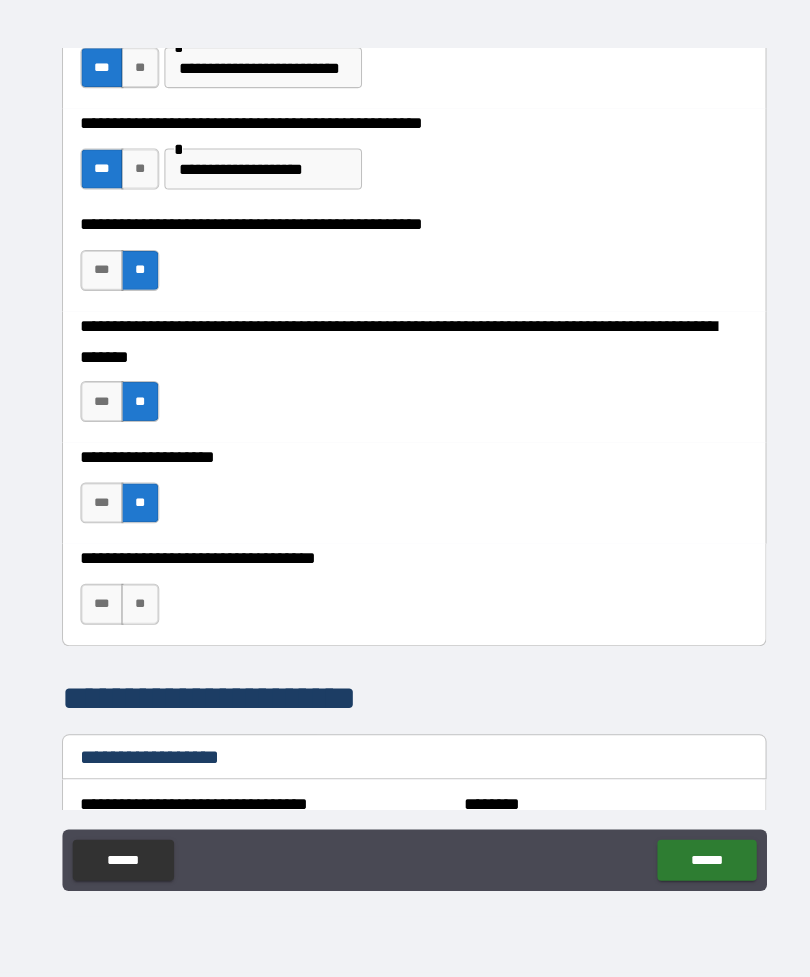 click on "**" at bounding box center [137, 612] 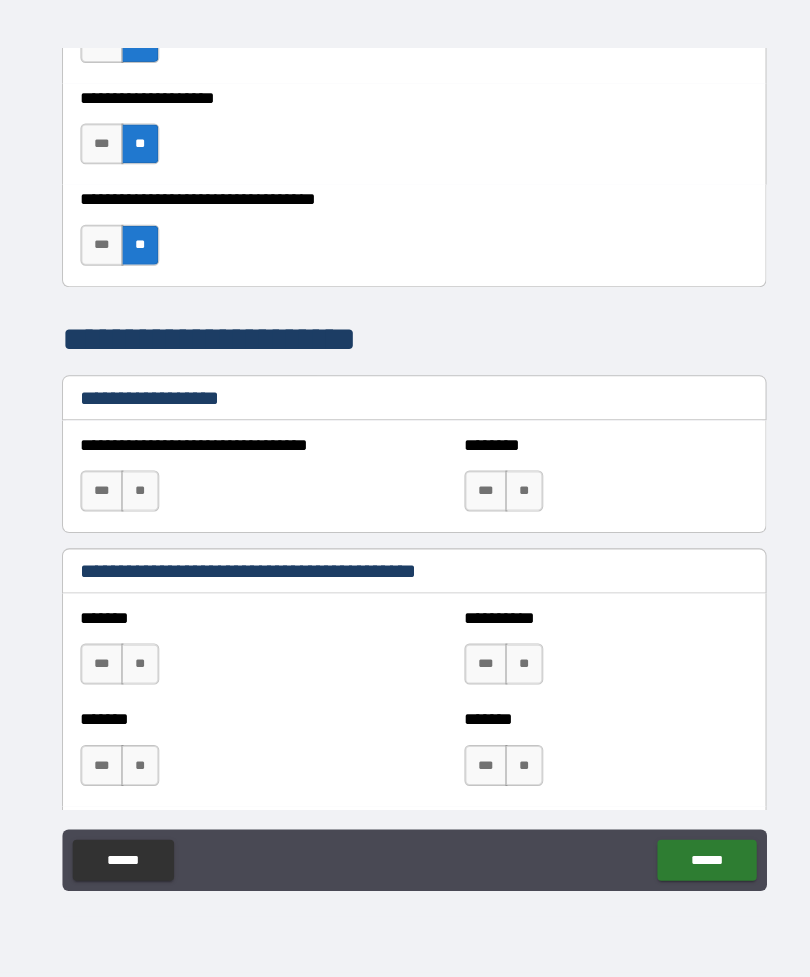 scroll, scrollTop: 985, scrollLeft: 0, axis: vertical 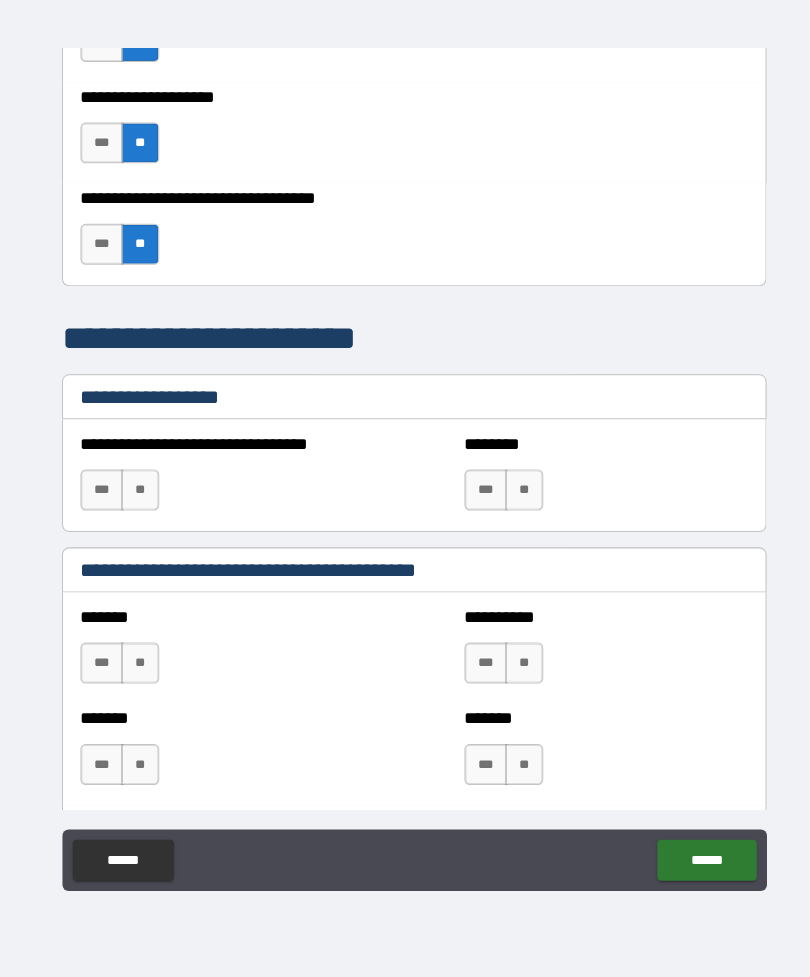 click on "**" at bounding box center [137, 500] 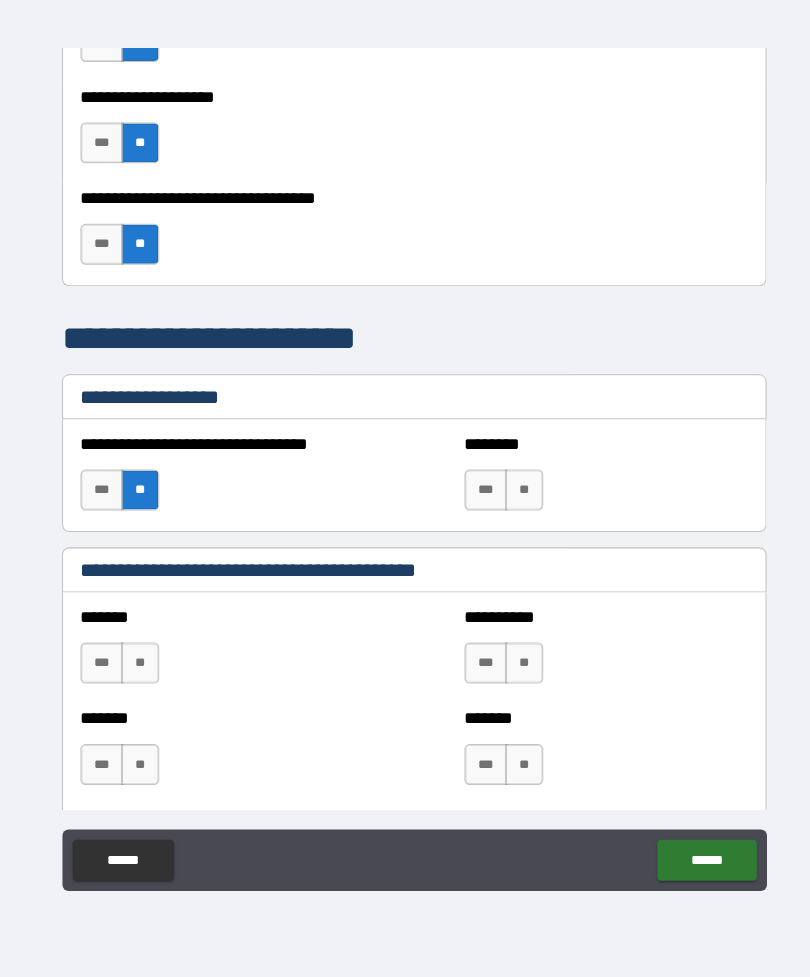 click on "**" at bounding box center (512, 500) 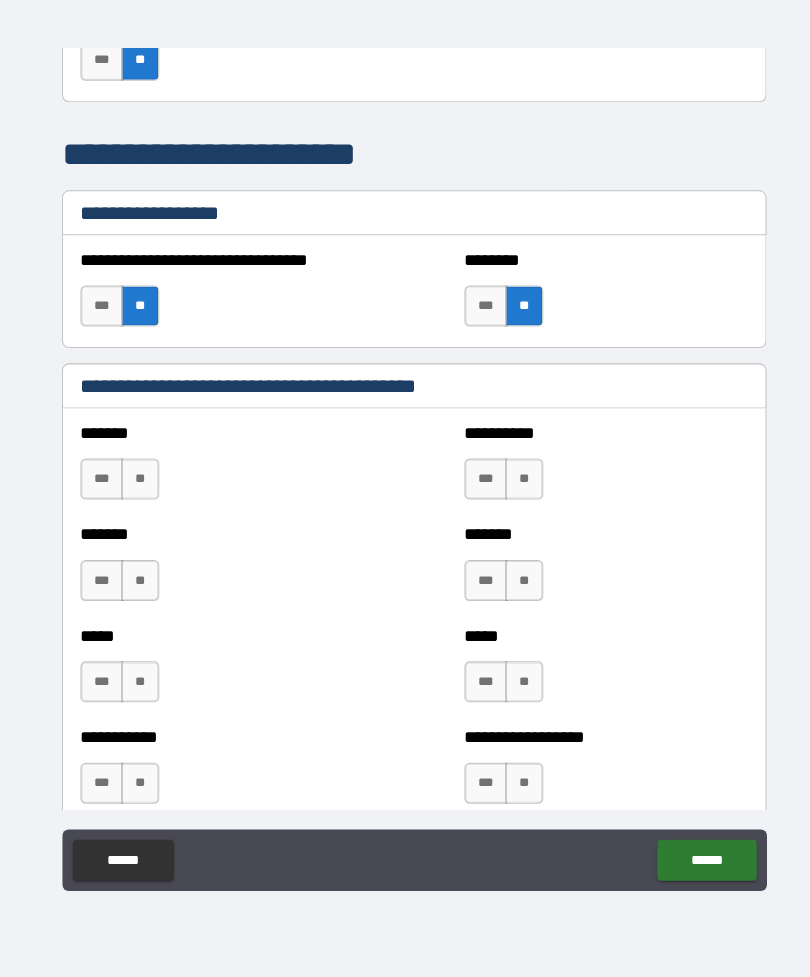 scroll, scrollTop: 1167, scrollLeft: 0, axis: vertical 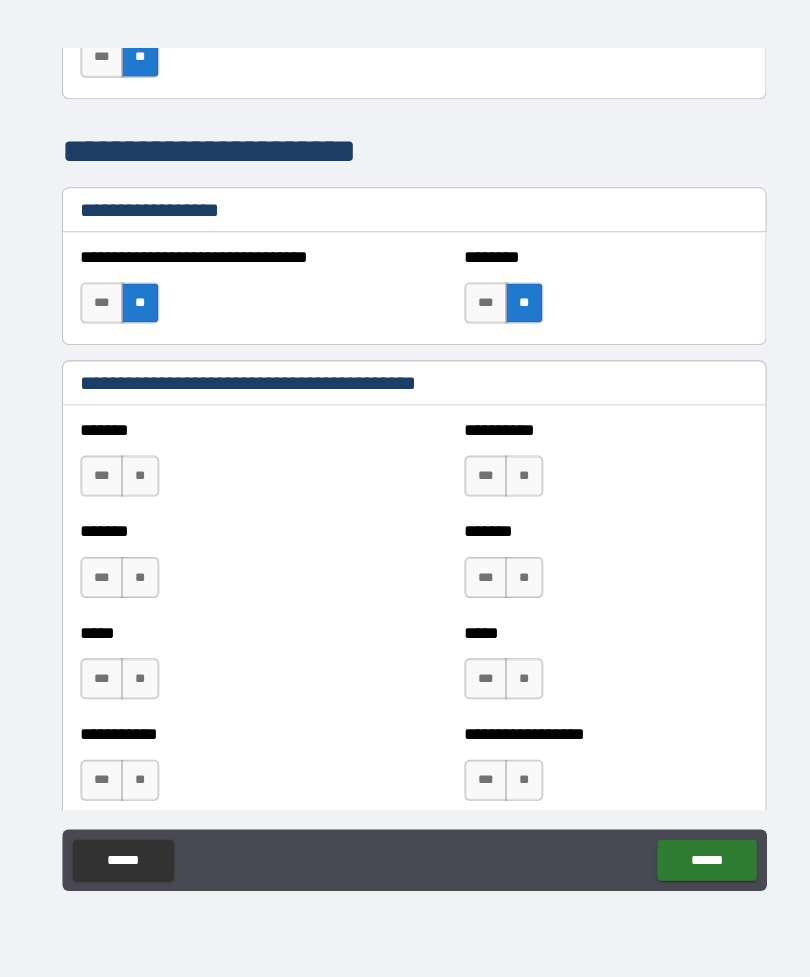 click on "**" at bounding box center [137, 487] 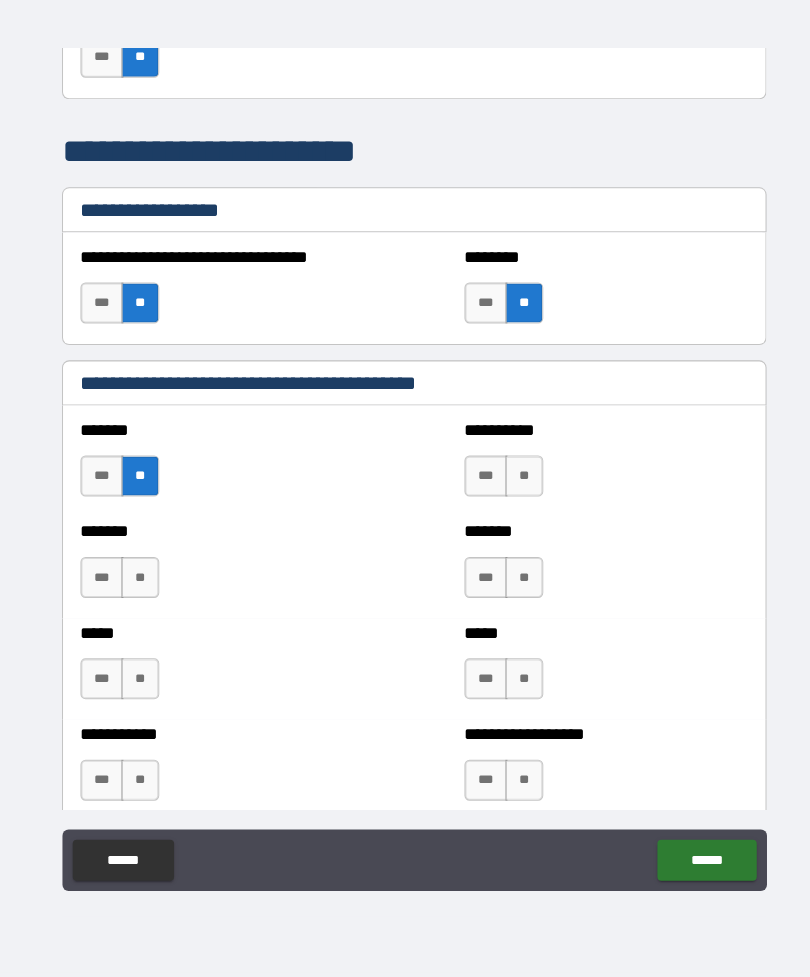 click on "**" at bounding box center [137, 586] 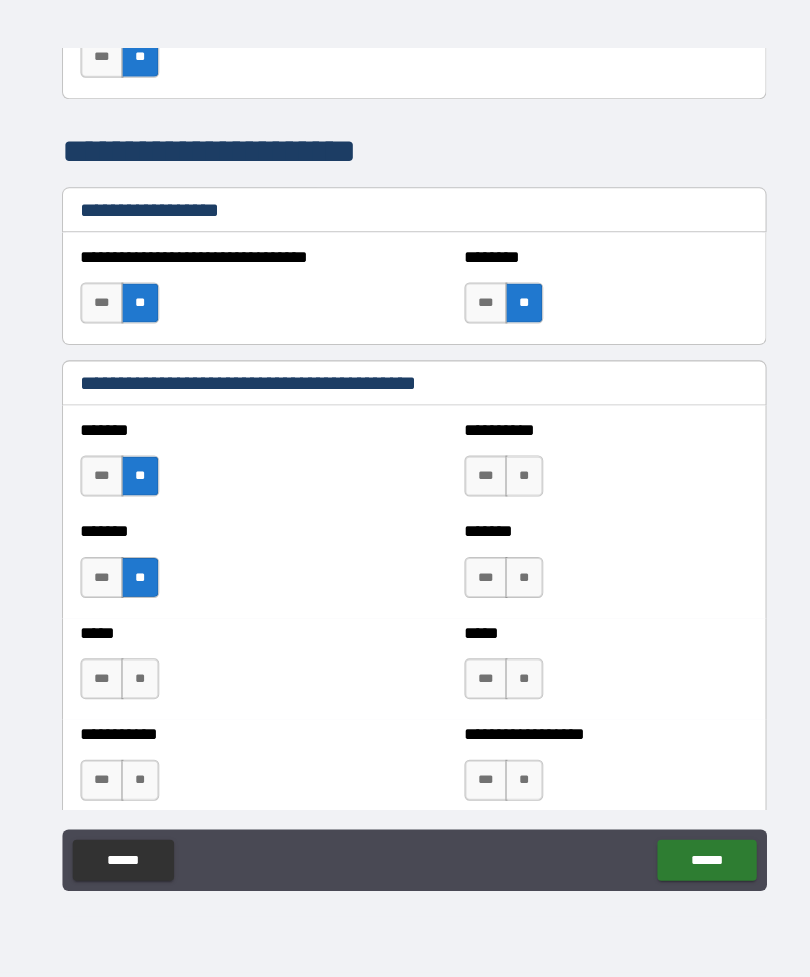 click on "**" at bounding box center (512, 487) 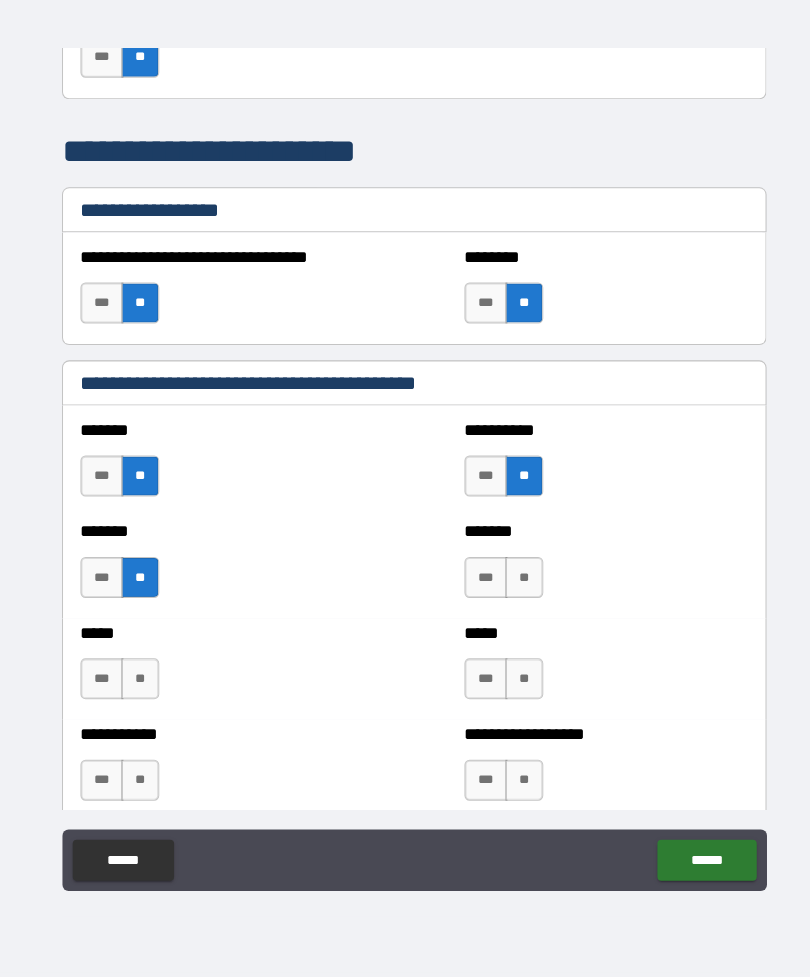 click on "**" at bounding box center (512, 586) 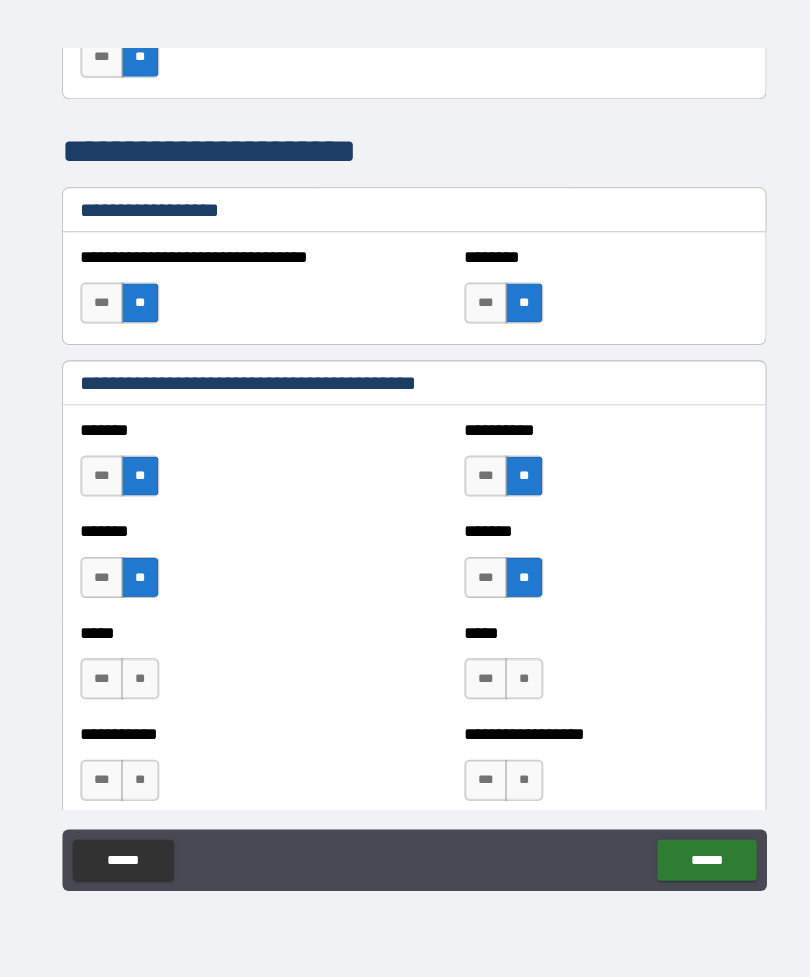 click on "**" at bounding box center (512, 685) 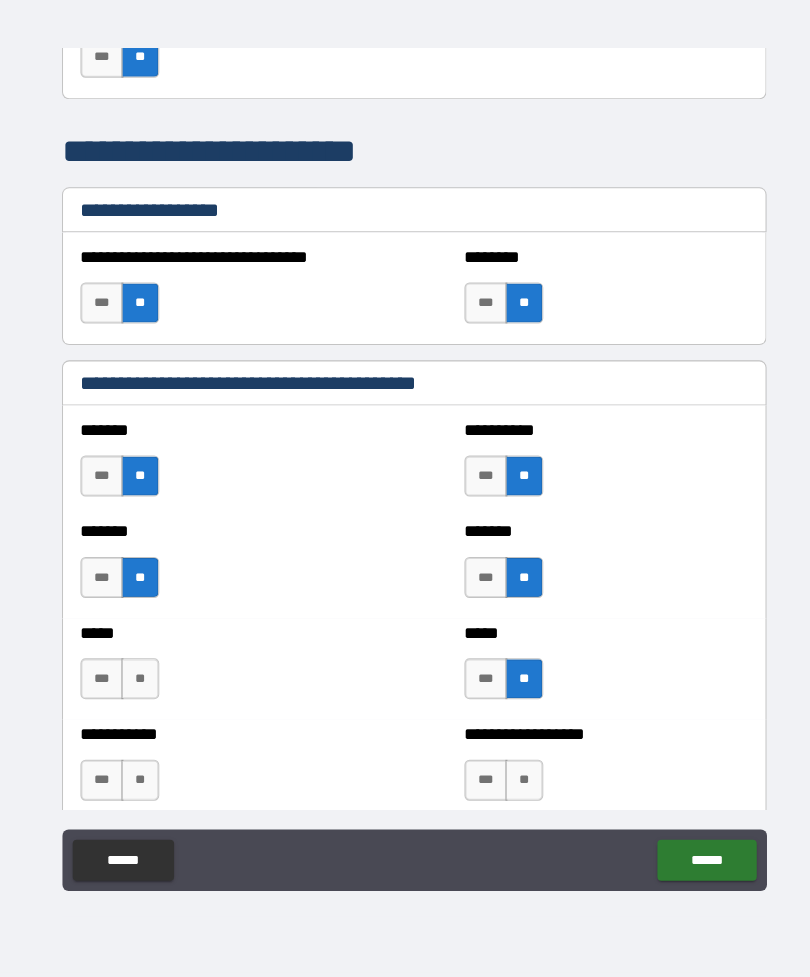 click on "**" at bounding box center (137, 685) 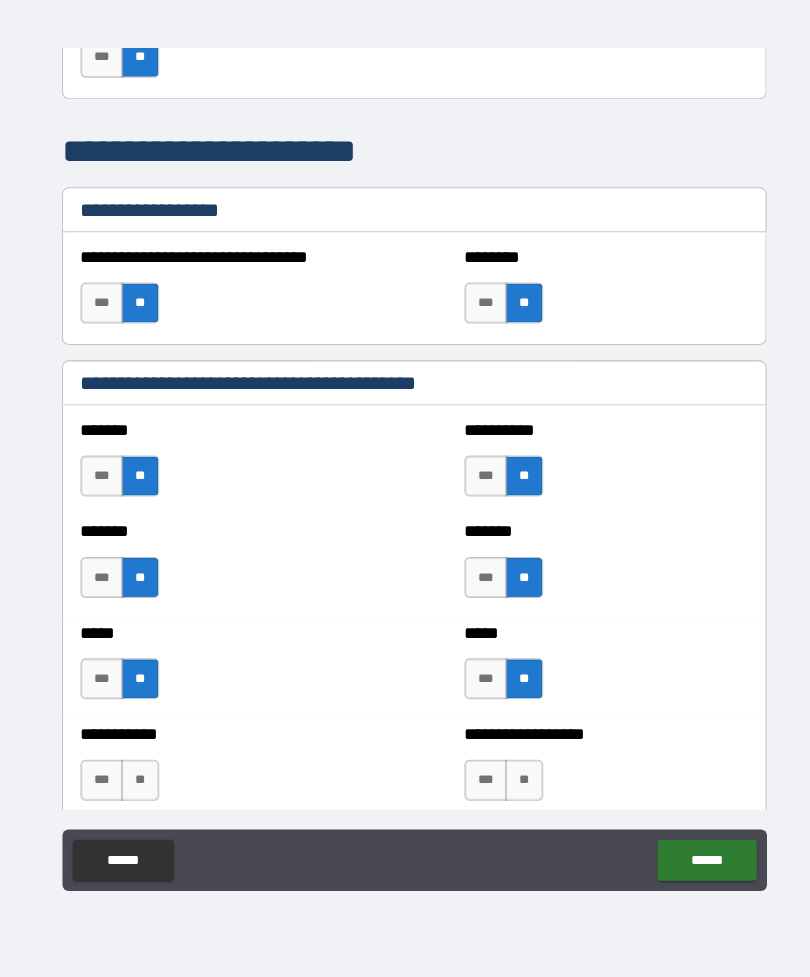 click on "**" at bounding box center (137, 784) 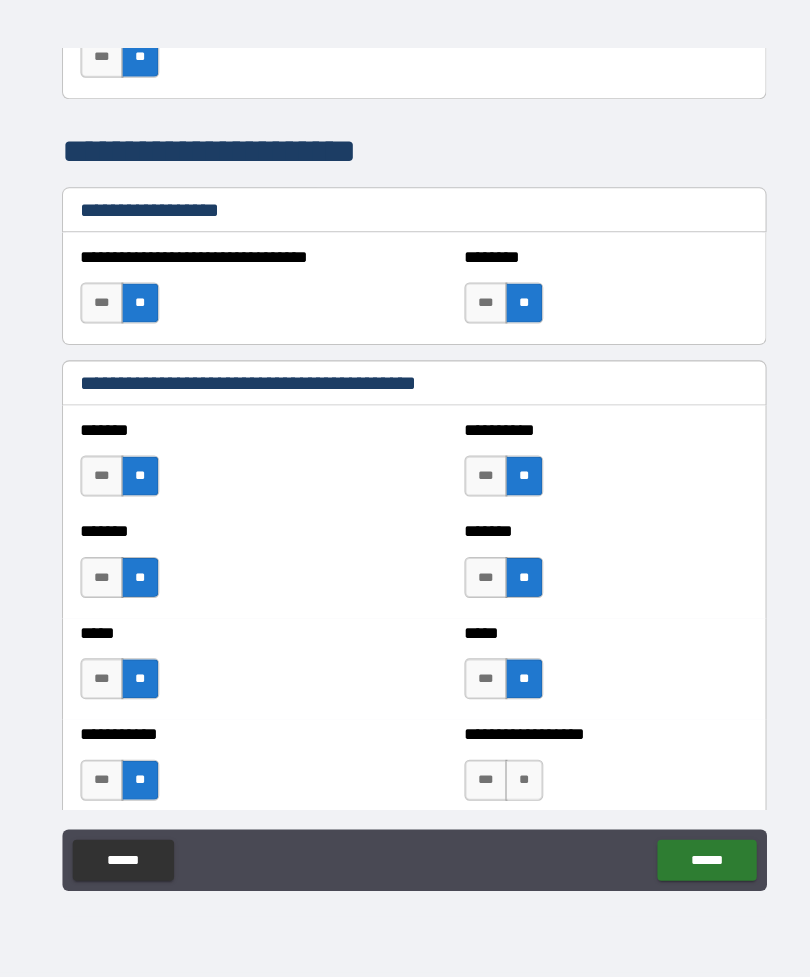 click on "**" at bounding box center [512, 784] 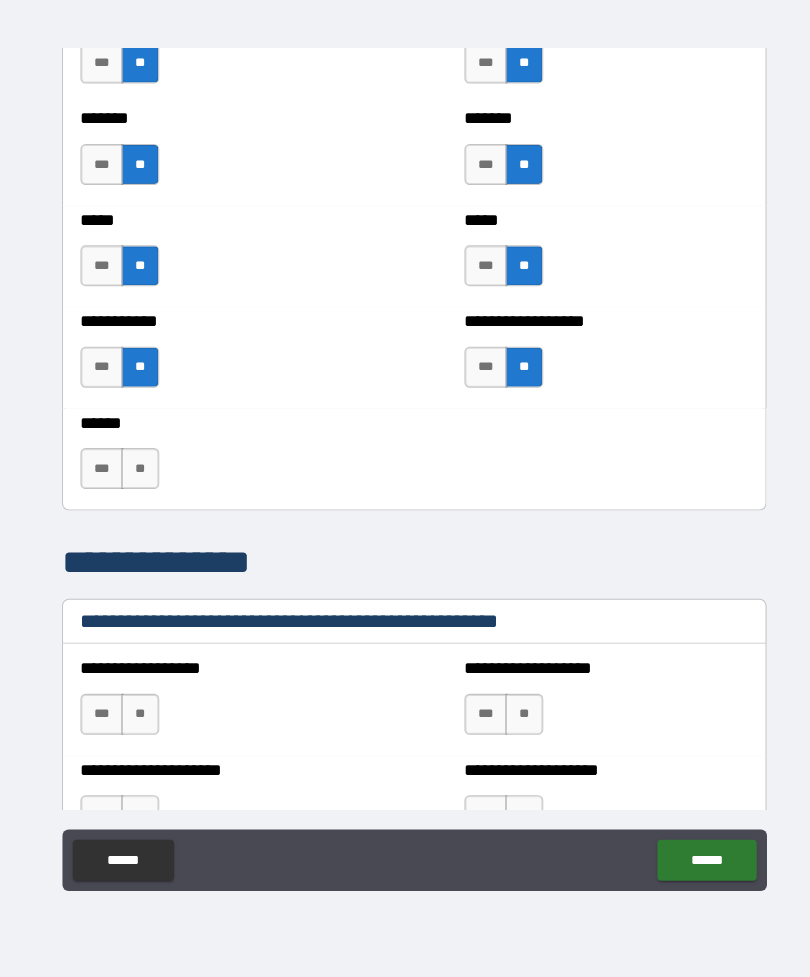 scroll, scrollTop: 1584, scrollLeft: 0, axis: vertical 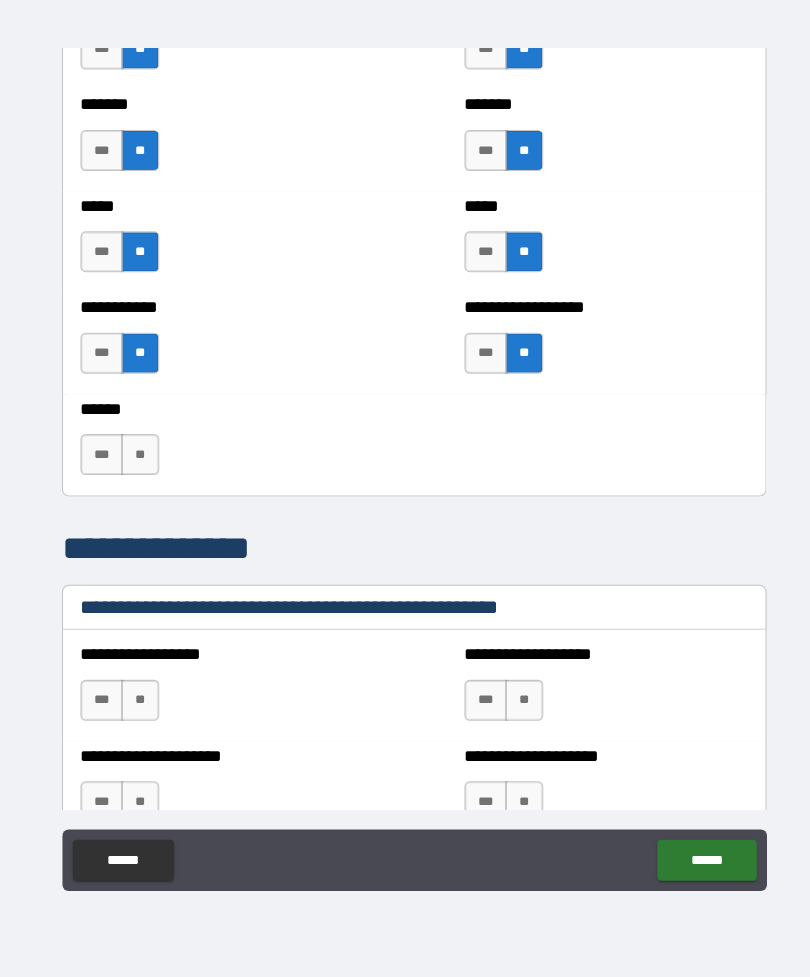 click on "**" at bounding box center [137, 466] 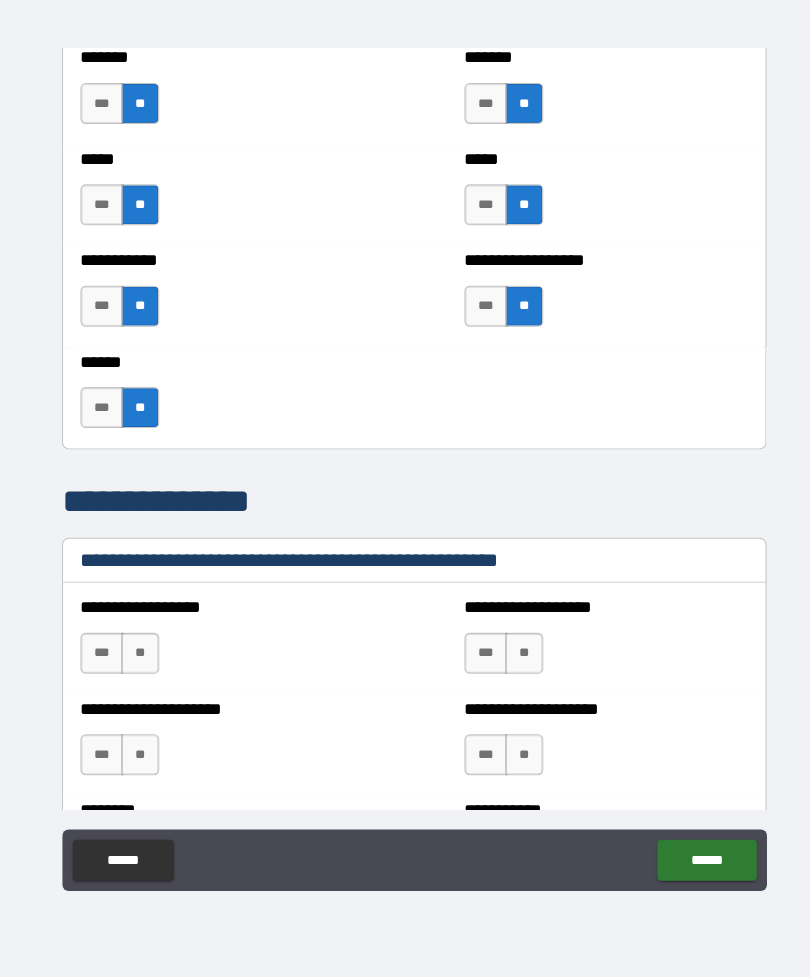 scroll, scrollTop: 1646, scrollLeft: 0, axis: vertical 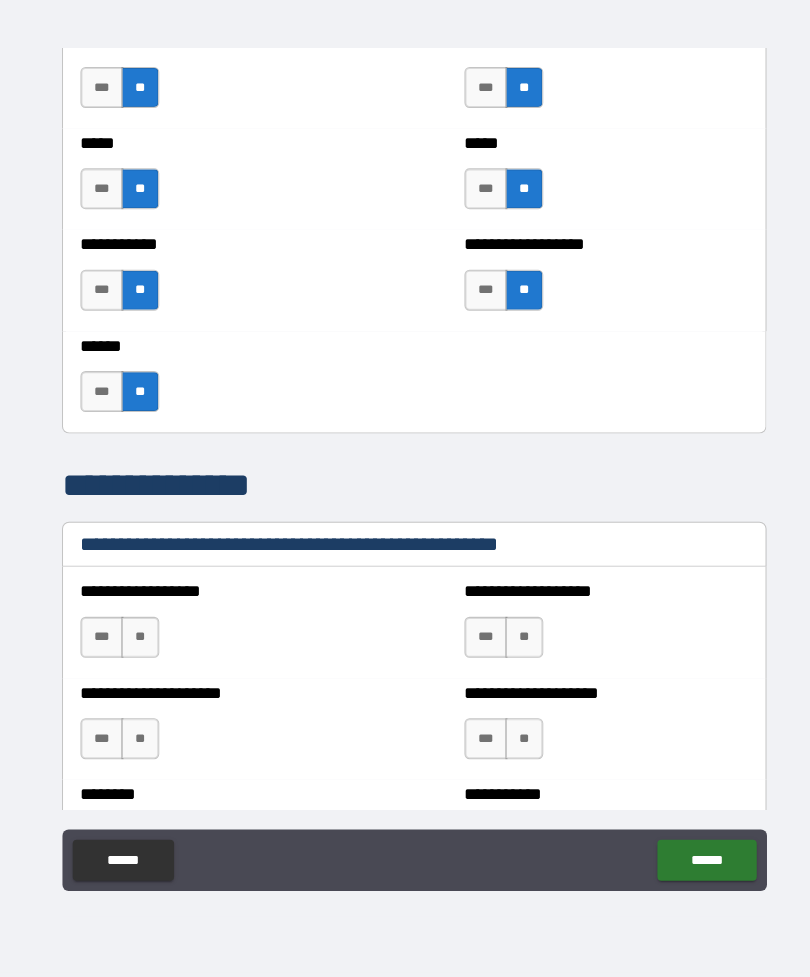 click on "**" at bounding box center (137, 644) 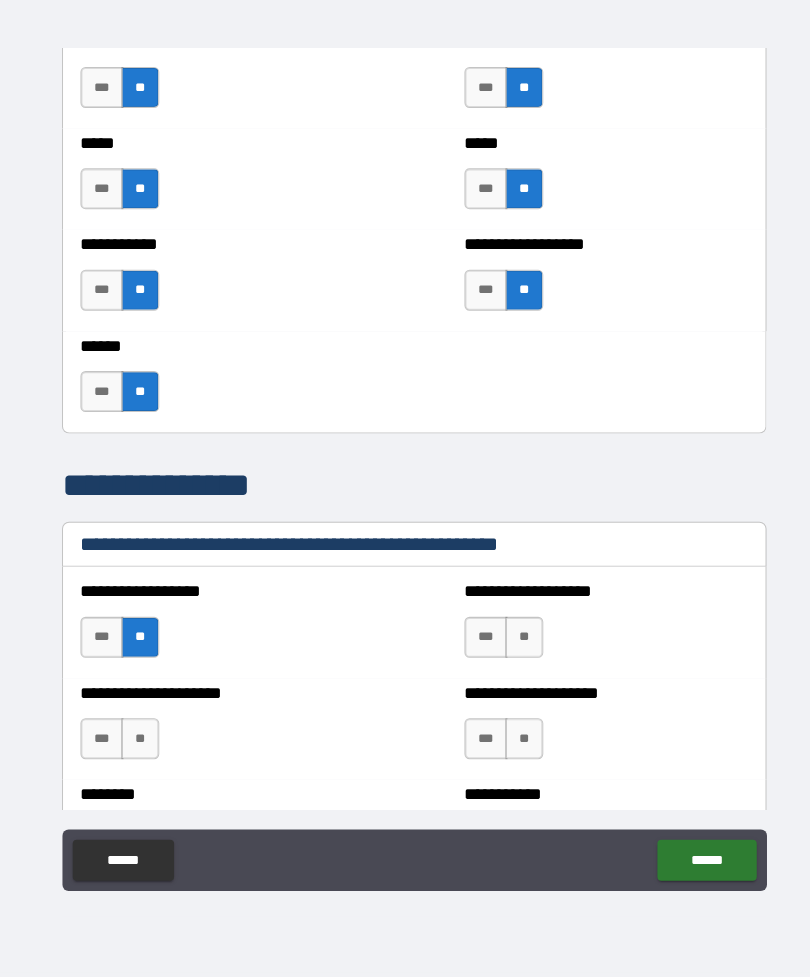 click on "**" at bounding box center [512, 644] 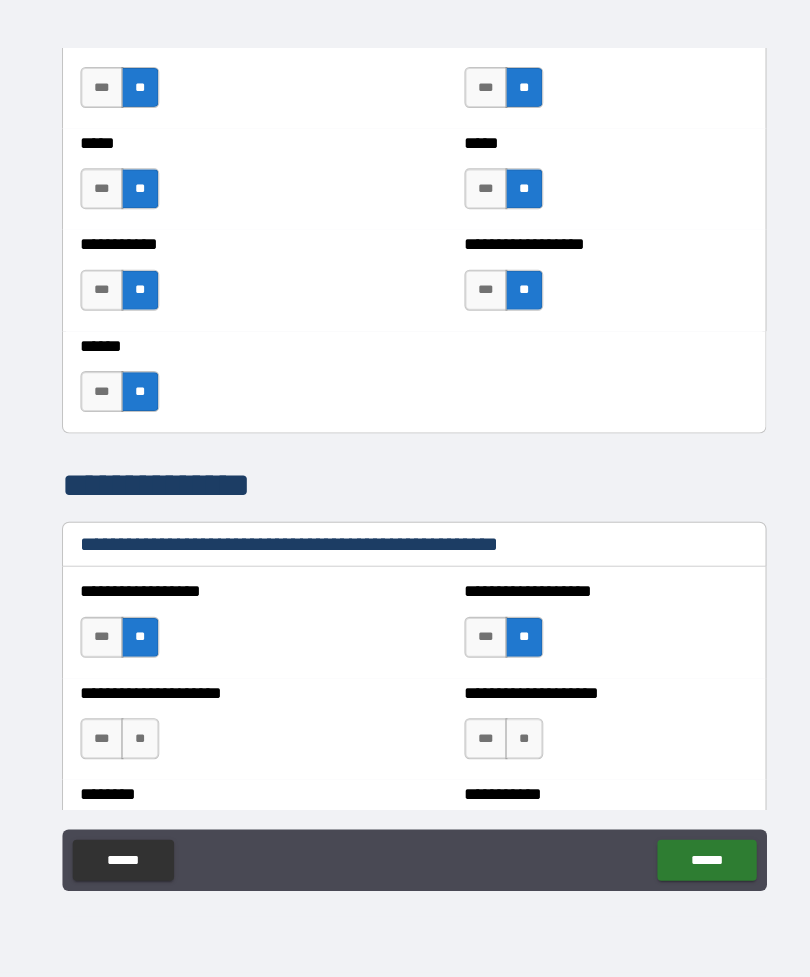 click on "**" at bounding box center [512, 743] 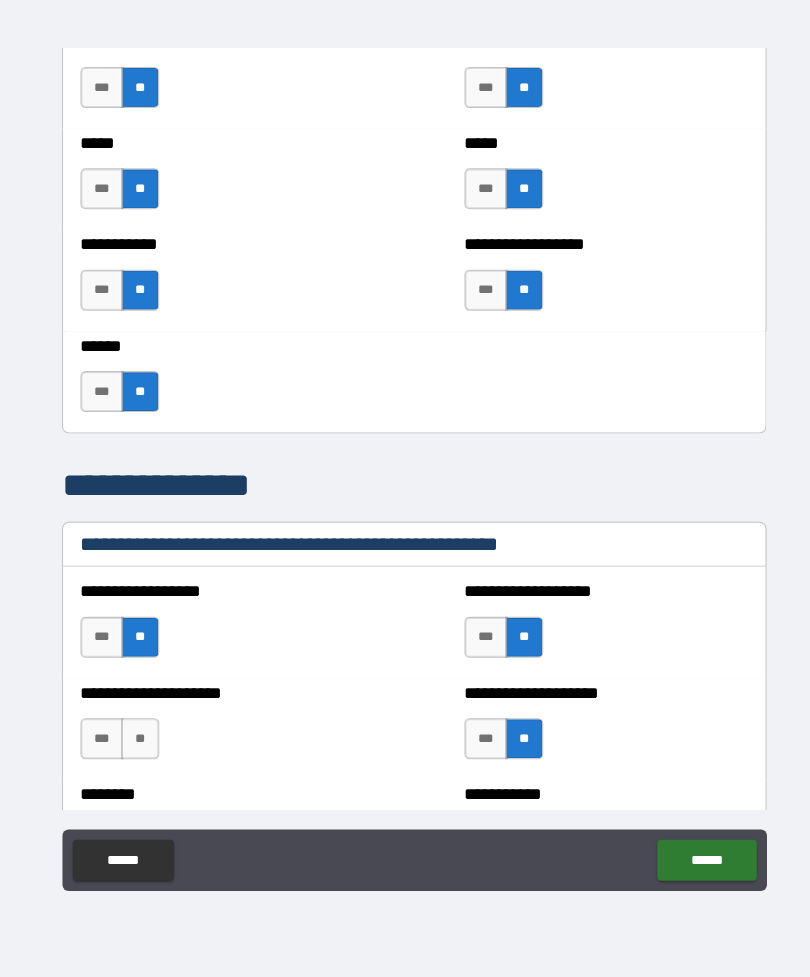 click on "**" at bounding box center (137, 743) 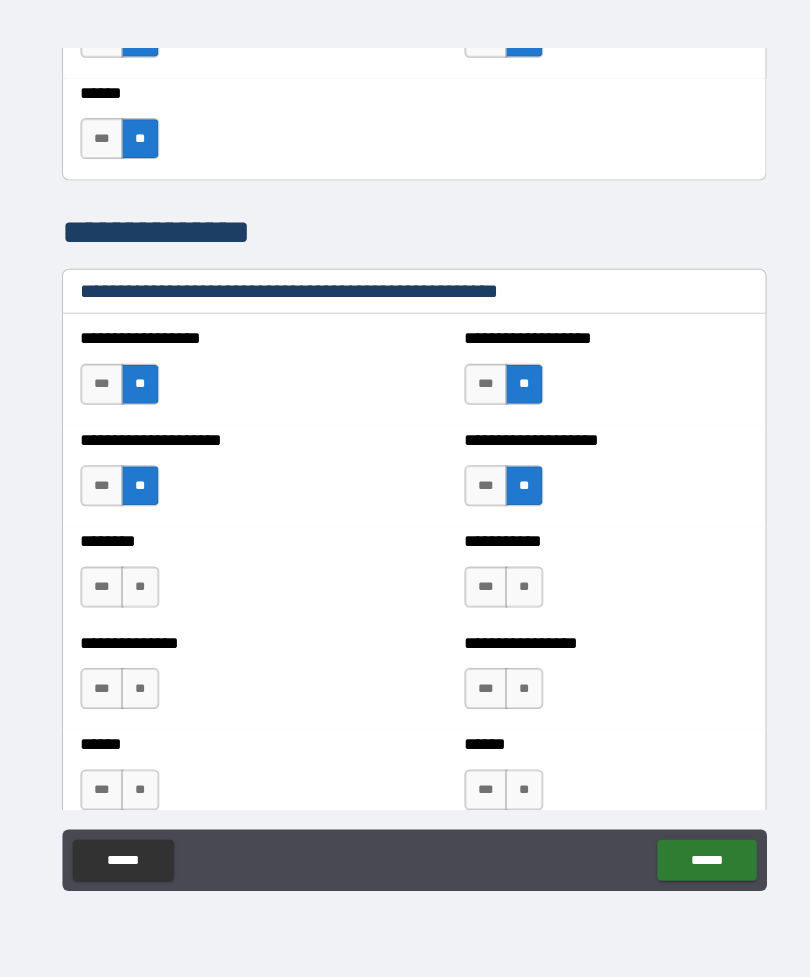 scroll, scrollTop: 1900, scrollLeft: 0, axis: vertical 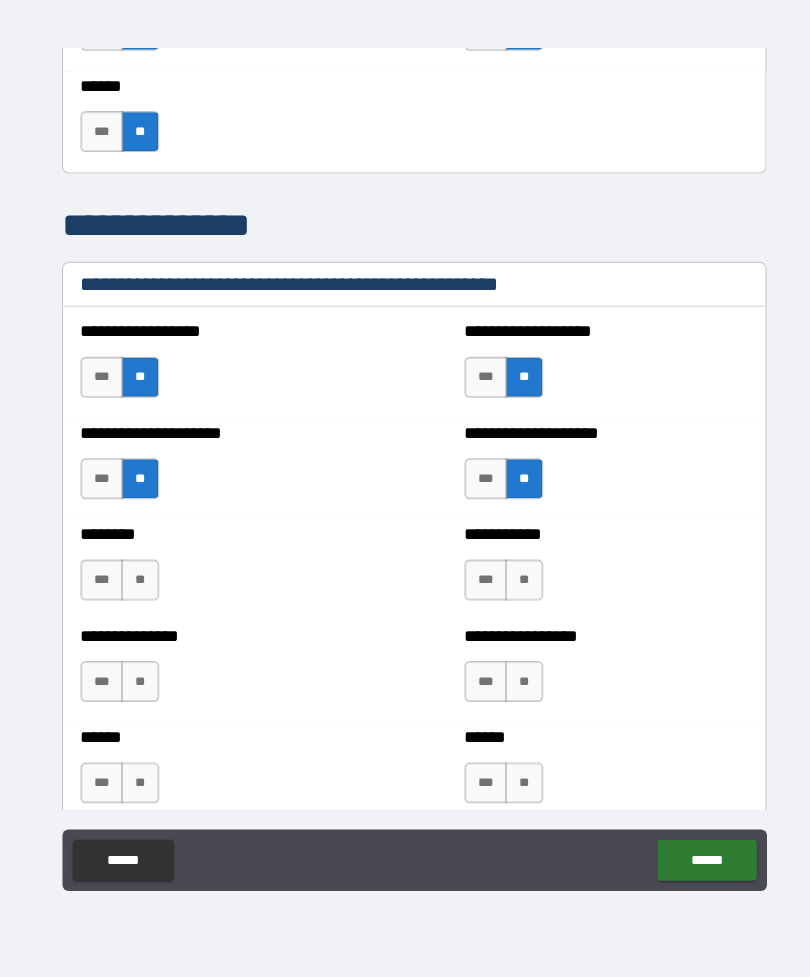click on "**" at bounding box center [137, 588] 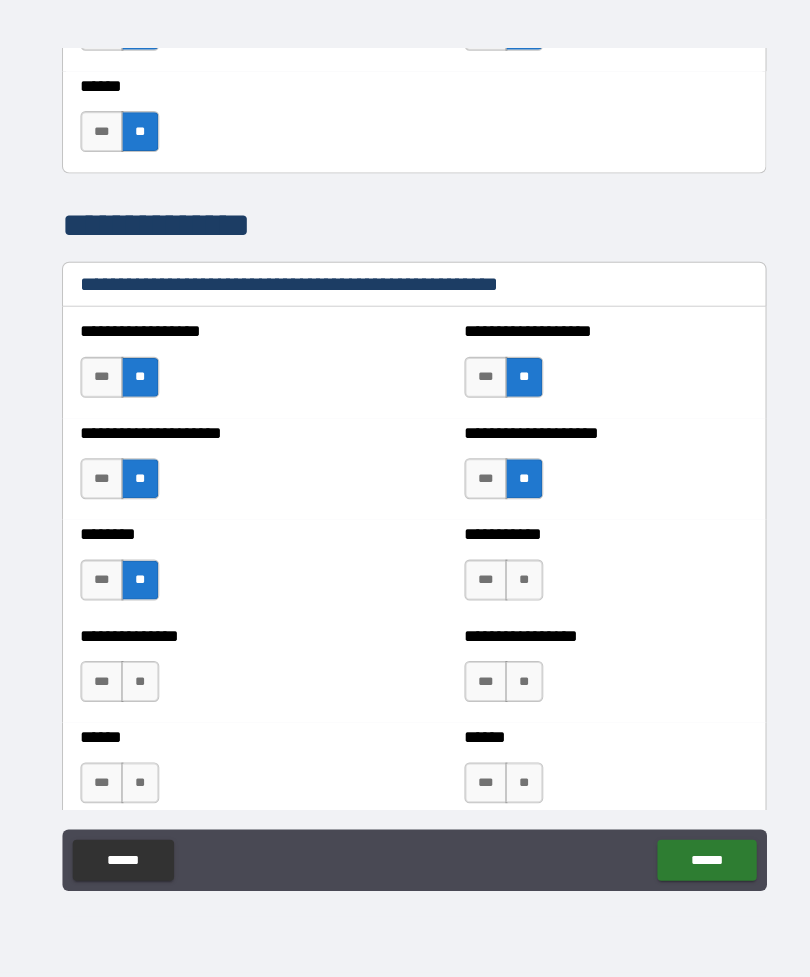 click on "**" at bounding box center (512, 588) 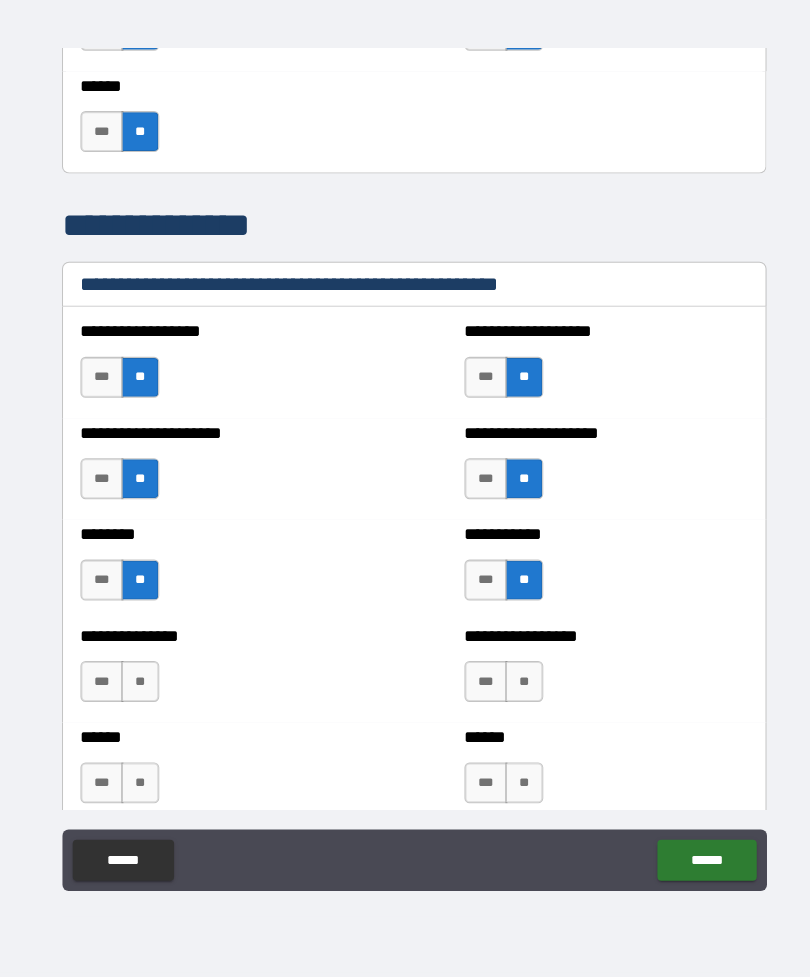 click on "**" at bounding box center (512, 687) 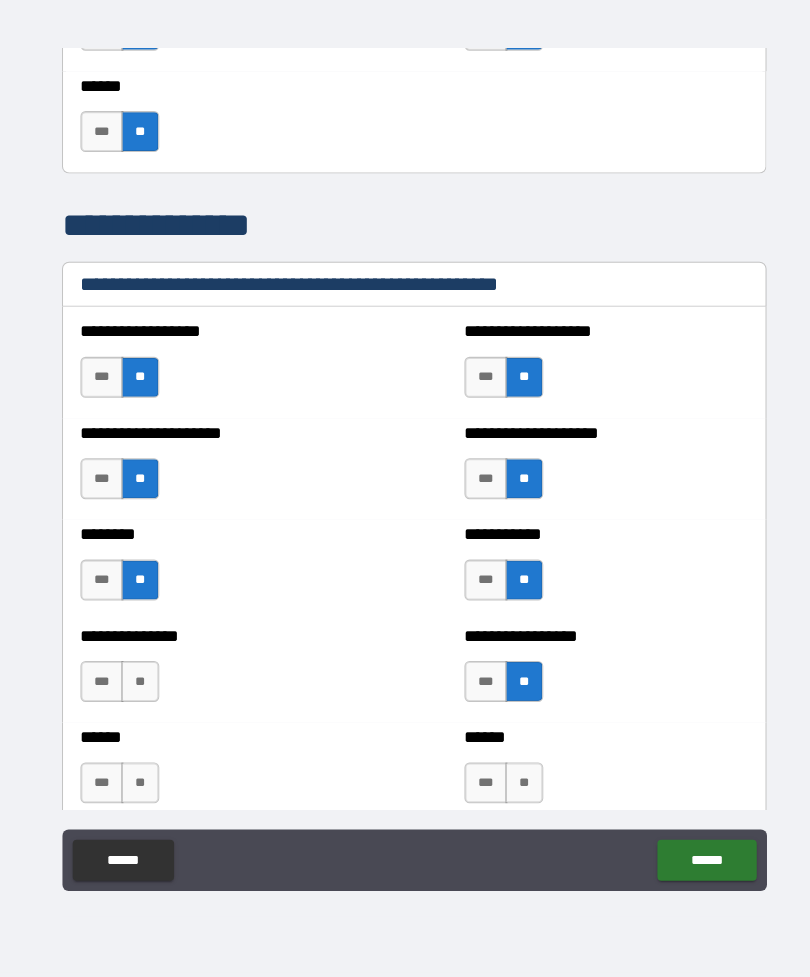 click on "**" at bounding box center [137, 687] 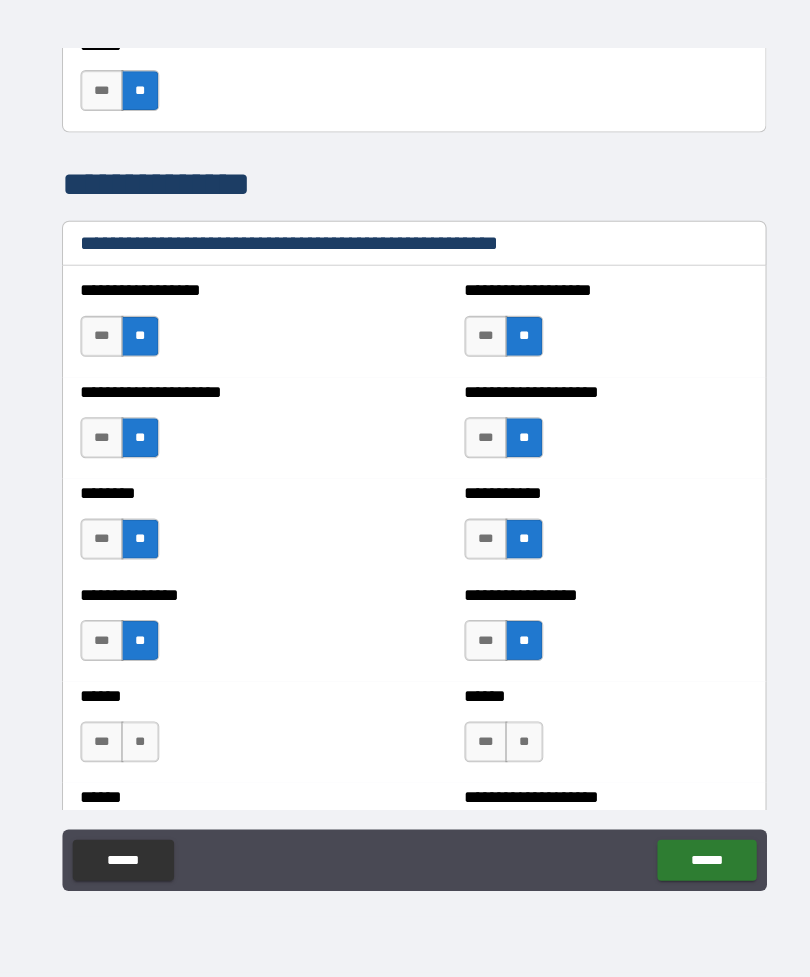 scroll, scrollTop: 2001, scrollLeft: 0, axis: vertical 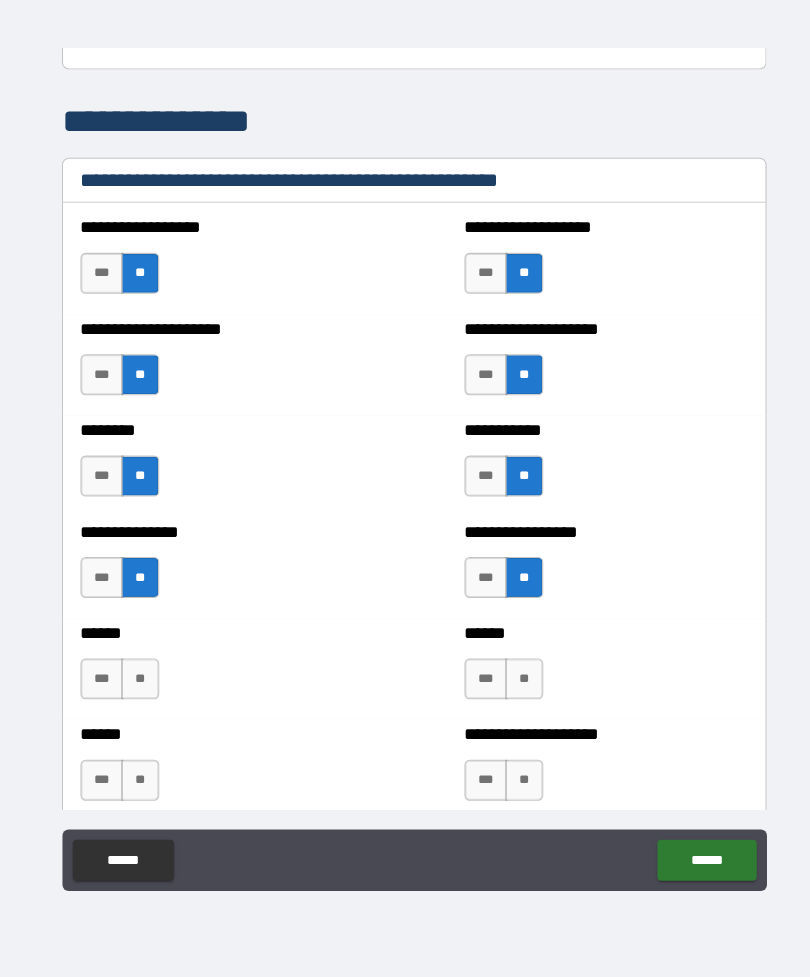 click on "**" at bounding box center [137, 685] 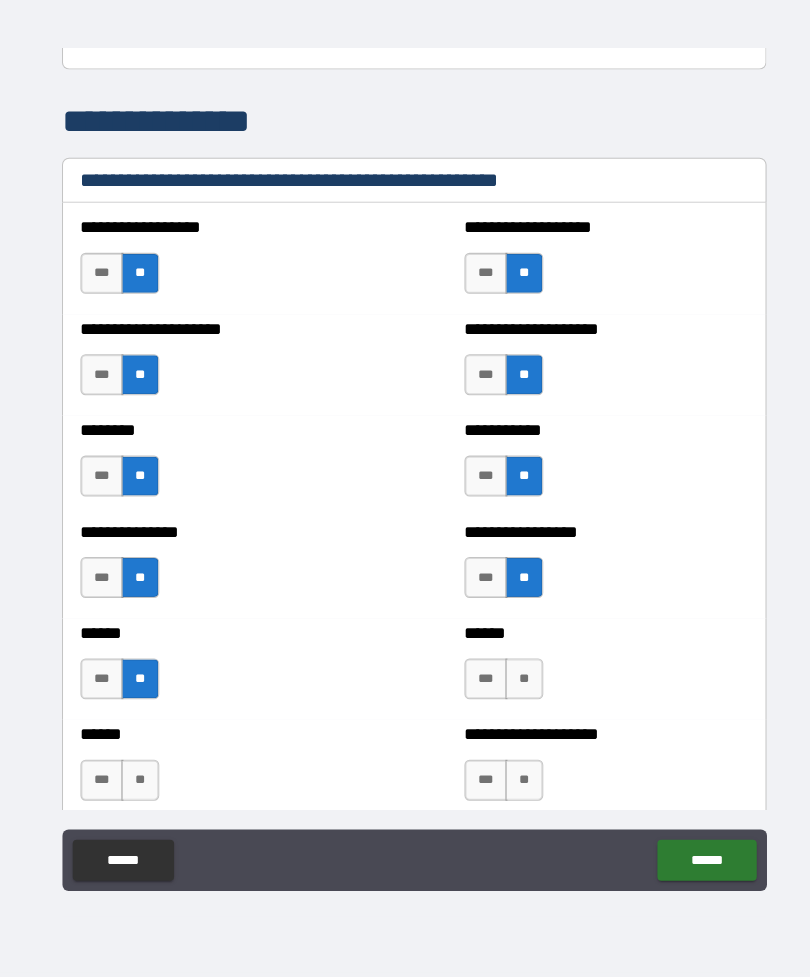 click on "**" at bounding box center (512, 685) 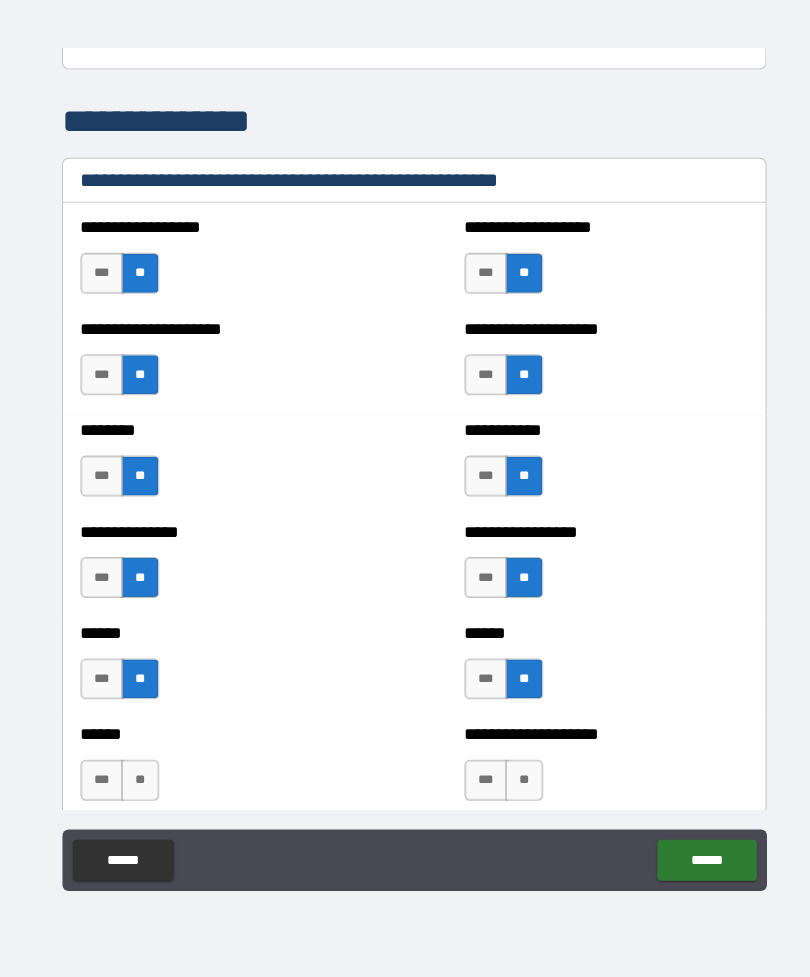 click on "**" at bounding box center [512, 784] 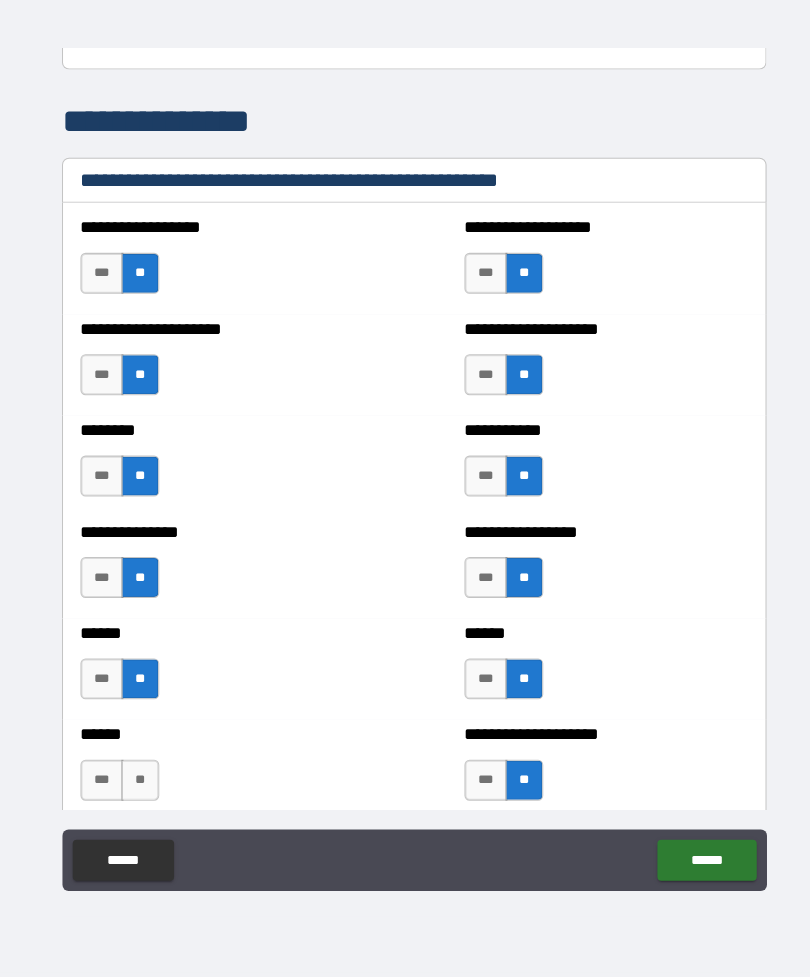 click on "**" at bounding box center (137, 784) 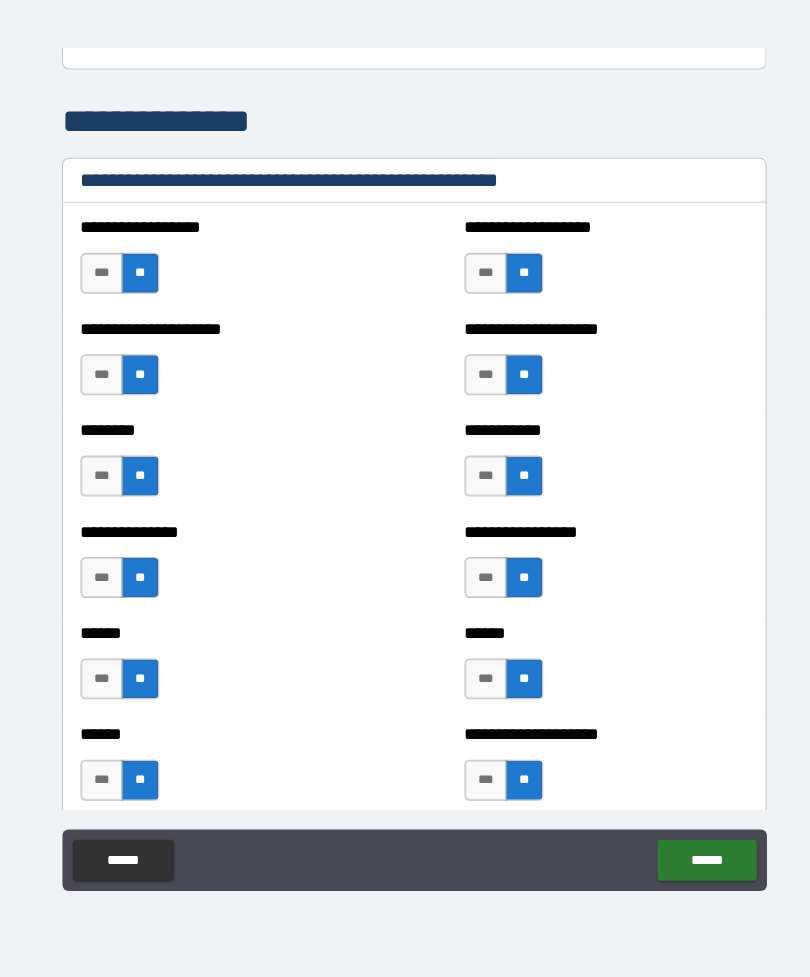 click on "******" at bounding box center (690, 862) 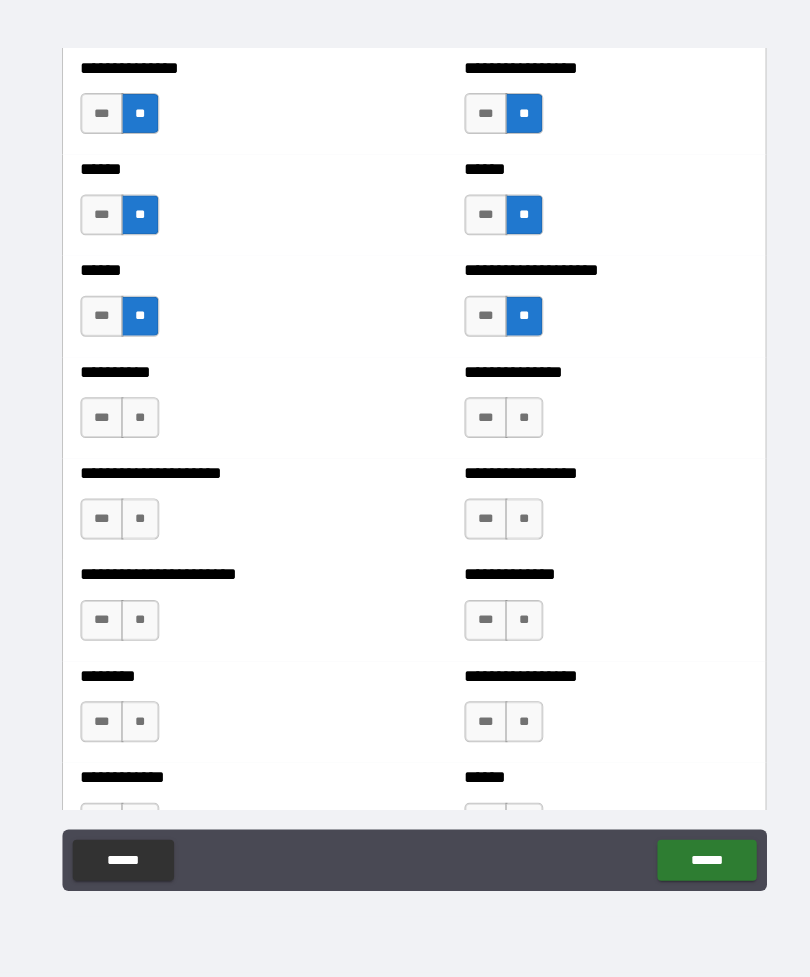 scroll, scrollTop: 2463, scrollLeft: 0, axis: vertical 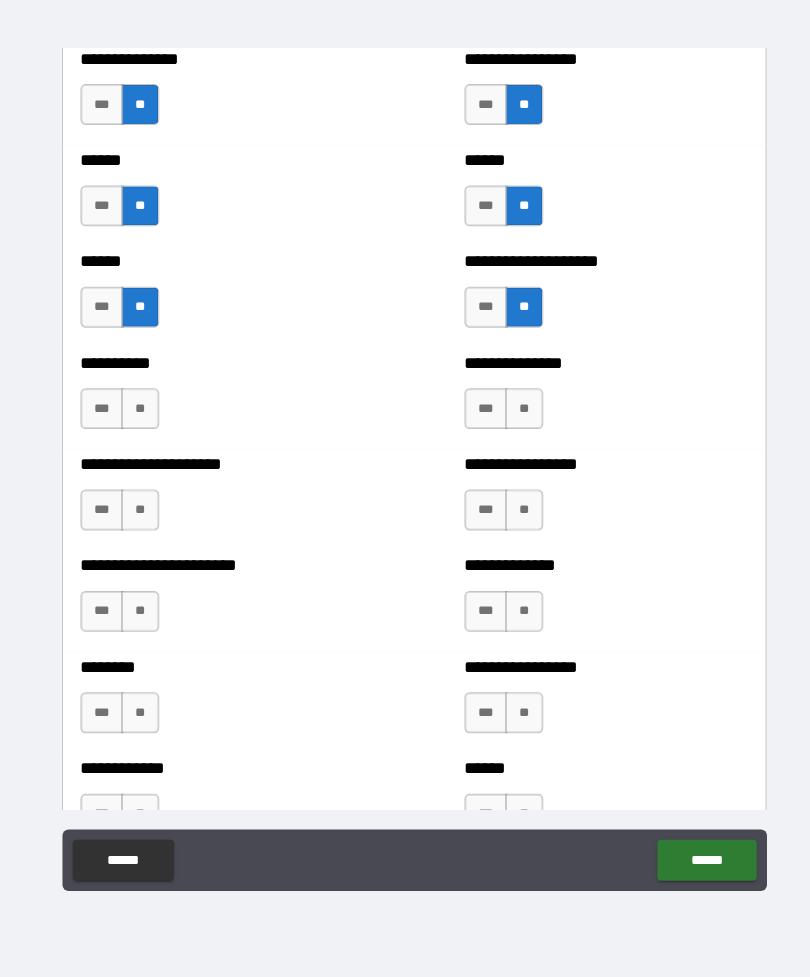 click on "**" at bounding box center (512, 421) 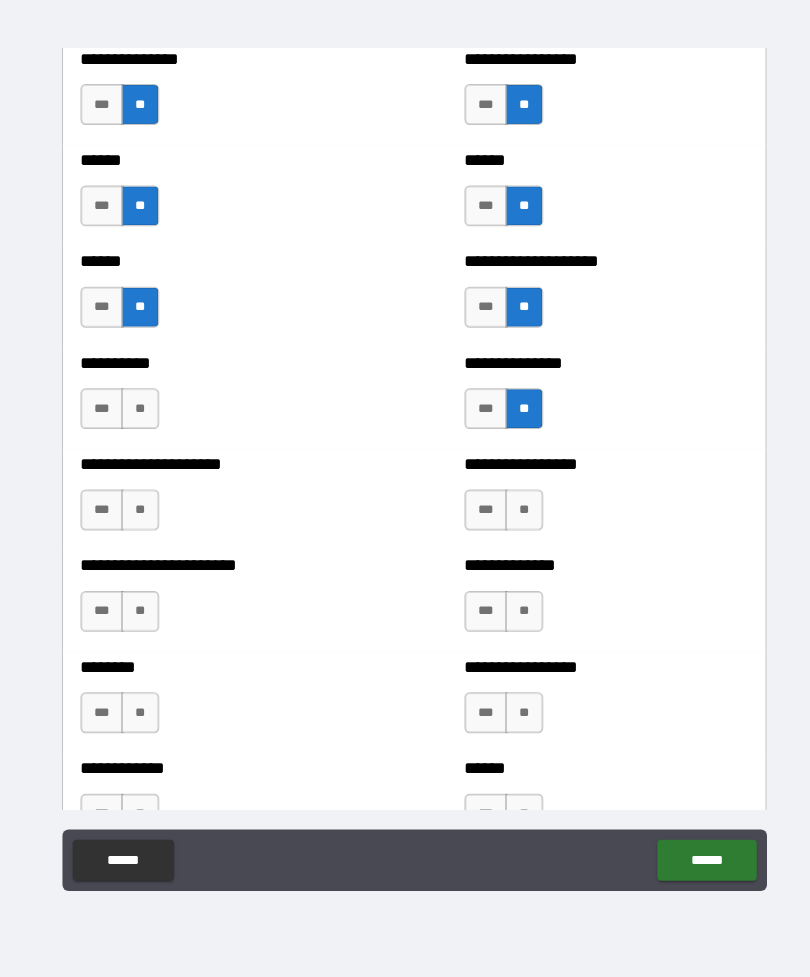 click on "**" at bounding box center (512, 520) 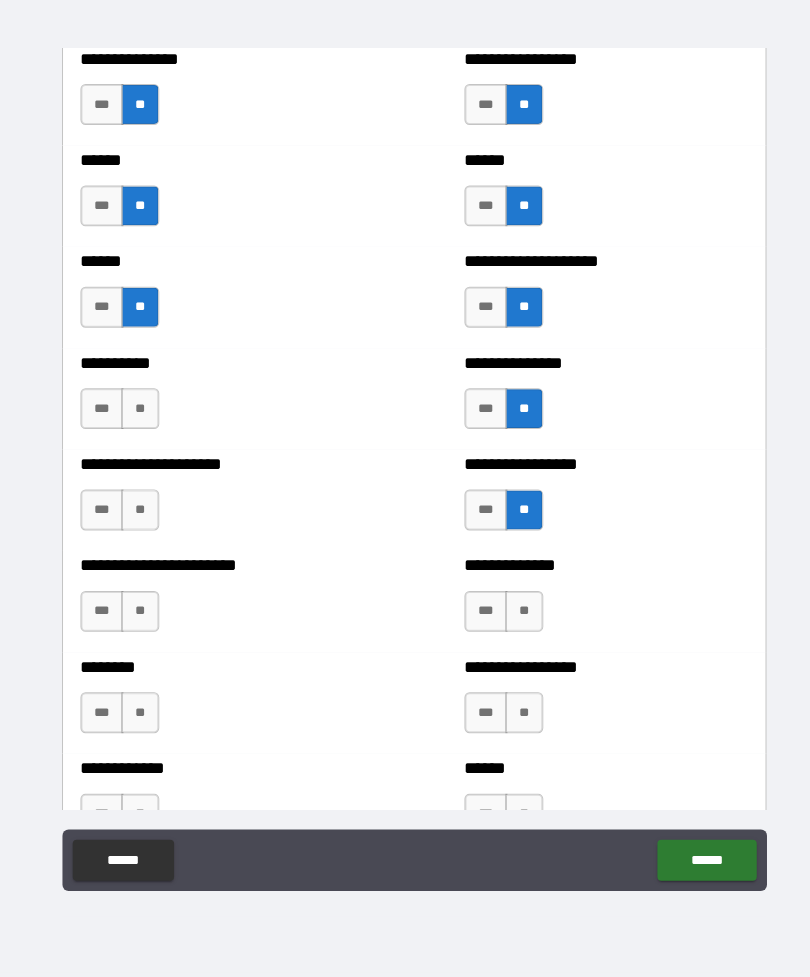 click on "**" at bounding box center (512, 619) 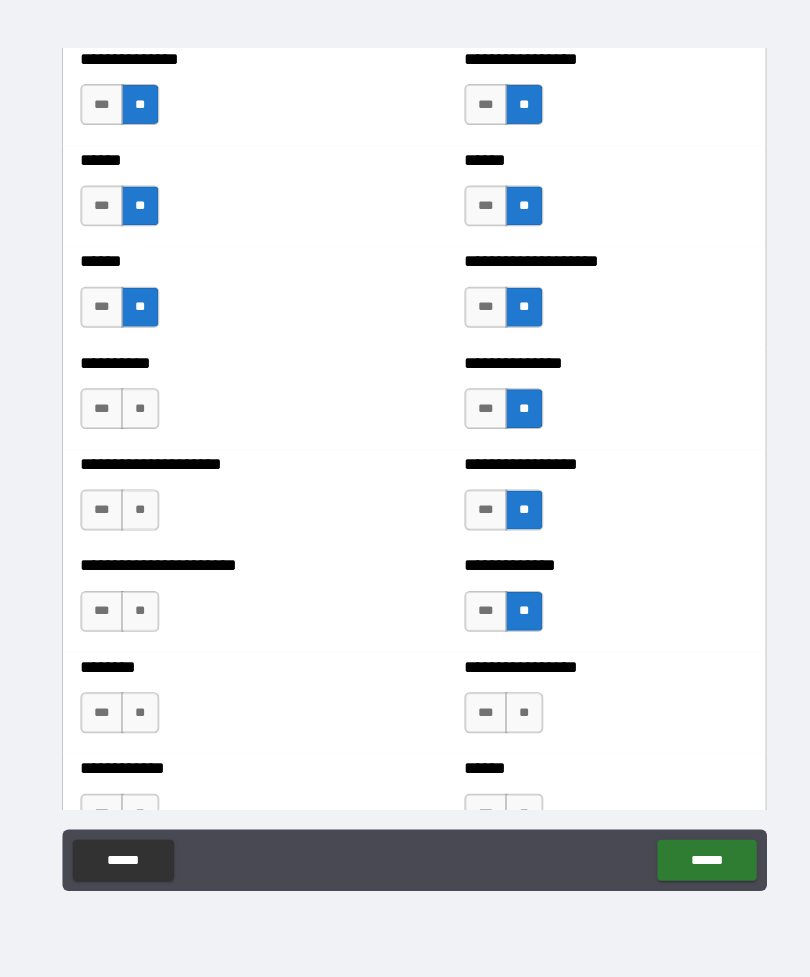 click on "**" at bounding box center [512, 718] 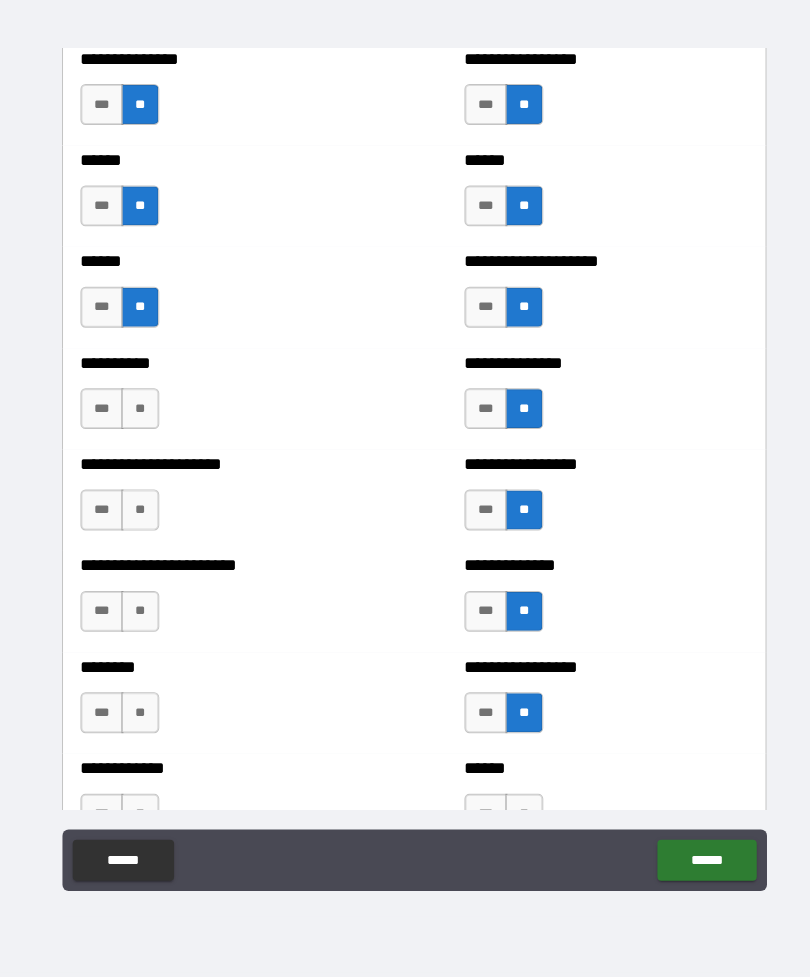 click on "**" at bounding box center (137, 718) 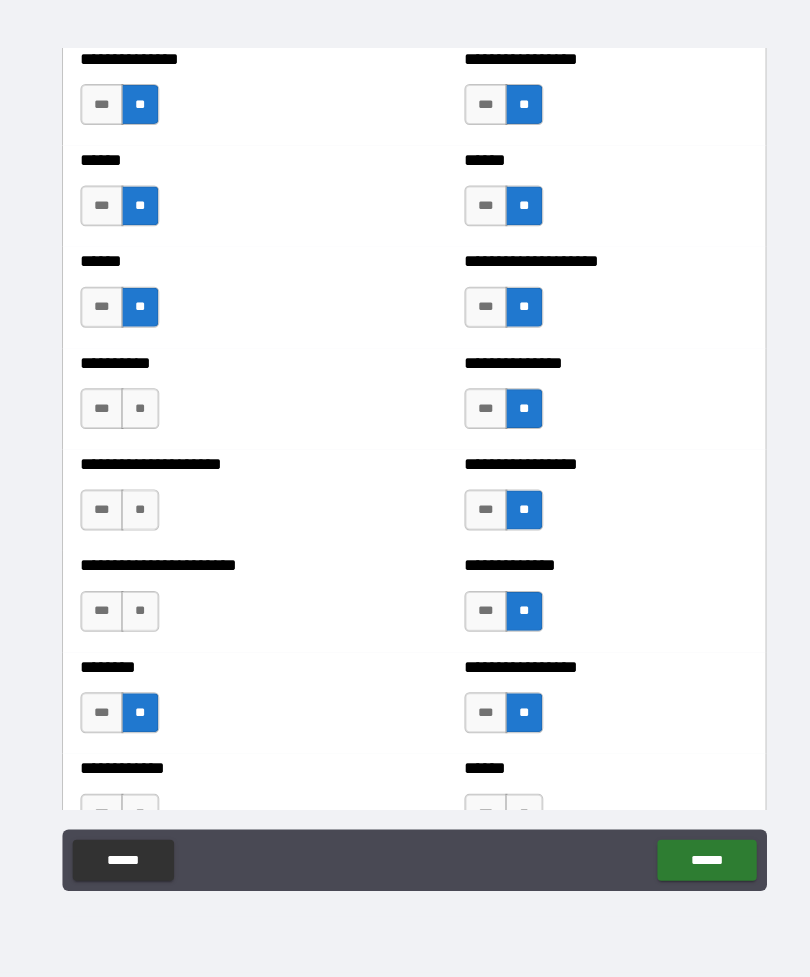 click on "**" at bounding box center [137, 619] 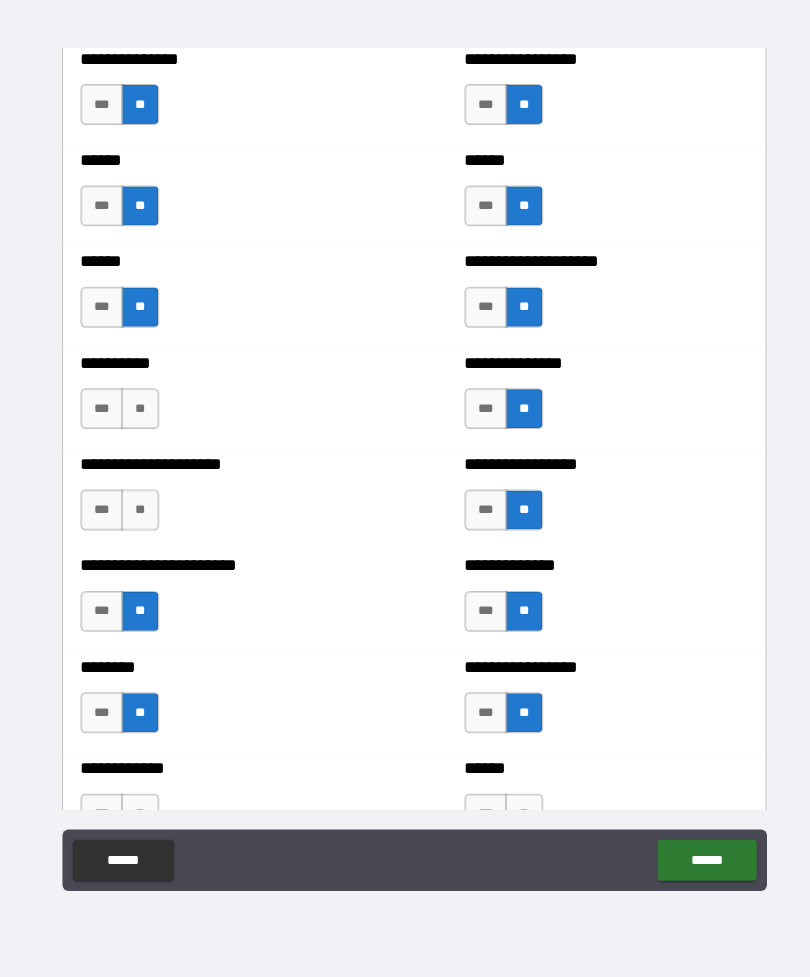 click on "**" at bounding box center (137, 520) 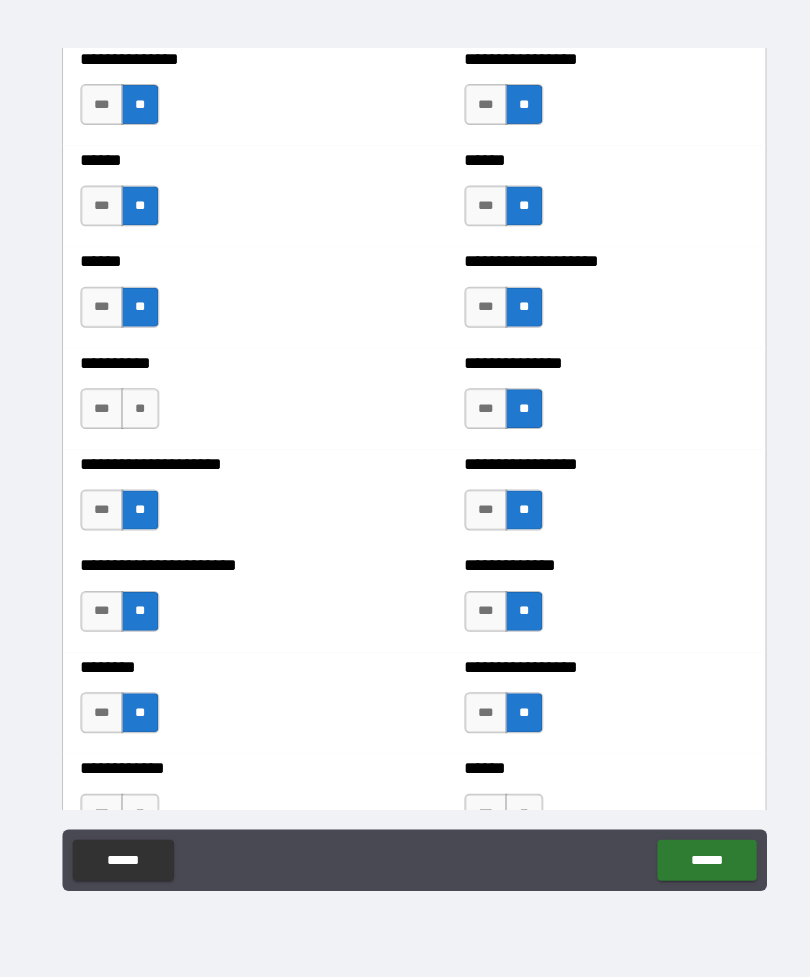 click on "**" at bounding box center [137, 421] 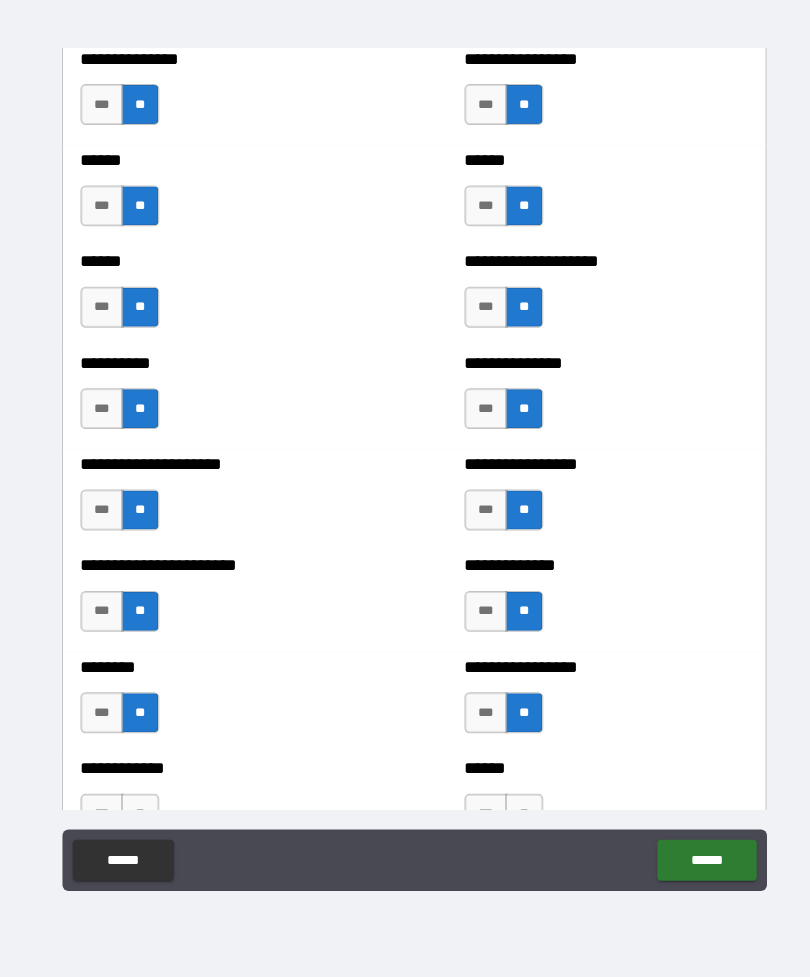 click on "***" at bounding box center [100, 718] 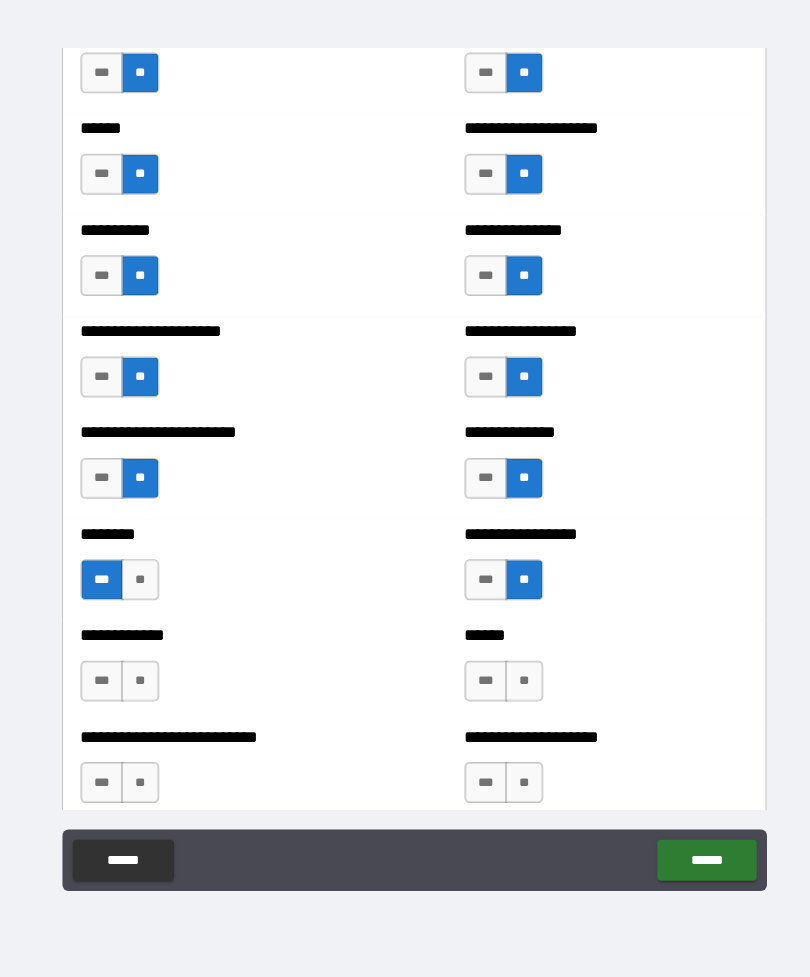 scroll, scrollTop: 2595, scrollLeft: 0, axis: vertical 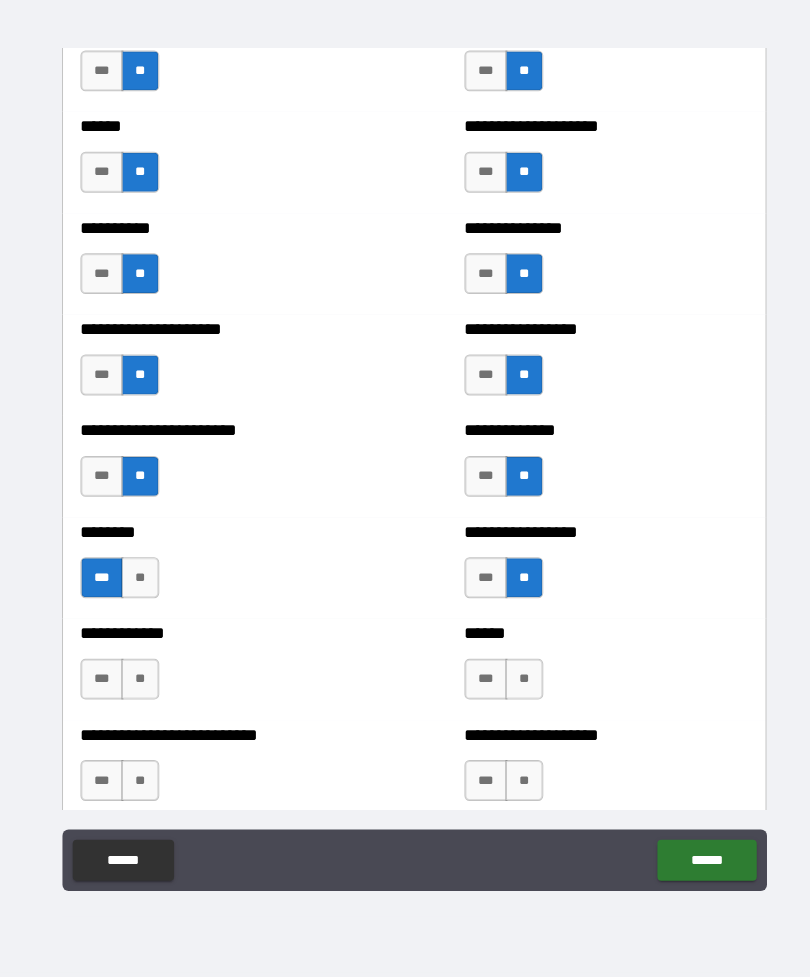 click on "**" at bounding box center [137, 685] 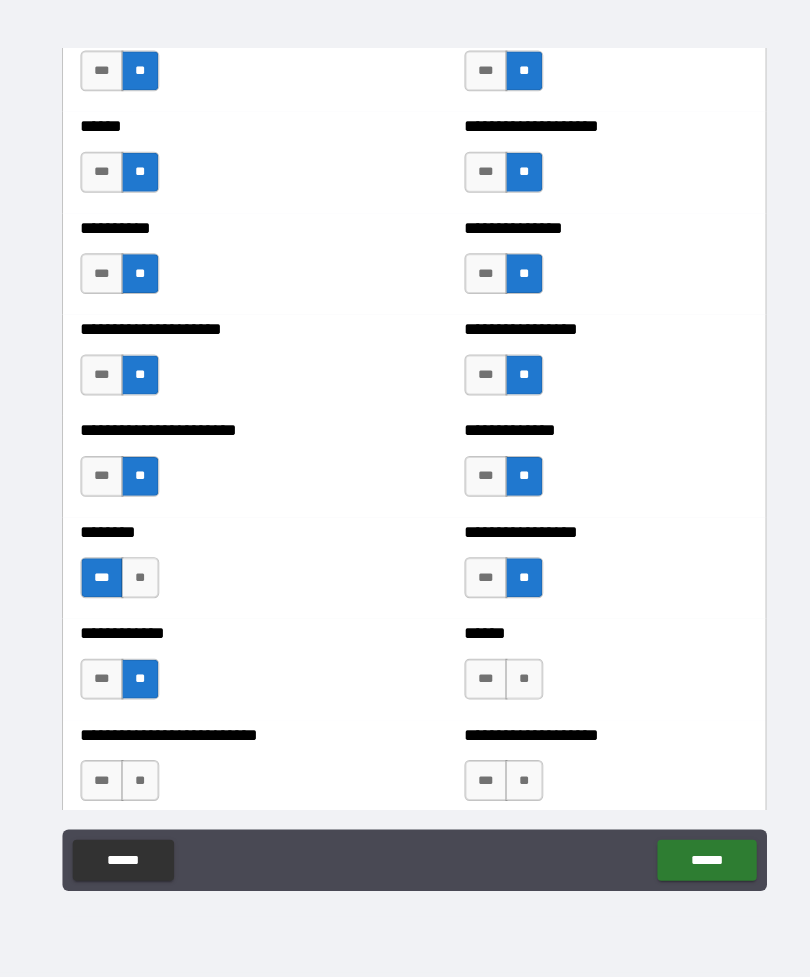 click on "**" at bounding box center (137, 784) 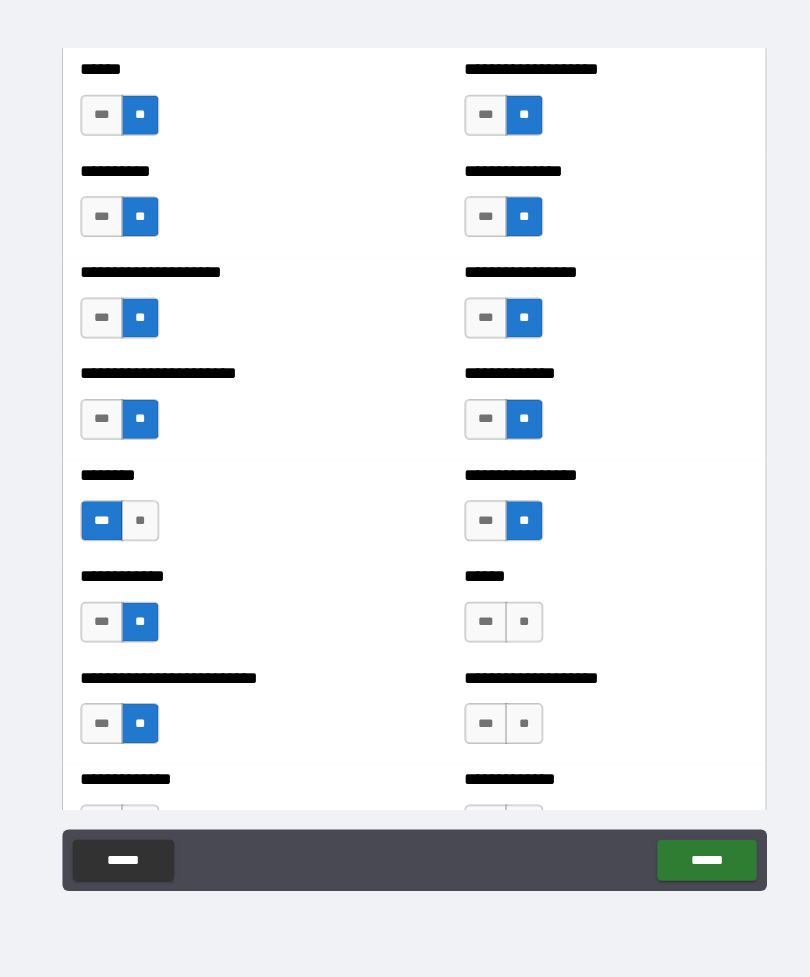 scroll, scrollTop: 2699, scrollLeft: 0, axis: vertical 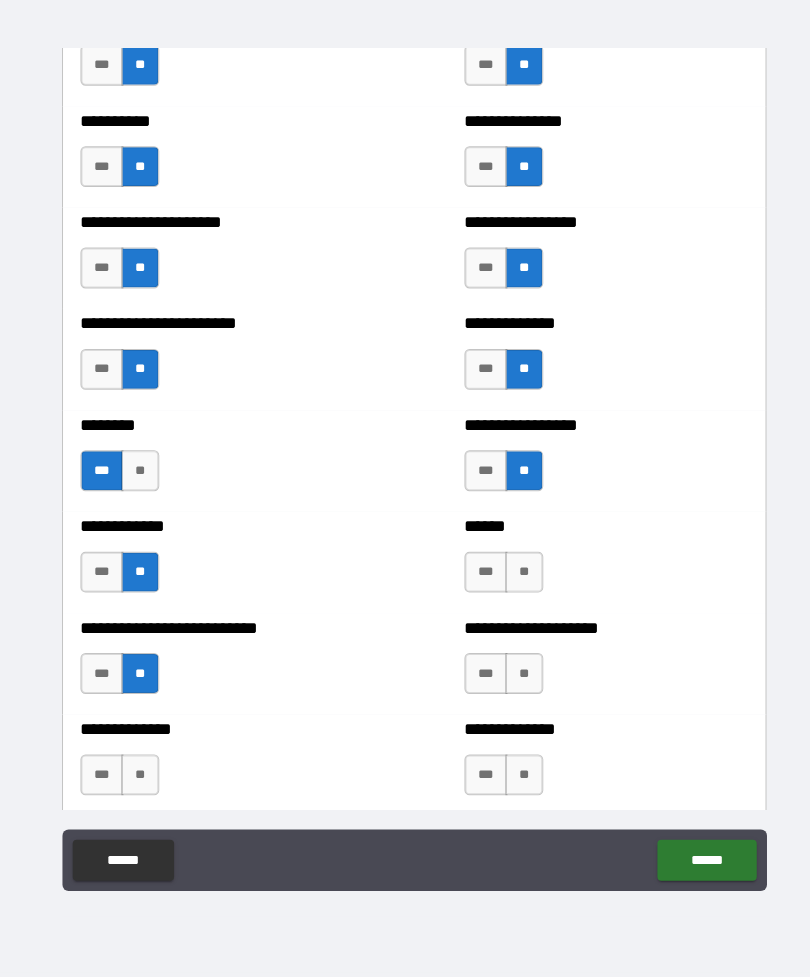 click on "**" at bounding box center (512, 680) 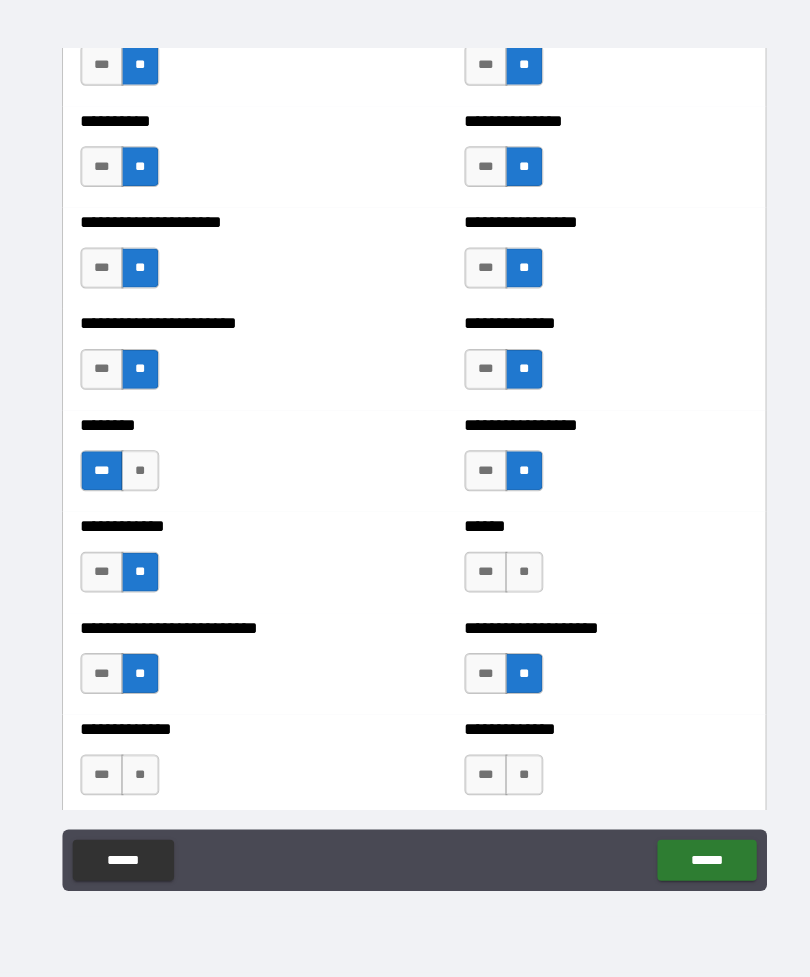 click on "**" at bounding box center [512, 581] 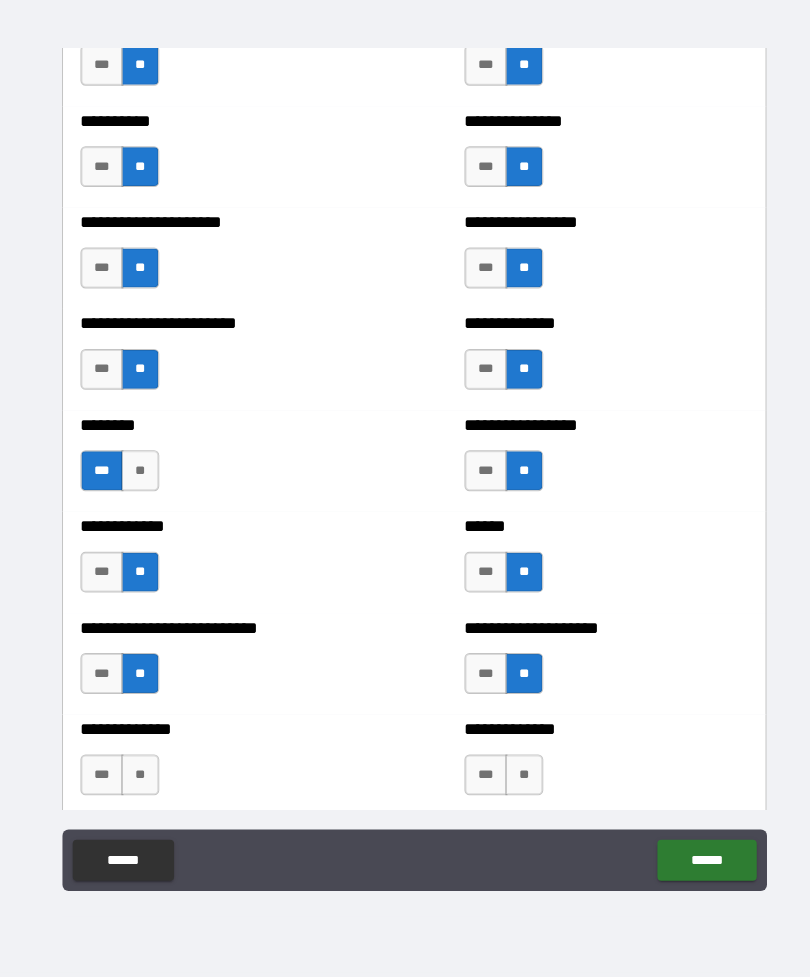 click on "**" at bounding box center (512, 779) 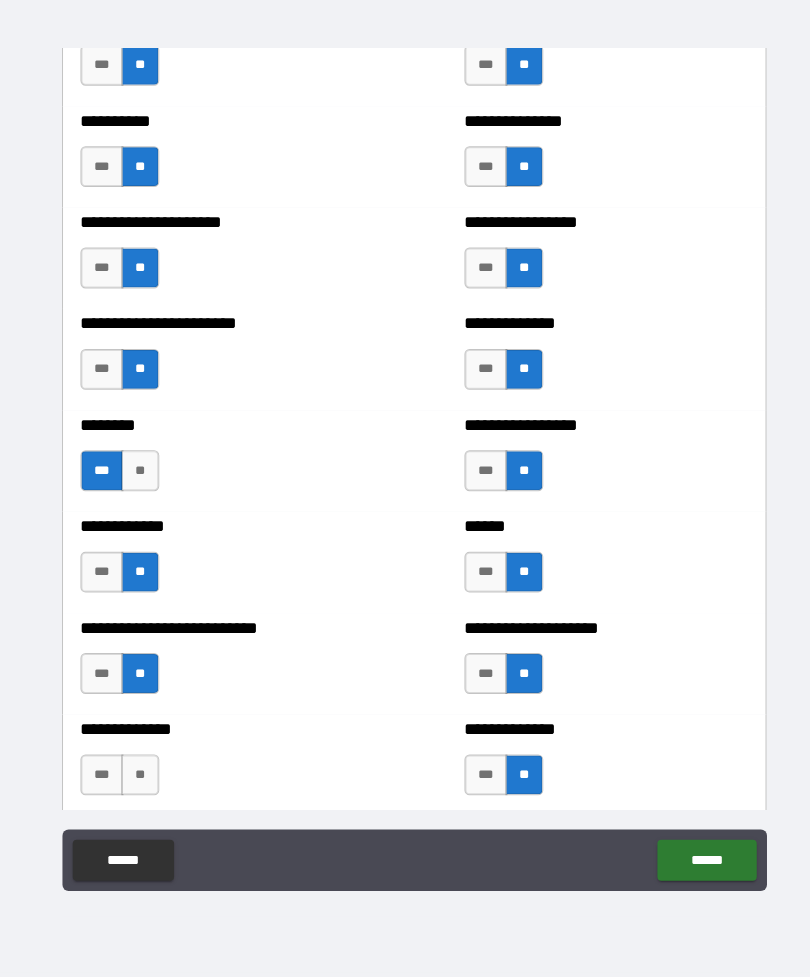 click on "**" at bounding box center [137, 779] 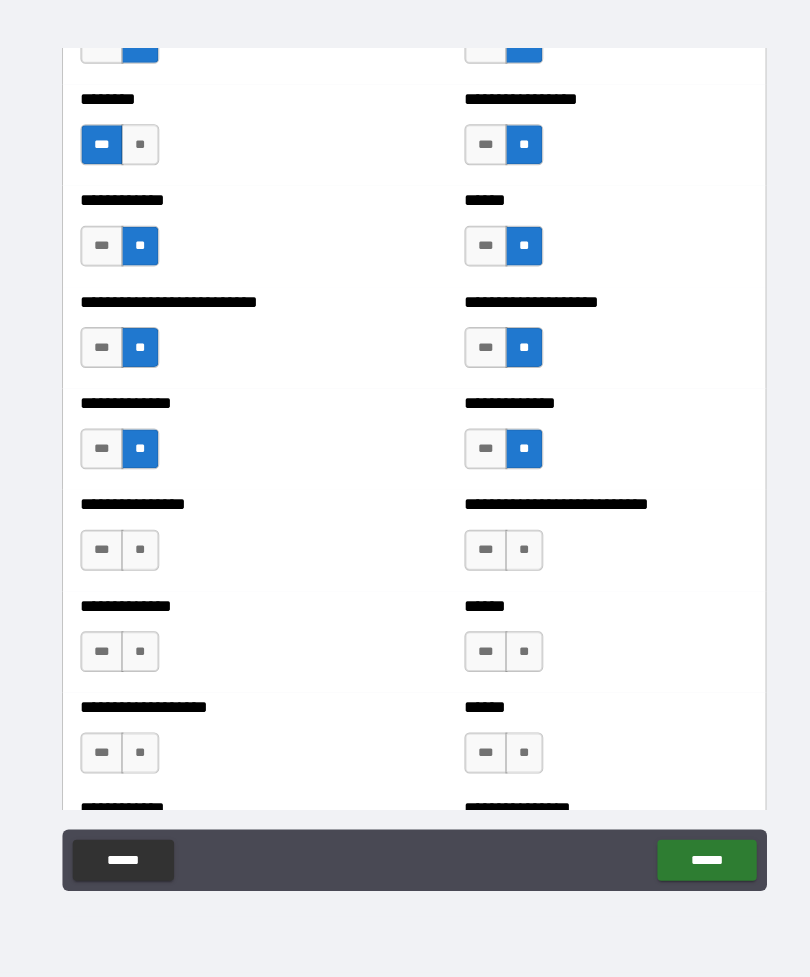 scroll, scrollTop: 3026, scrollLeft: 0, axis: vertical 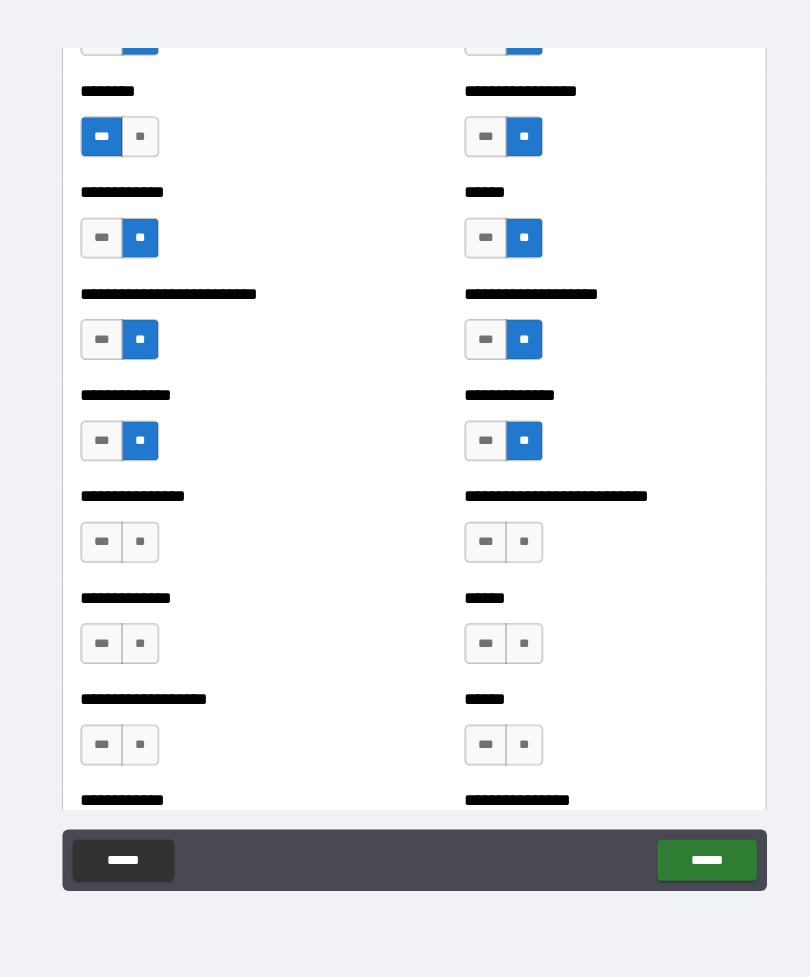 click on "**" at bounding box center (512, 551) 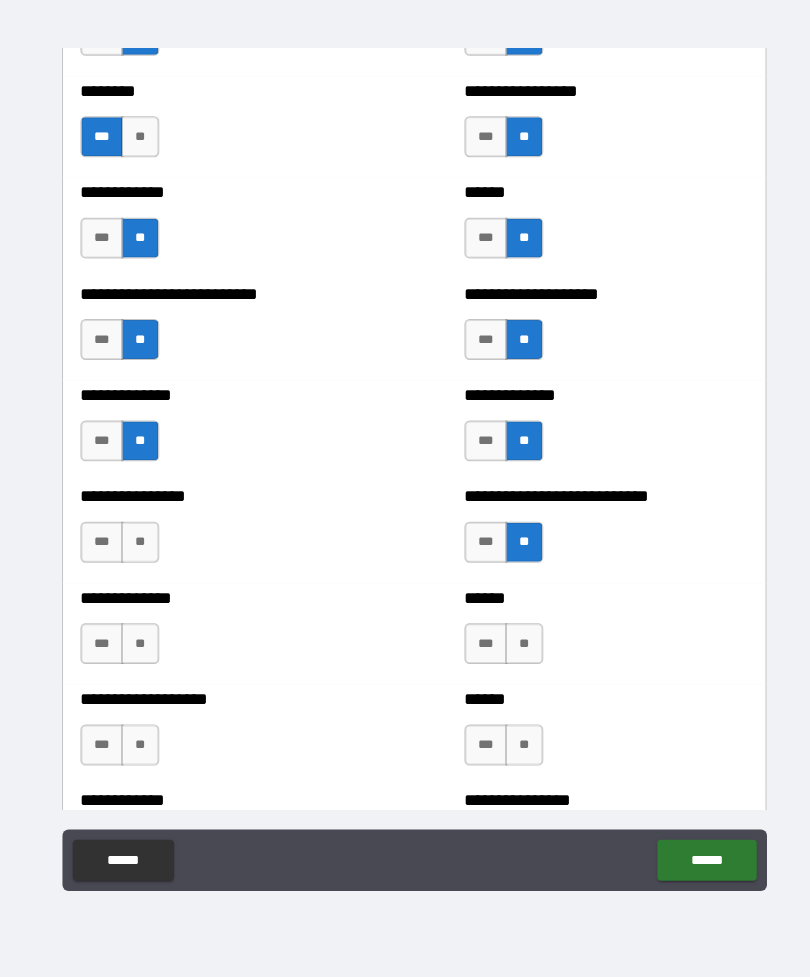 click on "**" at bounding box center [137, 551] 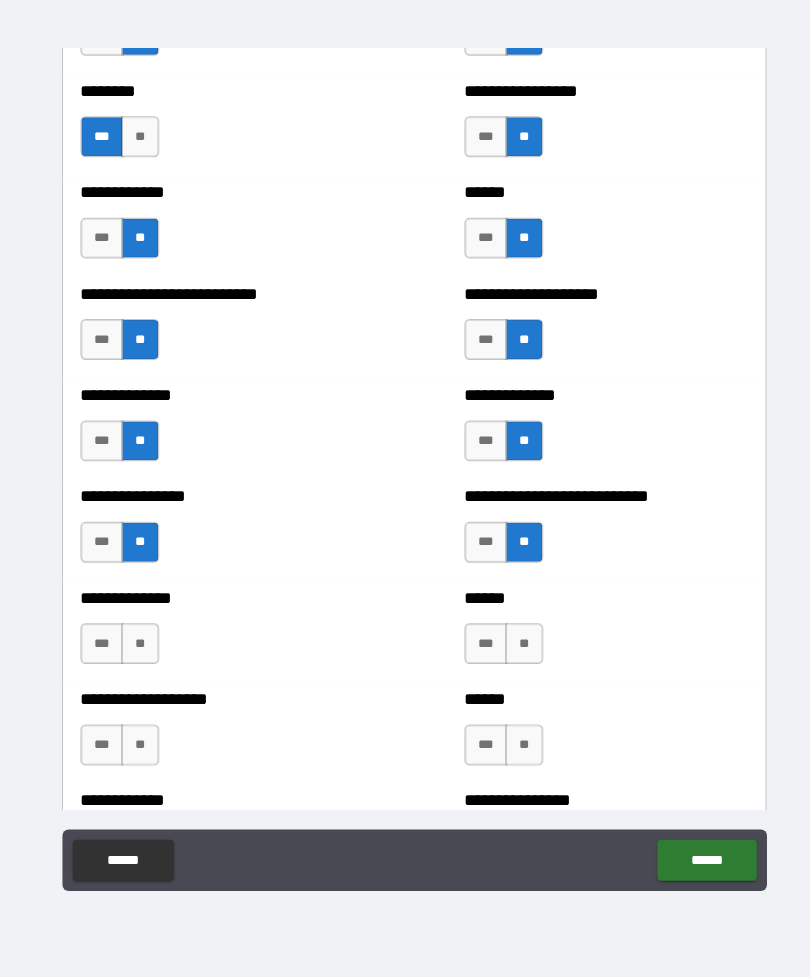 click on "**" at bounding box center [137, 650] 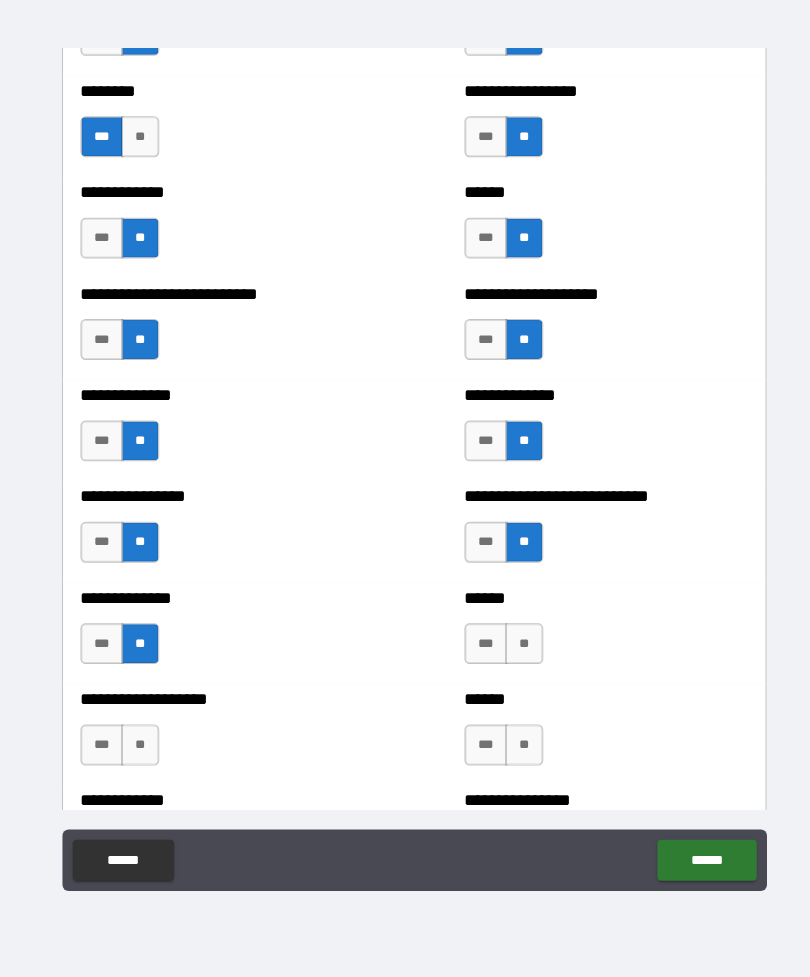 click on "**" at bounding box center [512, 650] 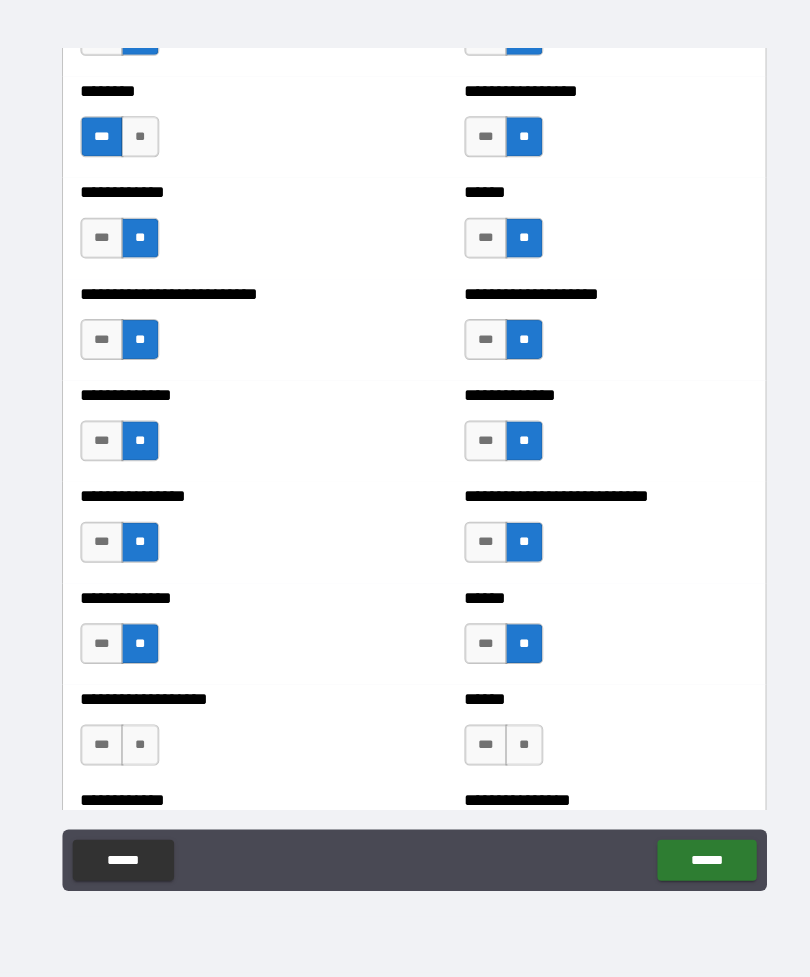click on "**" at bounding box center (512, 749) 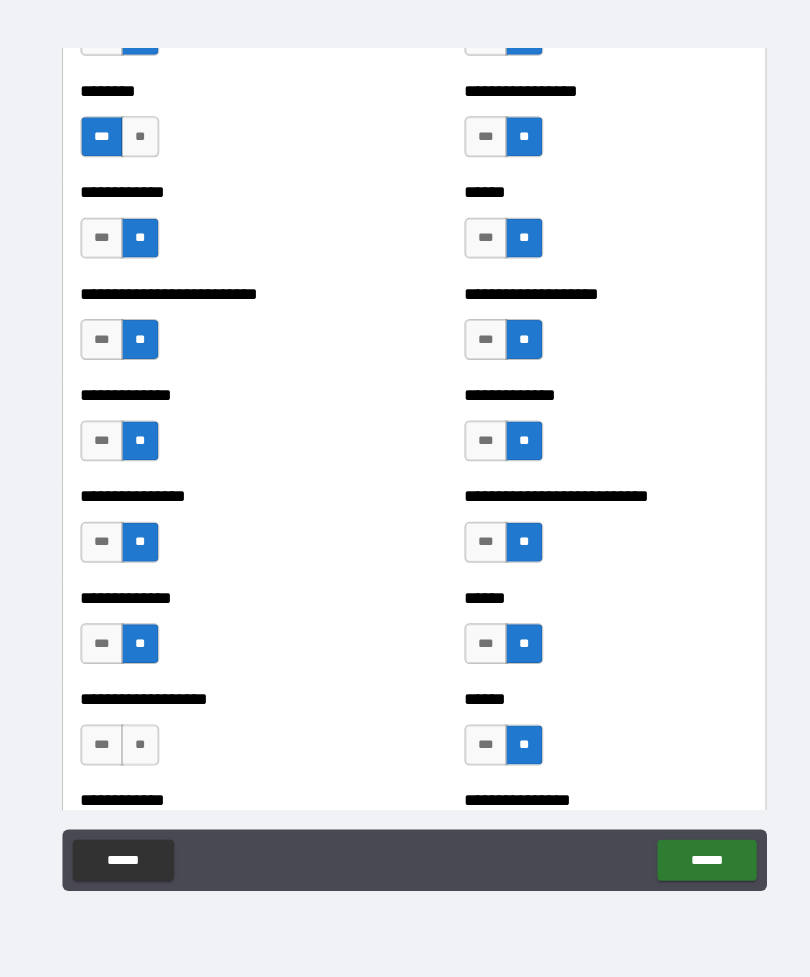 click on "**" at bounding box center [137, 749] 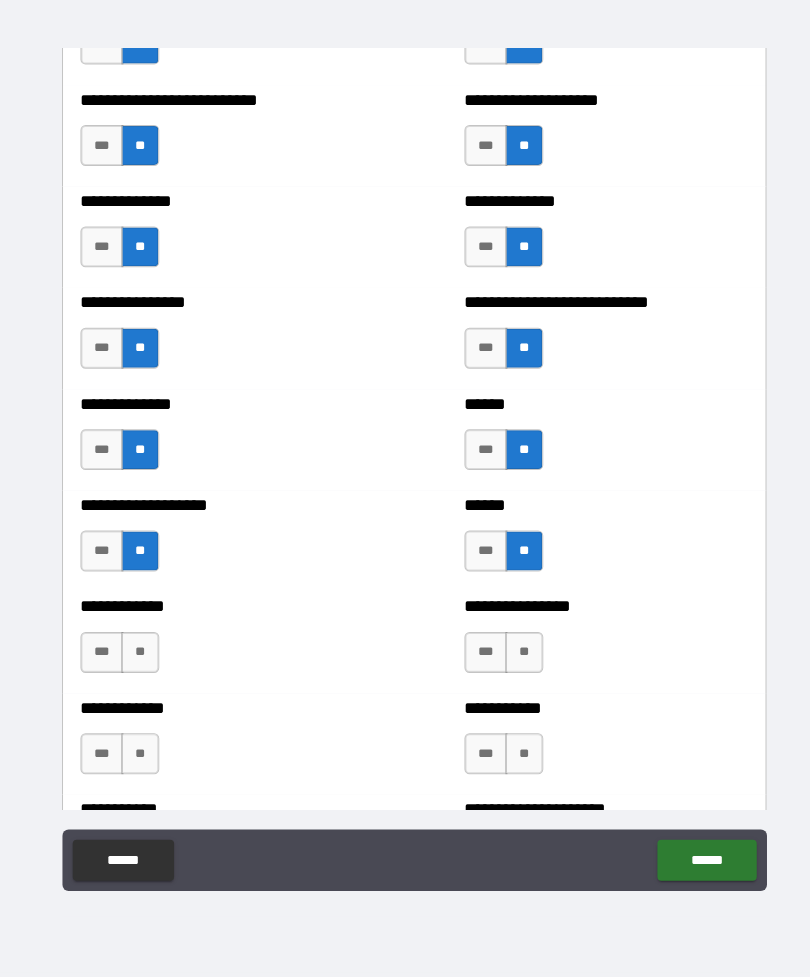 scroll, scrollTop: 3214, scrollLeft: 0, axis: vertical 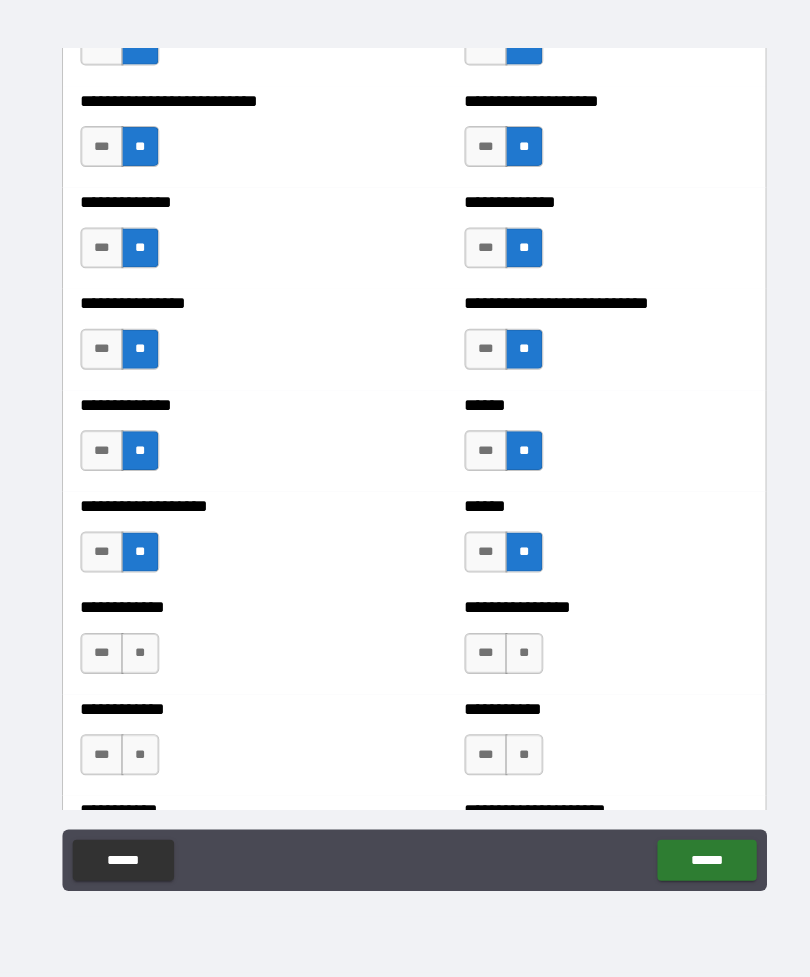 click on "**" at bounding box center [512, 660] 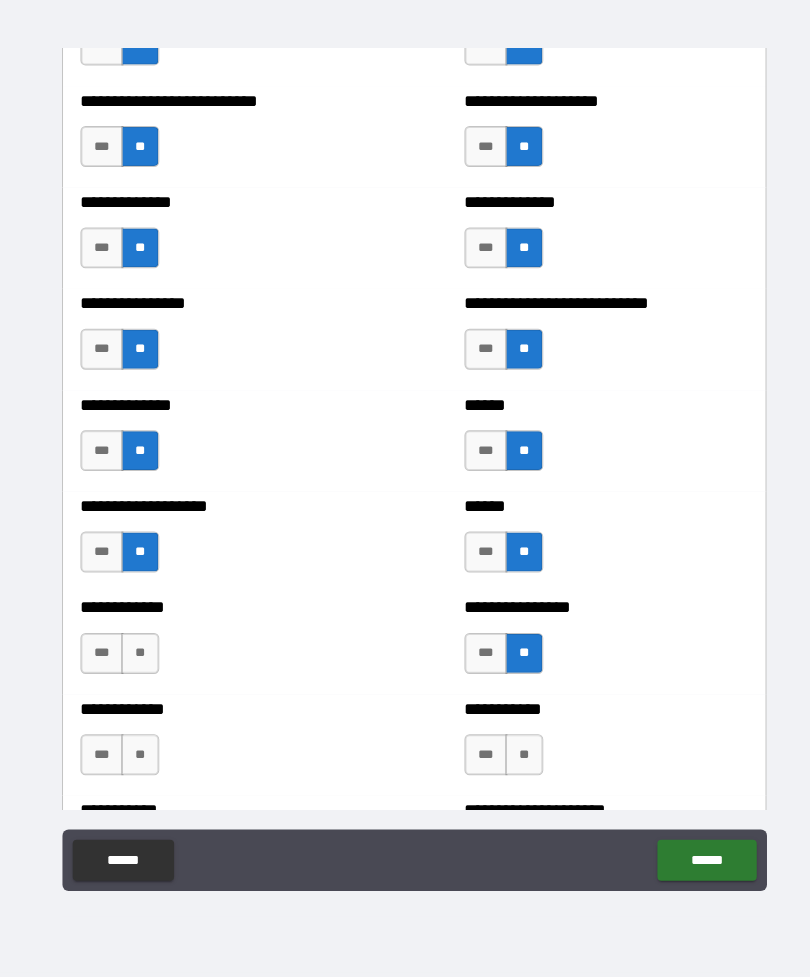 click on "**" at bounding box center (512, 759) 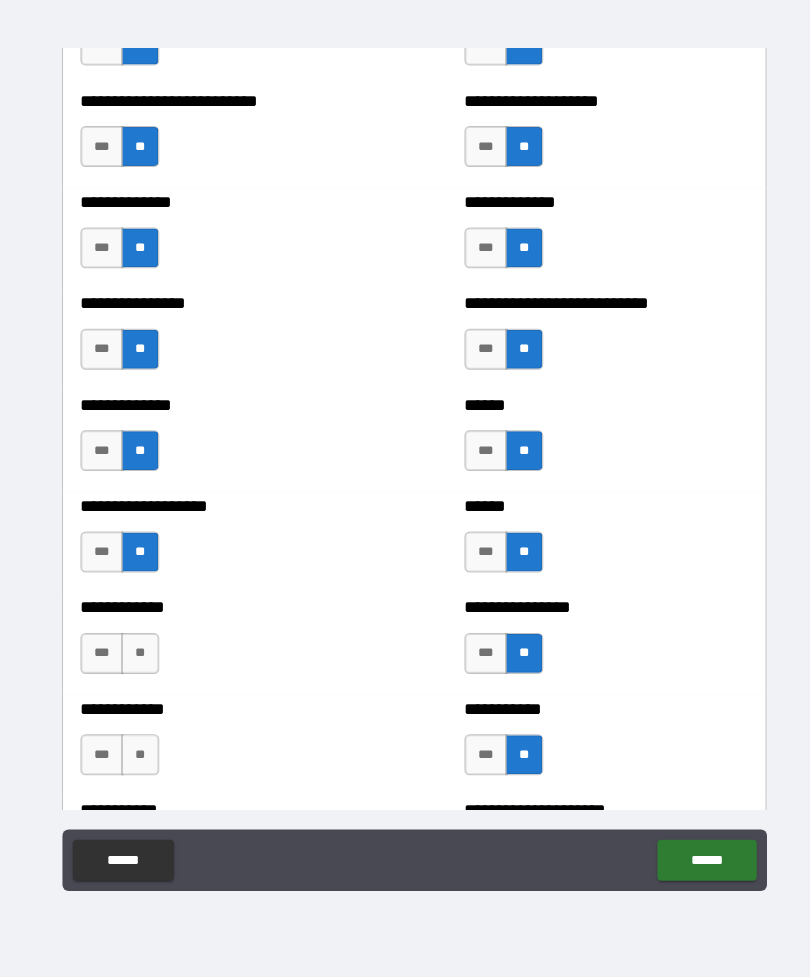 click on "**" at bounding box center (137, 759) 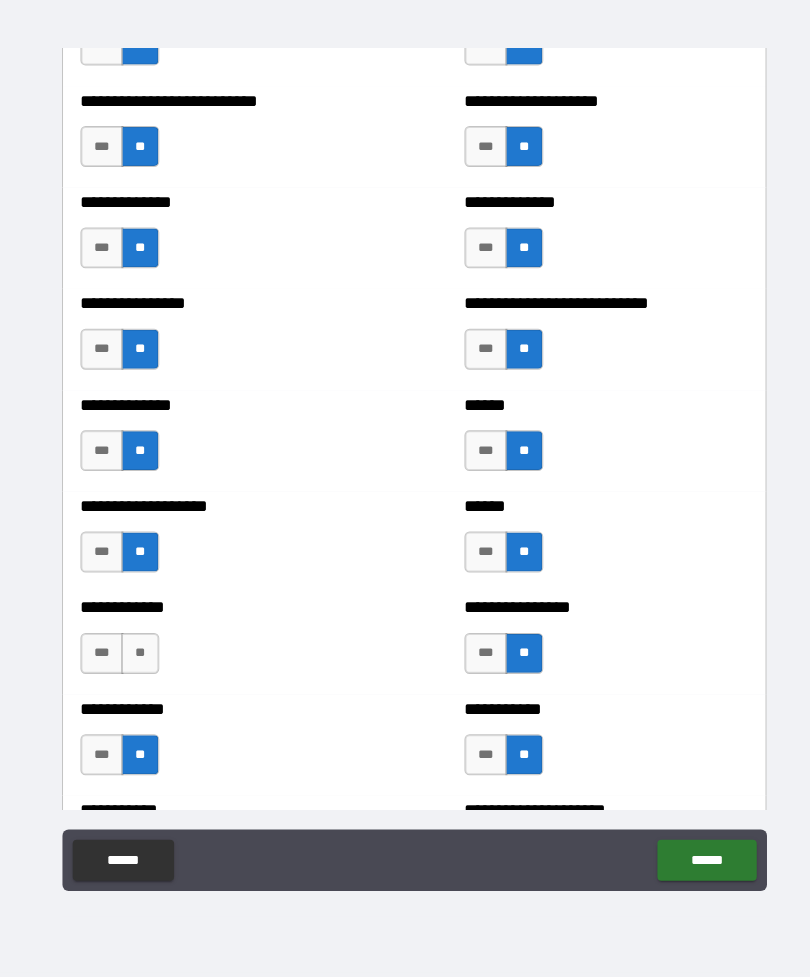 click on "**" at bounding box center [137, 660] 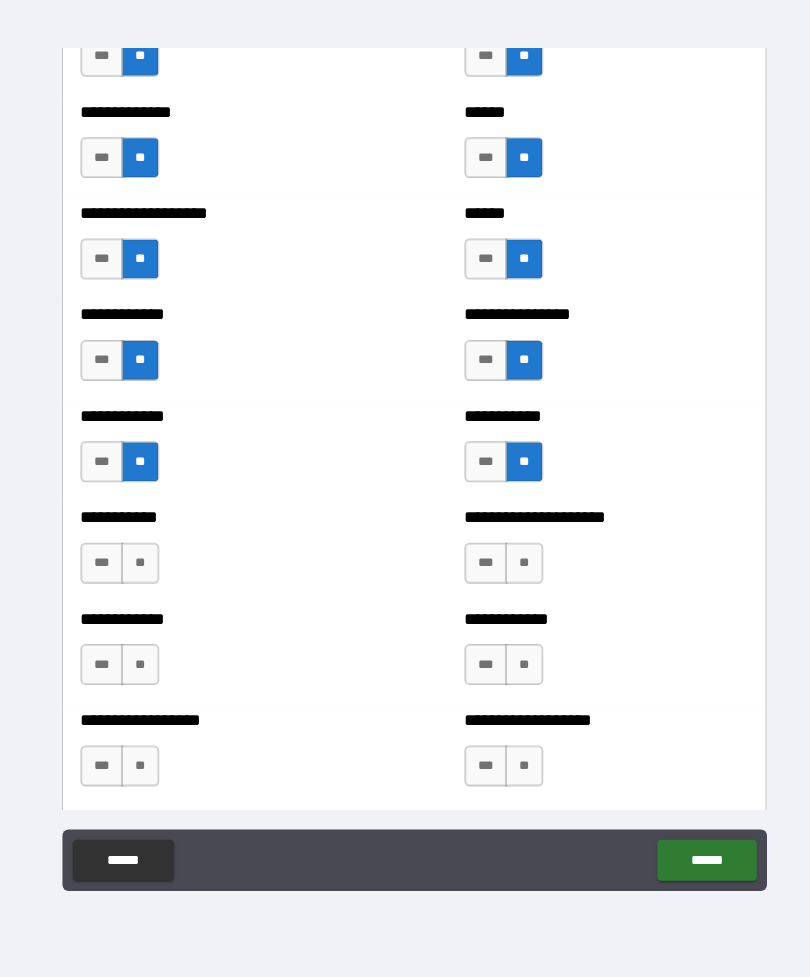 scroll, scrollTop: 3497, scrollLeft: 0, axis: vertical 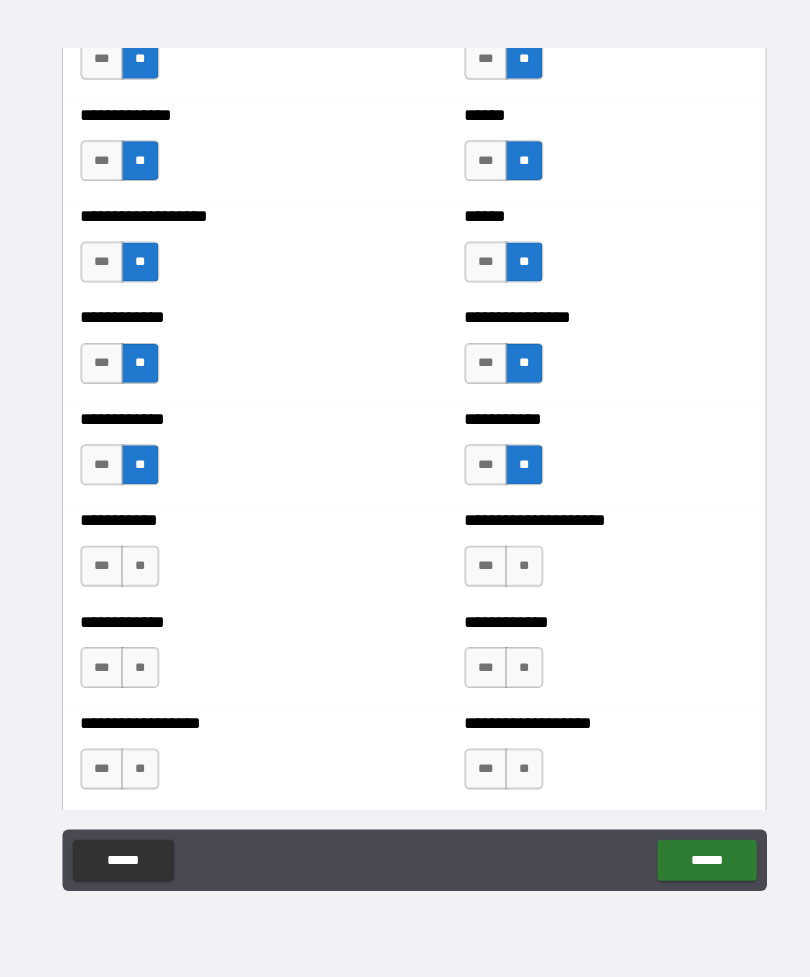 click on "**" at bounding box center [137, 575] 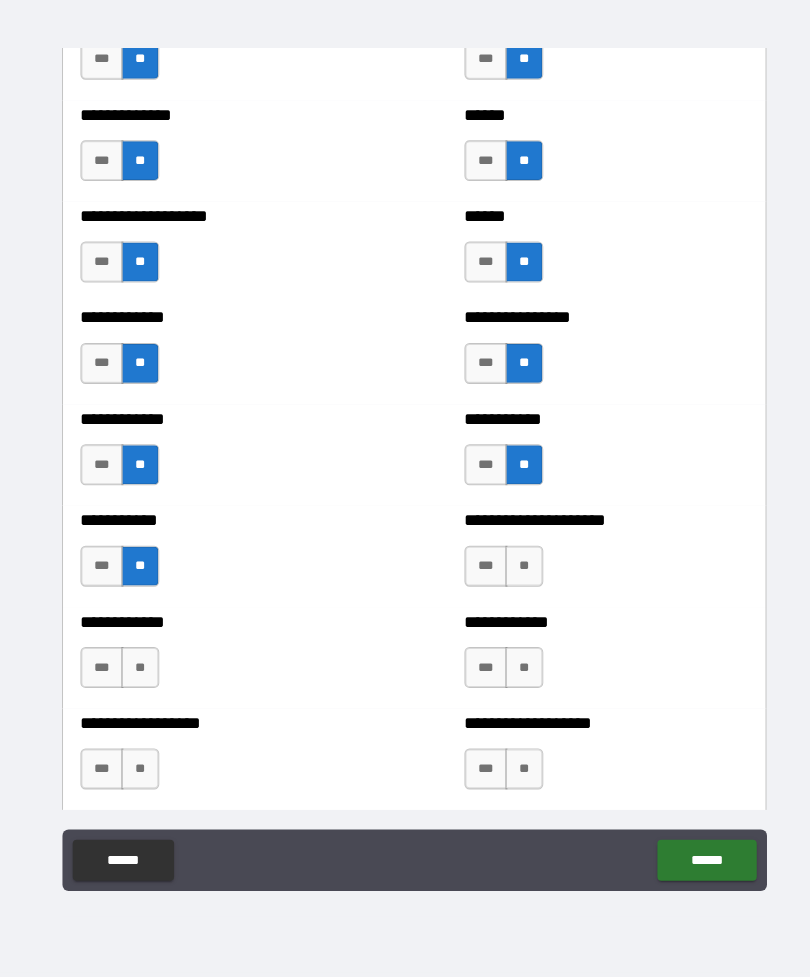 click on "**" at bounding box center [137, 674] 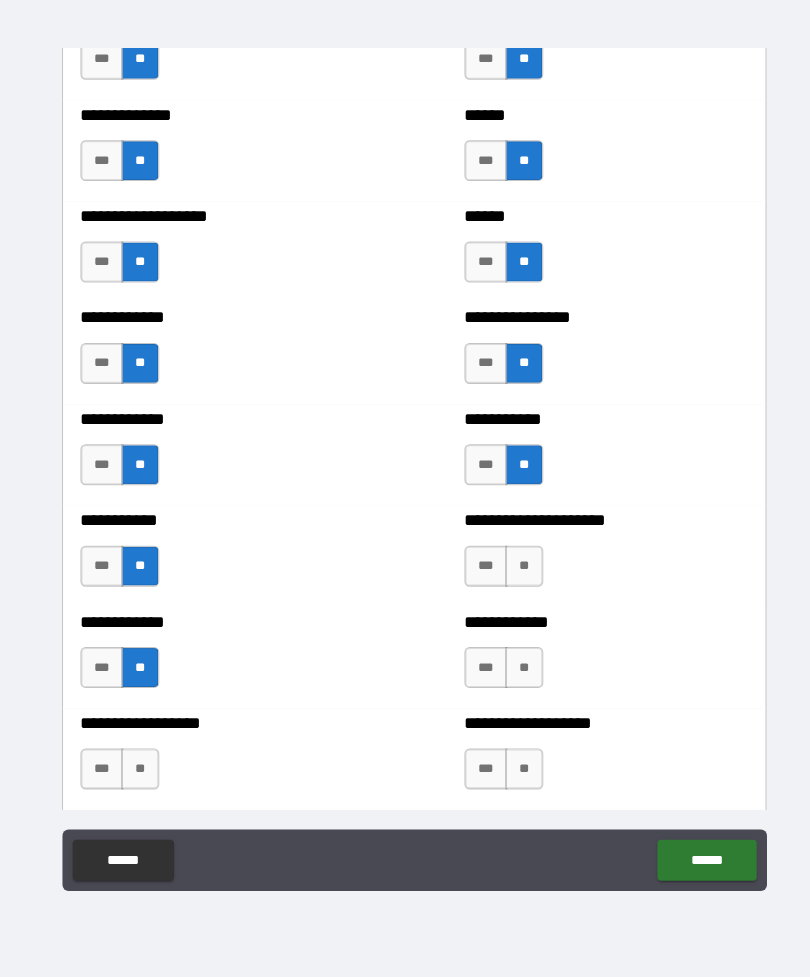 click on "**" at bounding box center (137, 773) 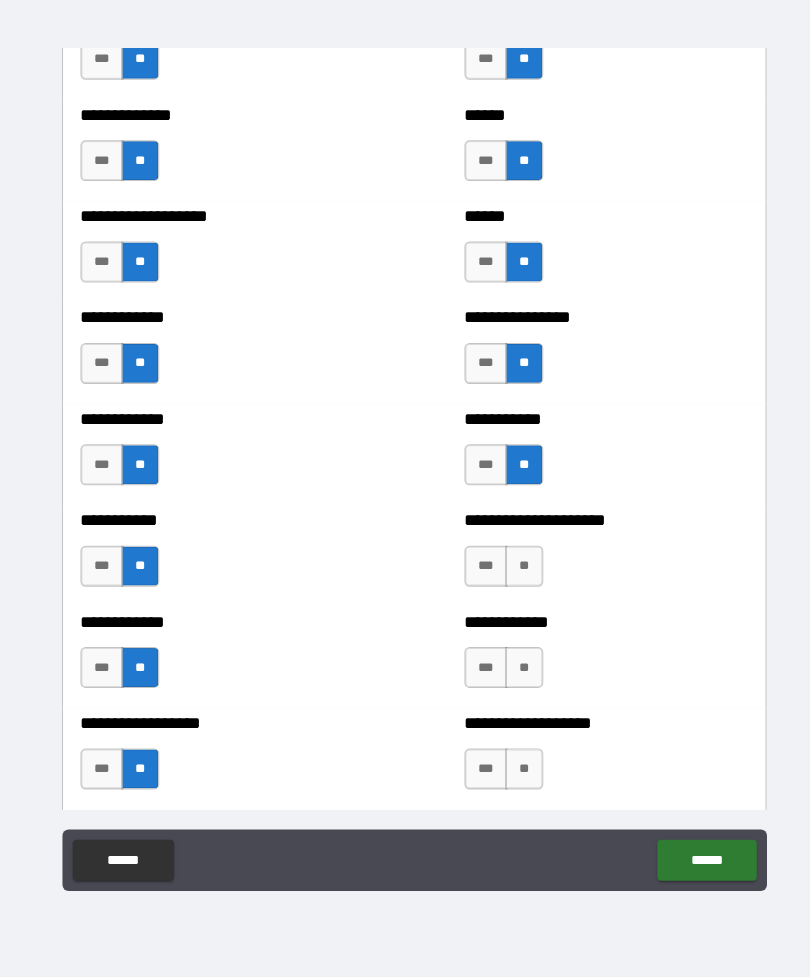 click on "**" at bounding box center [512, 575] 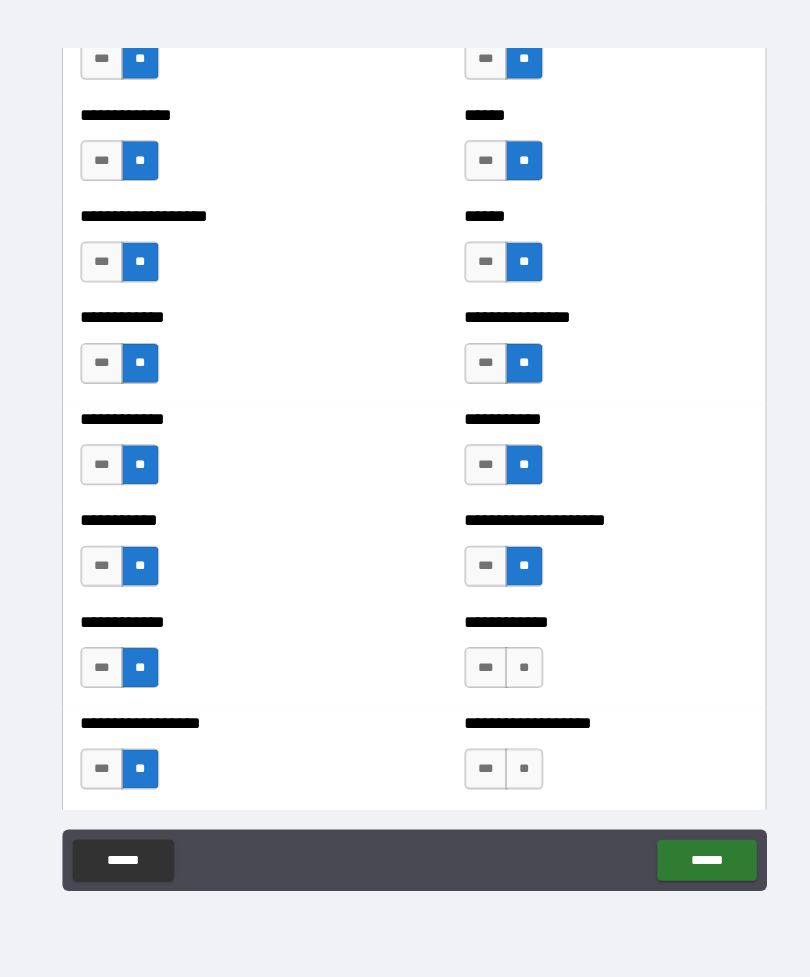 click on "**" at bounding box center (512, 674) 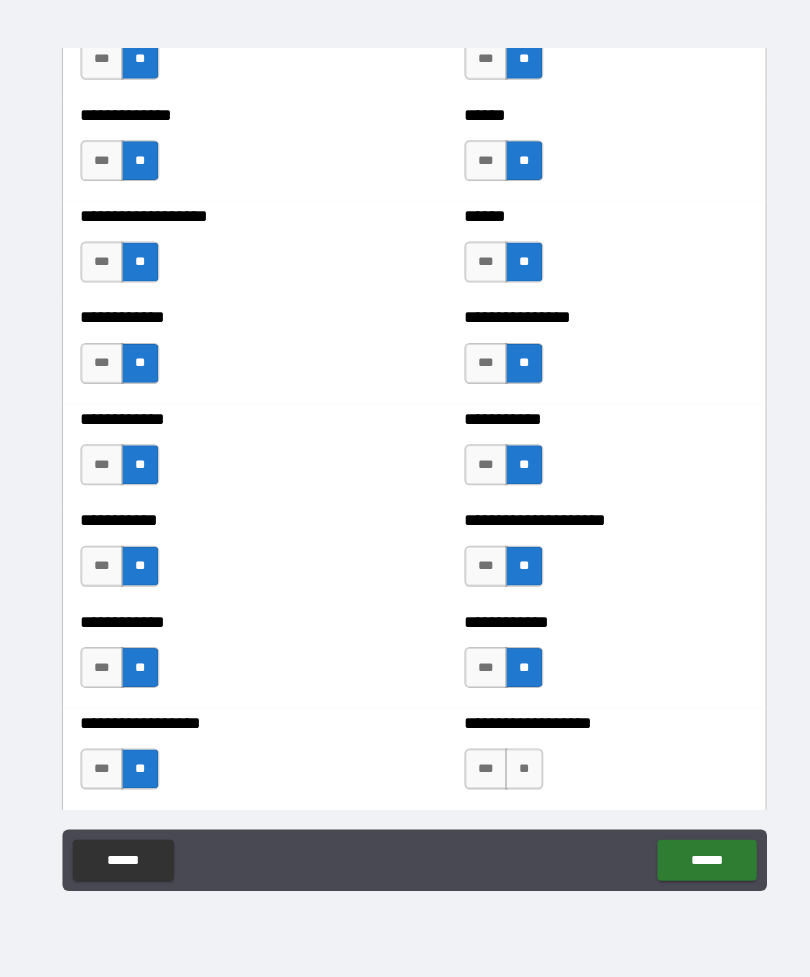click on "**" at bounding box center (512, 773) 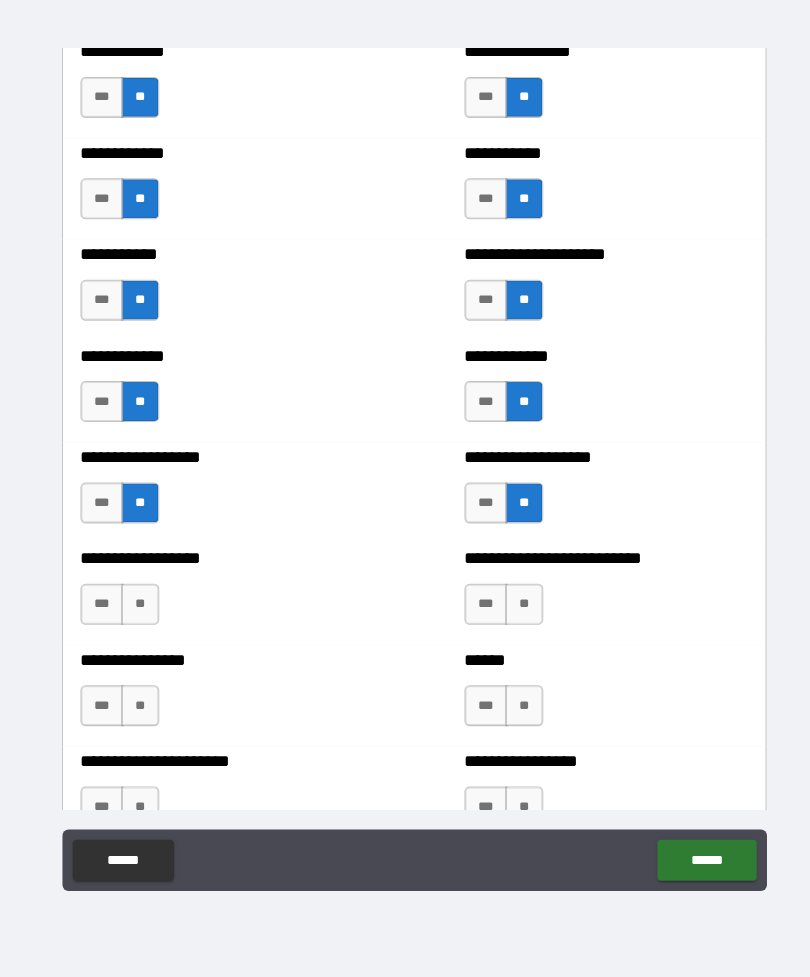 scroll, scrollTop: 3768, scrollLeft: 0, axis: vertical 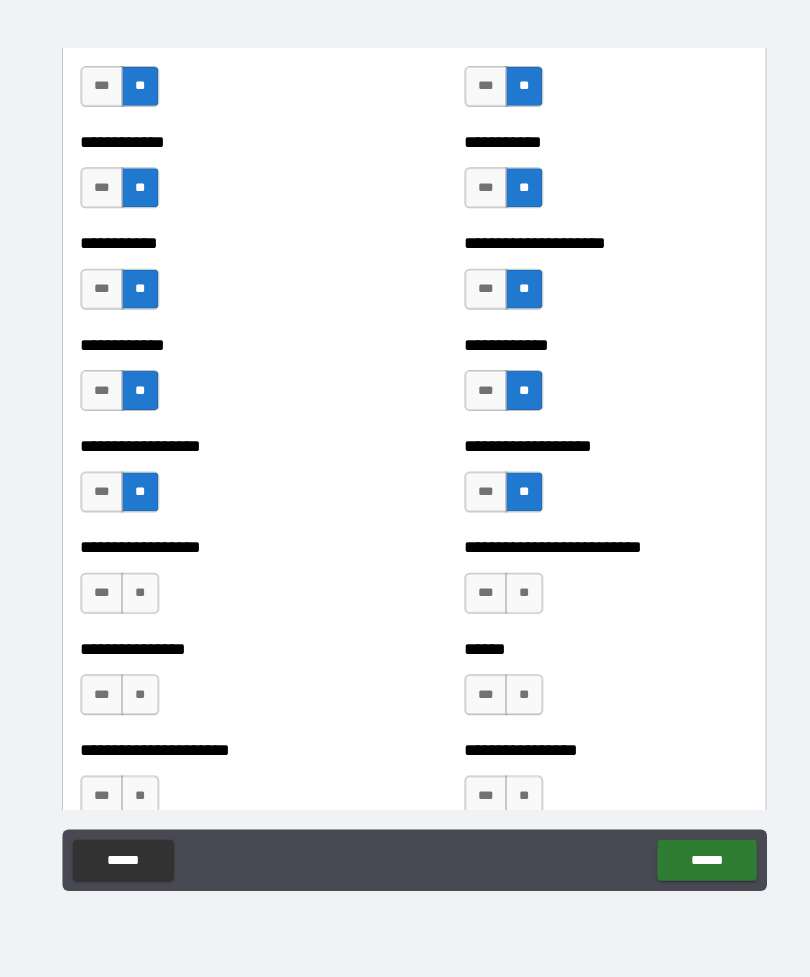 click on "**" at bounding box center [512, 601] 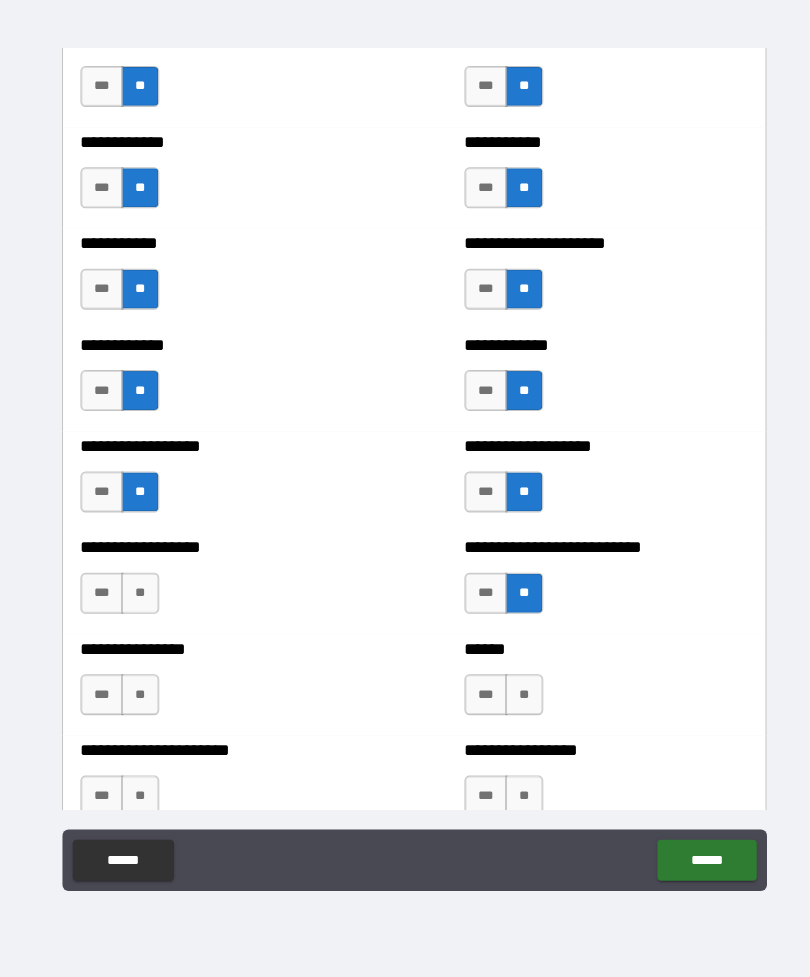 click on "**" at bounding box center (512, 700) 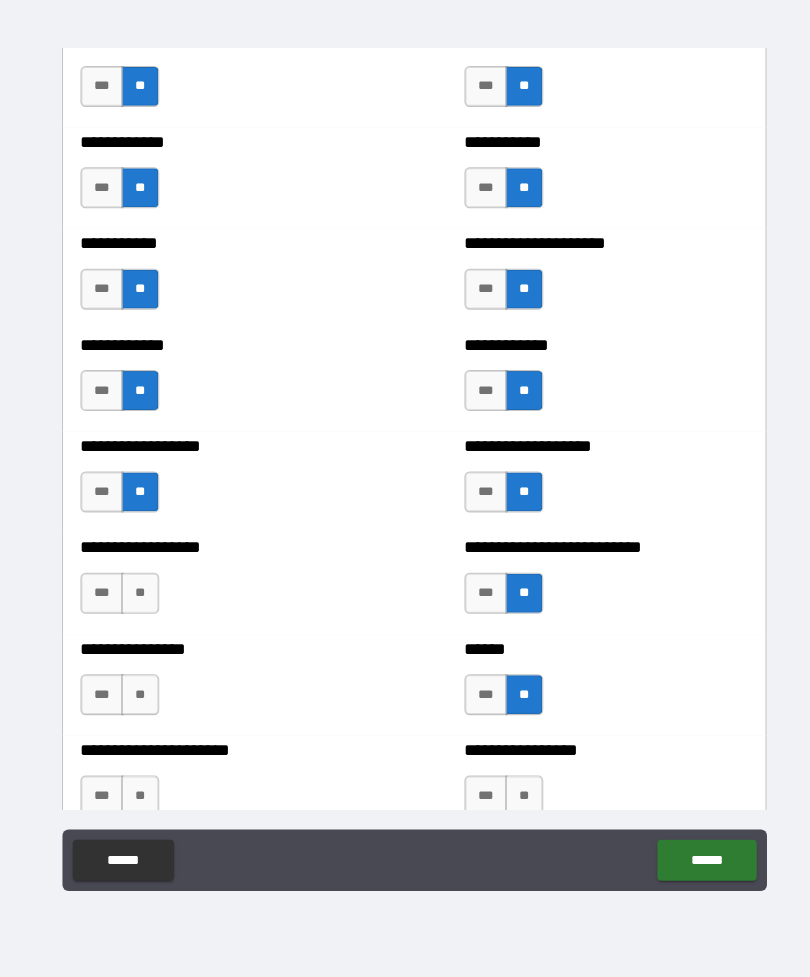 click on "**" at bounding box center [512, 799] 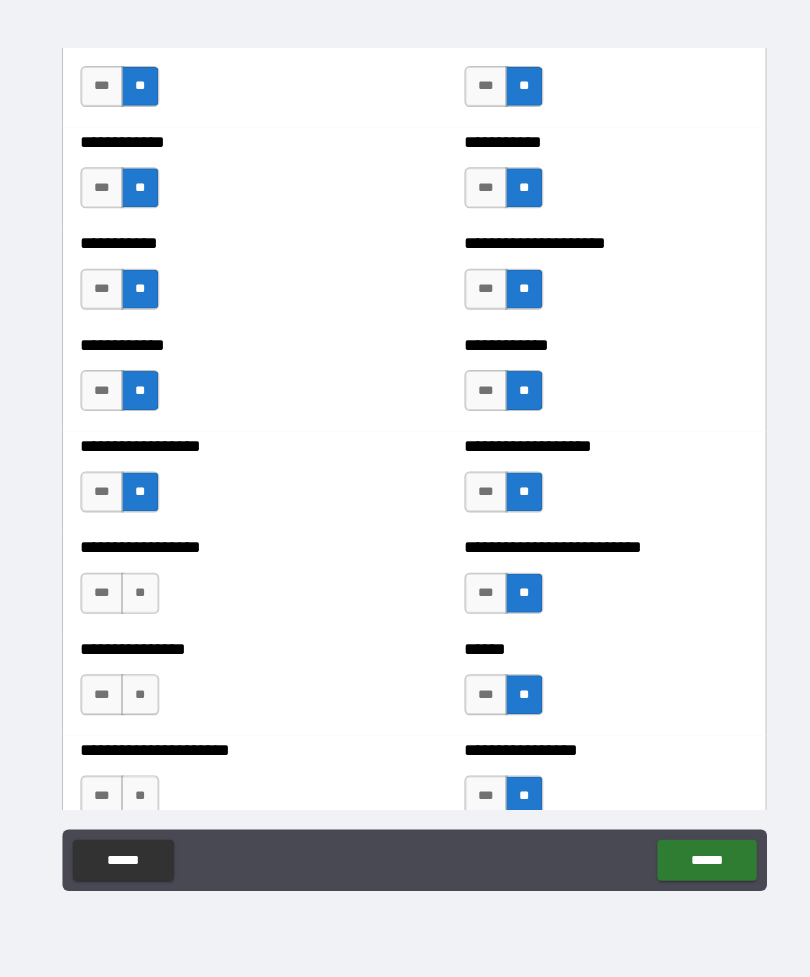 click on "**" at bounding box center [137, 799] 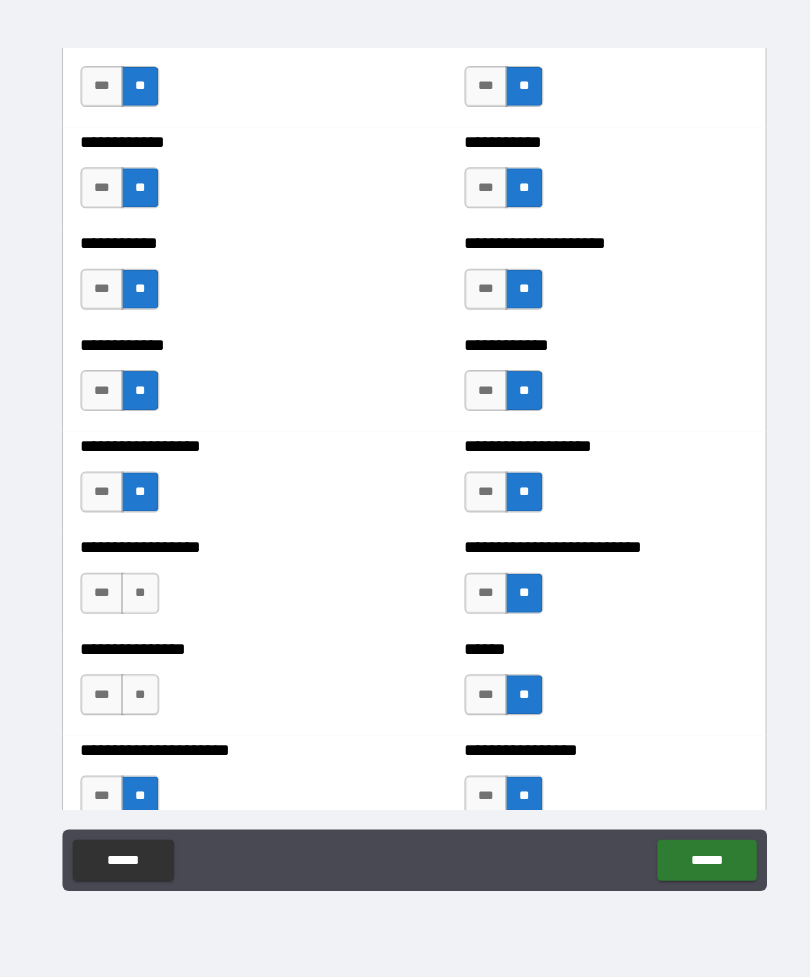 click on "**" at bounding box center (137, 700) 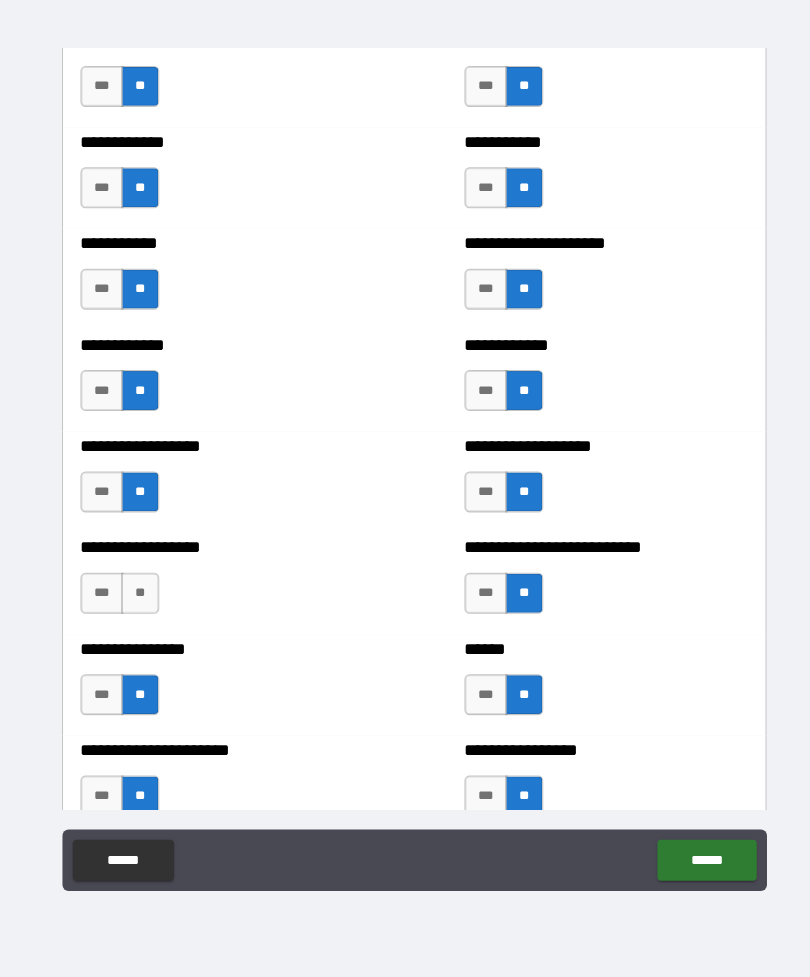 click on "**" at bounding box center (137, 601) 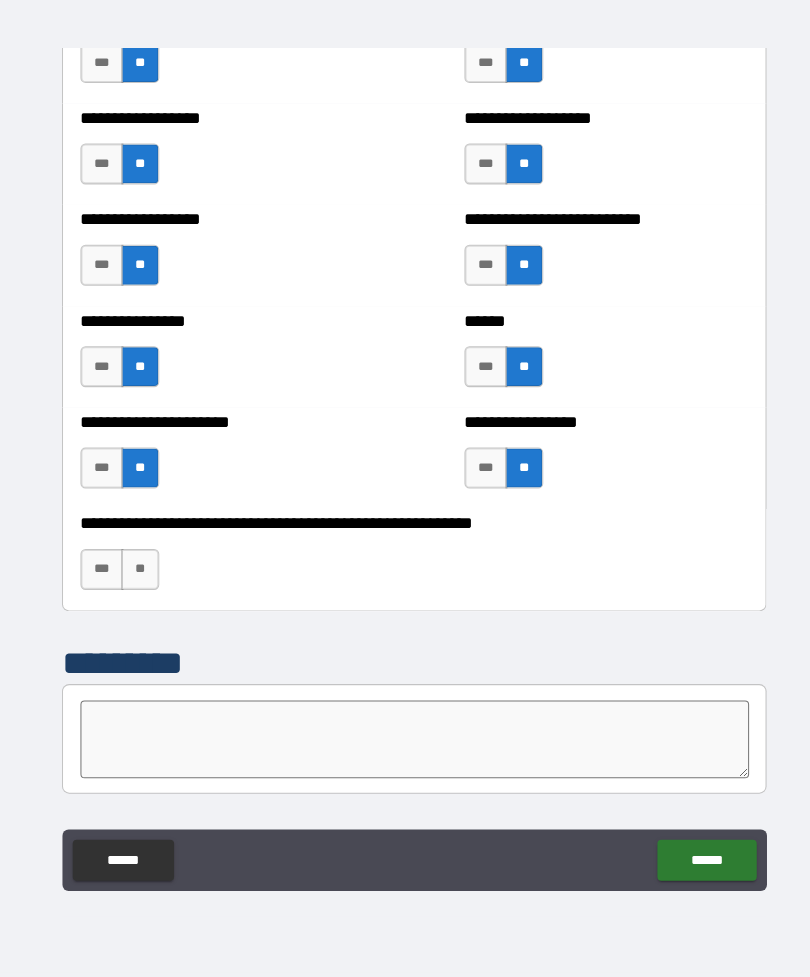 scroll, scrollTop: 4086, scrollLeft: 0, axis: vertical 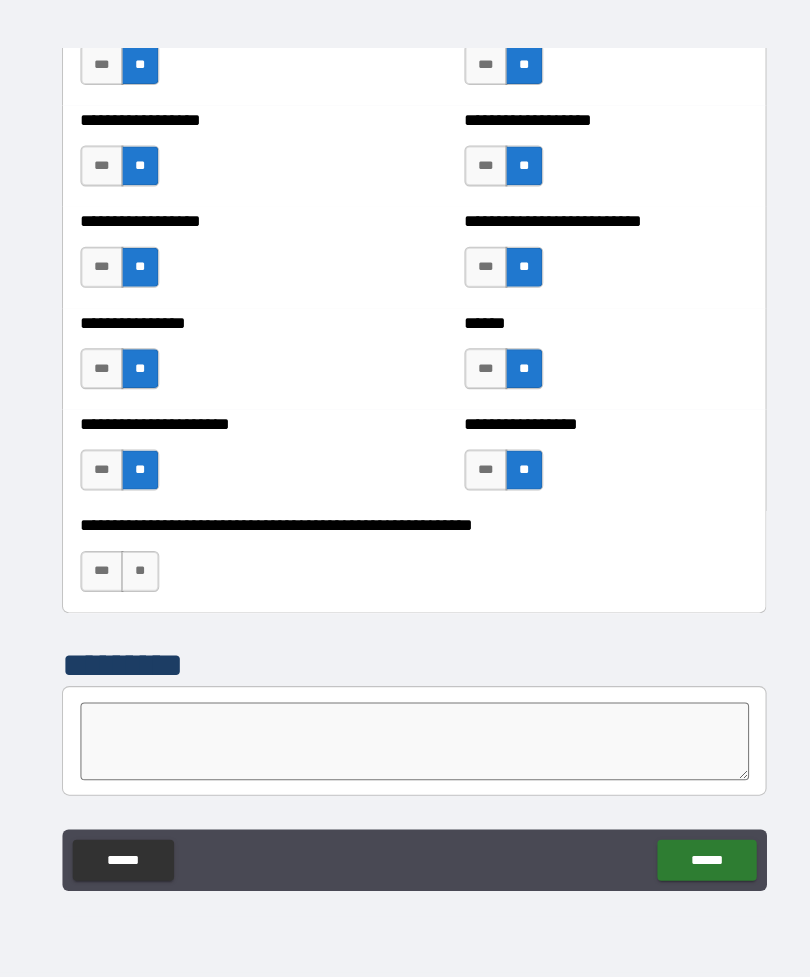 click on "**" at bounding box center [137, 580] 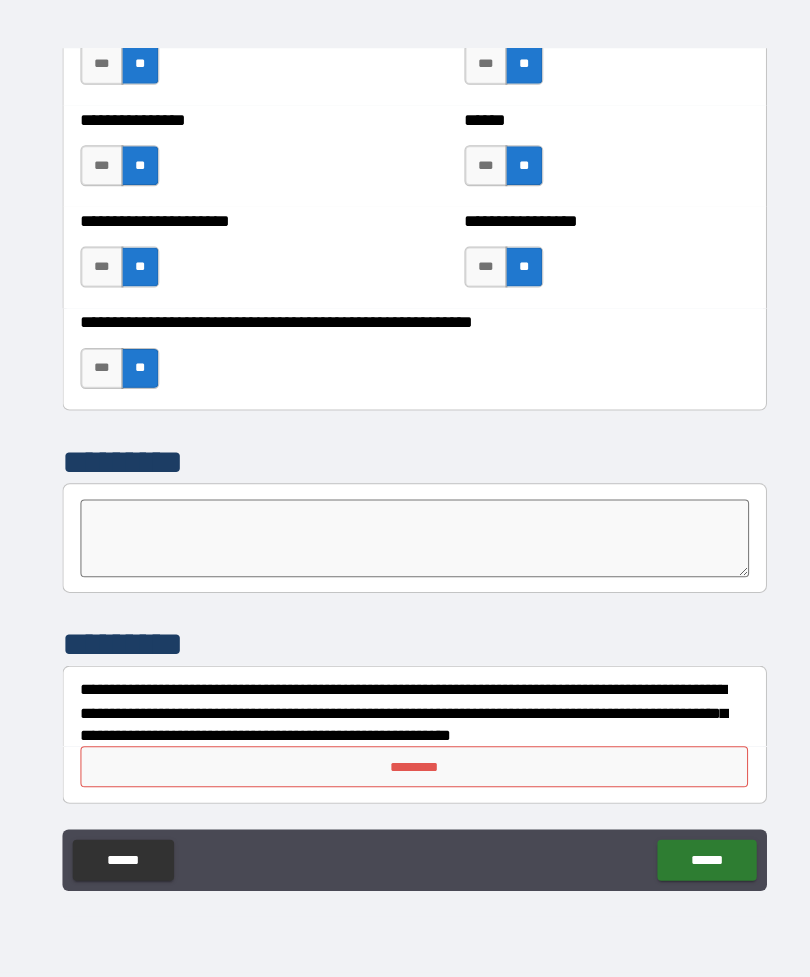 scroll, scrollTop: 4284, scrollLeft: 0, axis: vertical 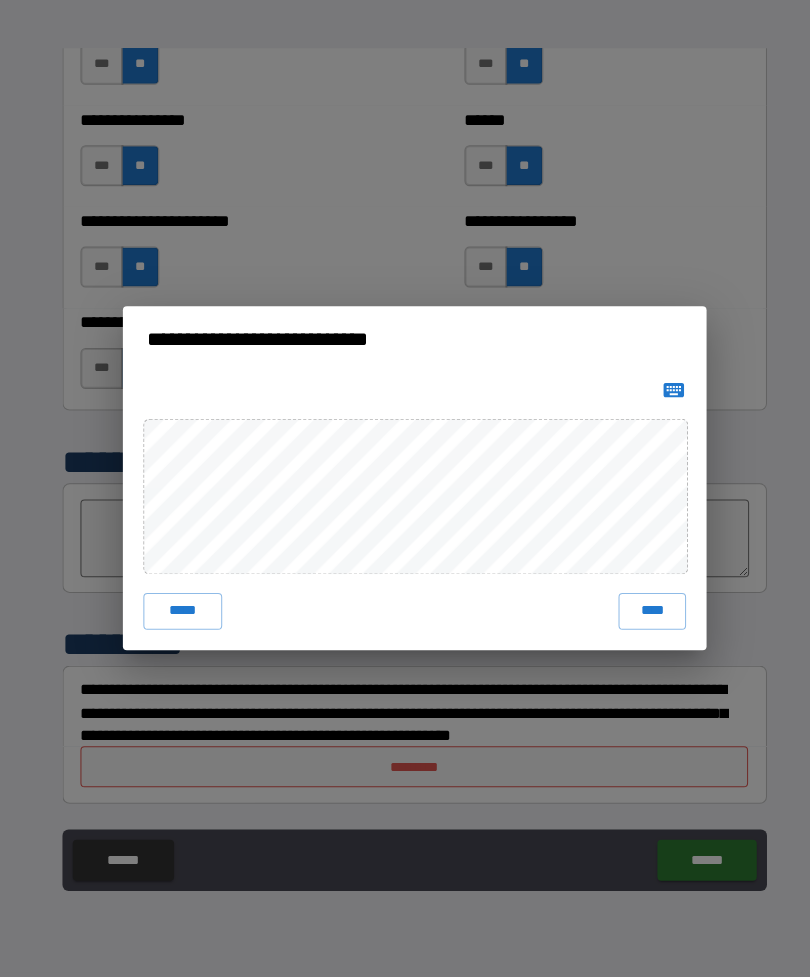 click on "****" at bounding box center [637, 619] 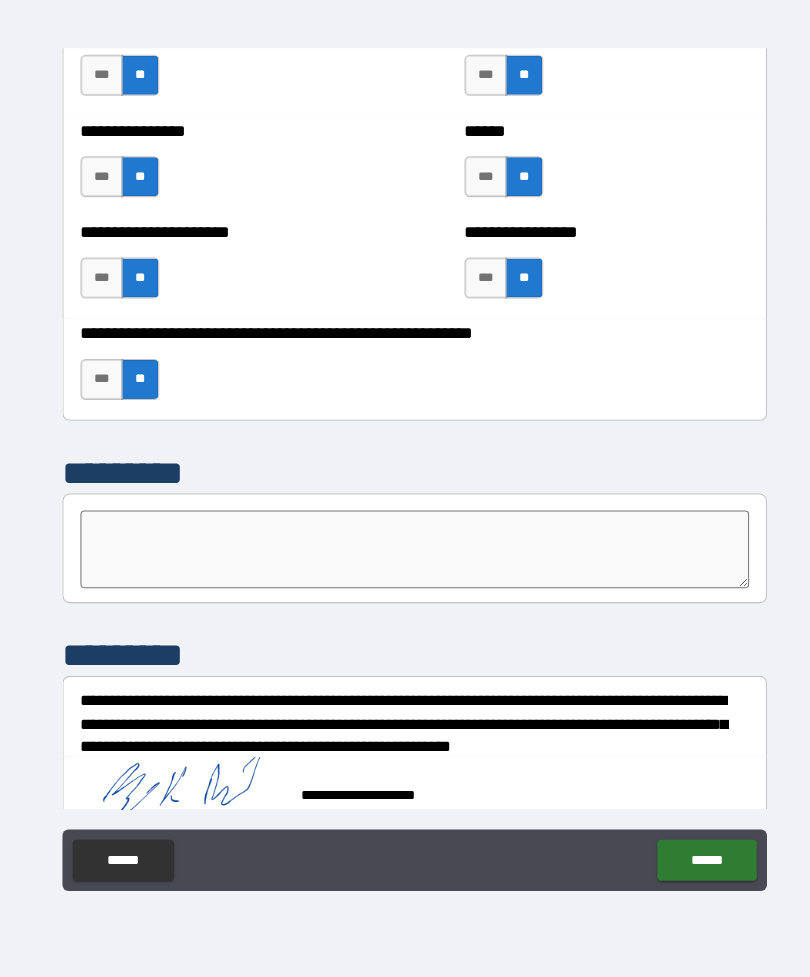 click on "******" at bounding box center (690, 862) 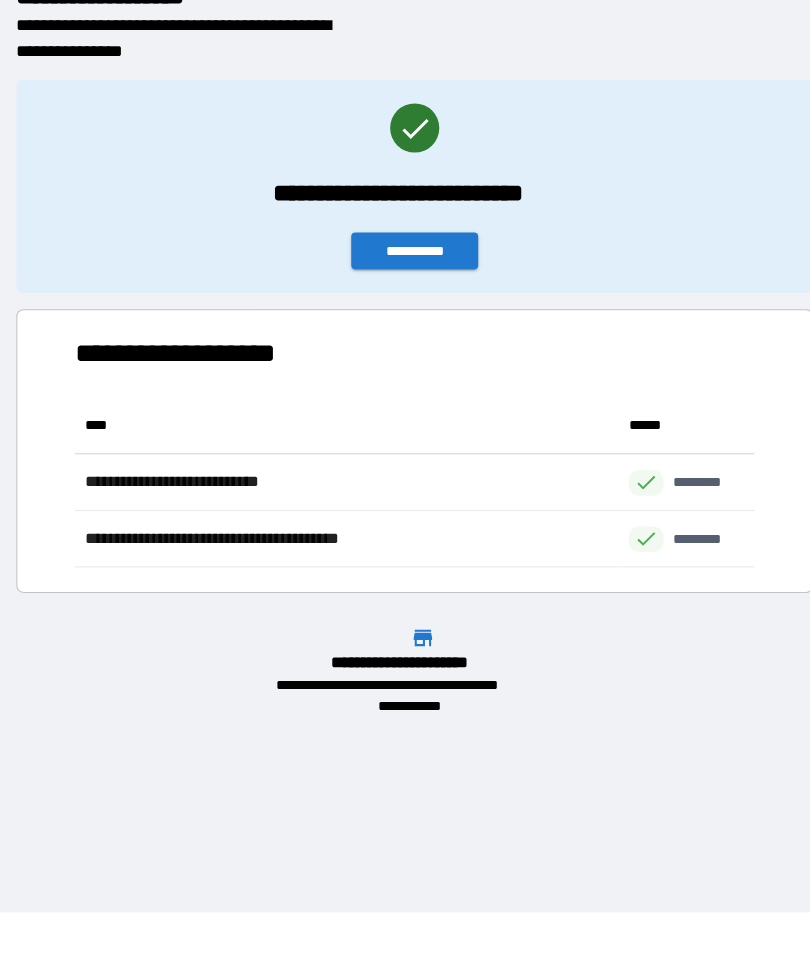 scroll, scrollTop: 1, scrollLeft: 1, axis: both 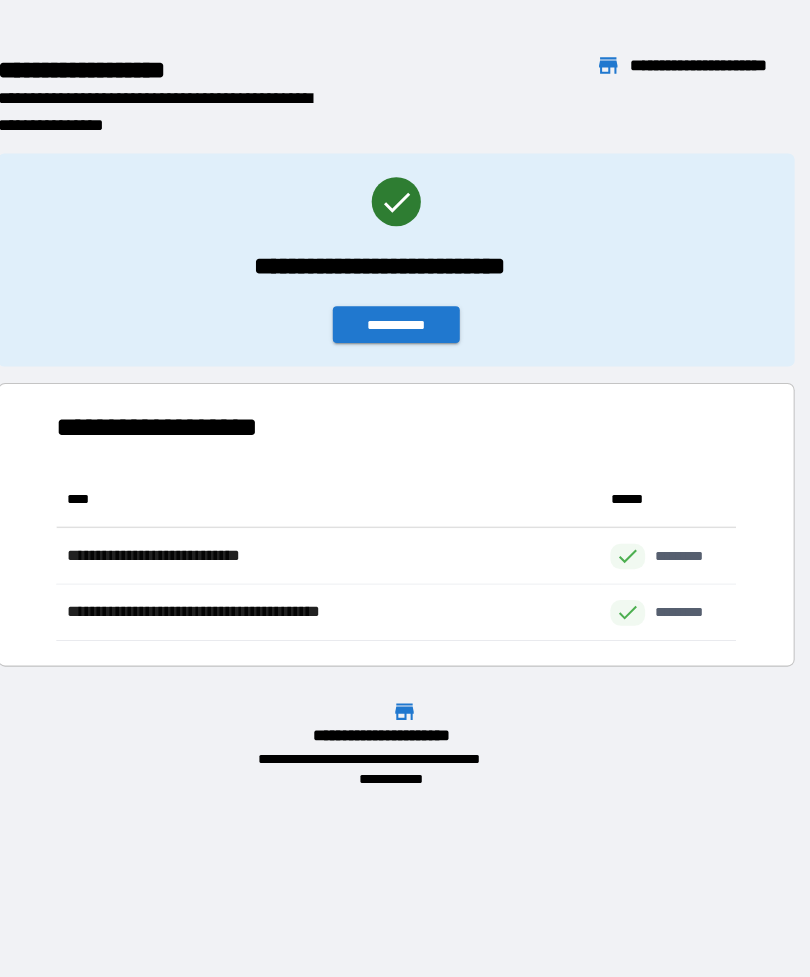 click on "**********" at bounding box center (405, 331) 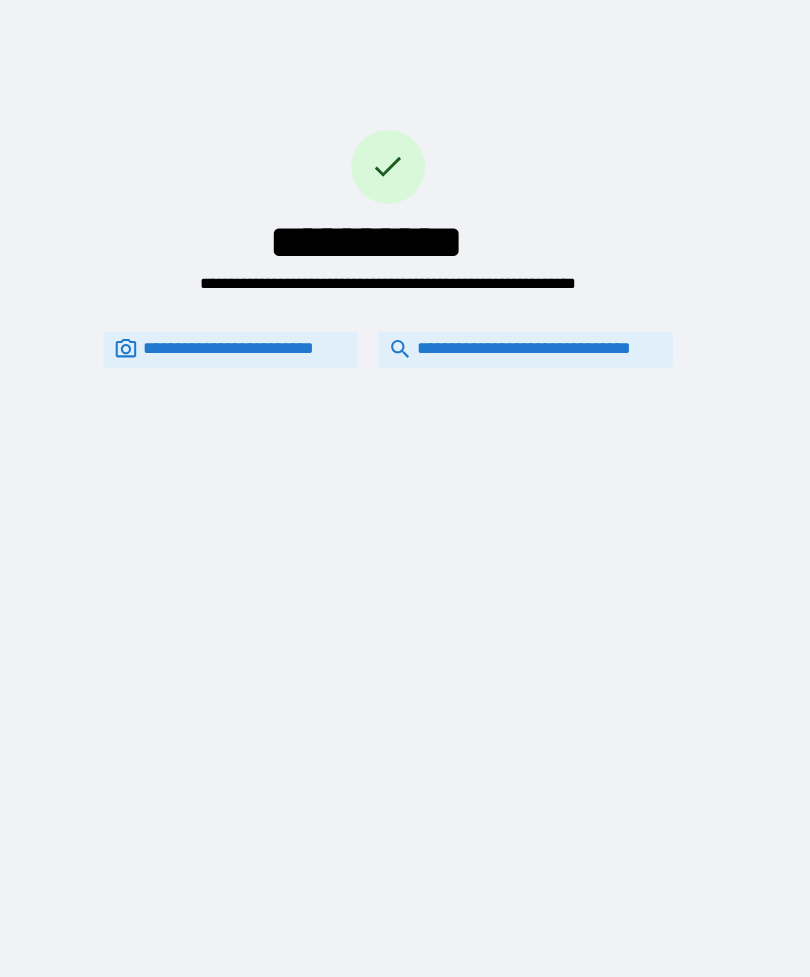 click on "**********" at bounding box center (397, 355) 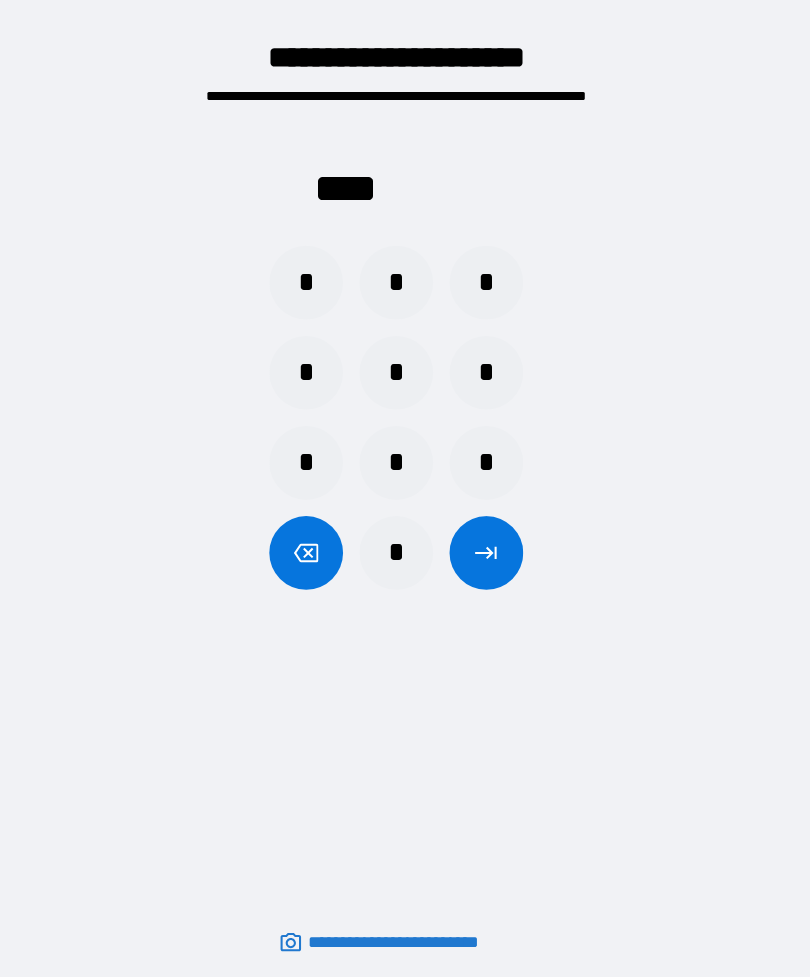 click on "*" at bounding box center [317, 290] 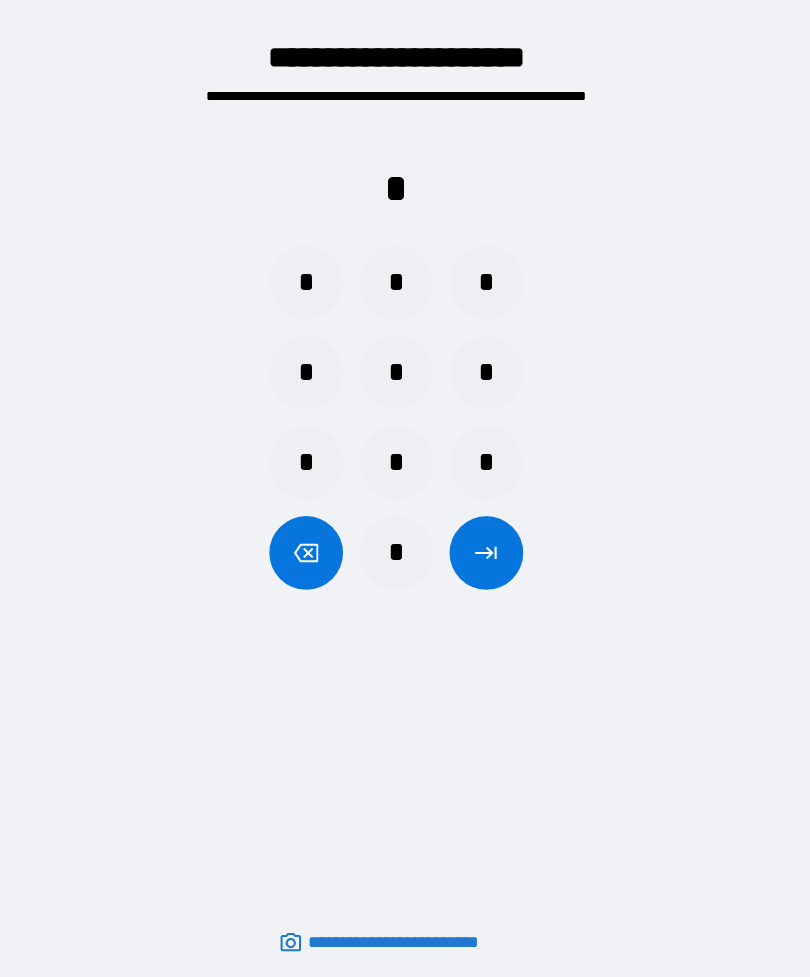 click on "*" at bounding box center (405, 290) 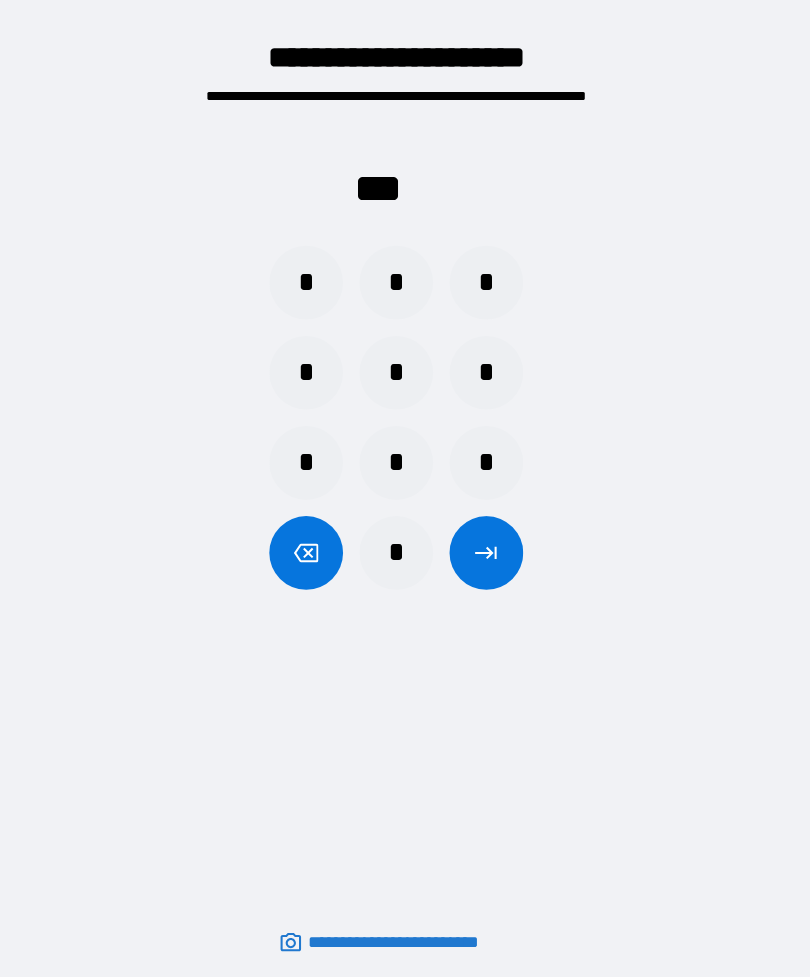 click on "*" at bounding box center (317, 378) 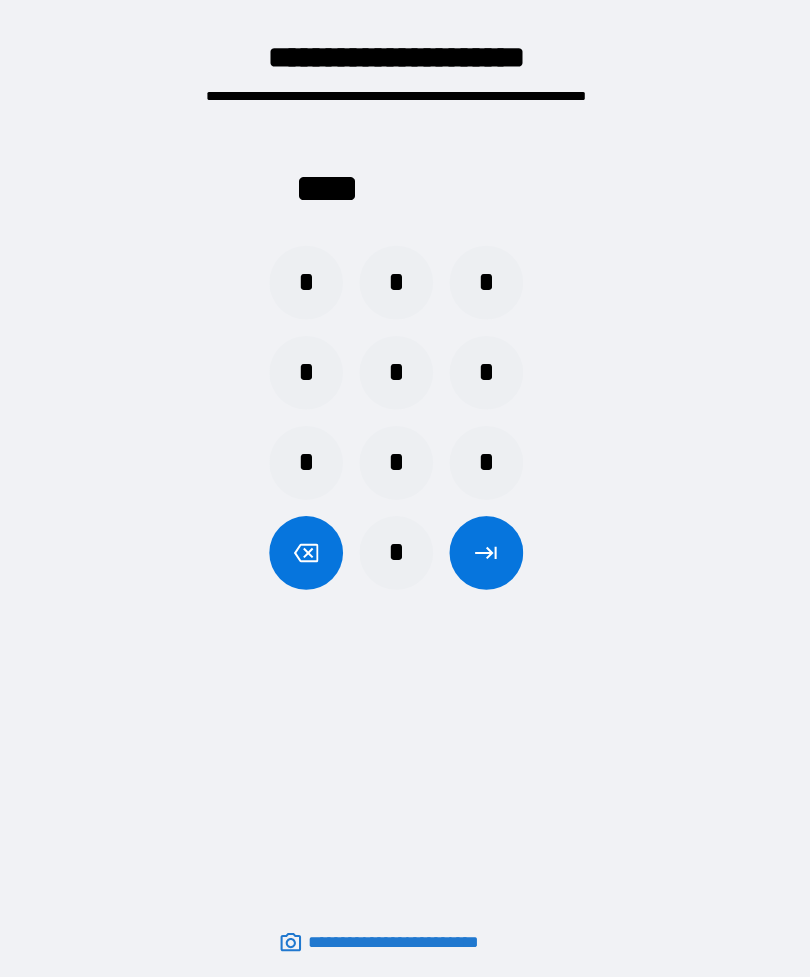 click at bounding box center [493, 554] 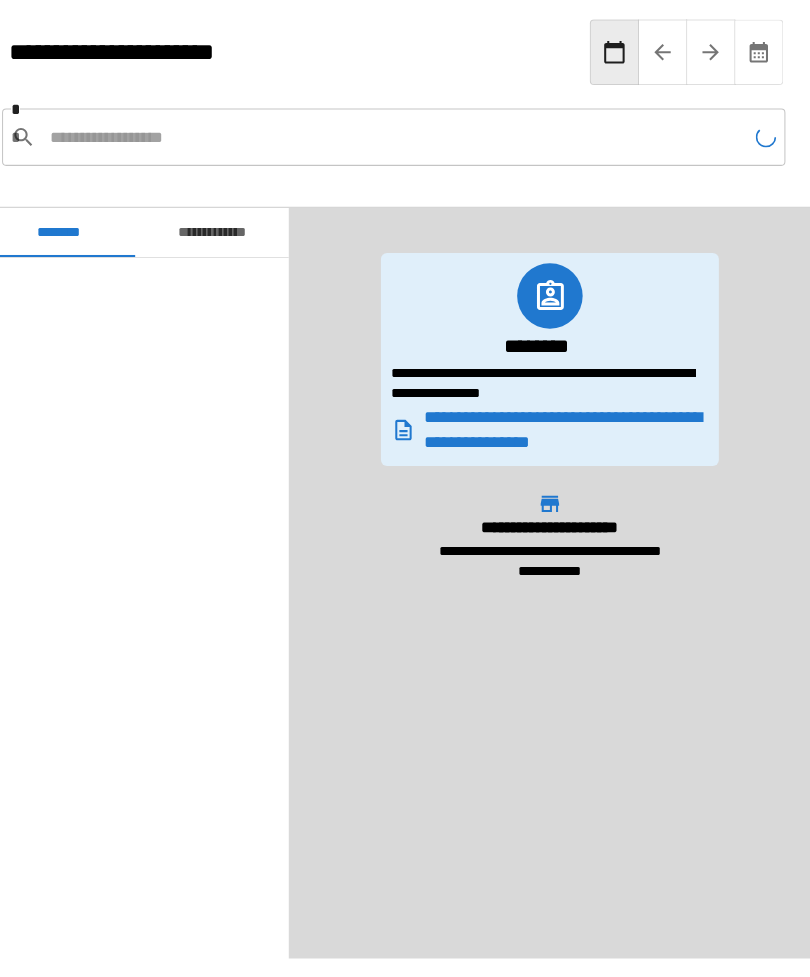 scroll, scrollTop: 180, scrollLeft: 0, axis: vertical 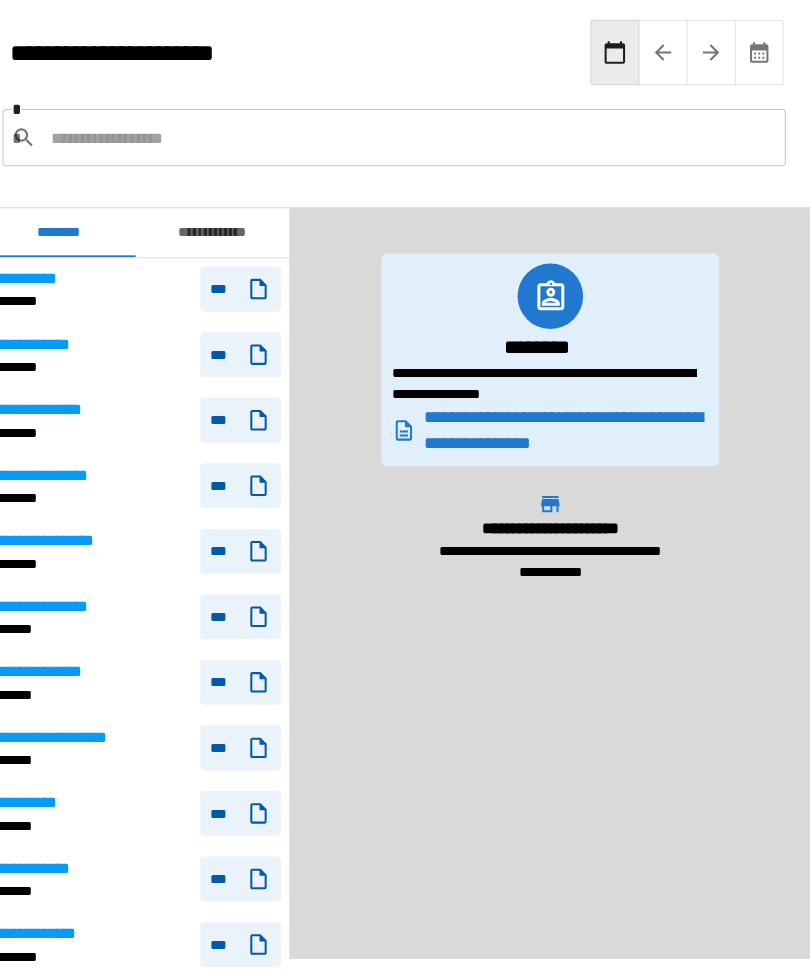 click at bounding box center [418, 148] 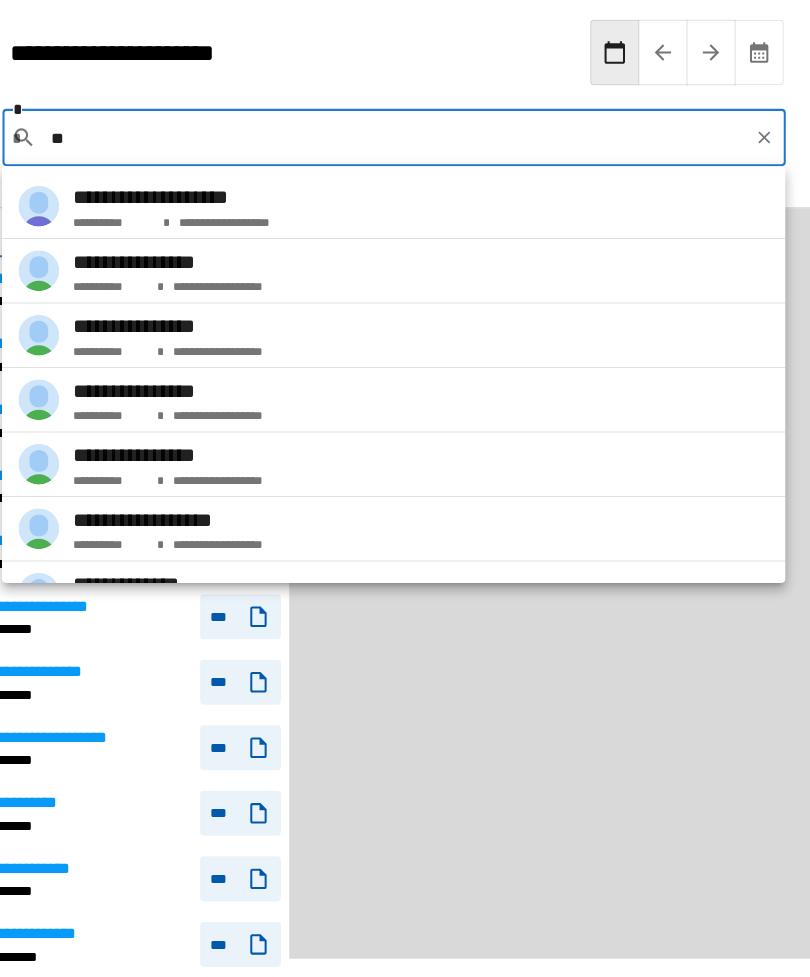 type on "*" 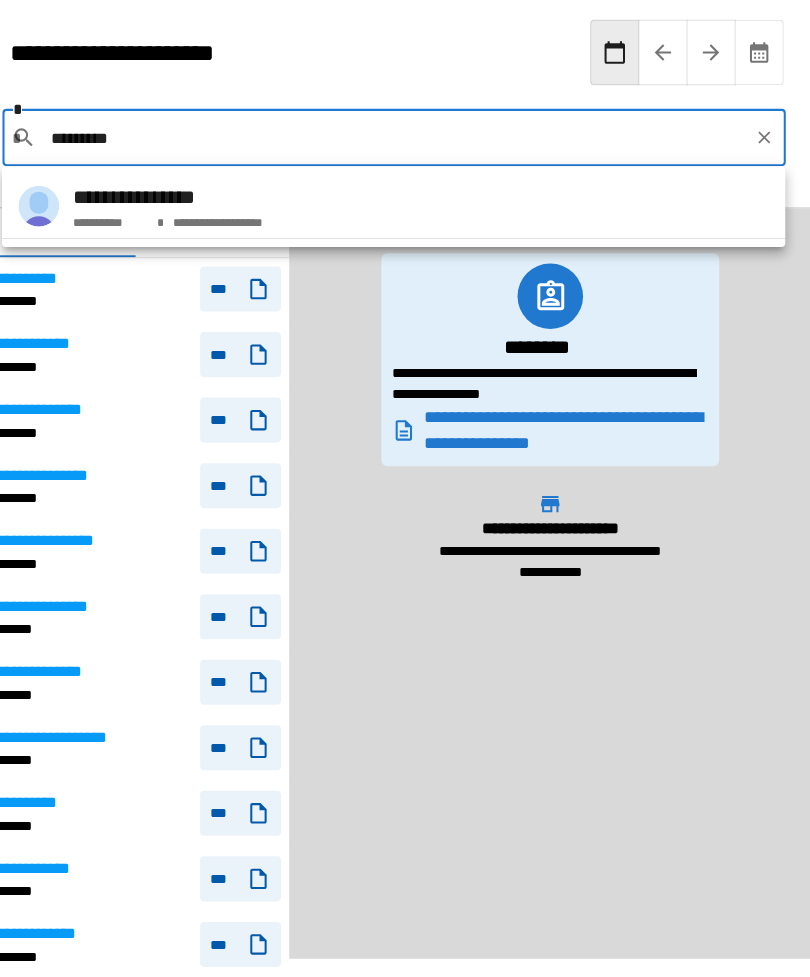 click on "**********" at bounding box center [228, 227] 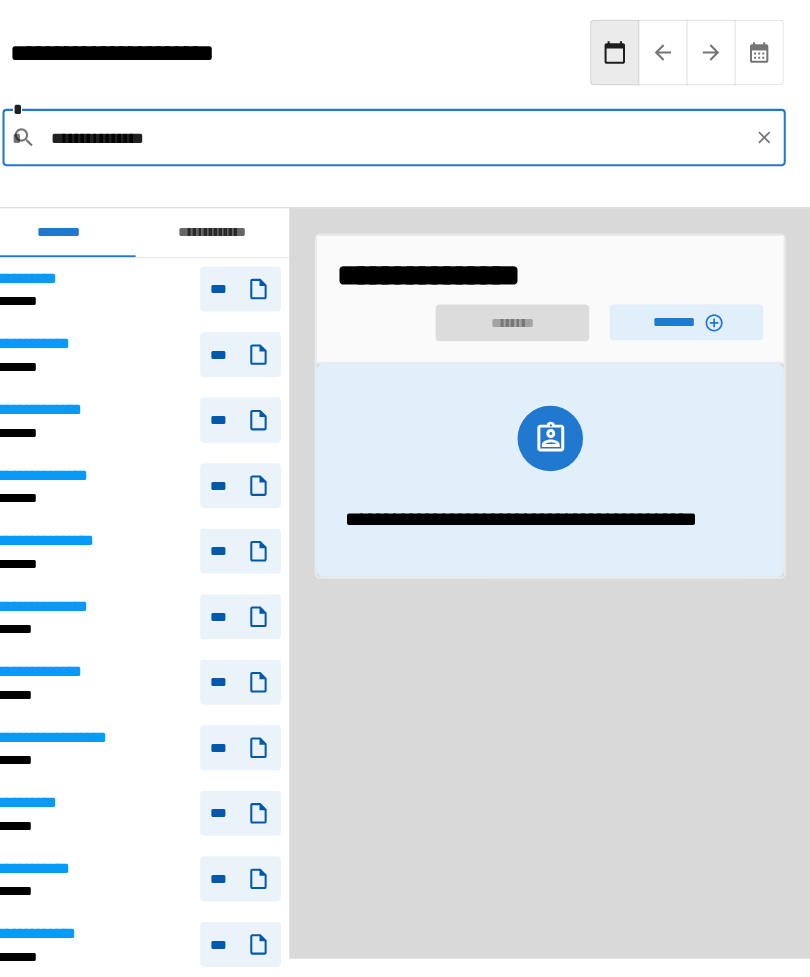 click on "********" at bounding box center [688, 328] 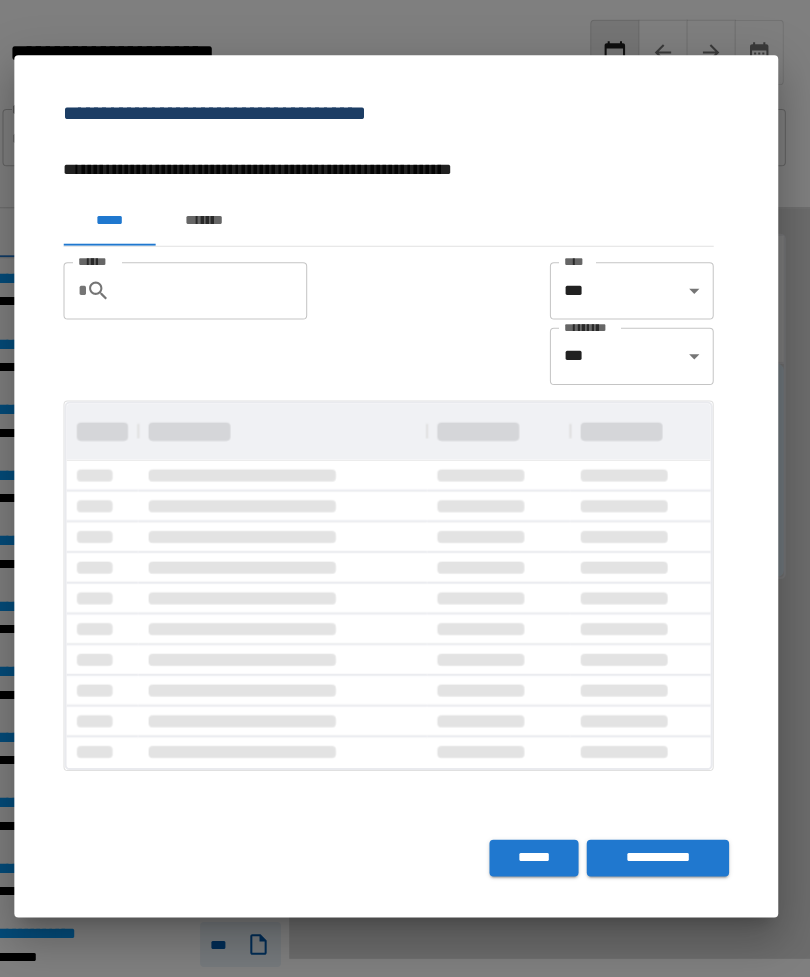 scroll, scrollTop: 1, scrollLeft: 1, axis: both 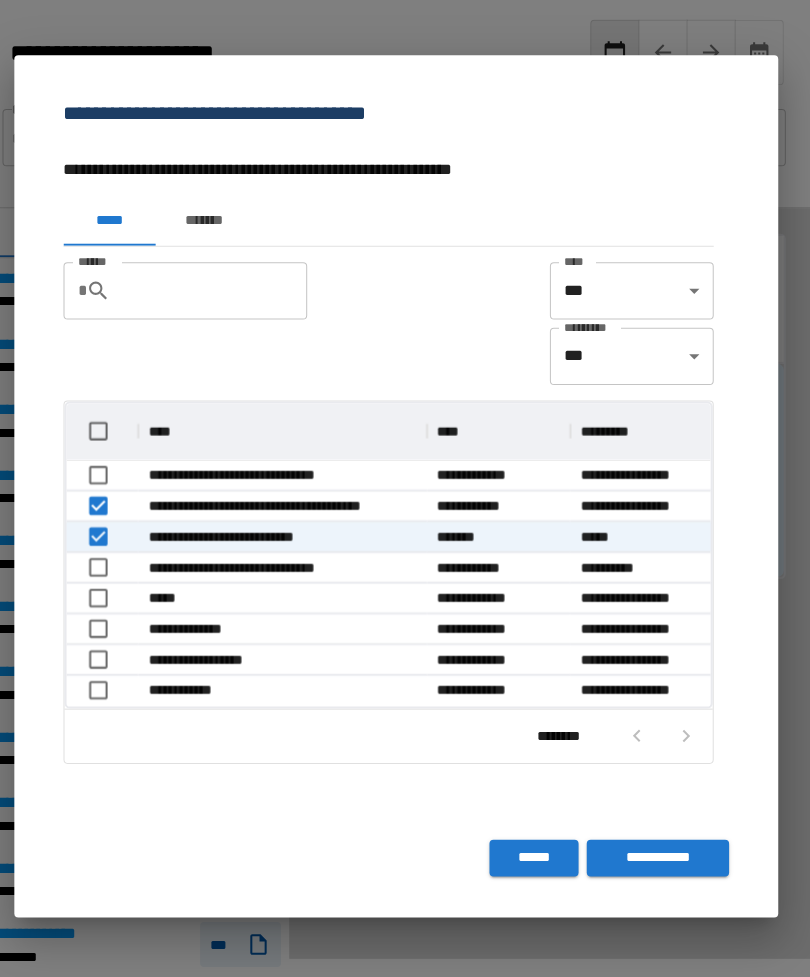click on "**********" at bounding box center [660, 852] 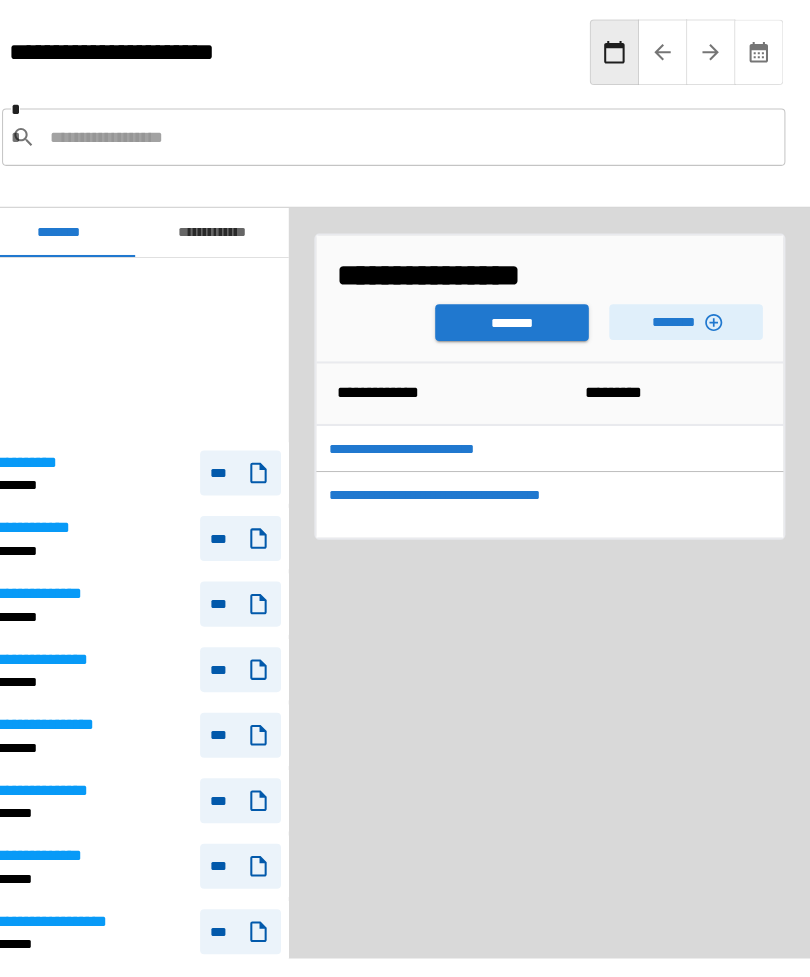 scroll, scrollTop: 180, scrollLeft: 0, axis: vertical 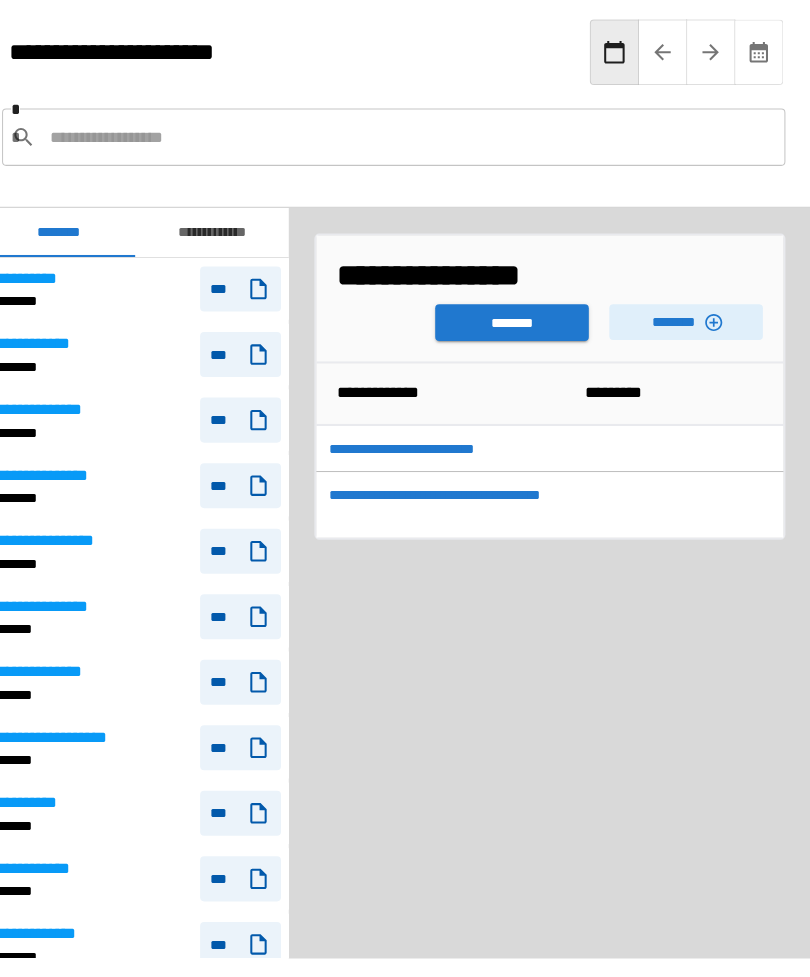 click on "********" at bounding box center (518, 329) 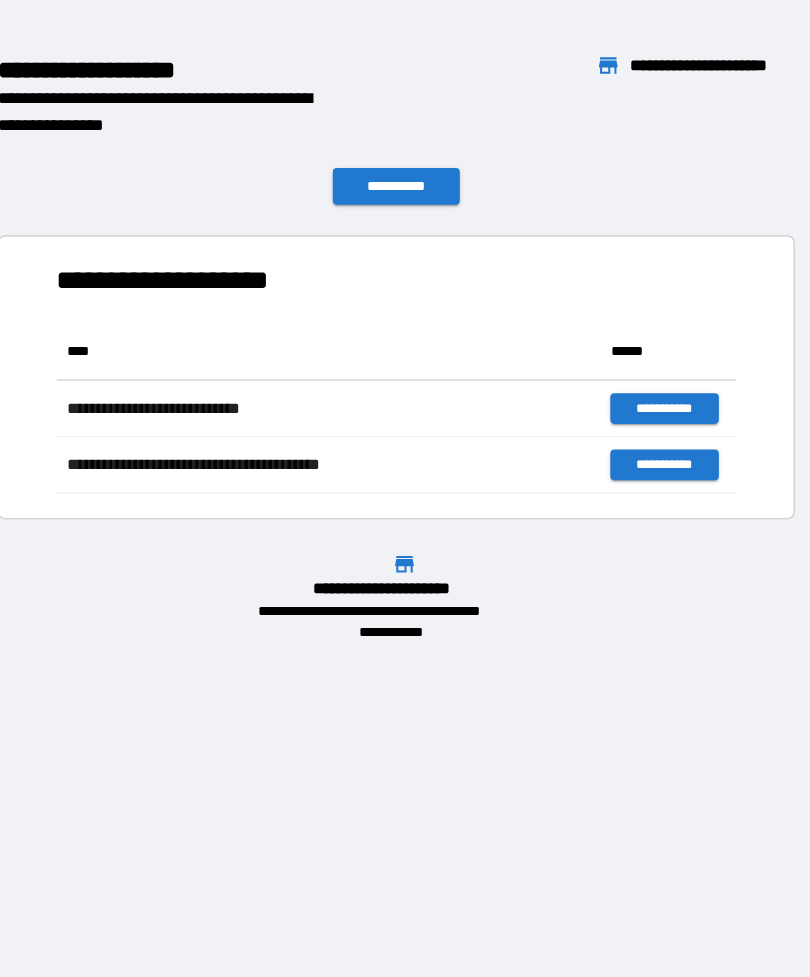 scroll, scrollTop: 1, scrollLeft: 1, axis: both 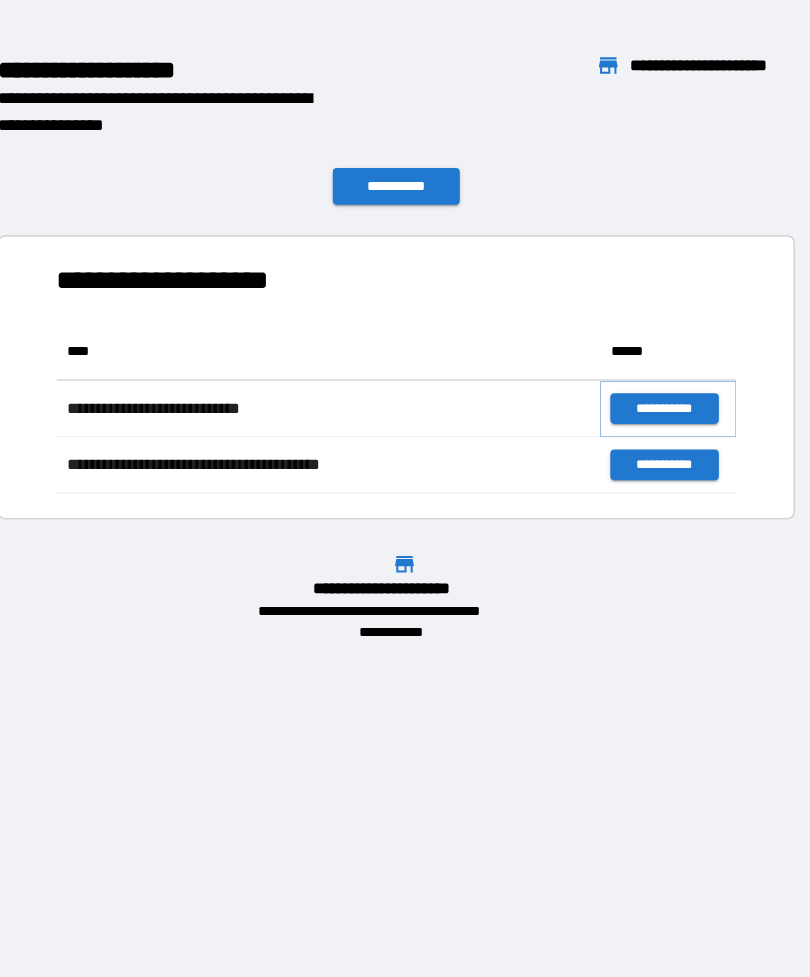 click on "**********" at bounding box center (666, 413) 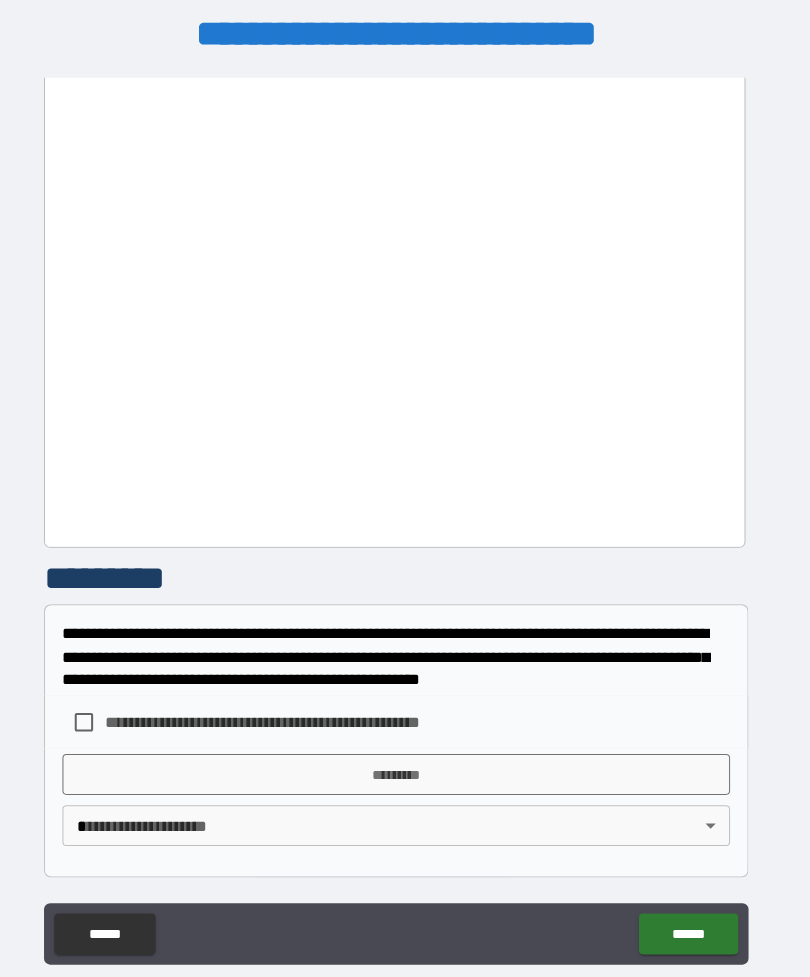 scroll, scrollTop: 1379, scrollLeft: 0, axis: vertical 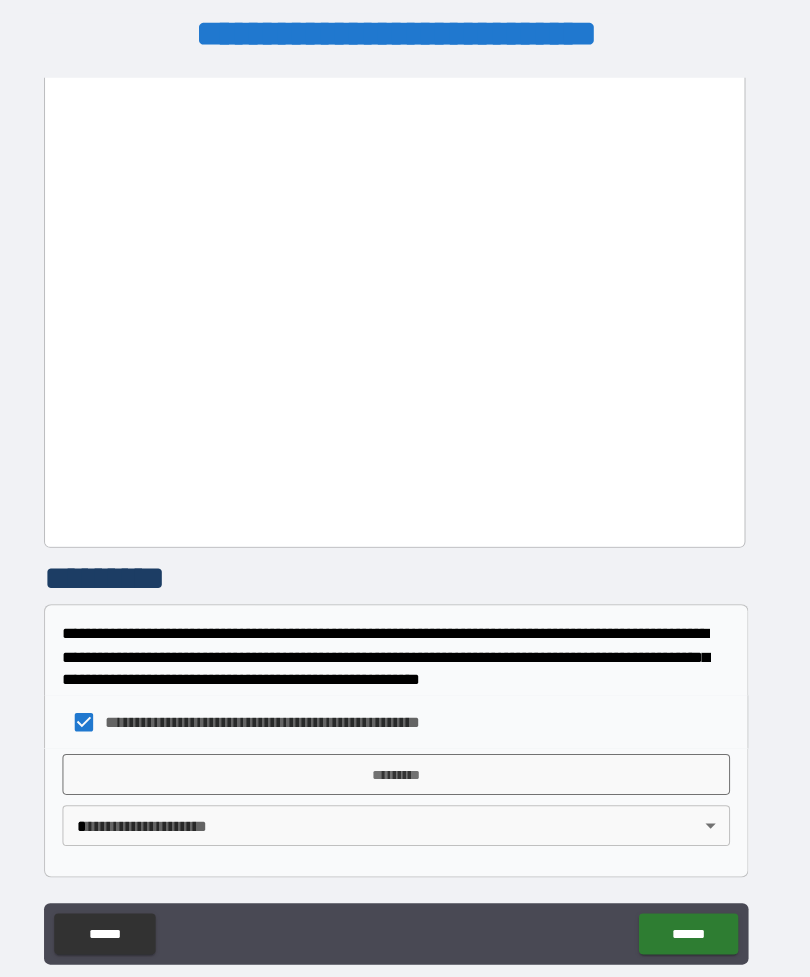 click on "*********" at bounding box center [405, 770] 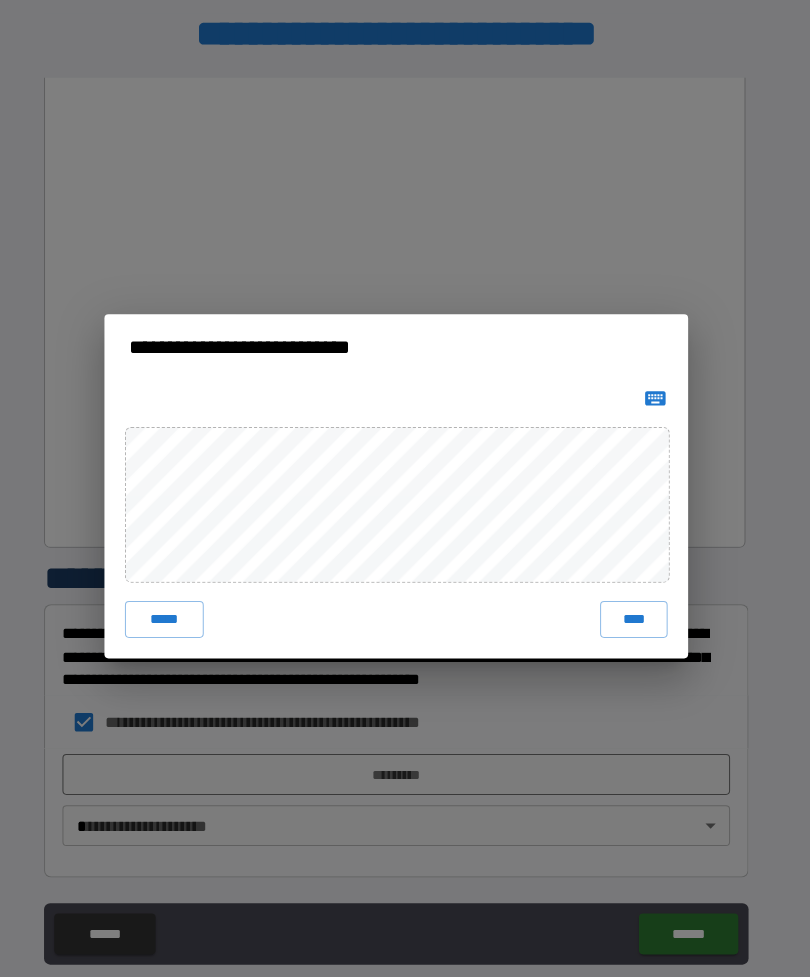 click on "****" at bounding box center (637, 619) 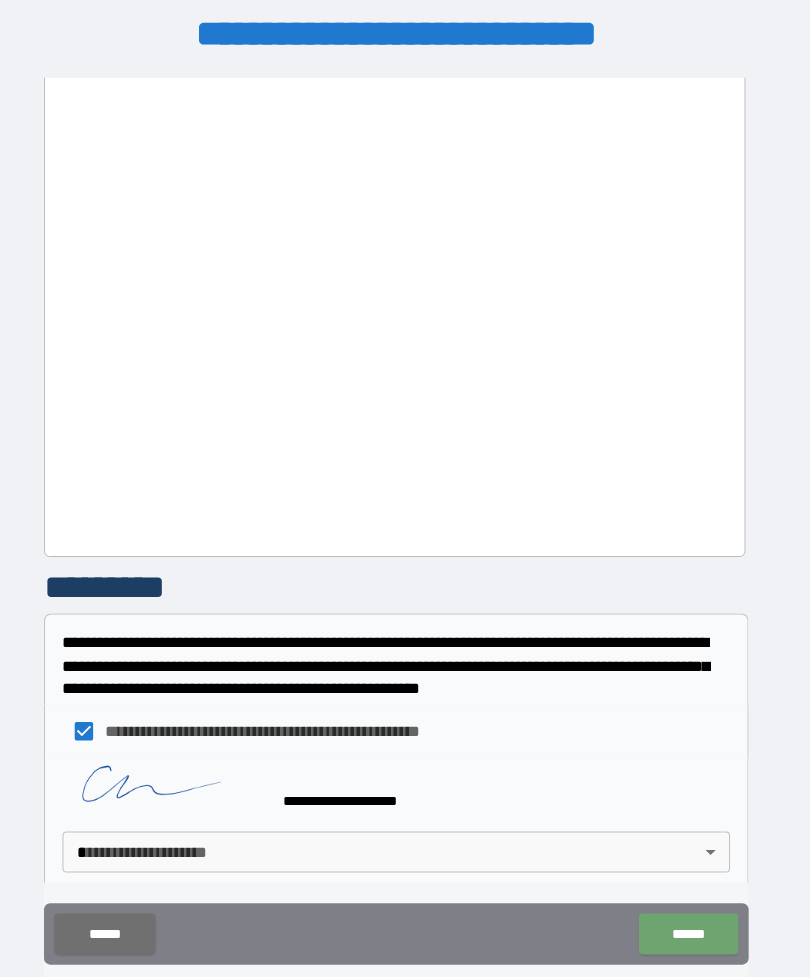 click on "******" at bounding box center (690, 926) 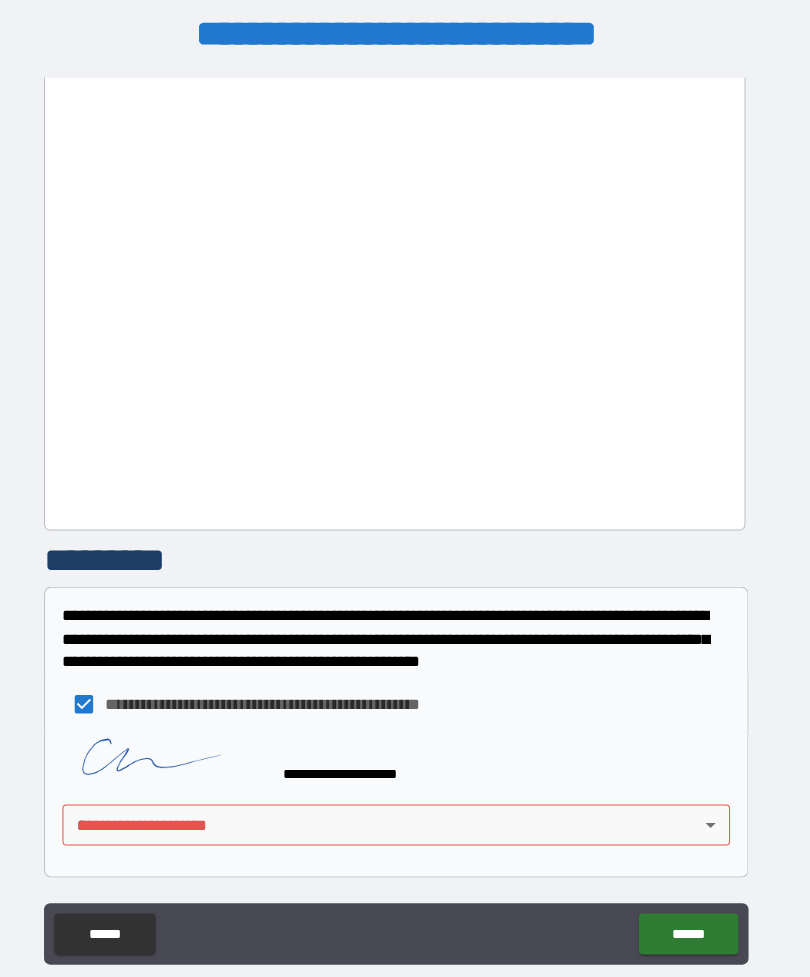 scroll, scrollTop: 1396, scrollLeft: 0, axis: vertical 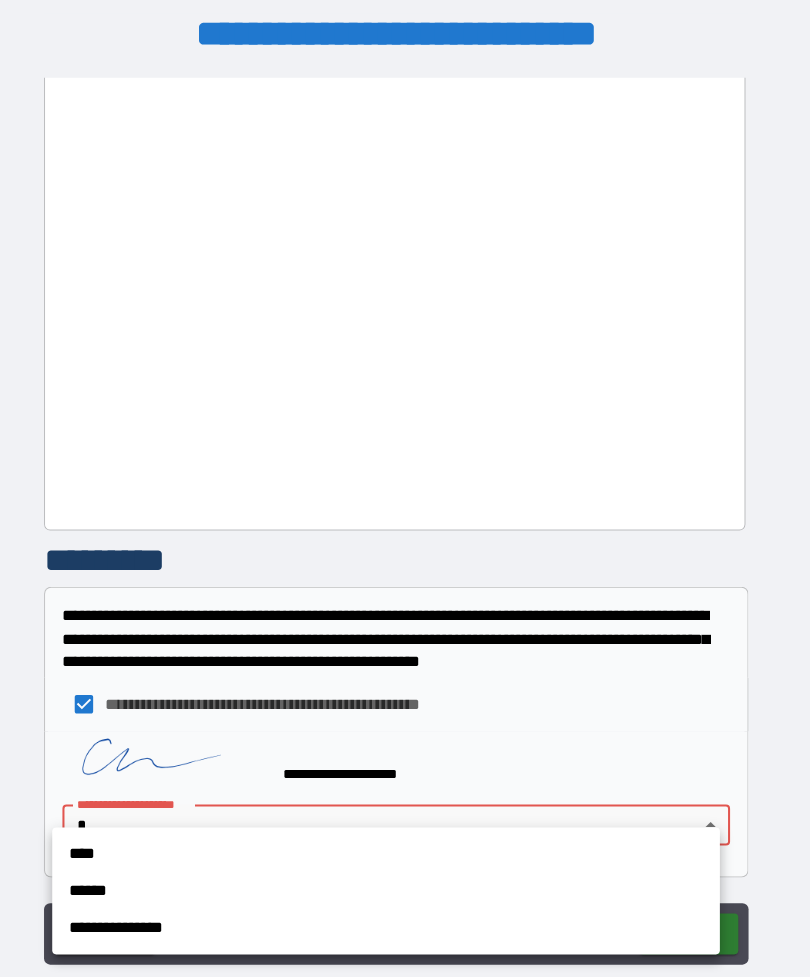 click on "****" at bounding box center (395, 848) 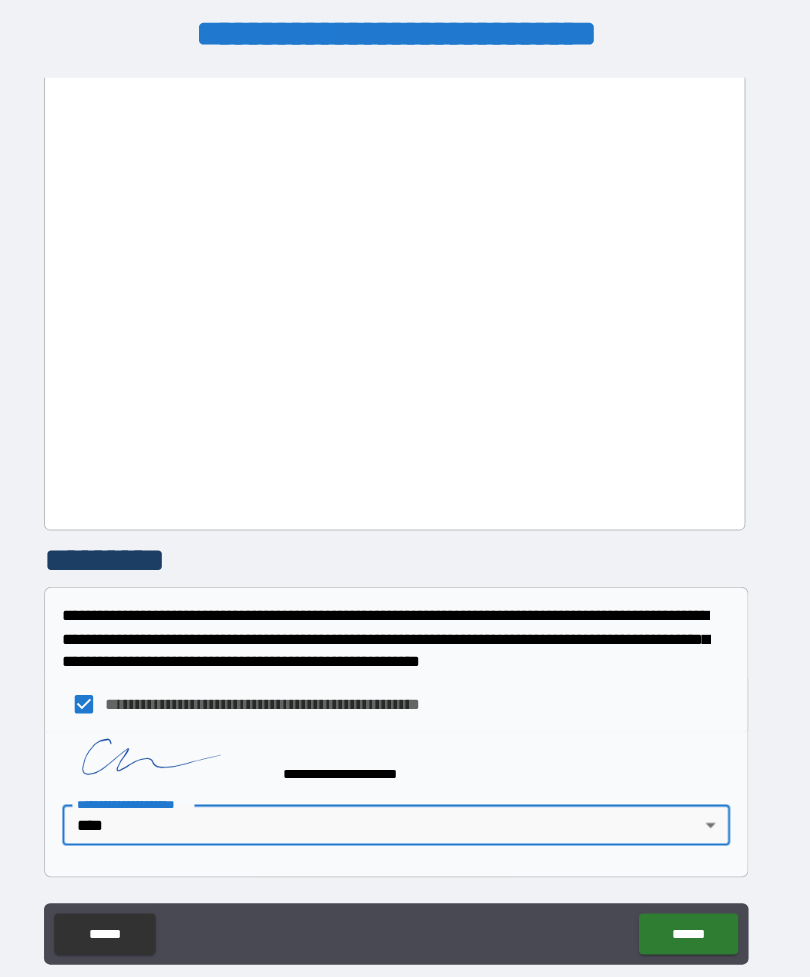 click on "******" at bounding box center (690, 926) 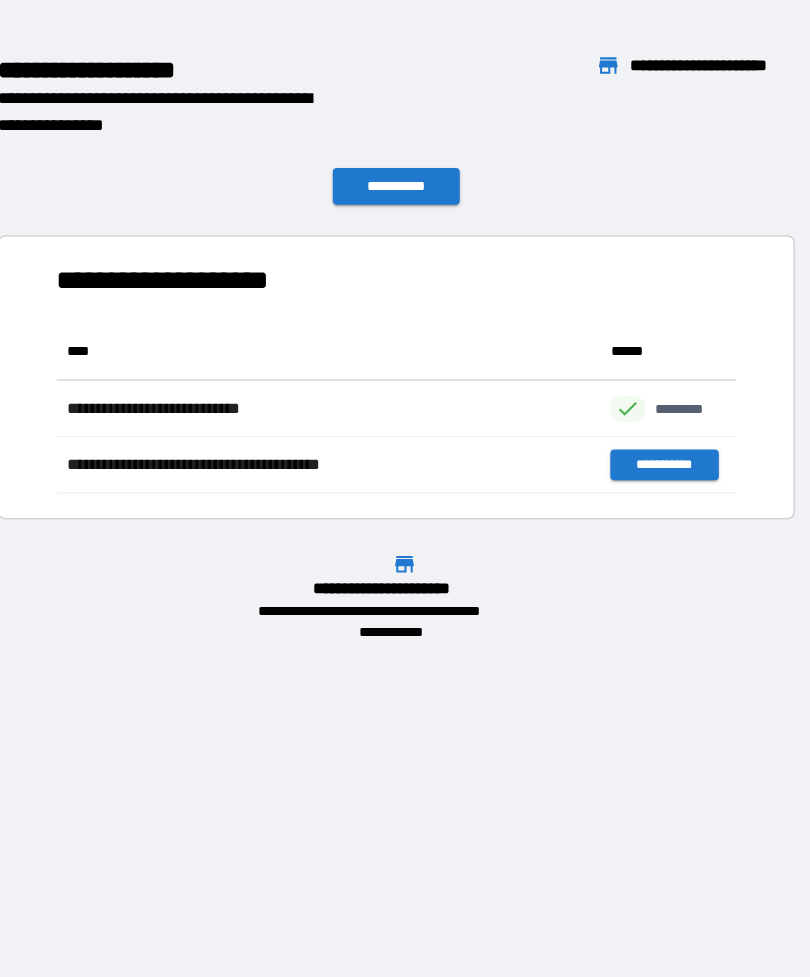 scroll, scrollTop: 1, scrollLeft: 1, axis: both 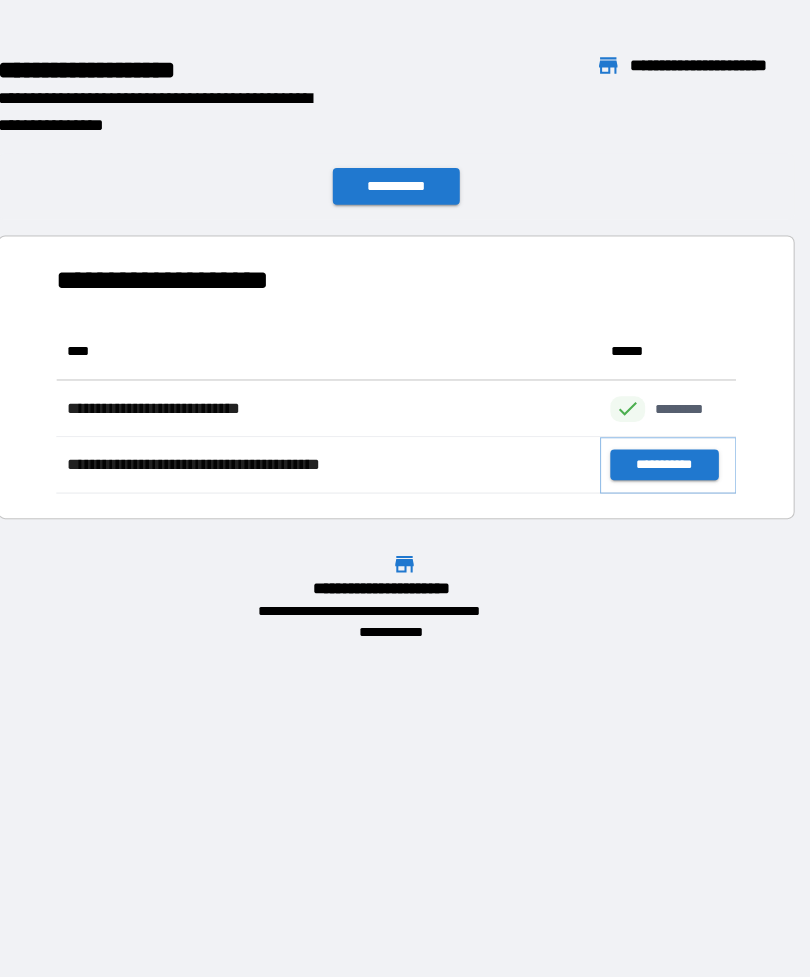 click on "**********" at bounding box center [666, 468] 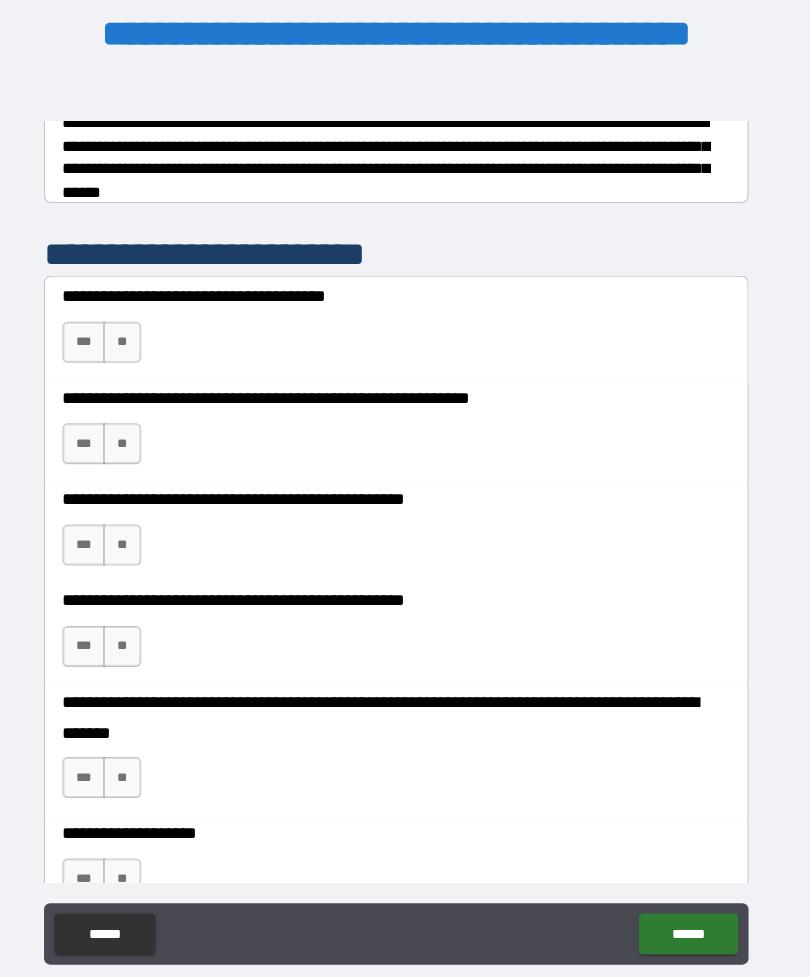 scroll, scrollTop: 345, scrollLeft: 0, axis: vertical 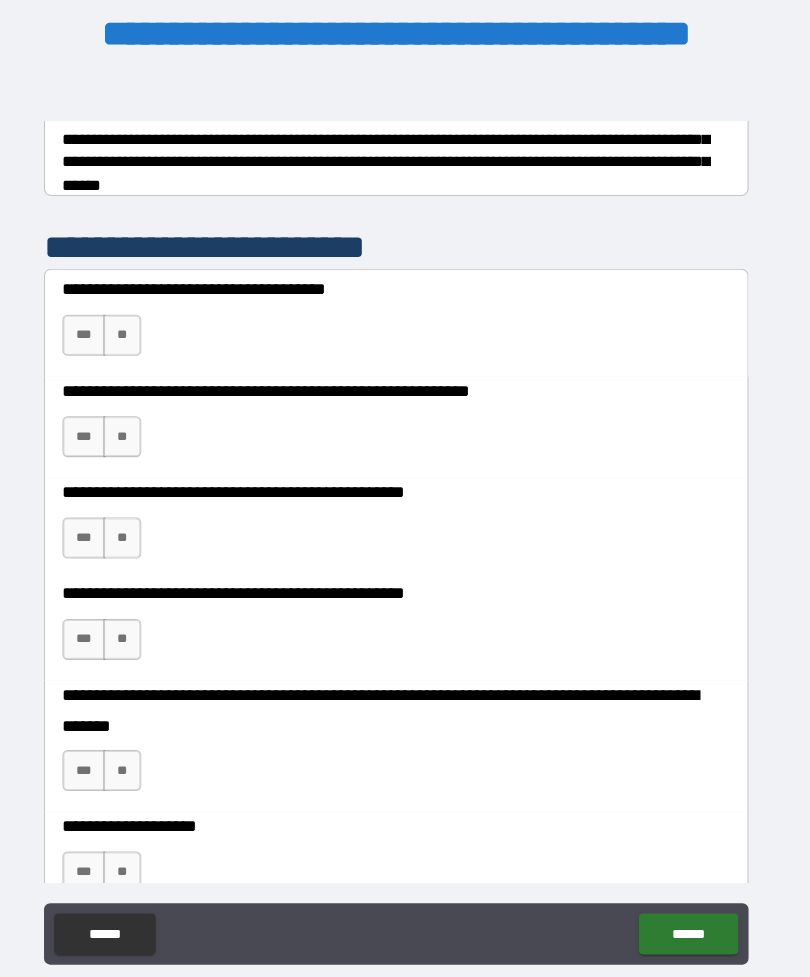 click on "**" at bounding box center [137, 341] 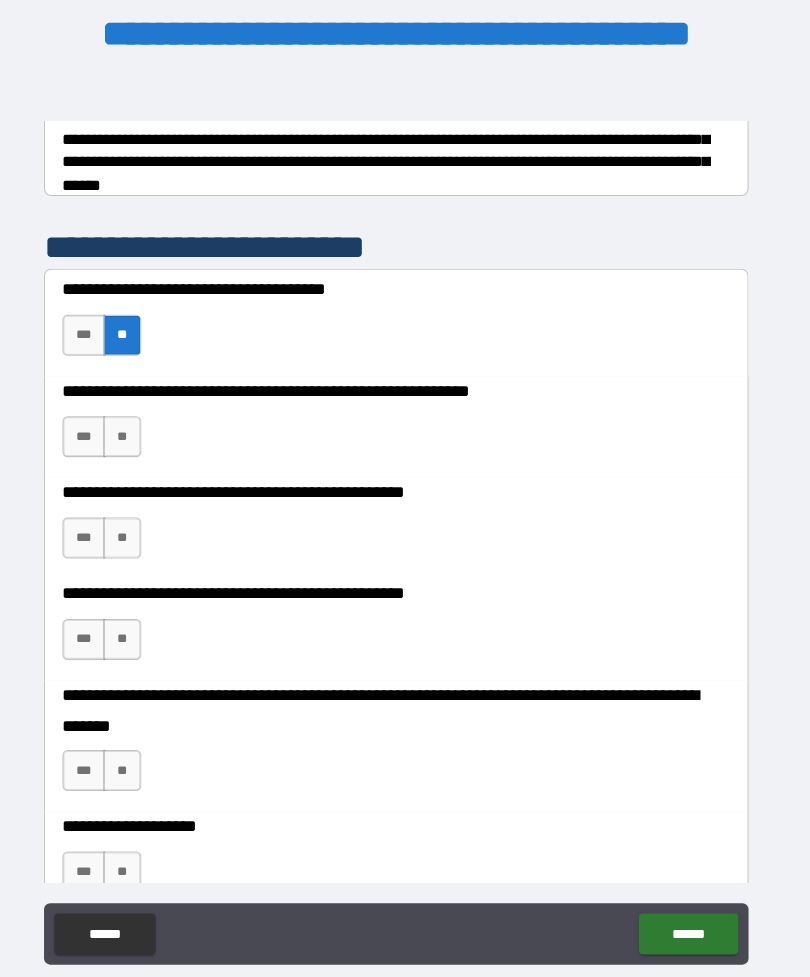 click on "**" at bounding box center [137, 440] 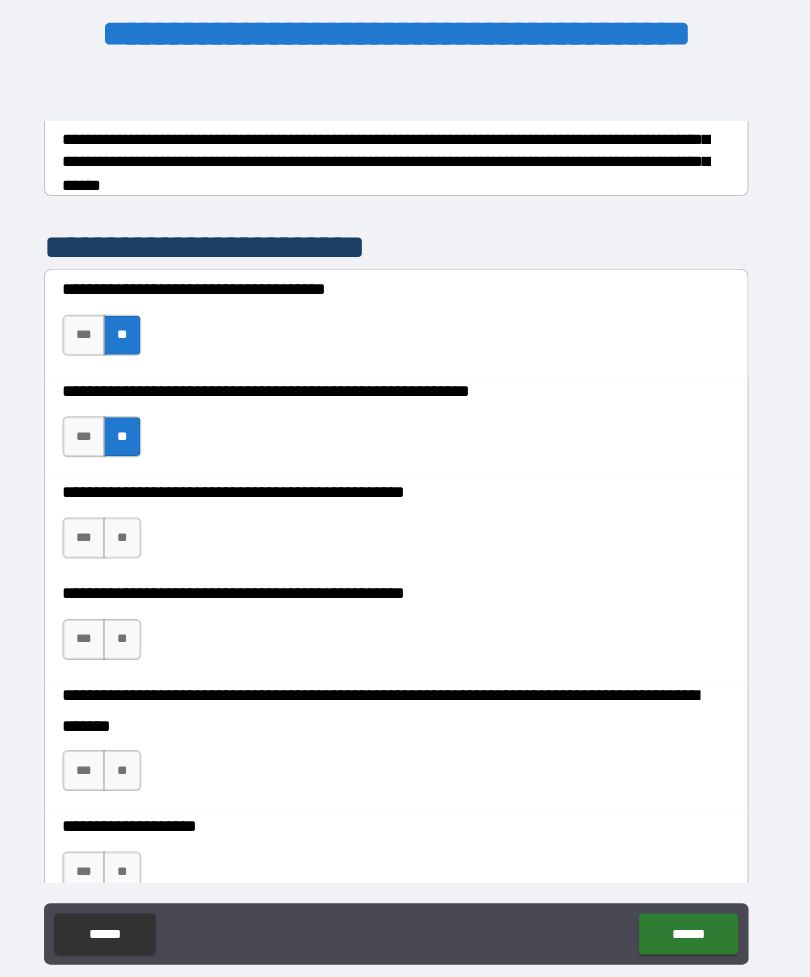 click on "**" at bounding box center (137, 539) 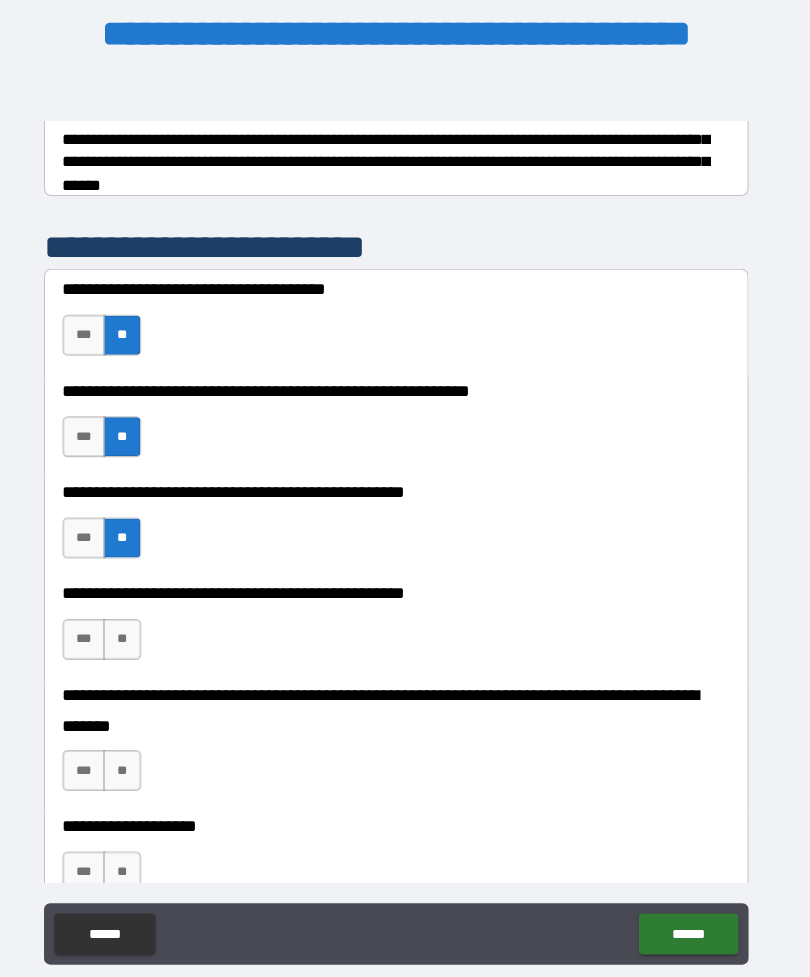 click on "**" at bounding box center [137, 638] 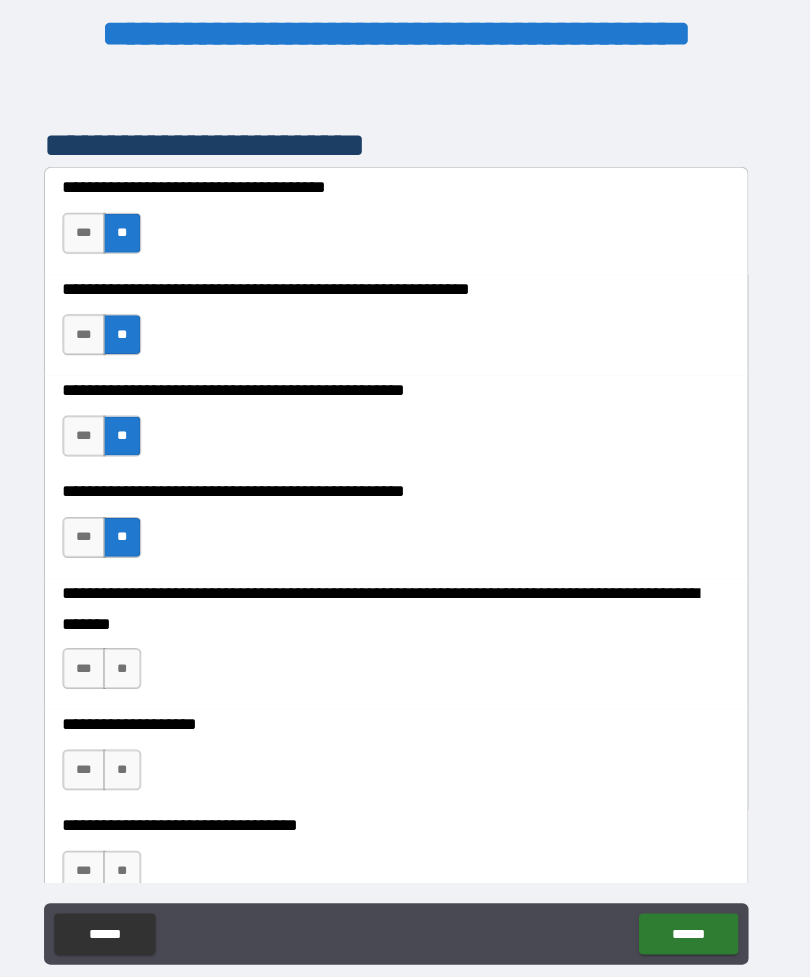 scroll, scrollTop: 439, scrollLeft: 0, axis: vertical 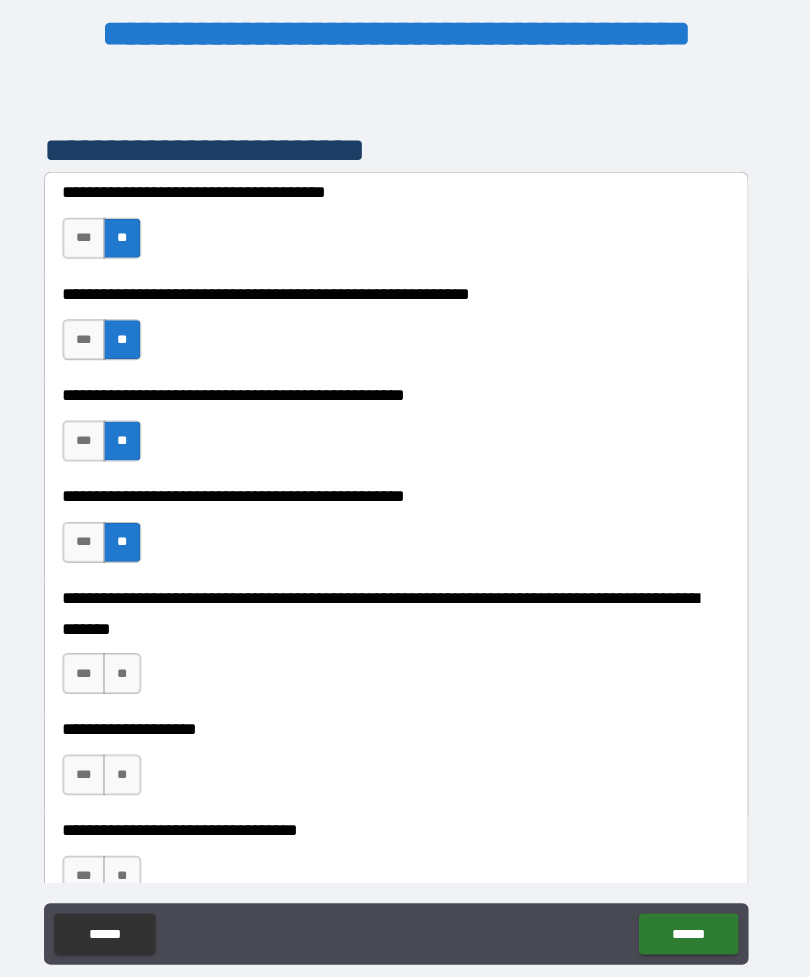 click on "**" at bounding box center [137, 672] 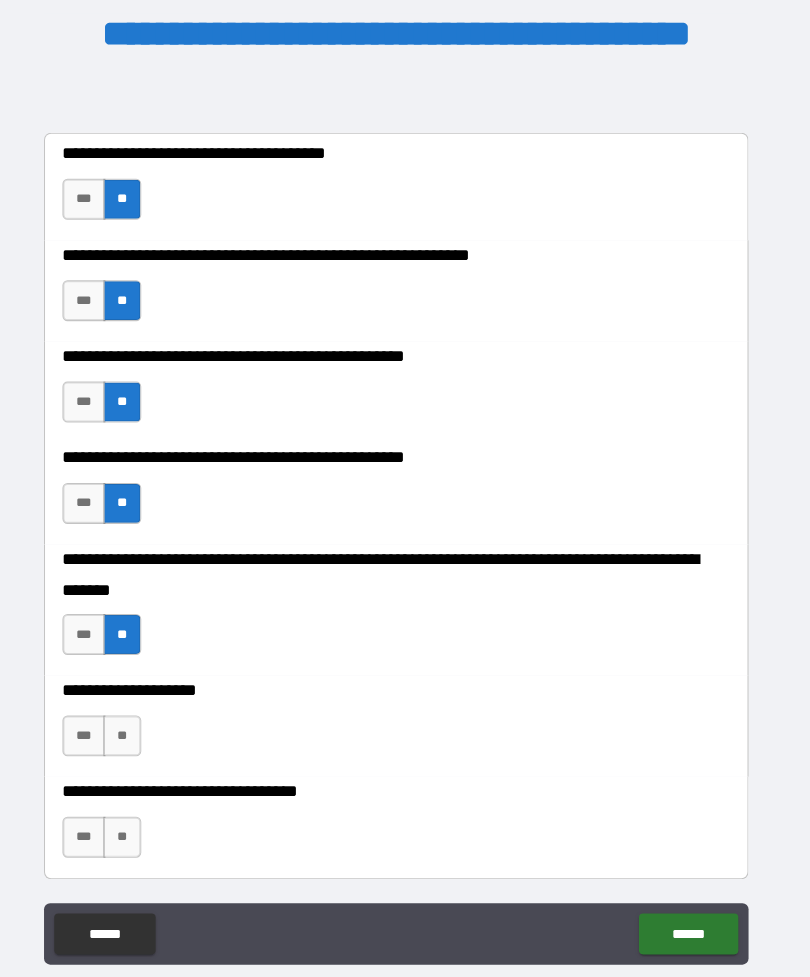 scroll, scrollTop: 484, scrollLeft: 0, axis: vertical 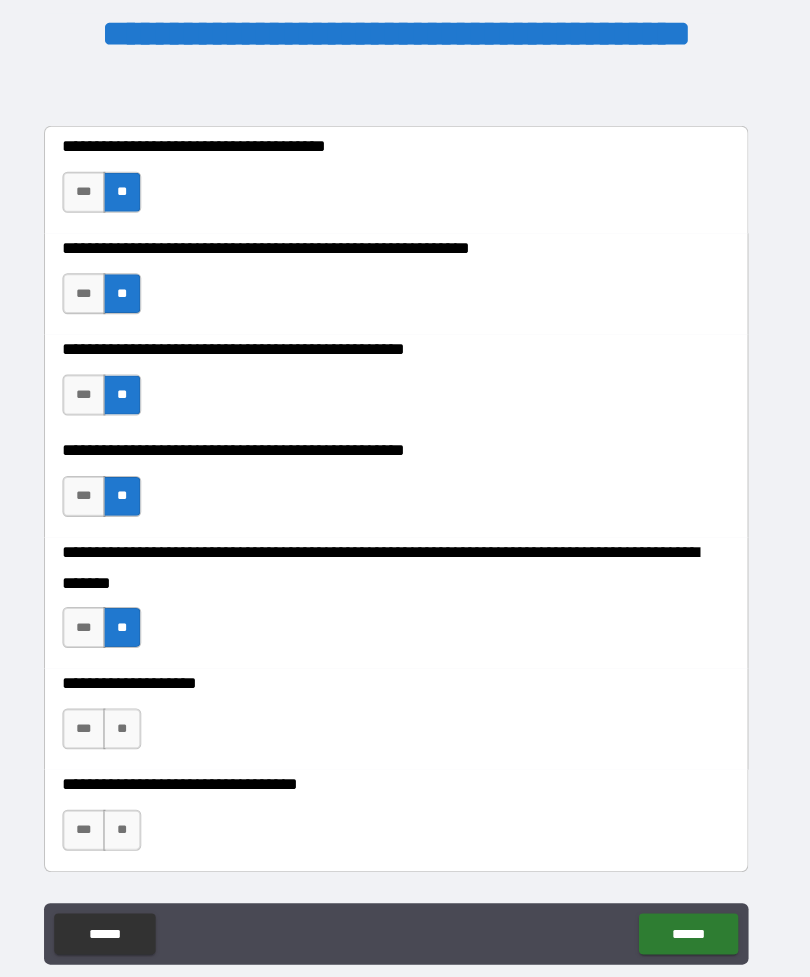 click on "**" at bounding box center (137, 726) 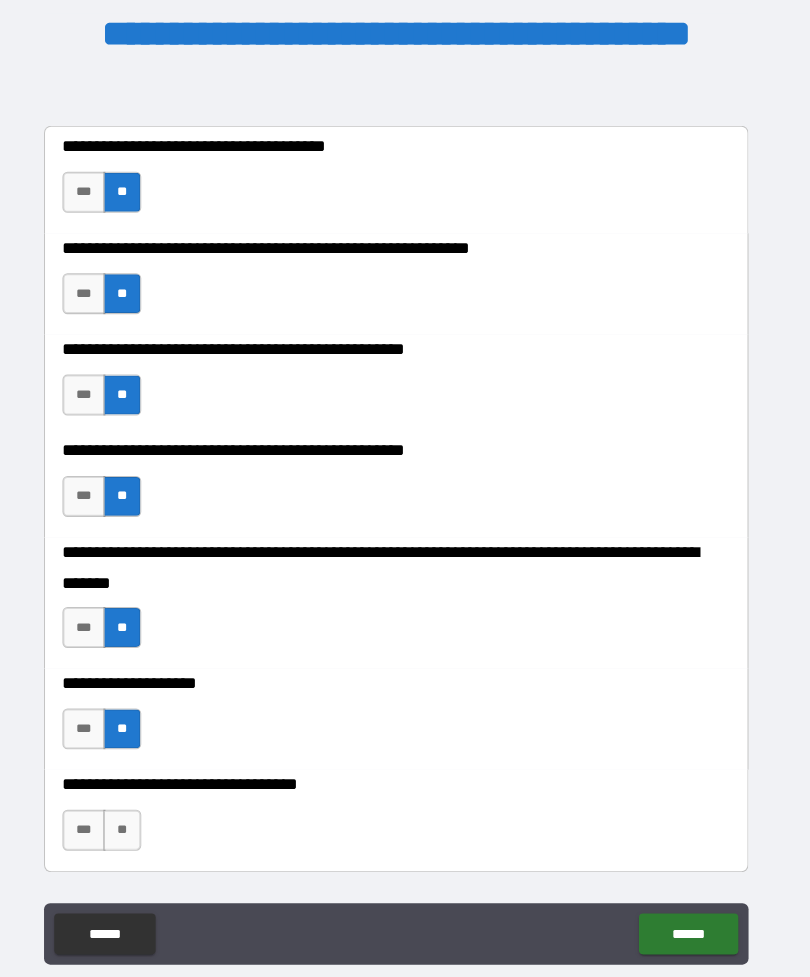 click on "**" at bounding box center [137, 825] 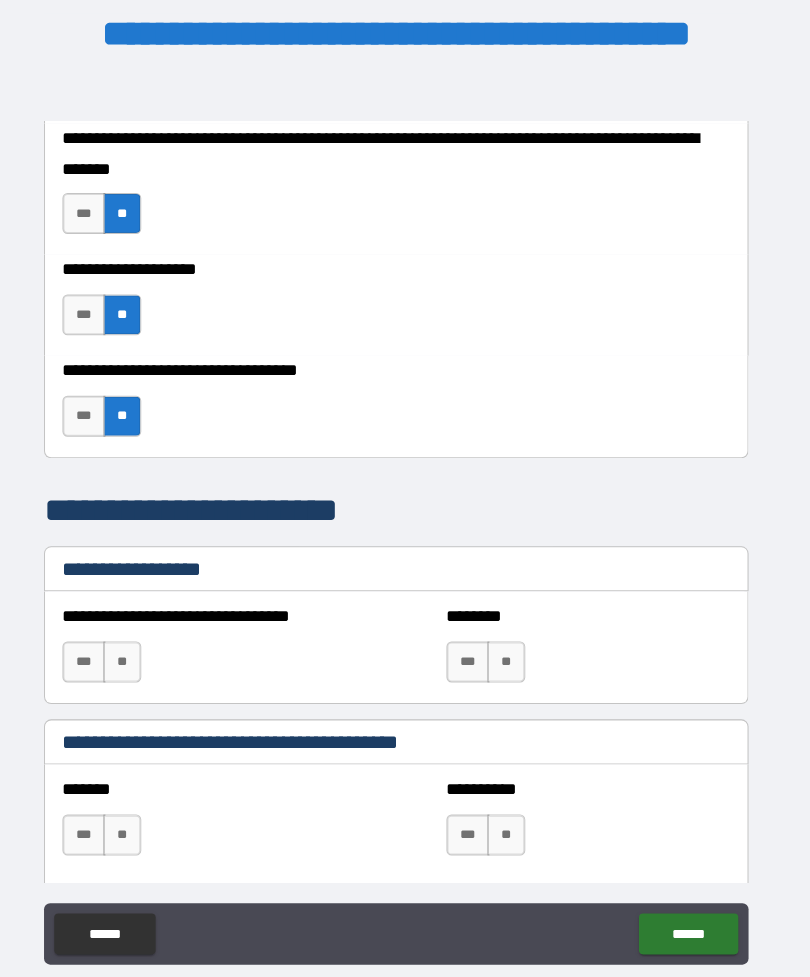 scroll, scrollTop: 905, scrollLeft: 0, axis: vertical 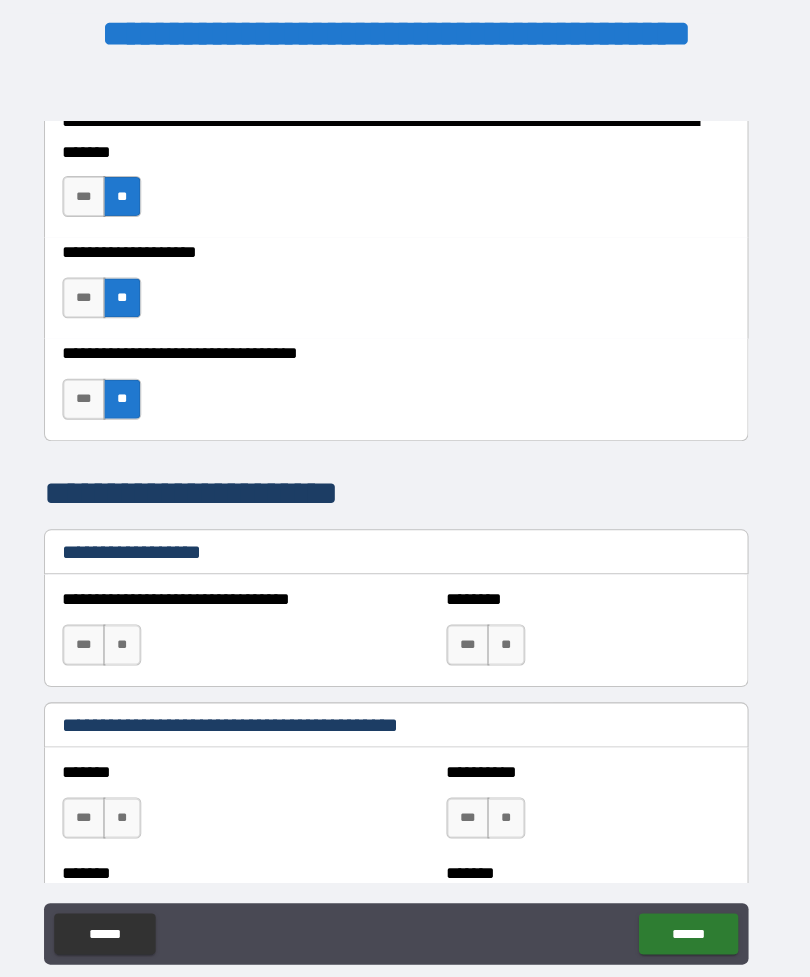 click on "**" at bounding box center [137, 644] 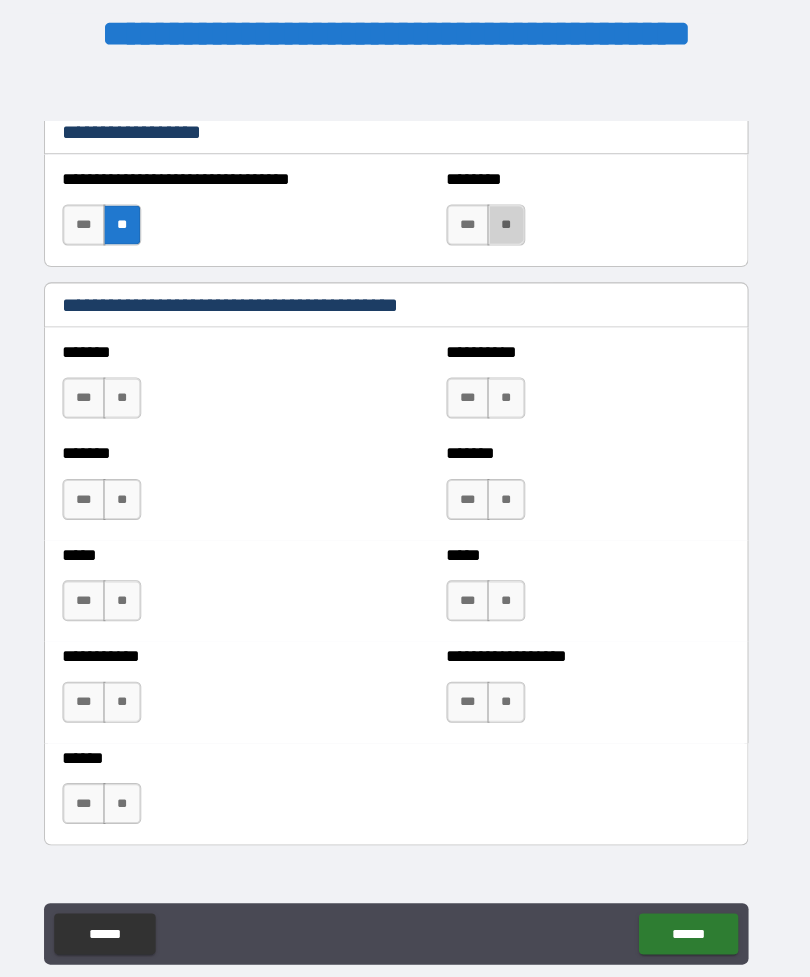 scroll, scrollTop: 1341, scrollLeft: 0, axis: vertical 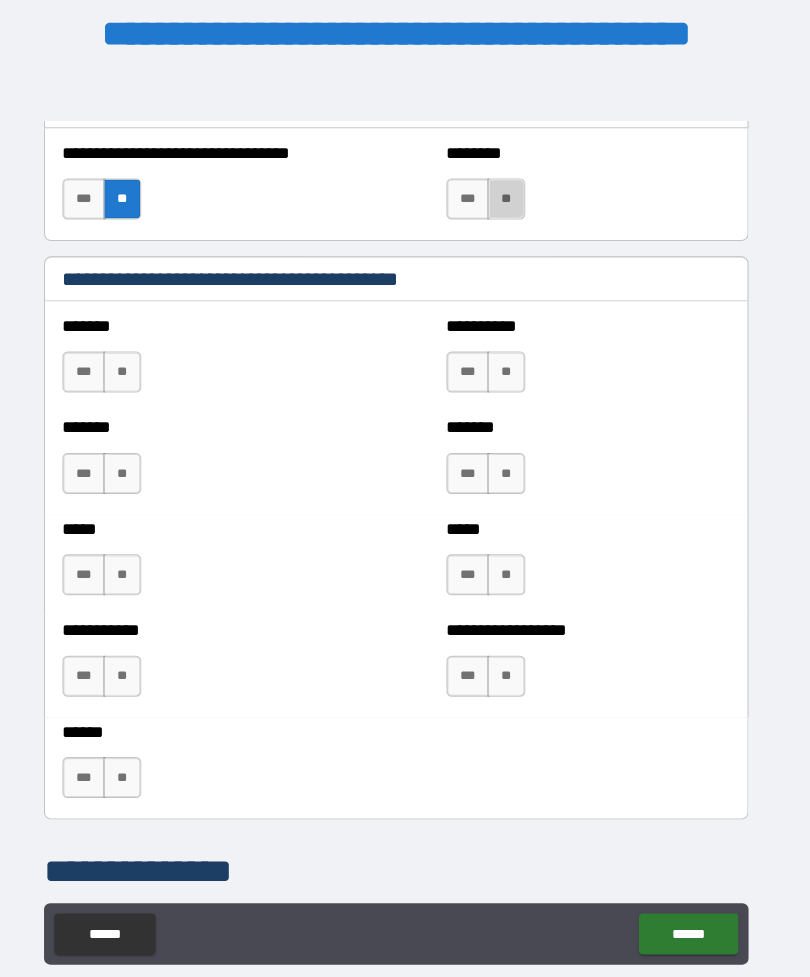click on "******" at bounding box center (690, 926) 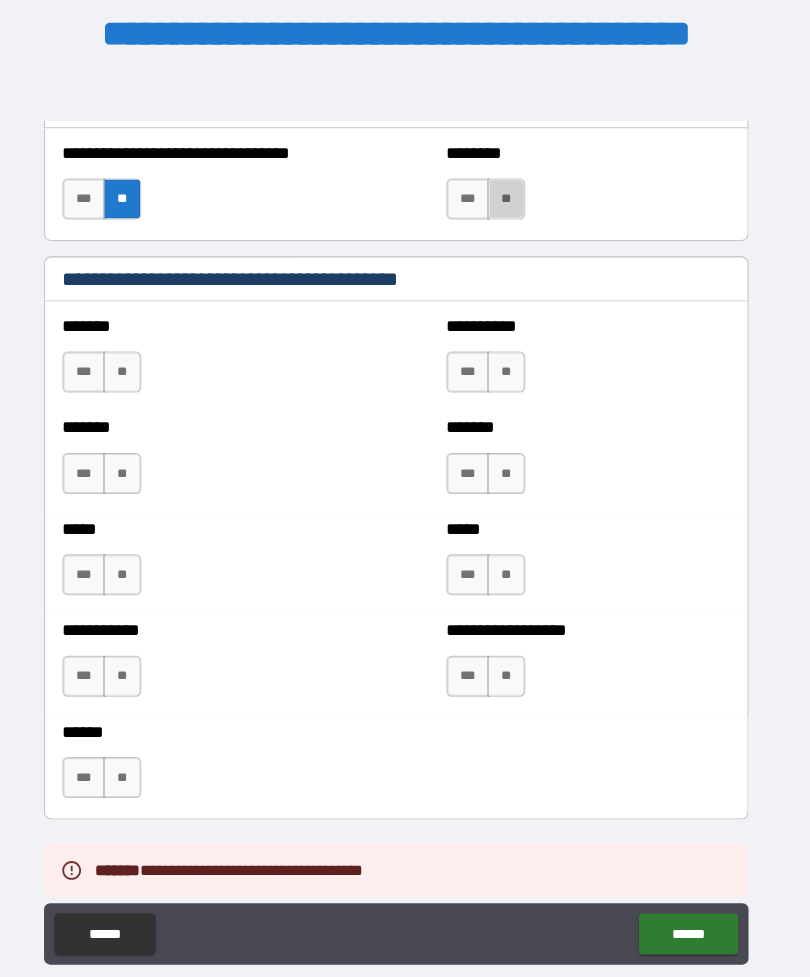 click on "**" at bounding box center (137, 377) 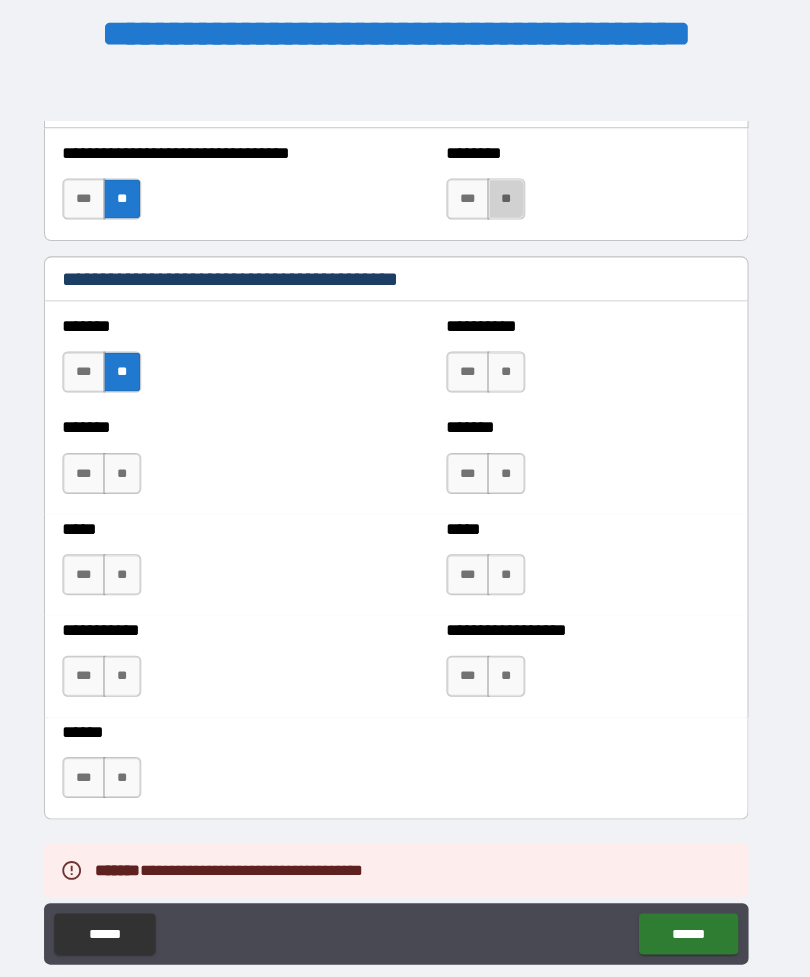 click on "**" at bounding box center (137, 476) 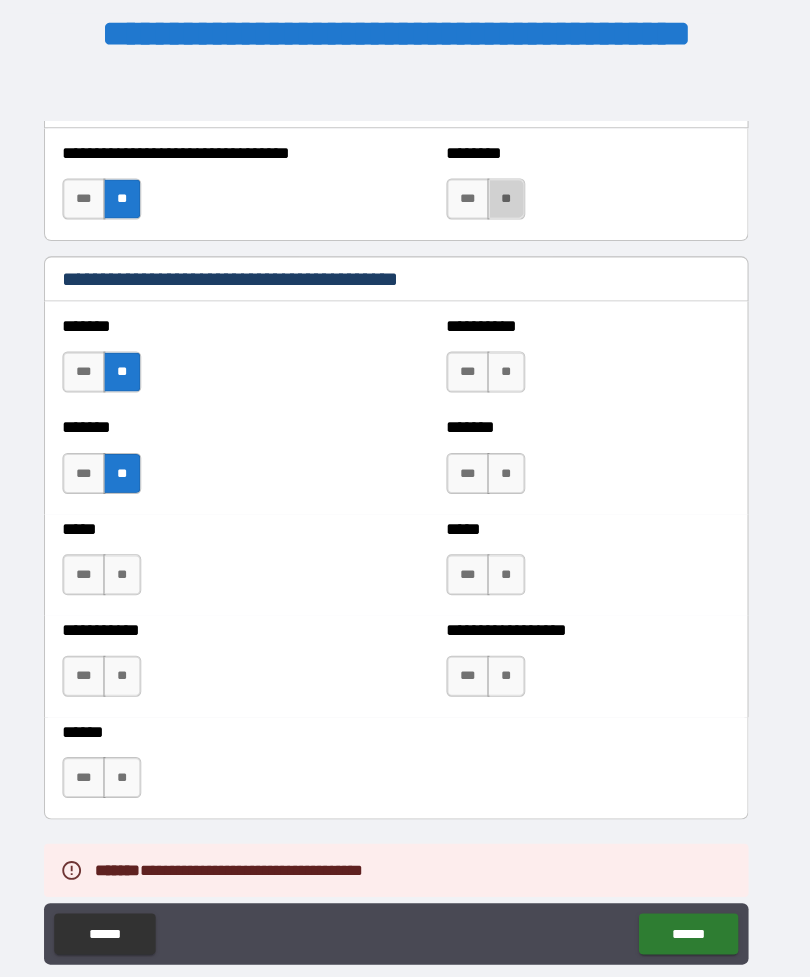 click on "**" at bounding box center (137, 575) 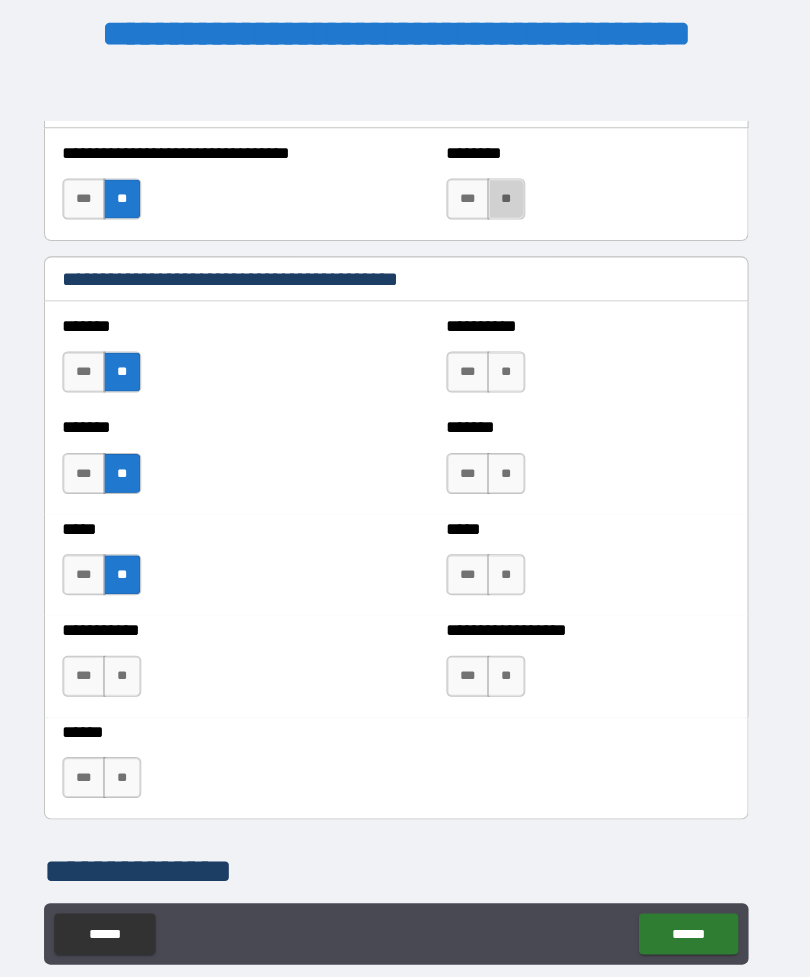 click on "**" at bounding box center [137, 674] 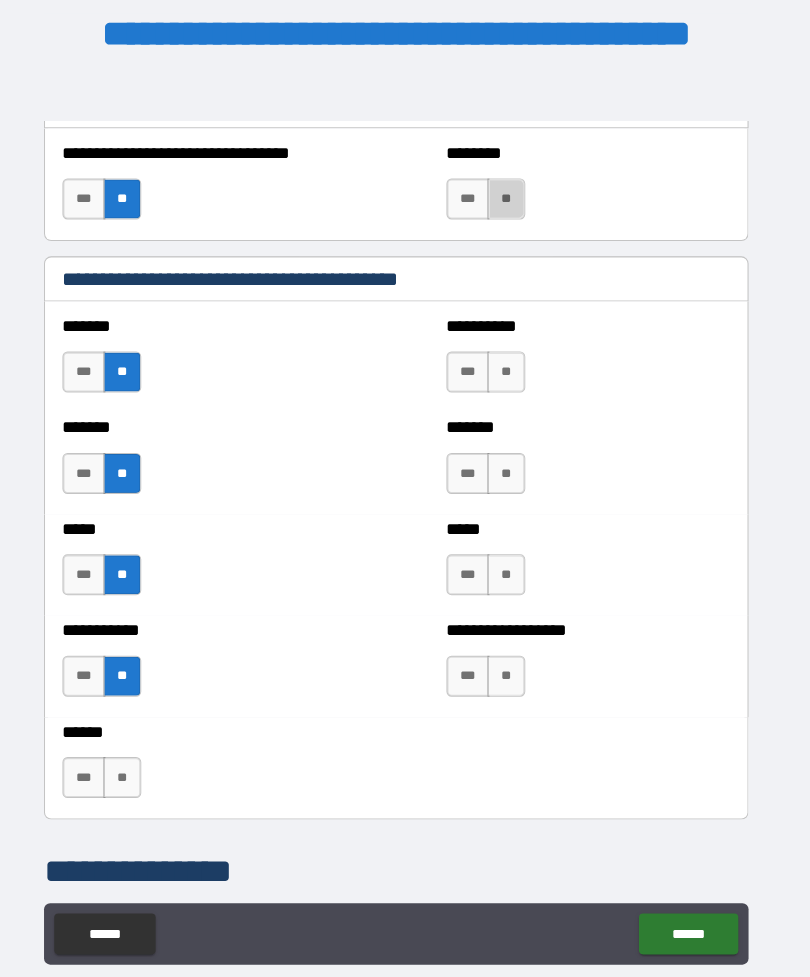 click on "**" at bounding box center [512, 575] 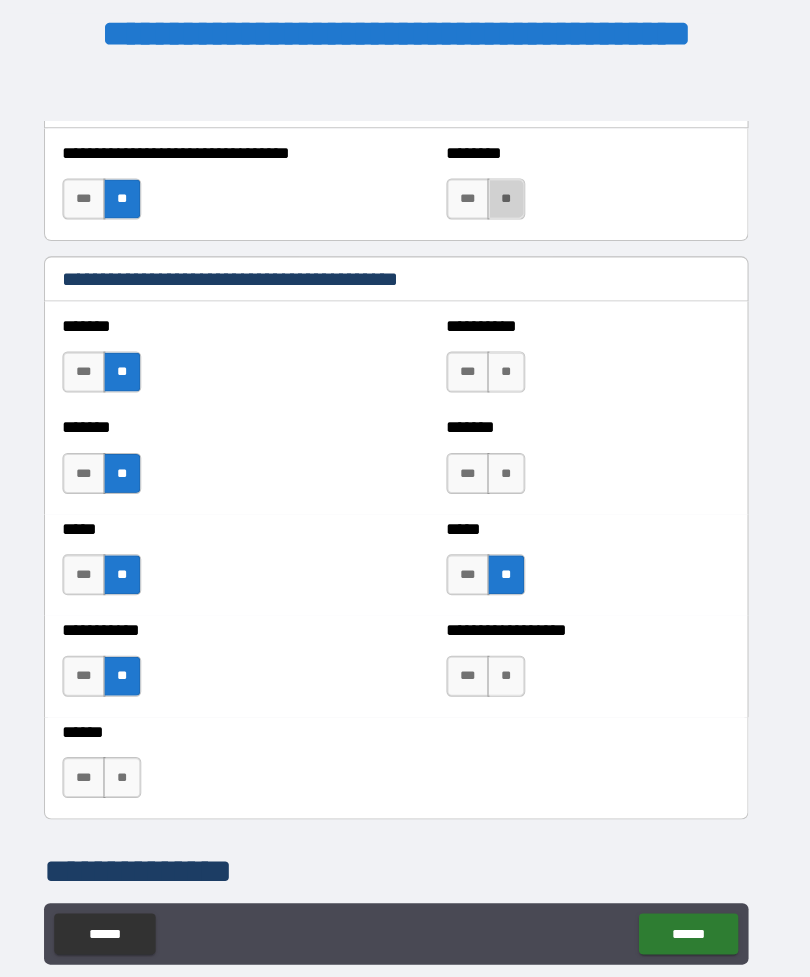 click on "**" at bounding box center (512, 476) 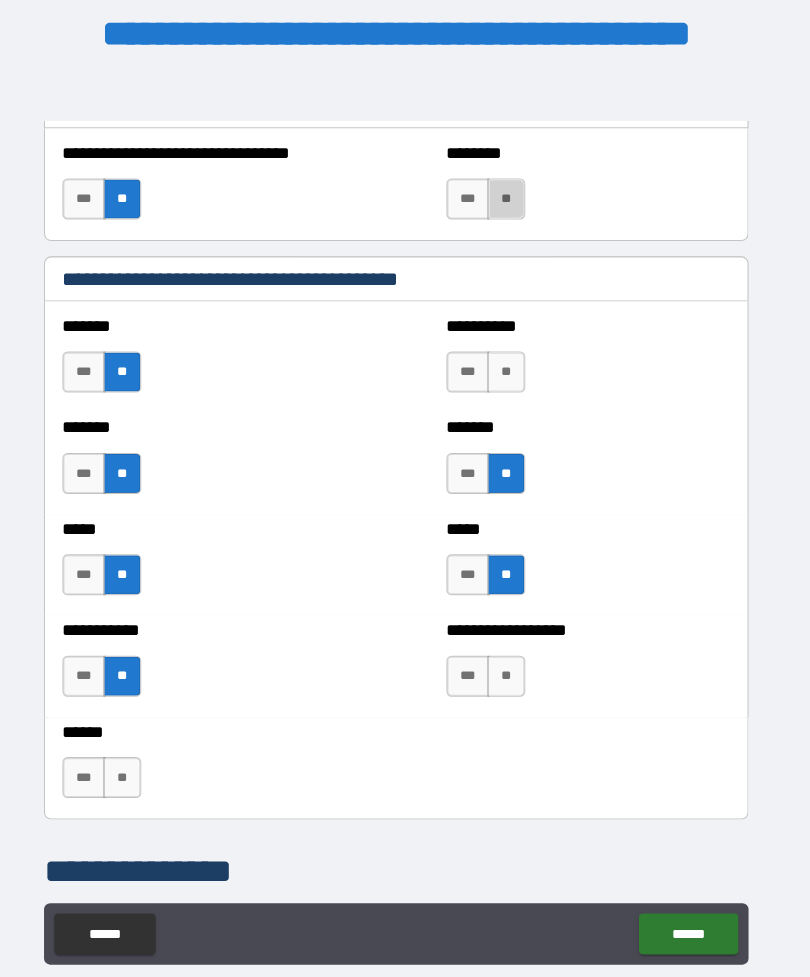 click on "**" at bounding box center (512, 377) 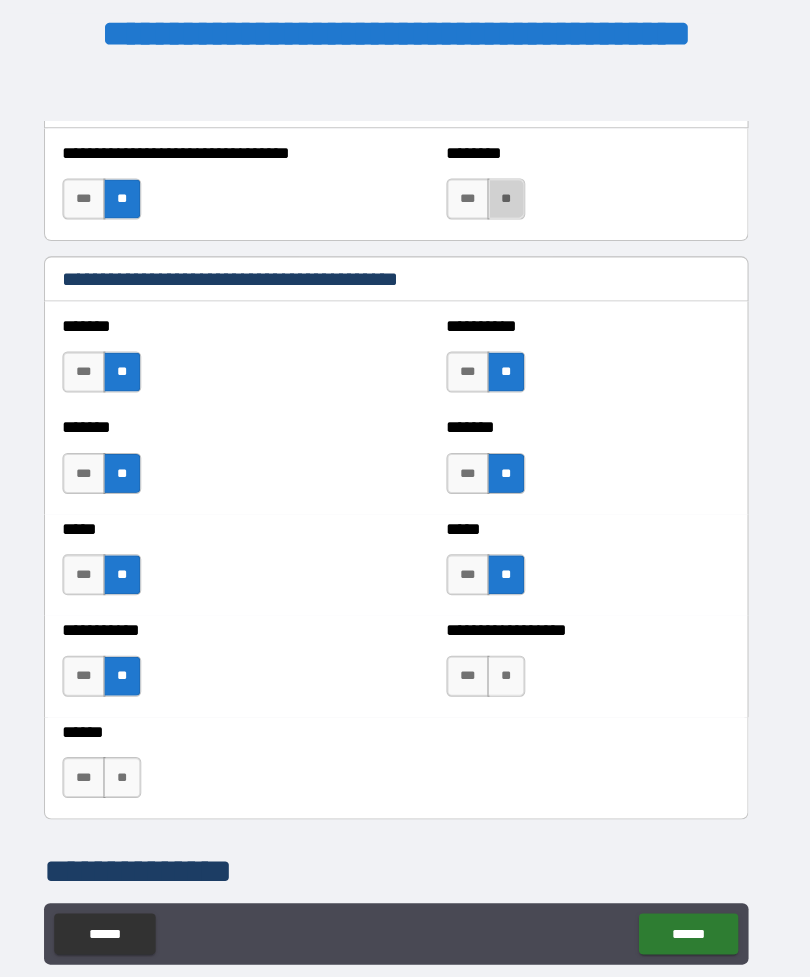 click on "**" at bounding box center [137, 773] 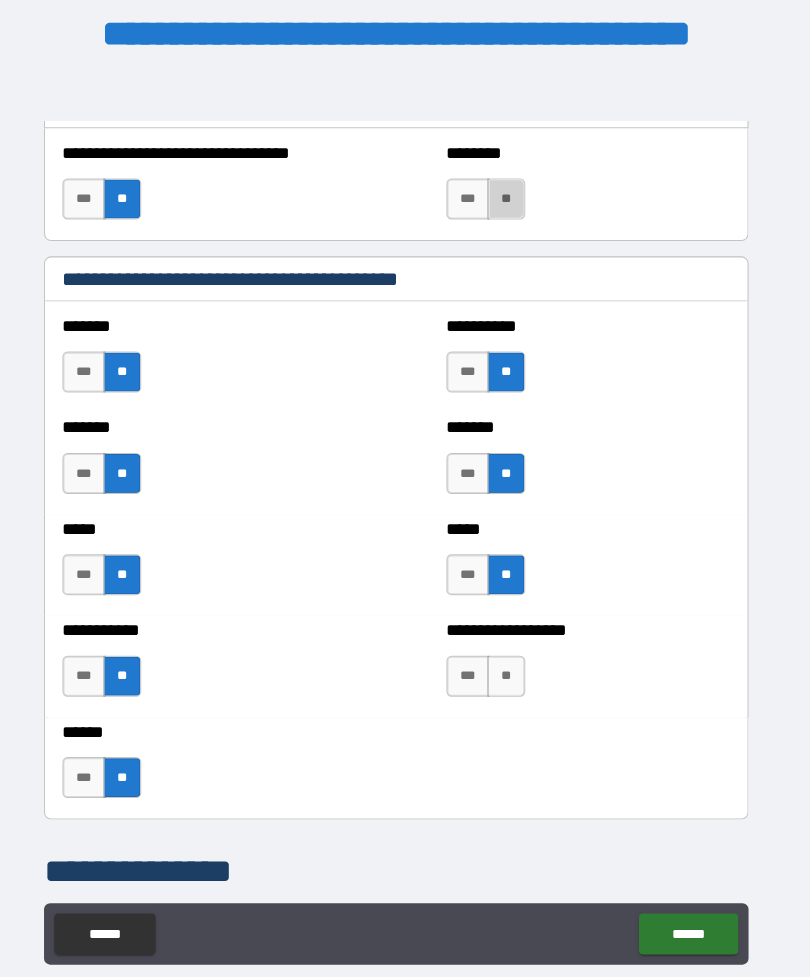 click on "**" at bounding box center (512, 674) 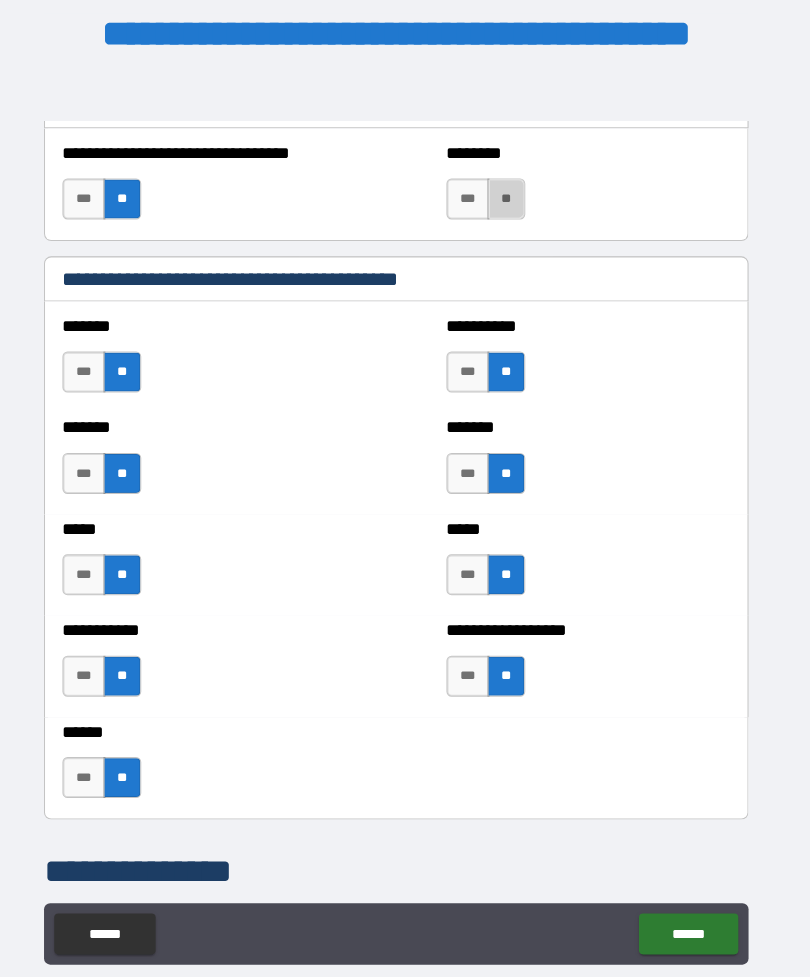 click on "******" at bounding box center [690, 926] 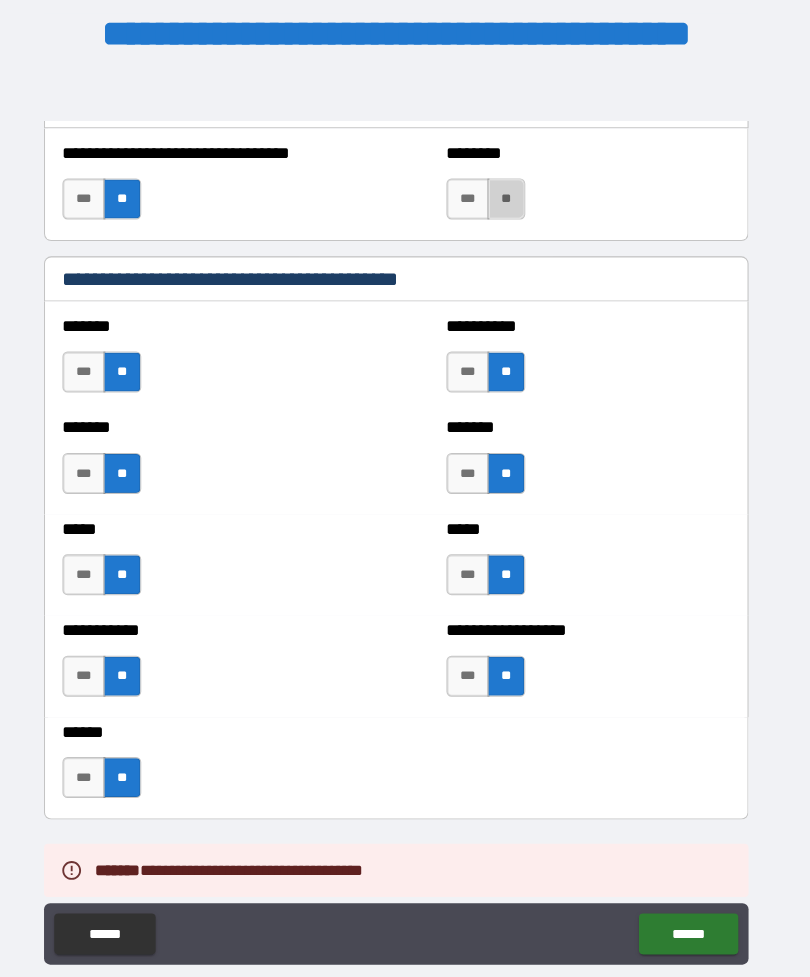 click on "**" at bounding box center [512, 208] 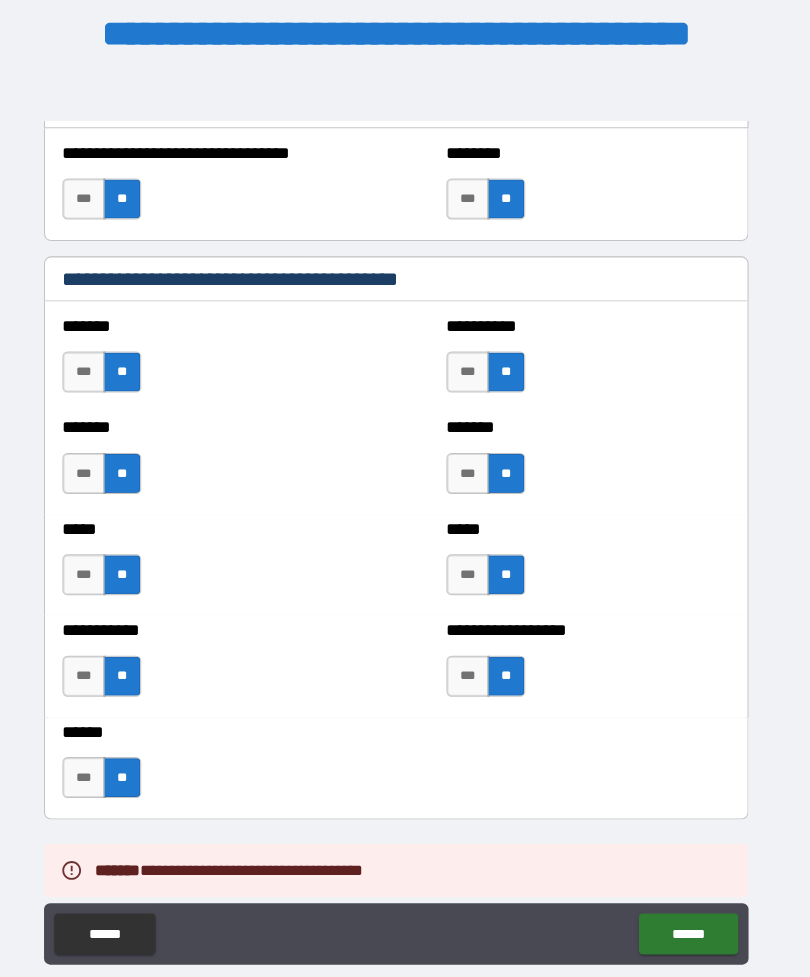 click on "******" at bounding box center (690, 926) 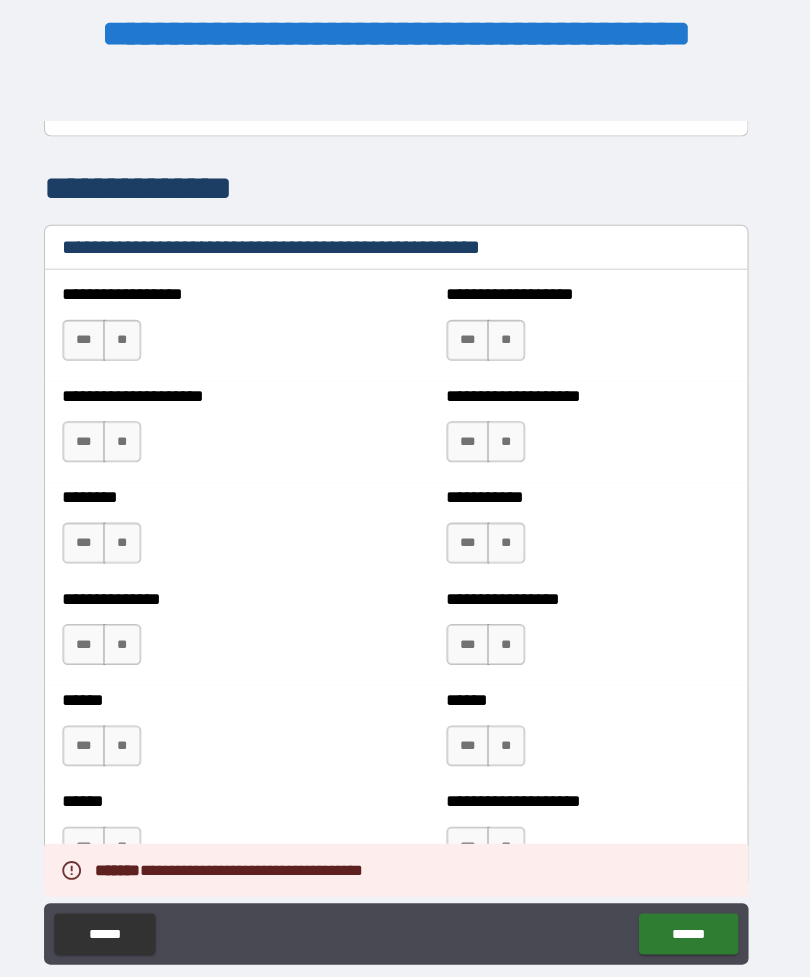 scroll, scrollTop: 2014, scrollLeft: 0, axis: vertical 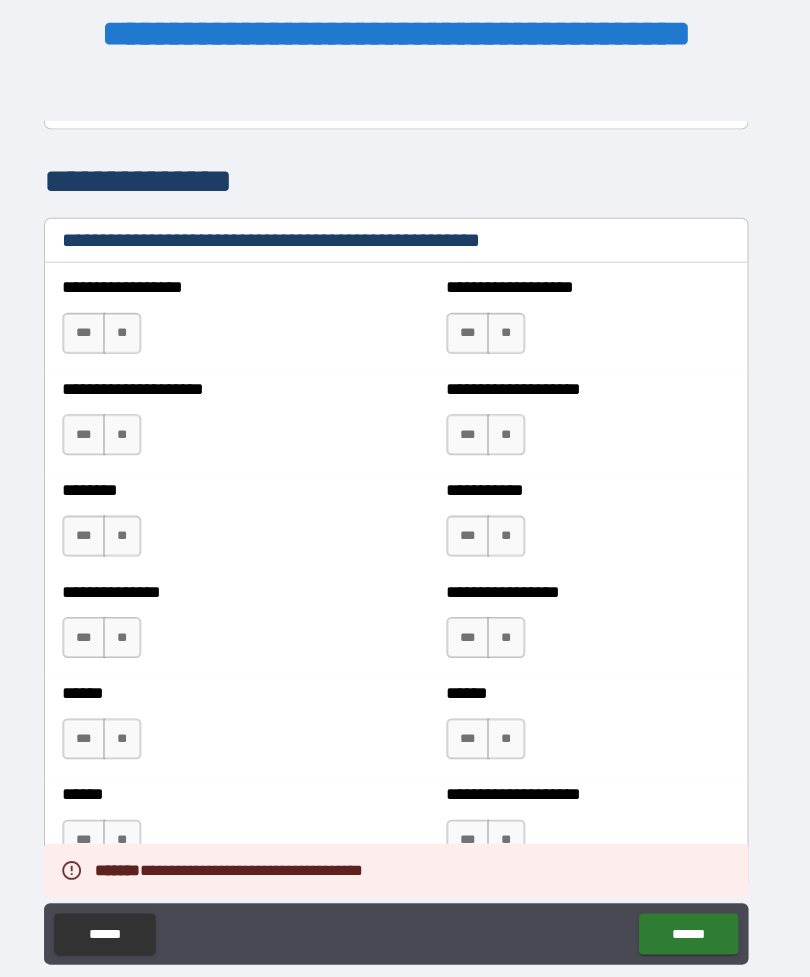 click on "**" at bounding box center (137, 340) 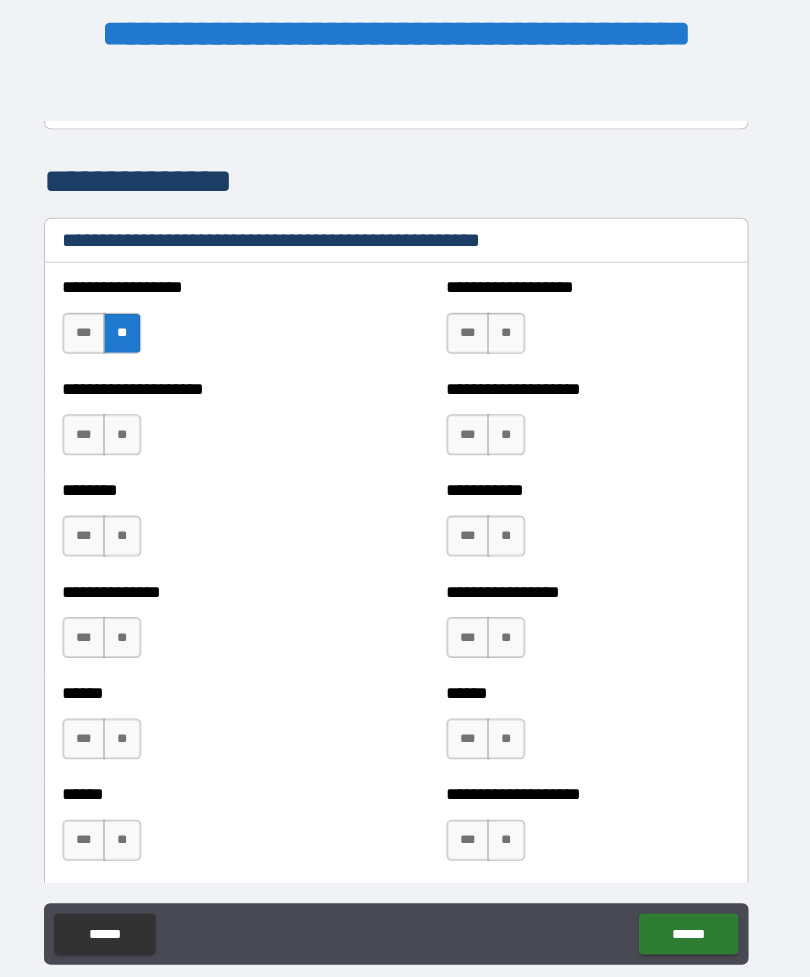 click on "**" at bounding box center [137, 439] 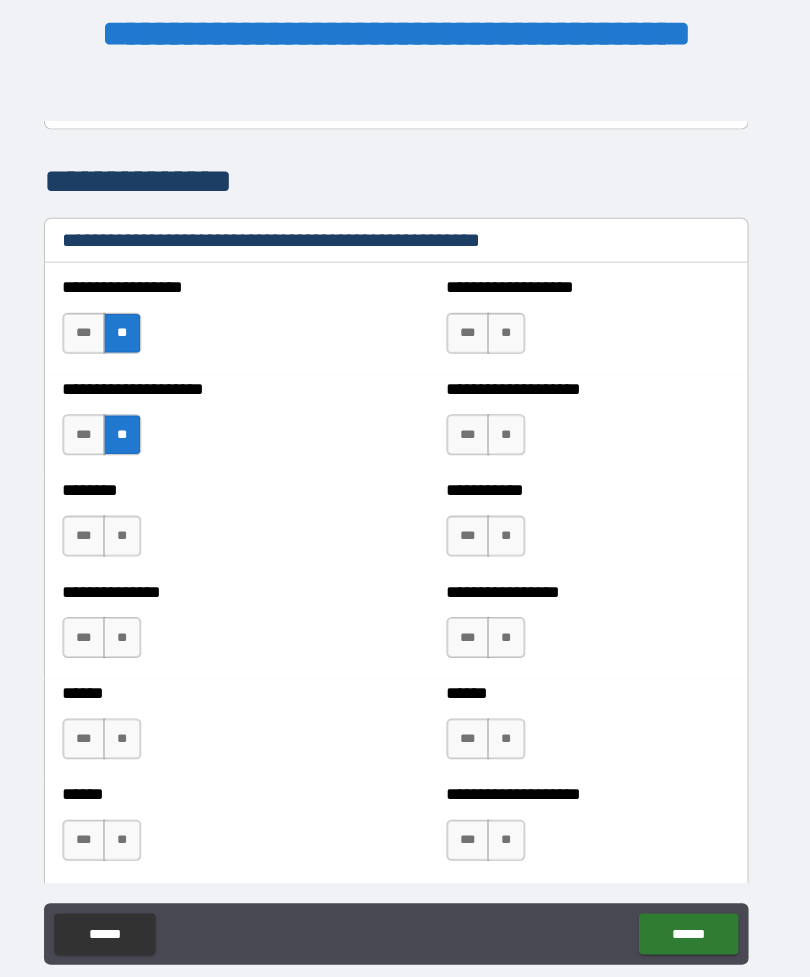 click on "**" at bounding box center (137, 538) 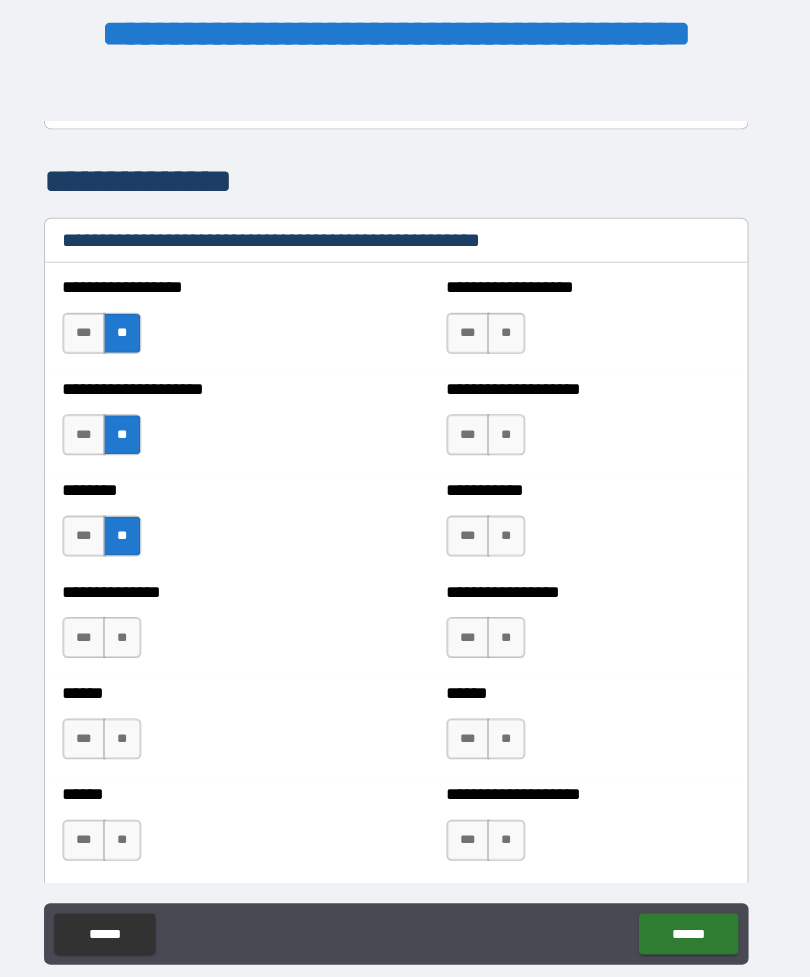 click on "**" at bounding box center [137, 637] 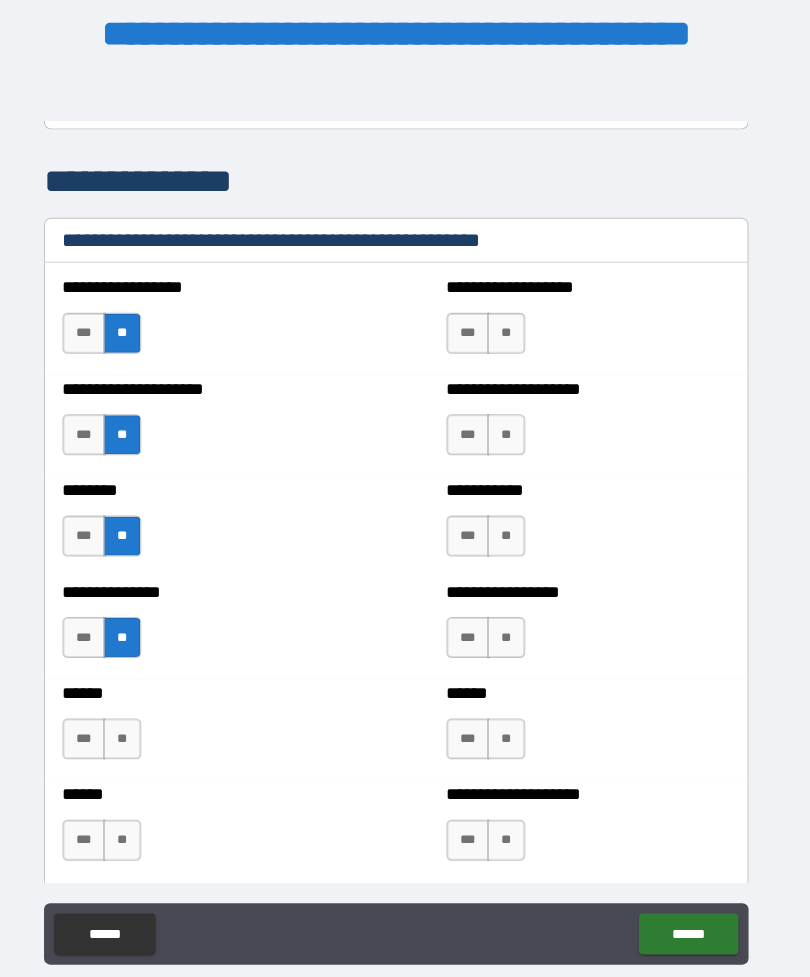 click on "**" at bounding box center [137, 736] 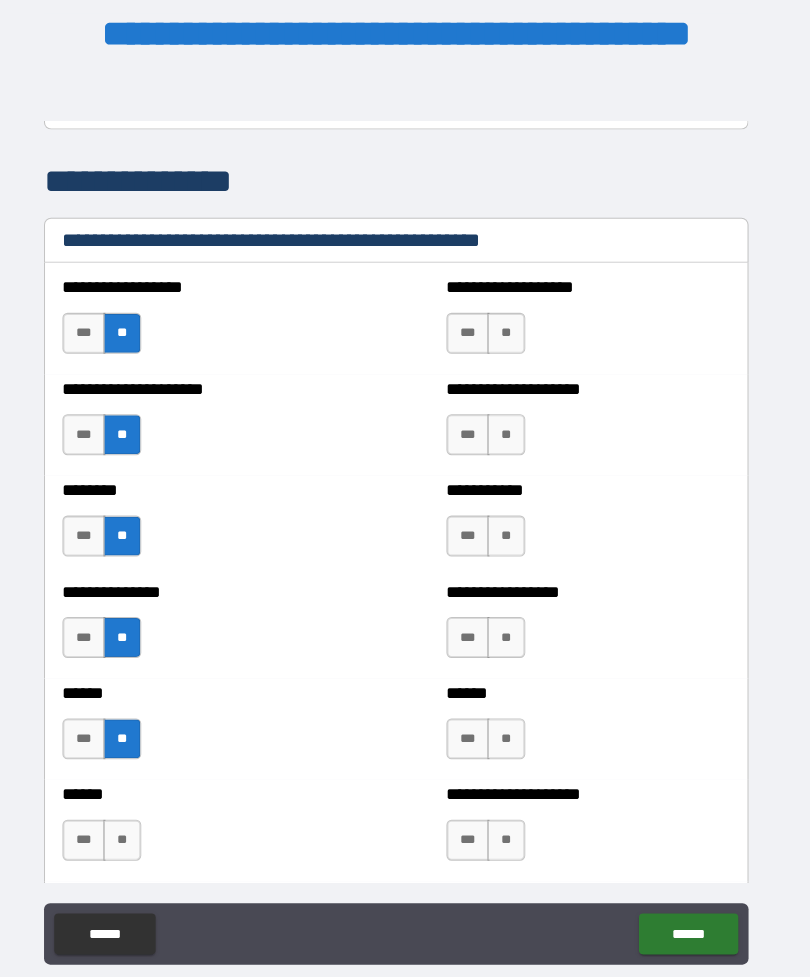 click on "**" at bounding box center (137, 835) 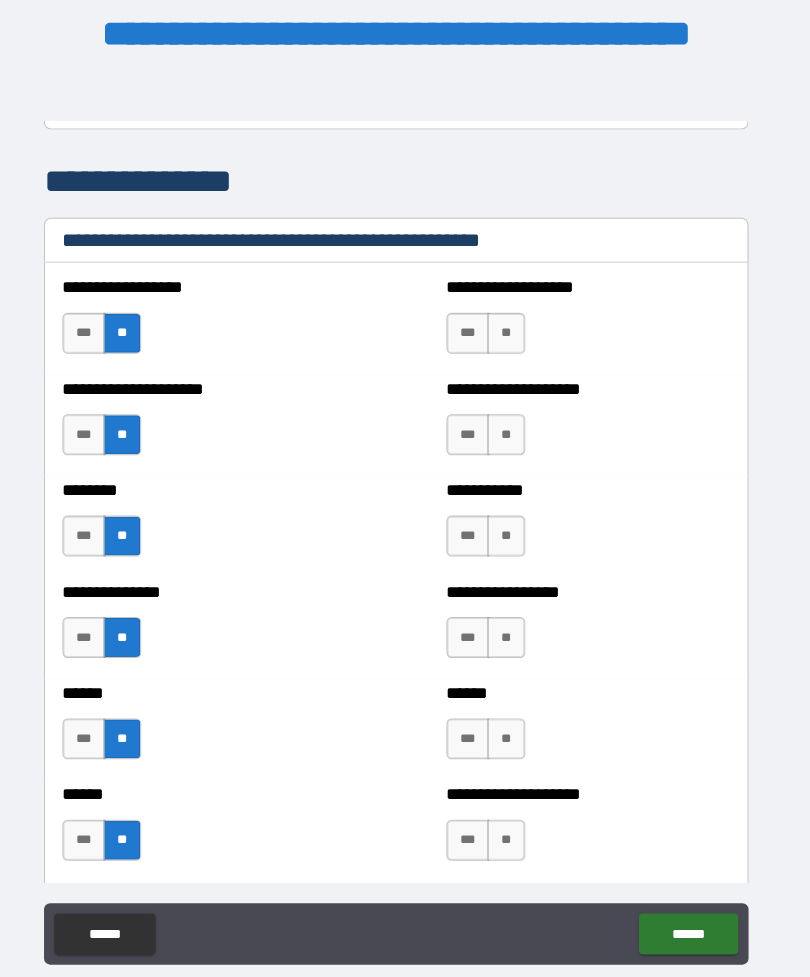 click on "**" at bounding box center (512, 835) 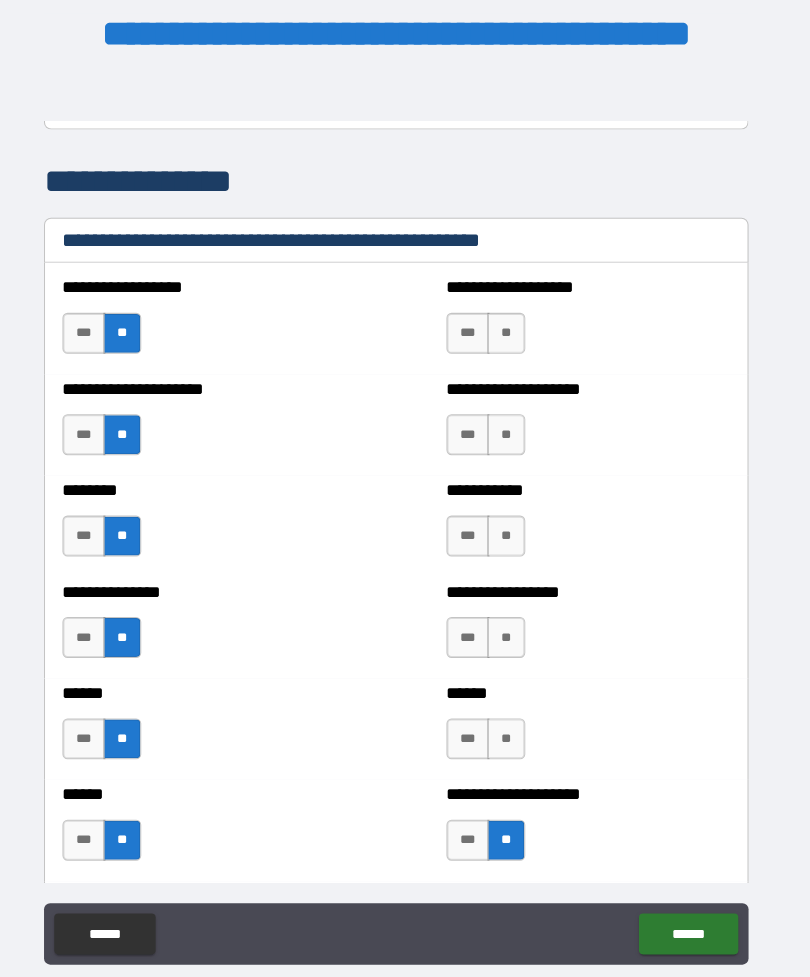 click on "**" at bounding box center [512, 736] 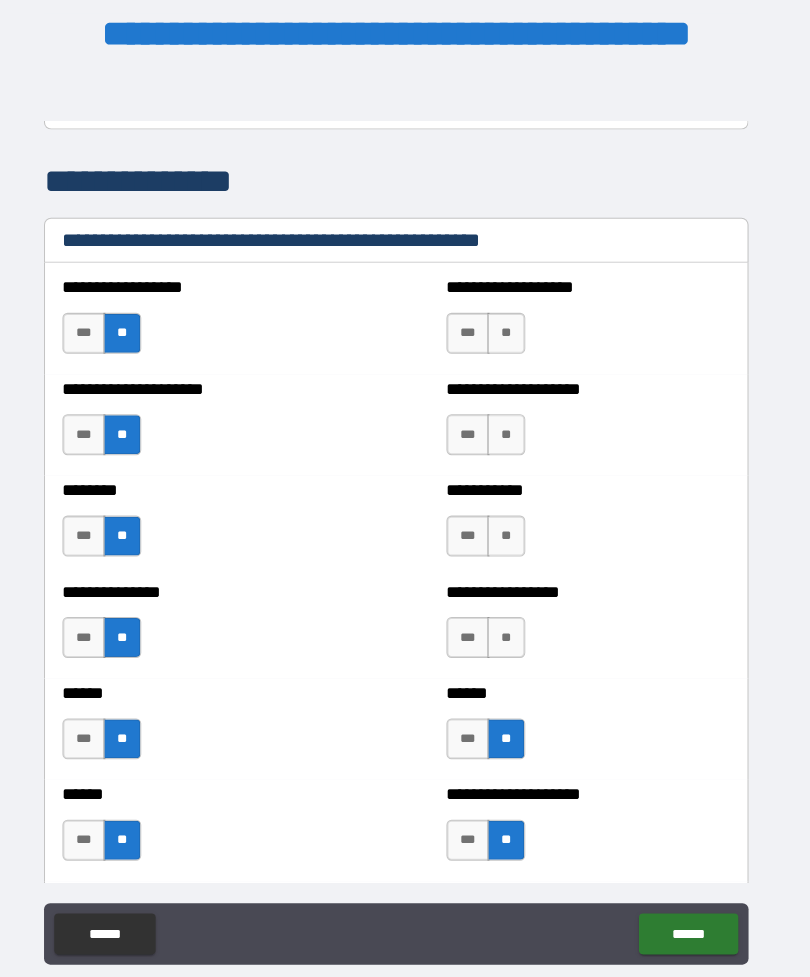 click on "**" at bounding box center [512, 637] 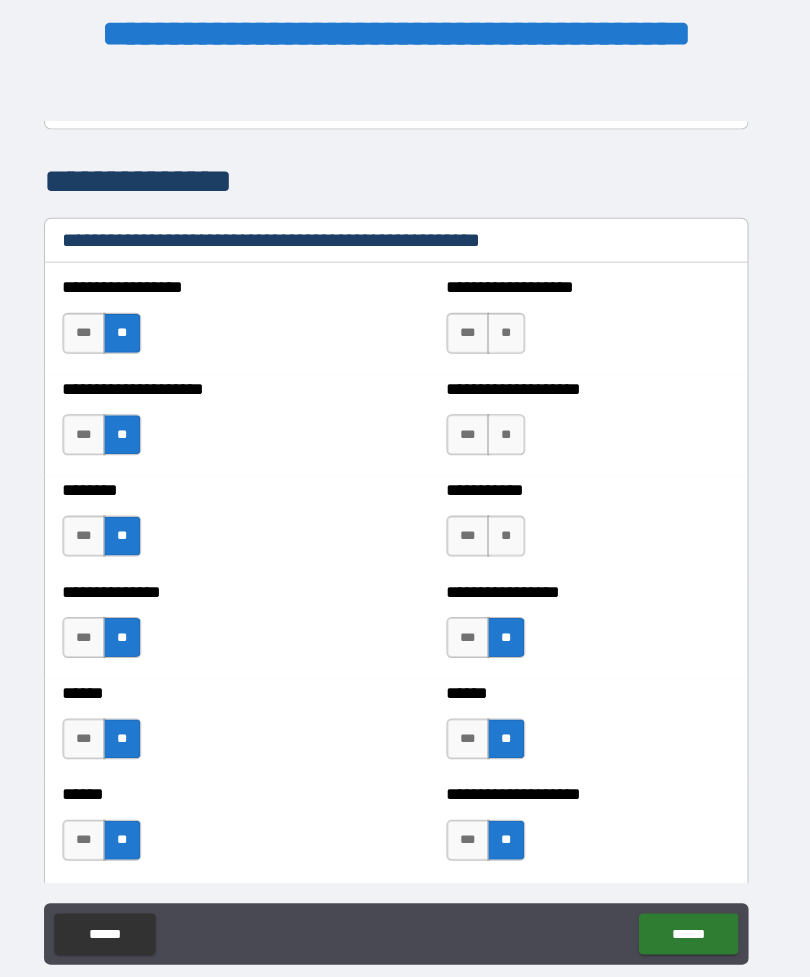 click on "**" at bounding box center [512, 538] 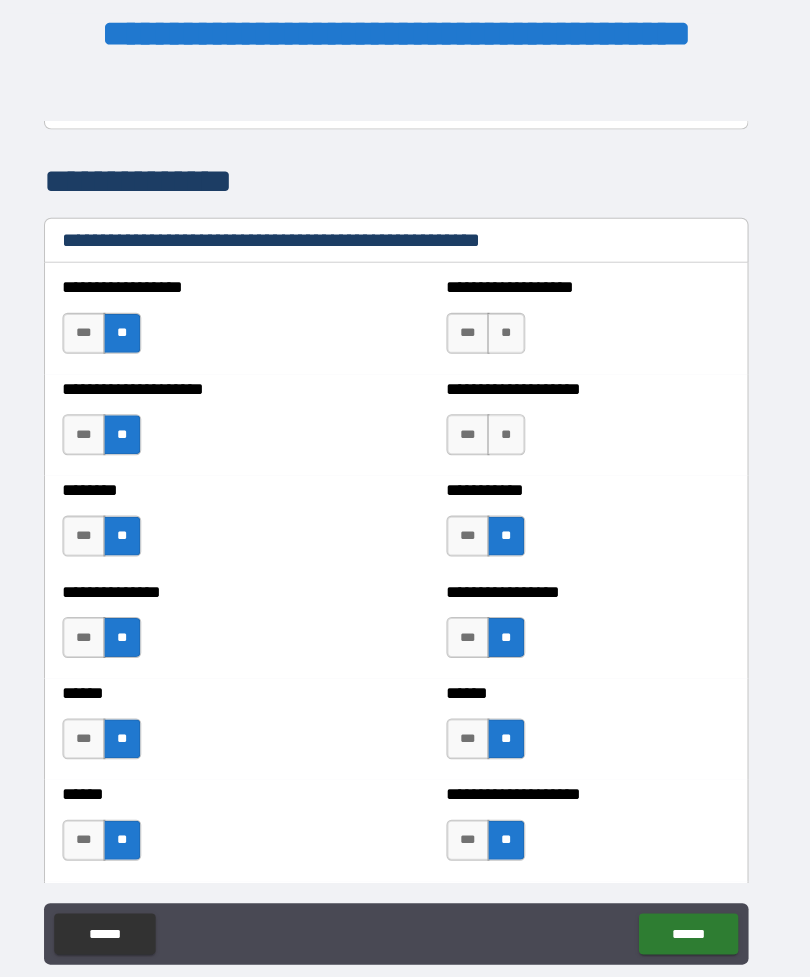 click on "**" at bounding box center [512, 439] 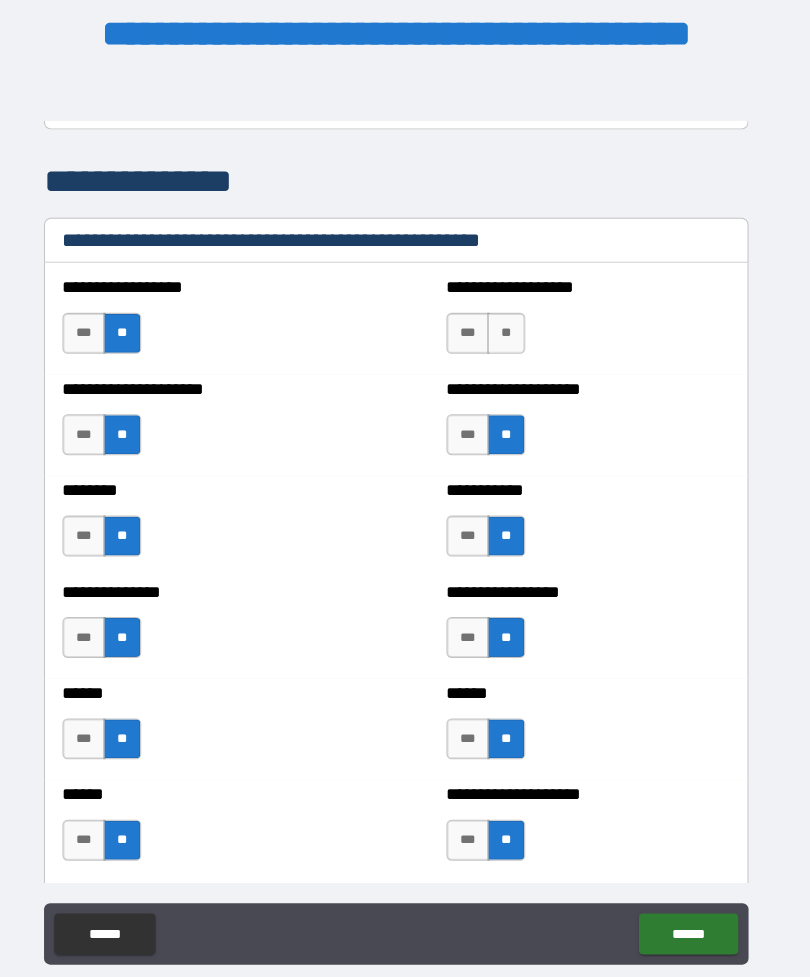 click on "**" at bounding box center (512, 340) 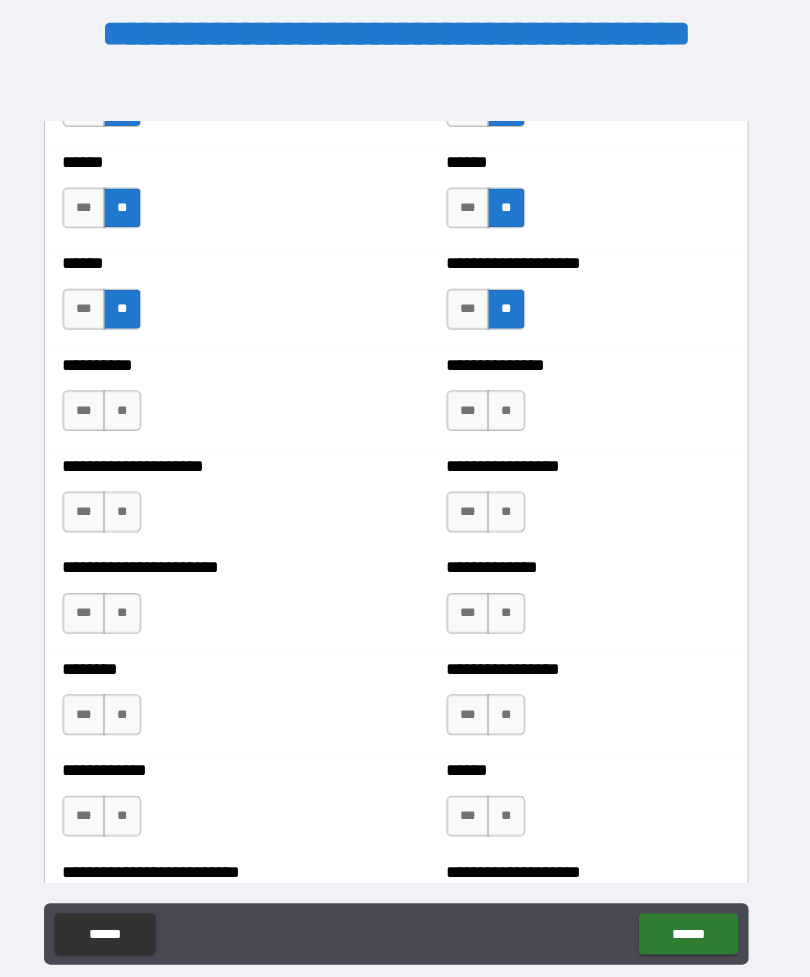 scroll, scrollTop: 2538, scrollLeft: 0, axis: vertical 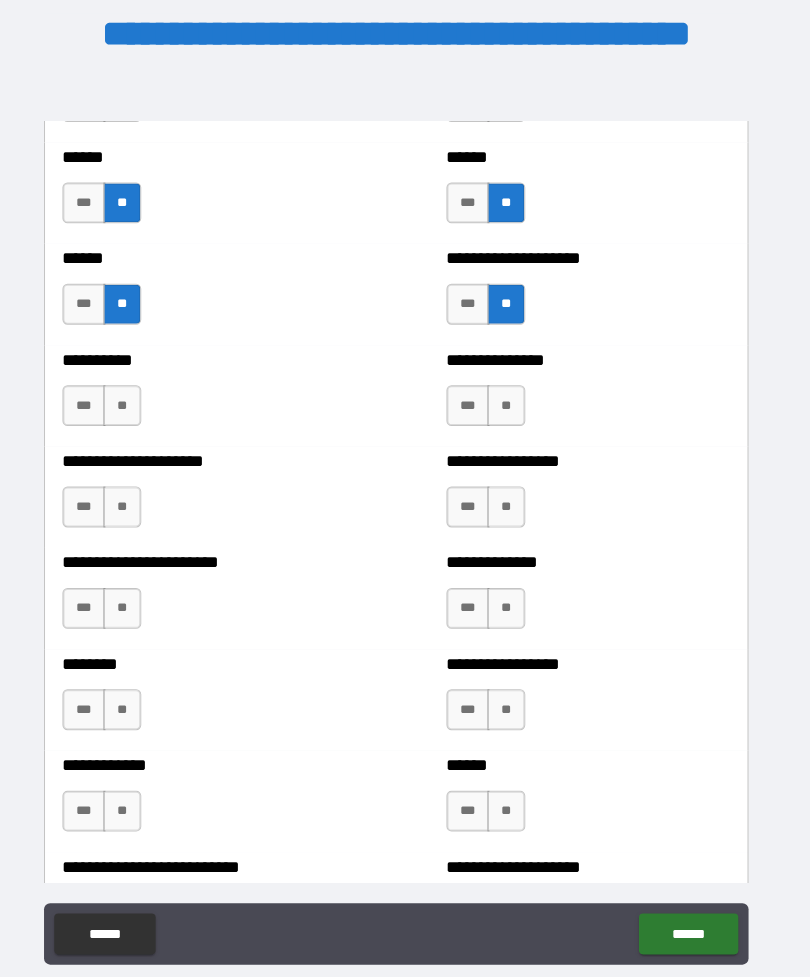 click on "**" at bounding box center (137, 410) 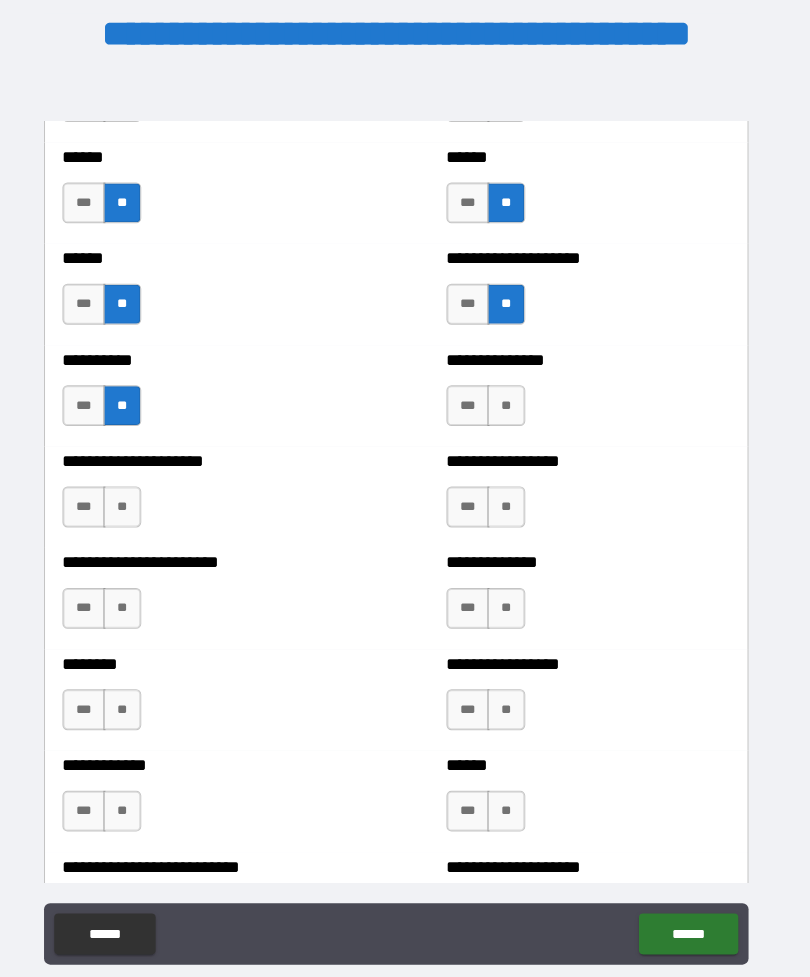 click on "**" at bounding box center [512, 410] 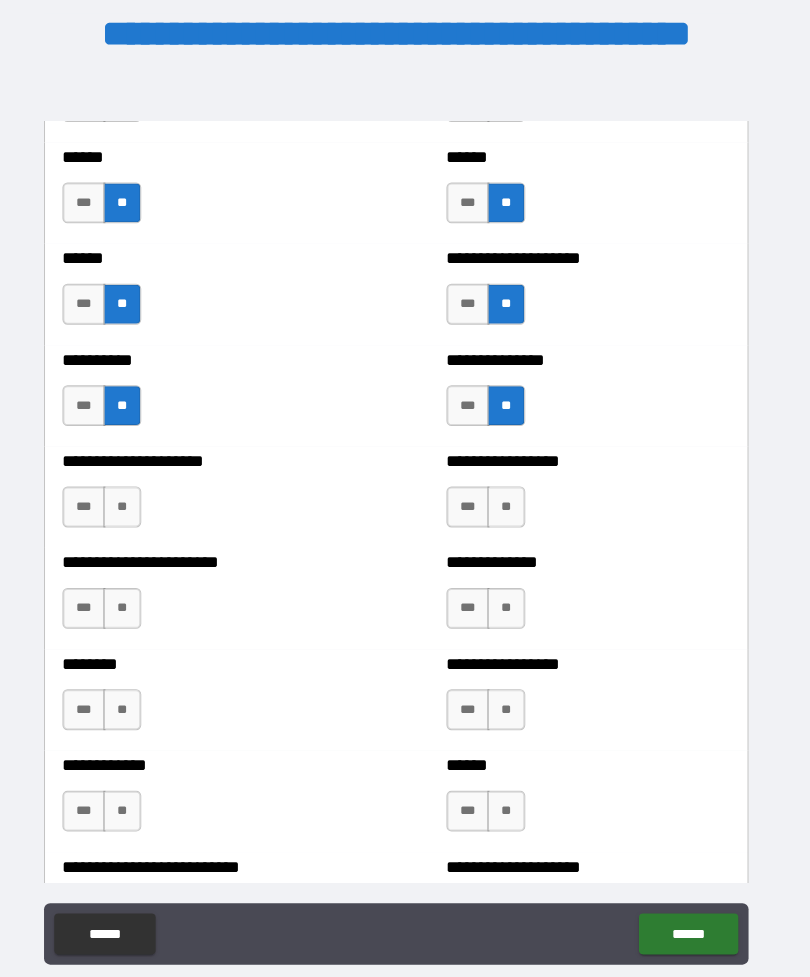 click on "**" at bounding box center (137, 509) 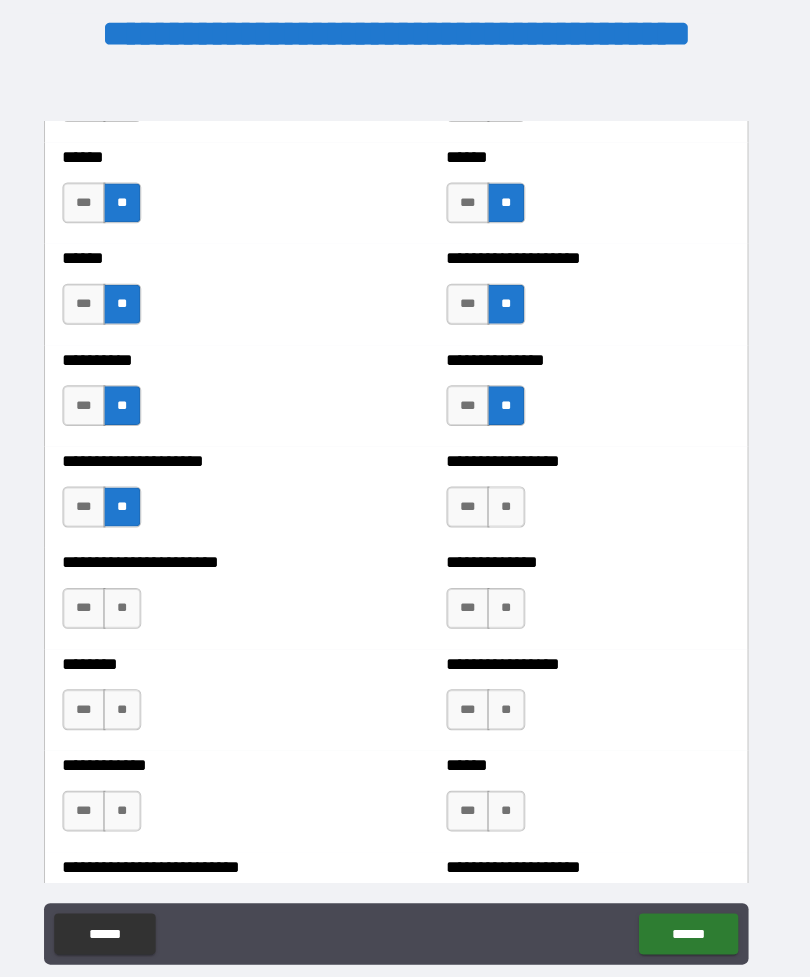 click on "**" at bounding box center [512, 509] 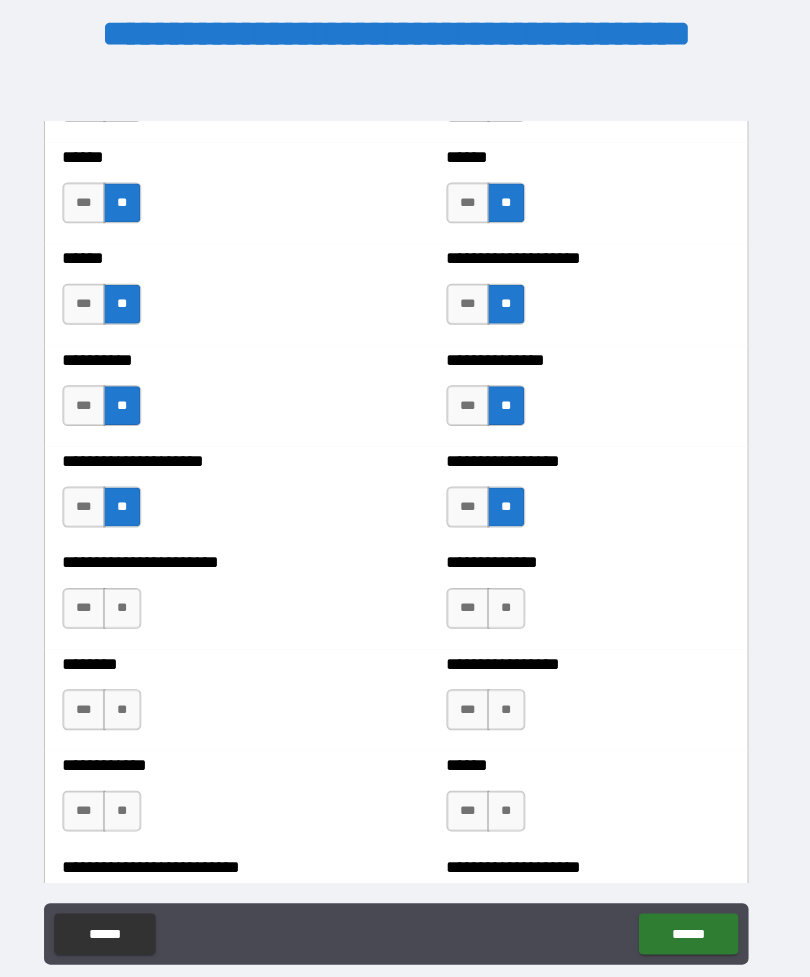 click on "**" at bounding box center (137, 608) 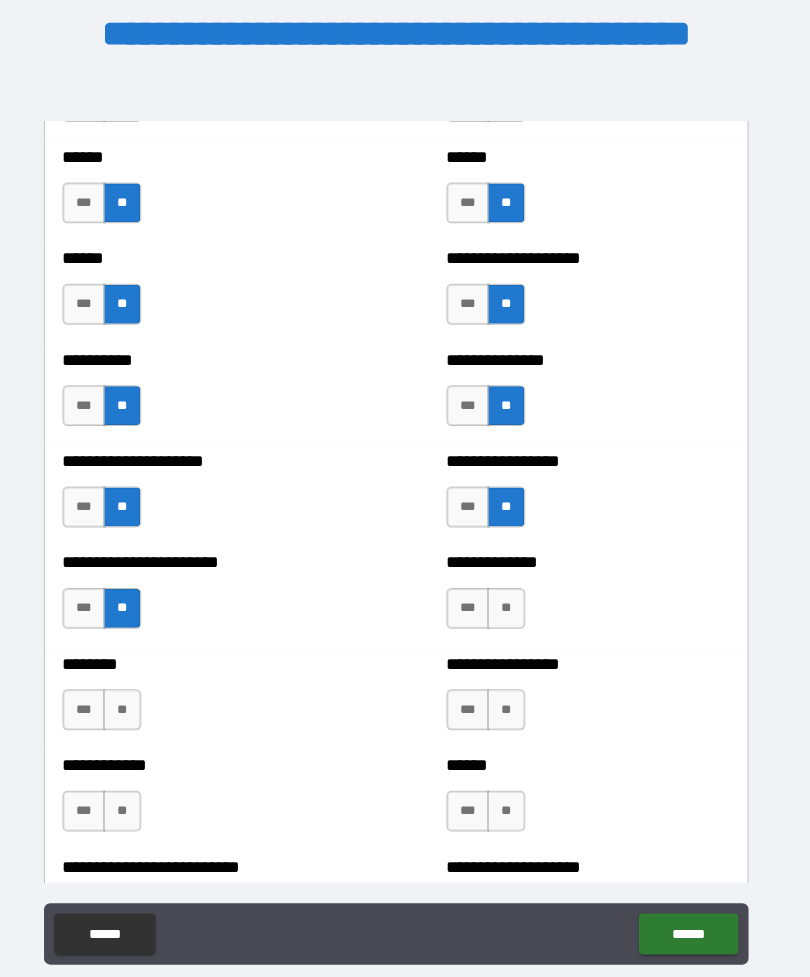 click on "**" at bounding box center [512, 608] 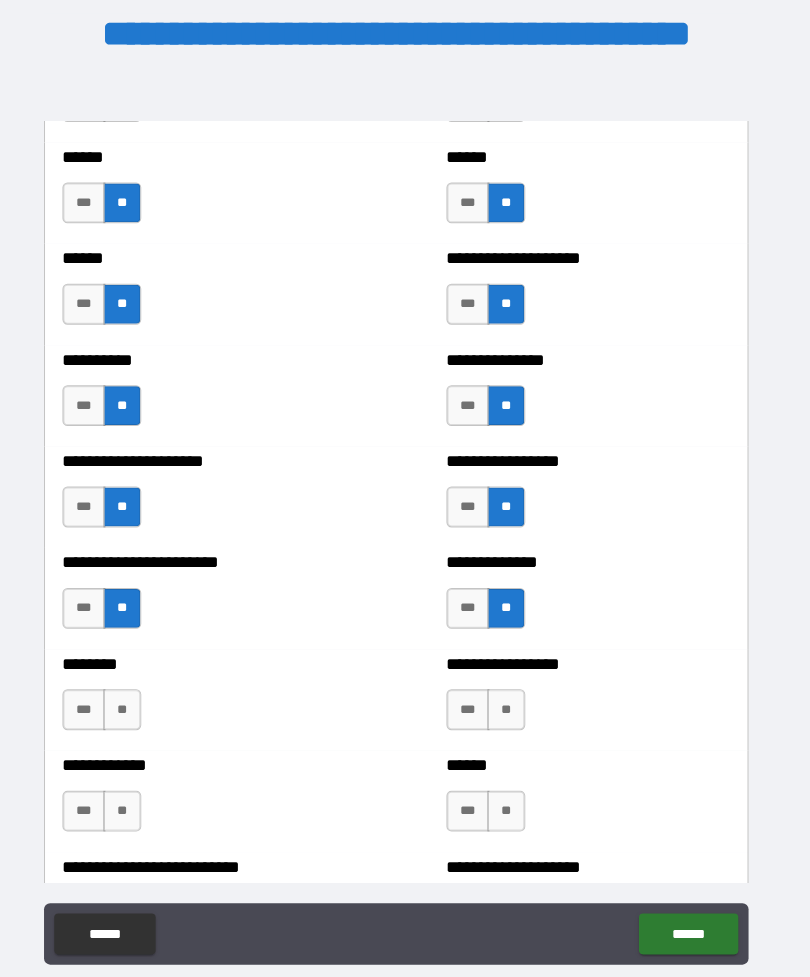 click on "**" at bounding box center [137, 707] 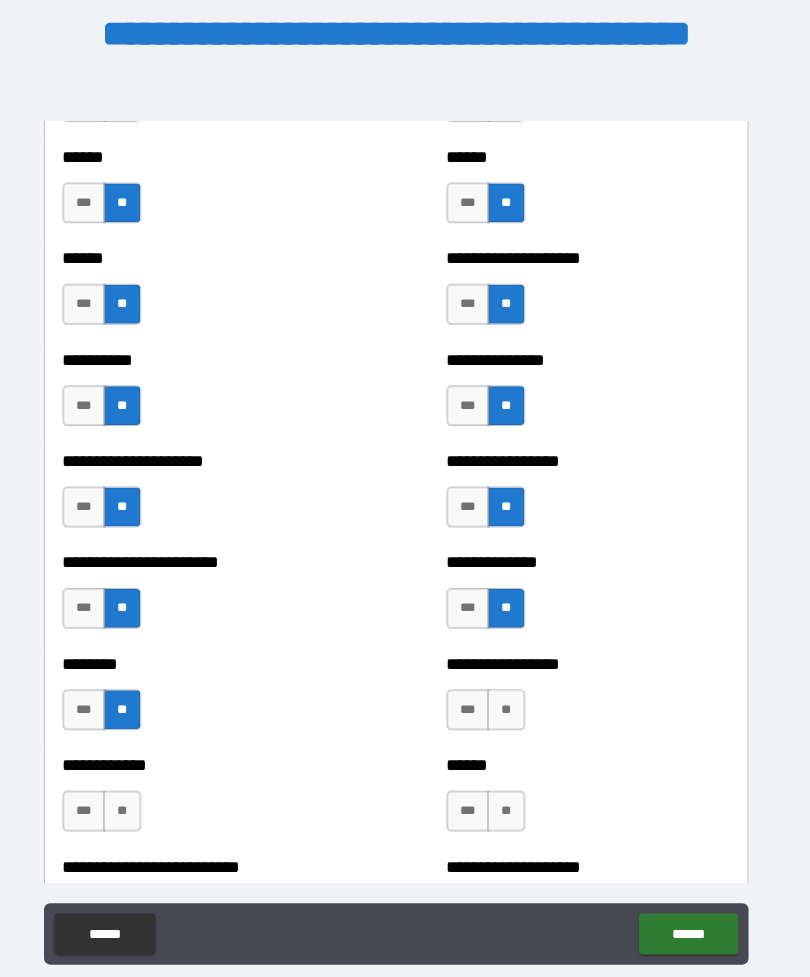 click on "***" at bounding box center (100, 707) 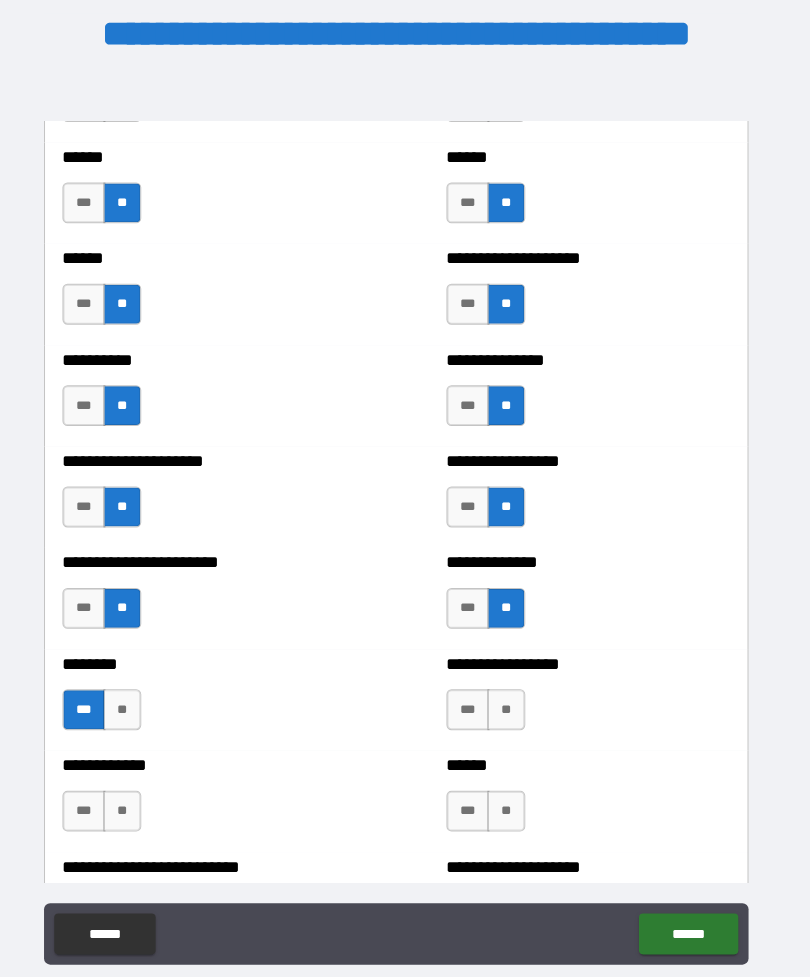 click on "**" at bounding box center [512, 707] 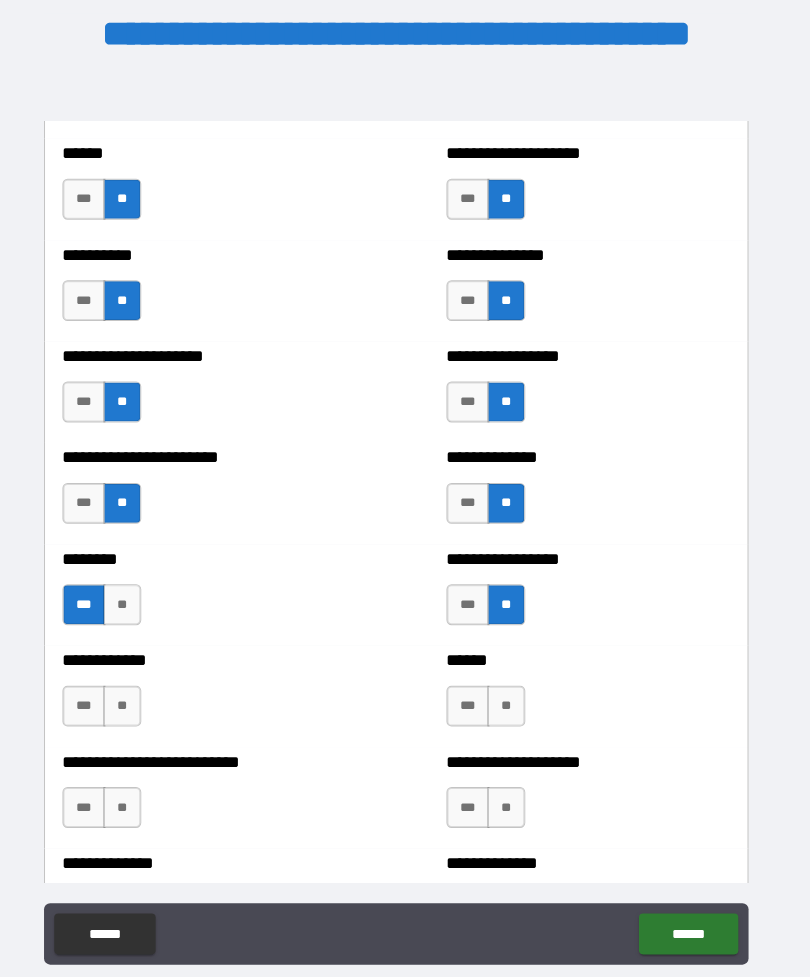scroll, scrollTop: 2639, scrollLeft: 0, axis: vertical 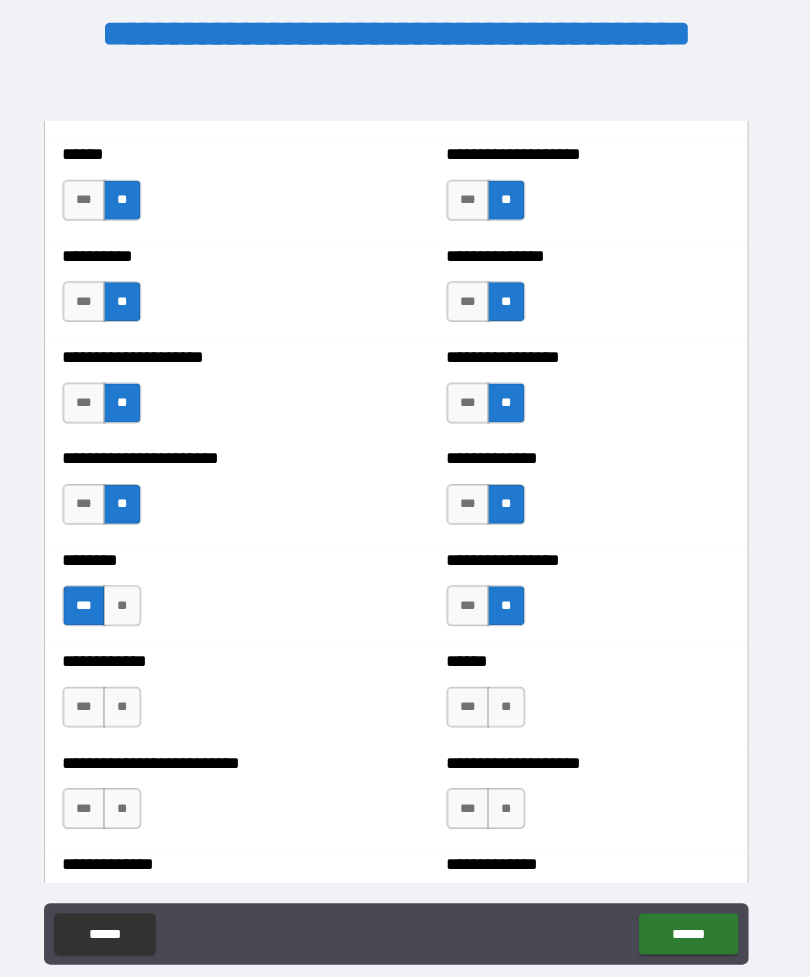 click on "**" at bounding box center (137, 705) 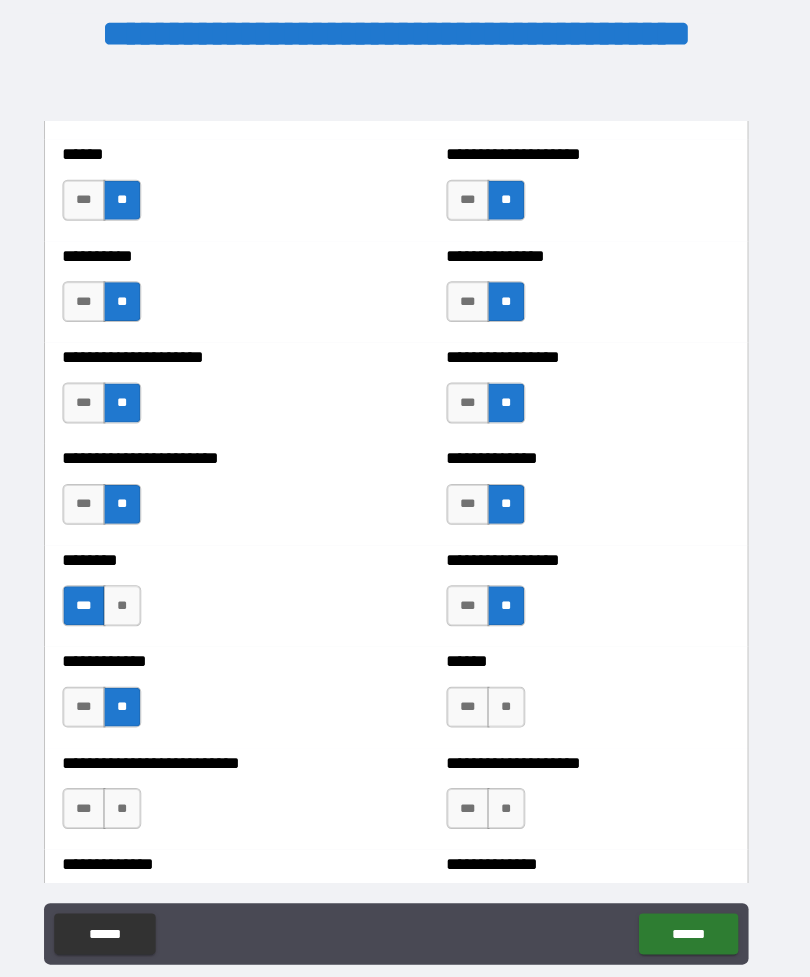 click on "**" at bounding box center (512, 705) 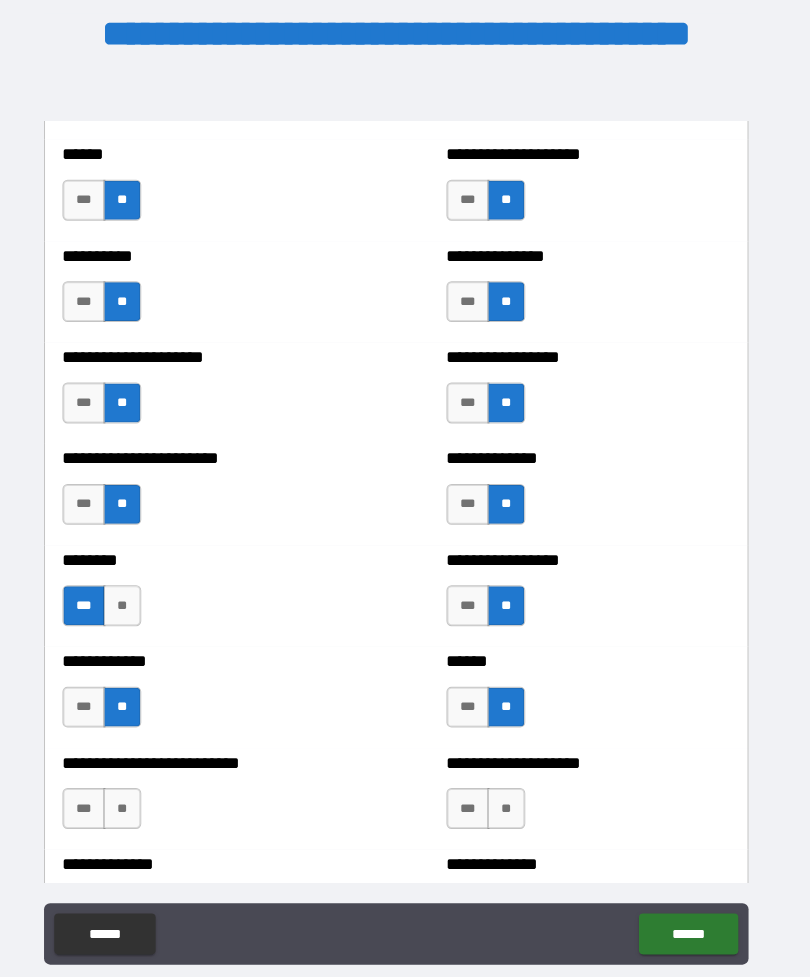 click on "**" at bounding box center [137, 804] 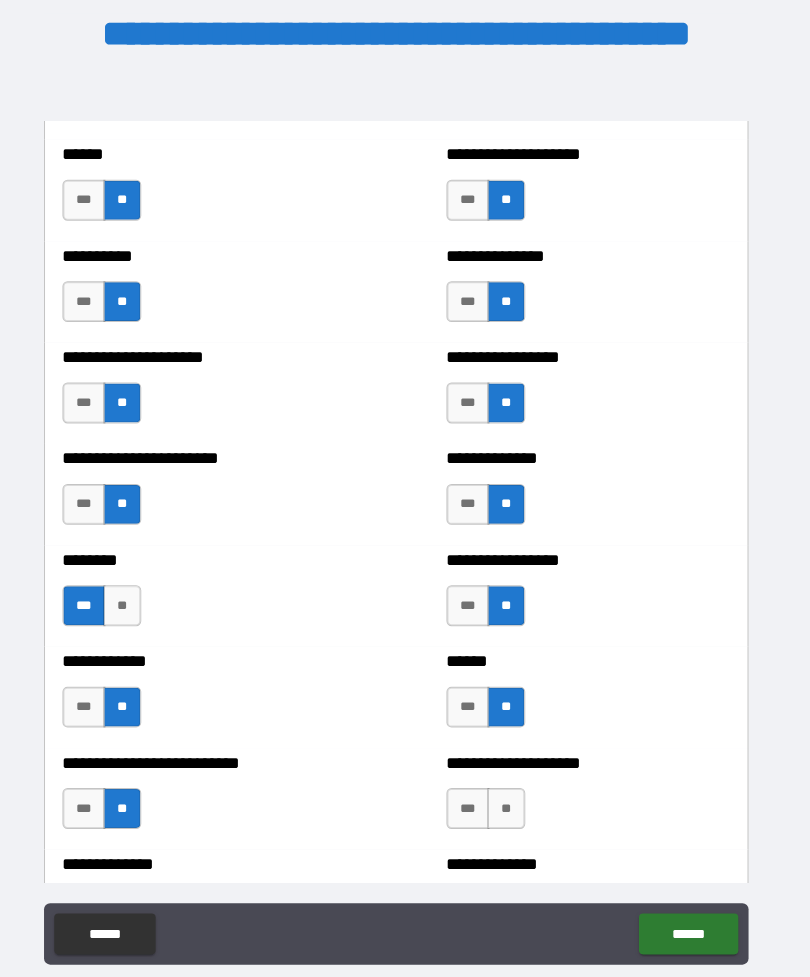 click on "**" at bounding box center [512, 804] 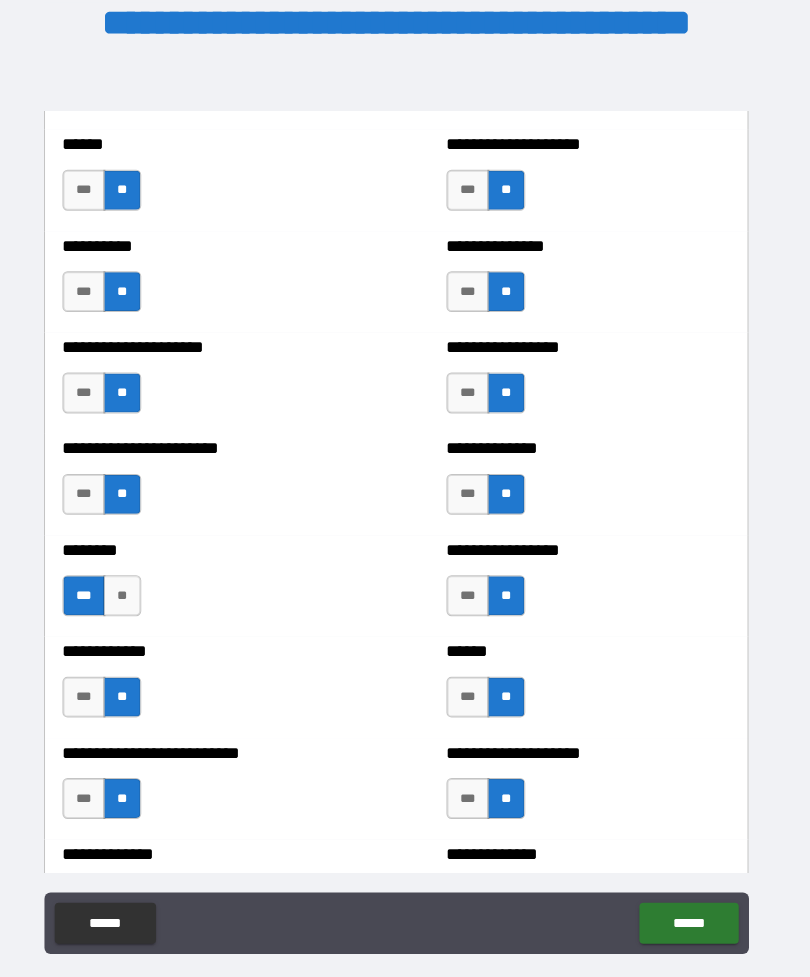 scroll, scrollTop: 23, scrollLeft: 0, axis: vertical 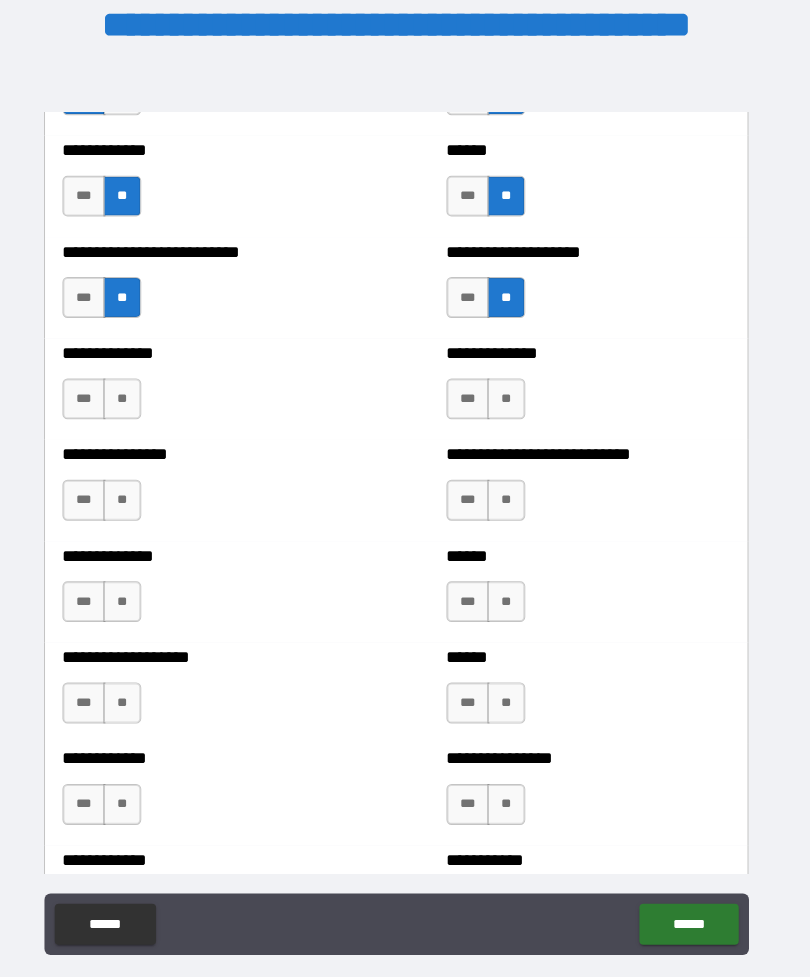 click on "**" at bounding box center (137, 390) 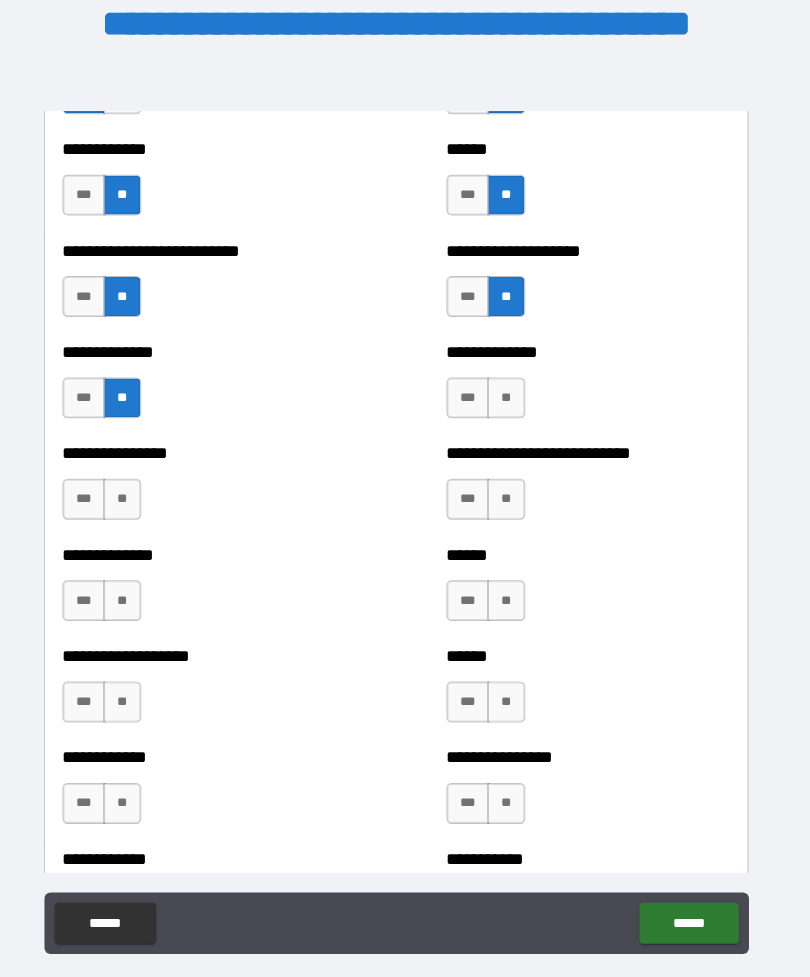 click on "**" at bounding box center [512, 389] 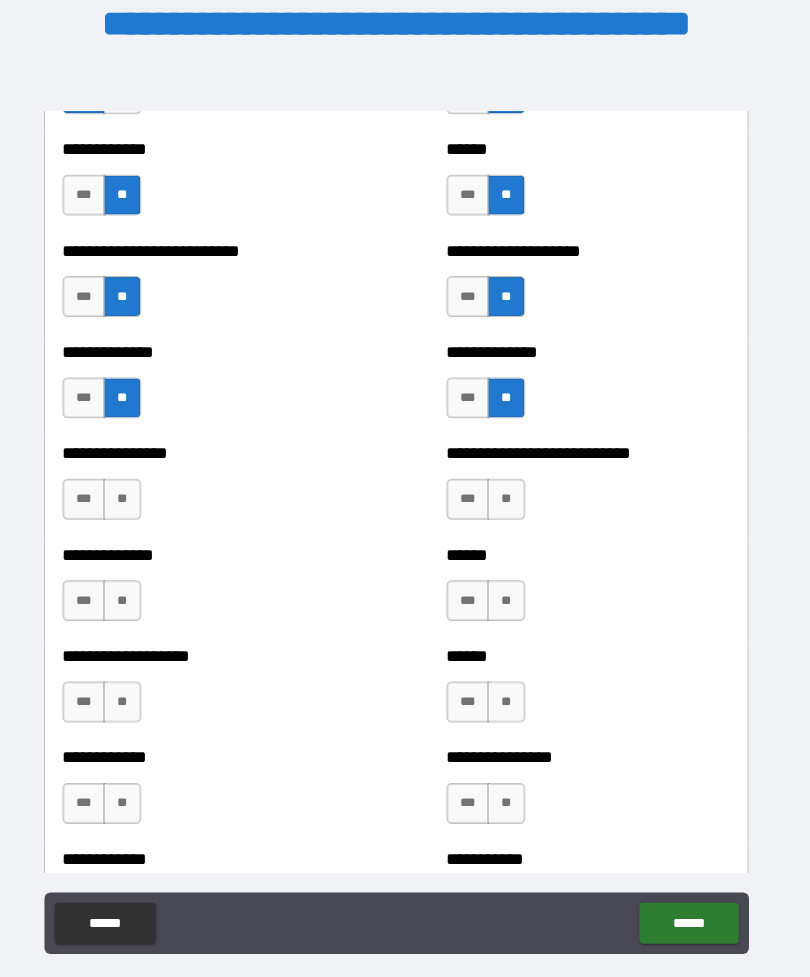 click on "**" at bounding box center [137, 488] 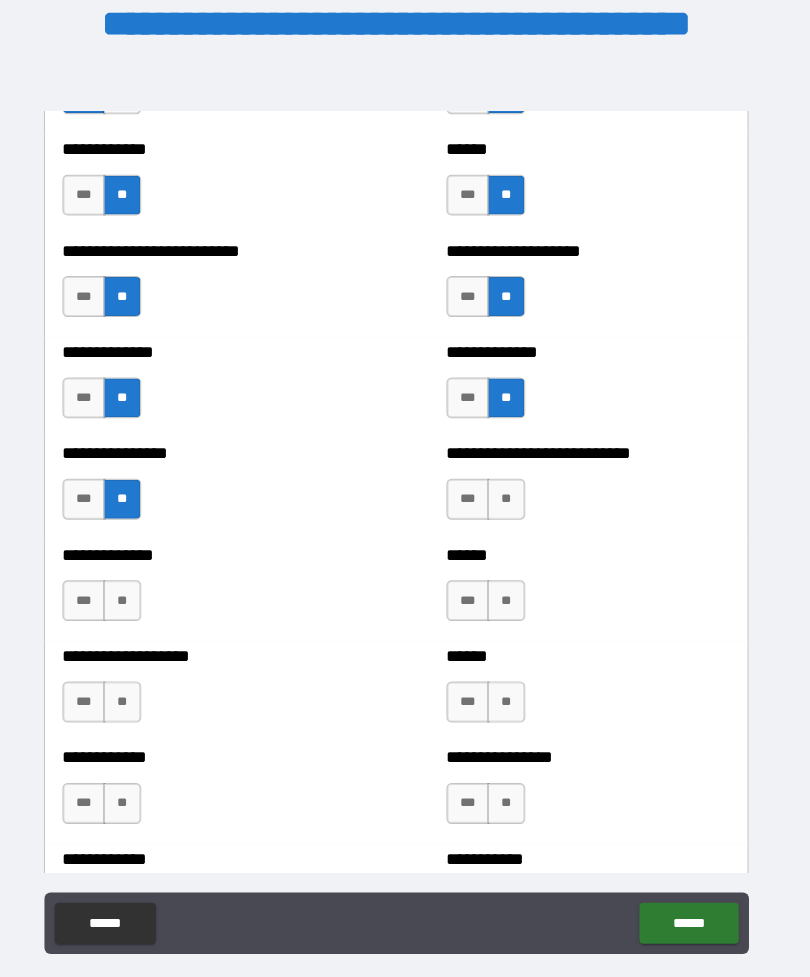 click on "**" at bounding box center (512, 488) 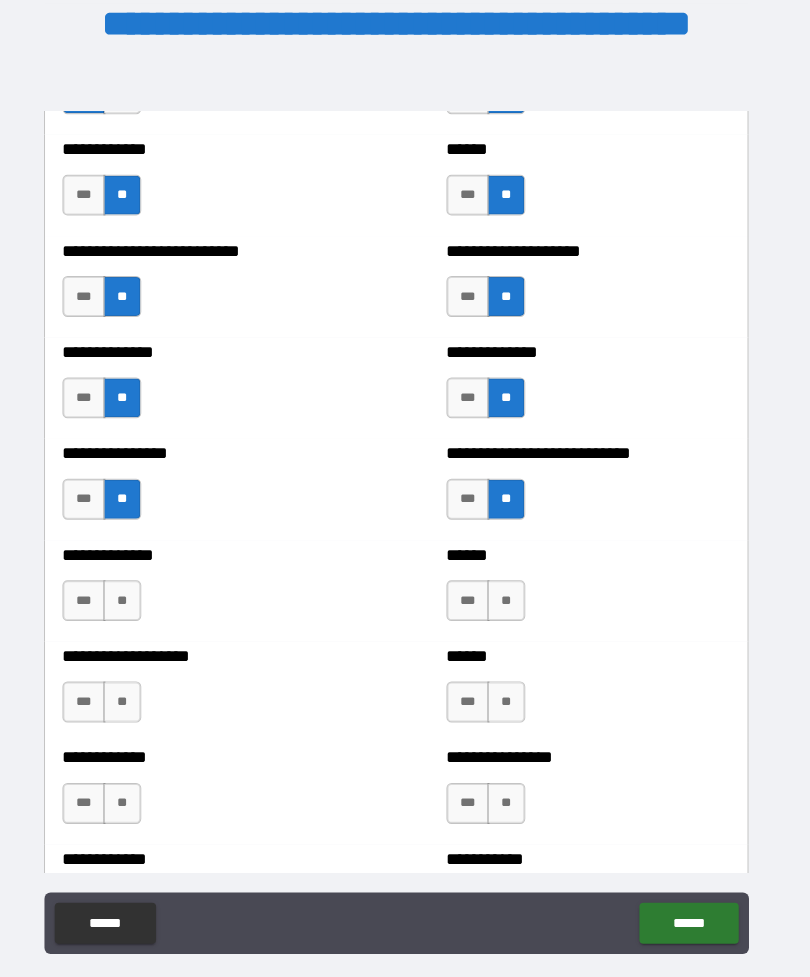 click on "**" at bounding box center [137, 587] 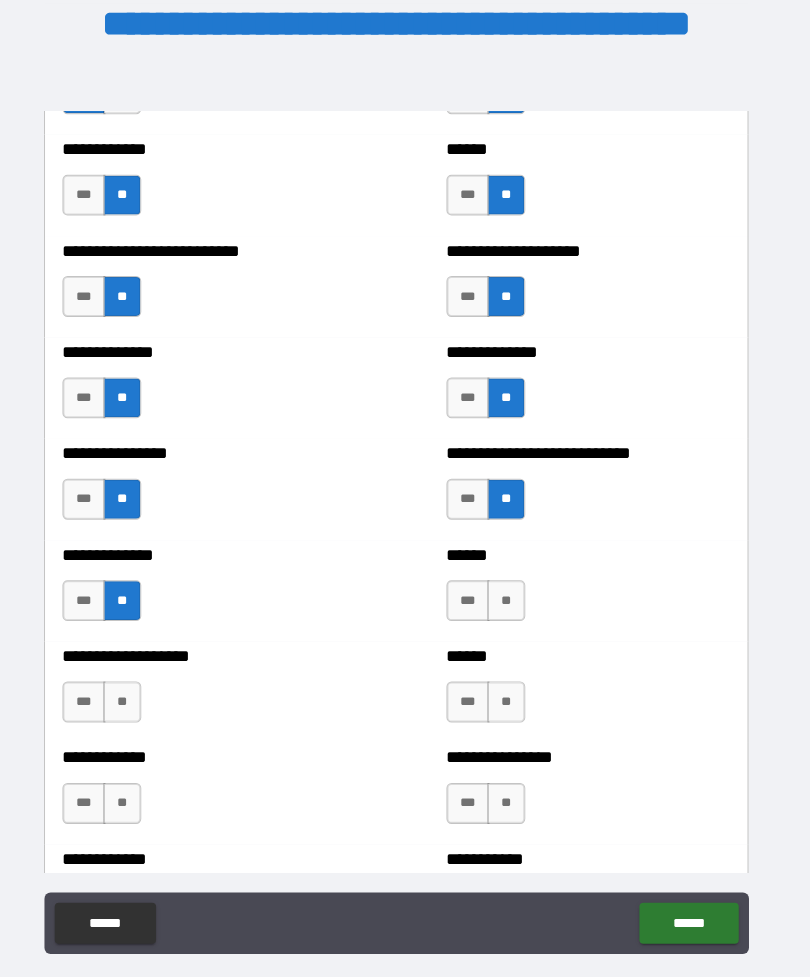 click on "**" at bounding box center (512, 587) 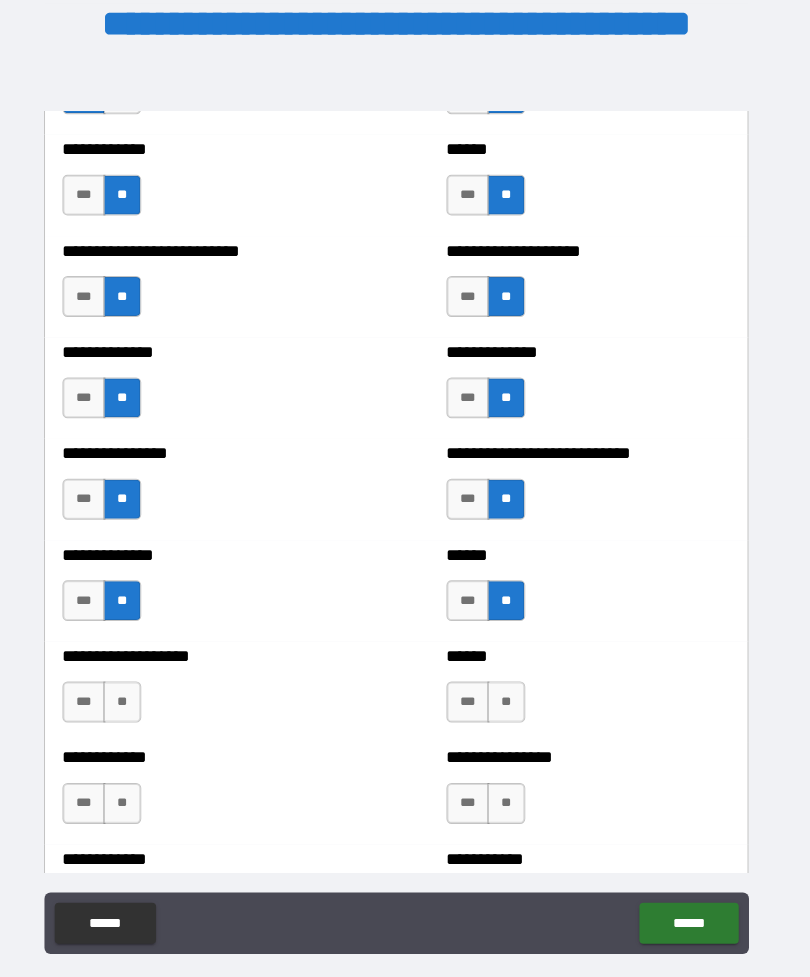 click on "**" at bounding box center [137, 686] 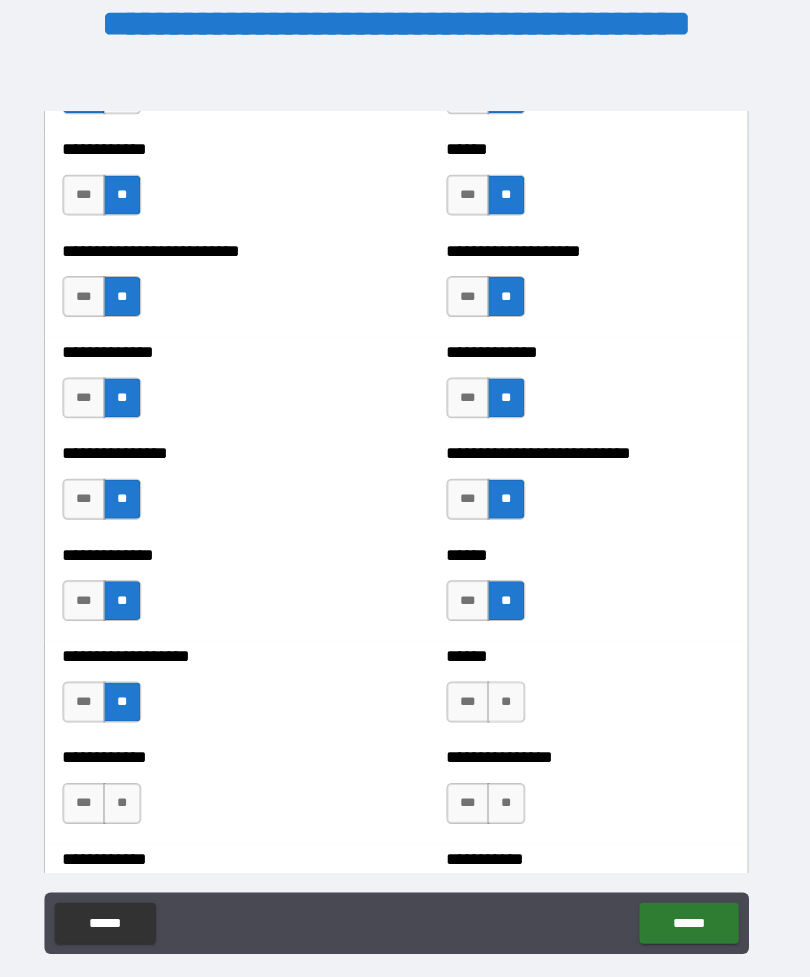 click on "**" at bounding box center [512, 686] 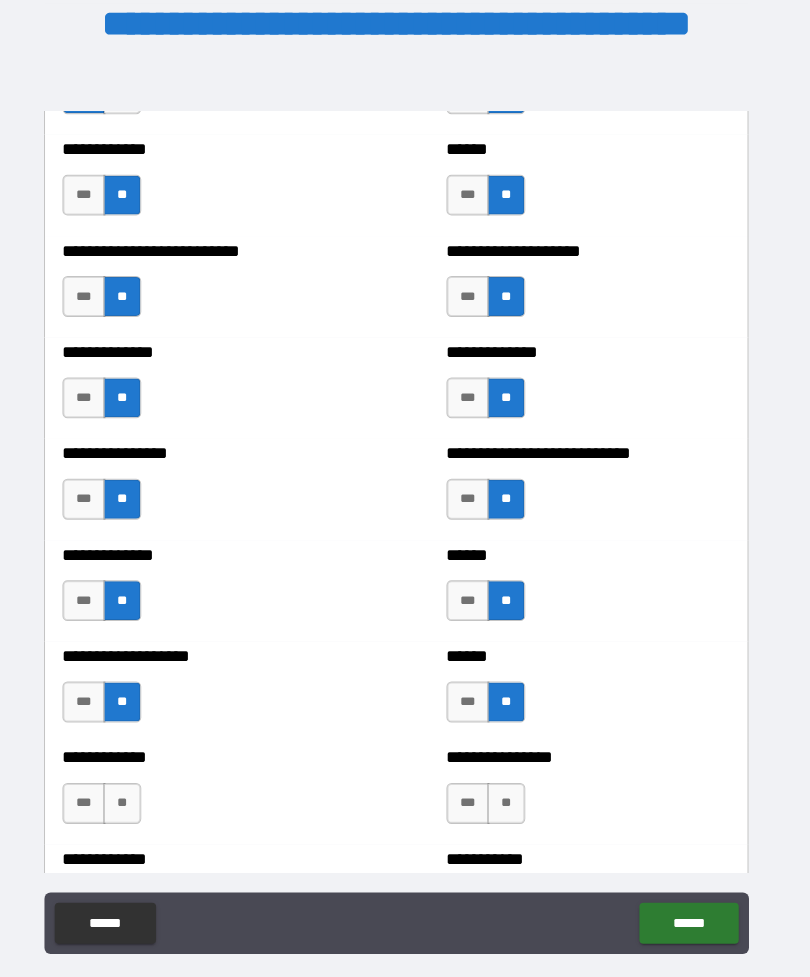 click on "**" at bounding box center [137, 785] 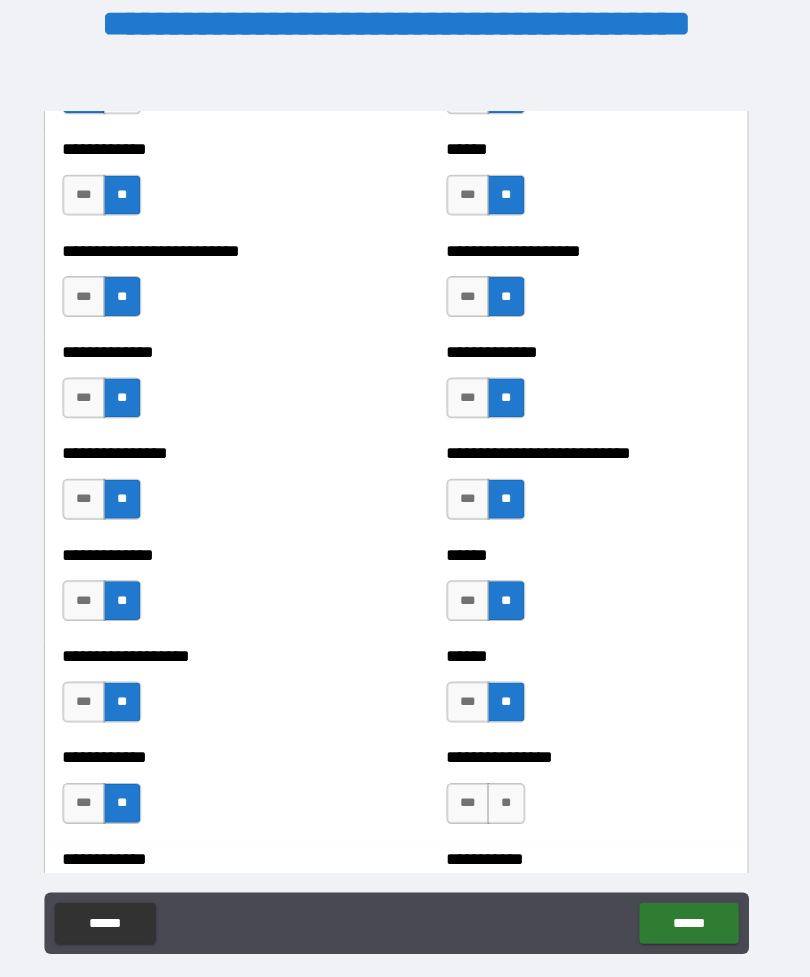 click on "**" at bounding box center (512, 785) 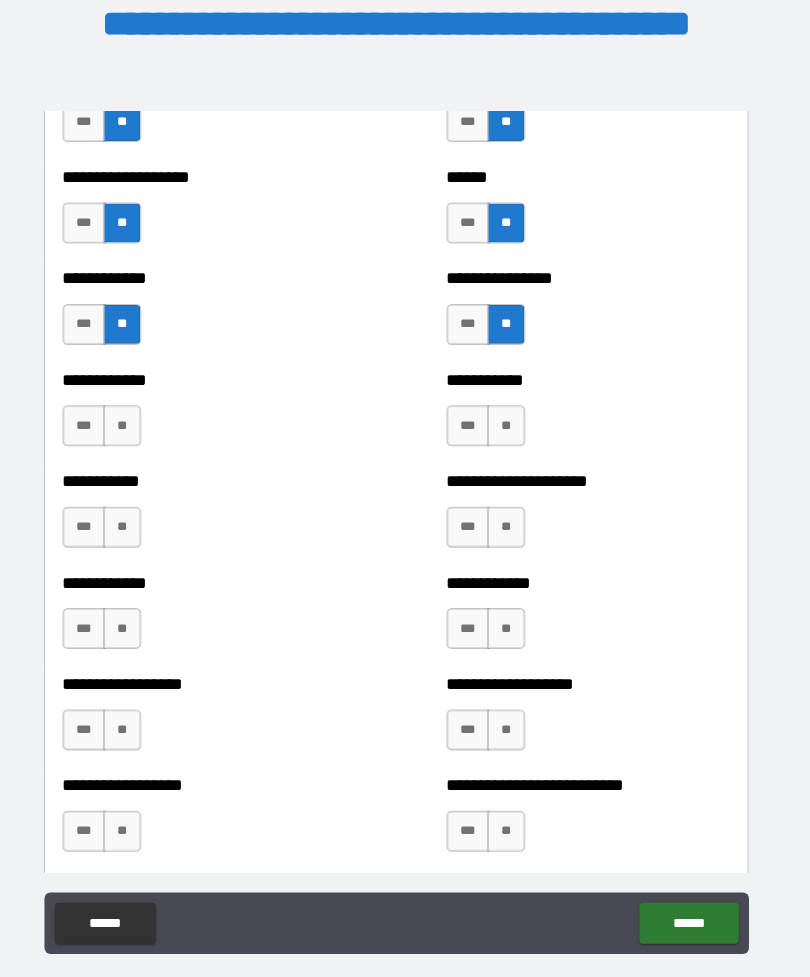 scroll, scrollTop: 3635, scrollLeft: 0, axis: vertical 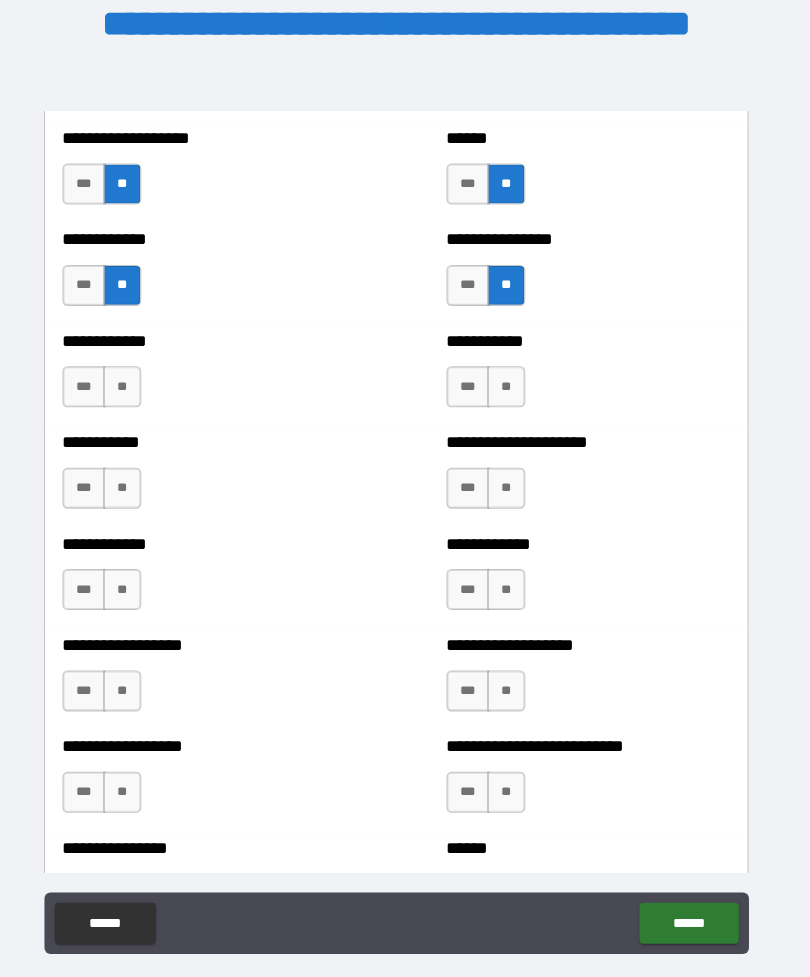 click on "**" at bounding box center (137, 378) 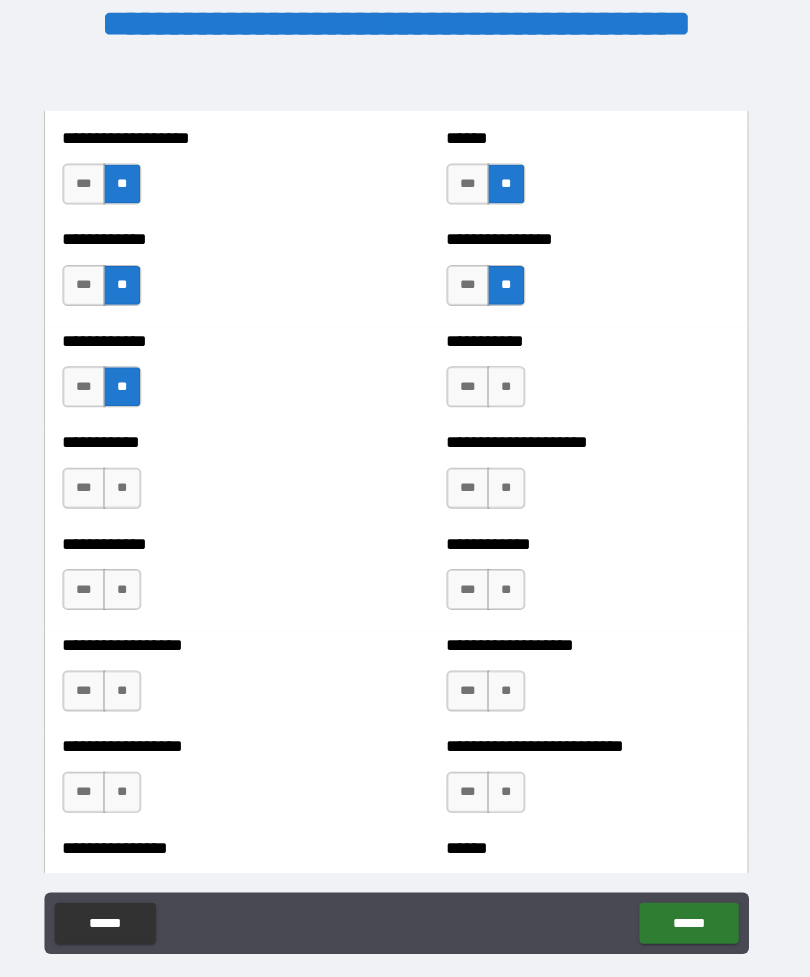 click on "**" at bounding box center [512, 378] 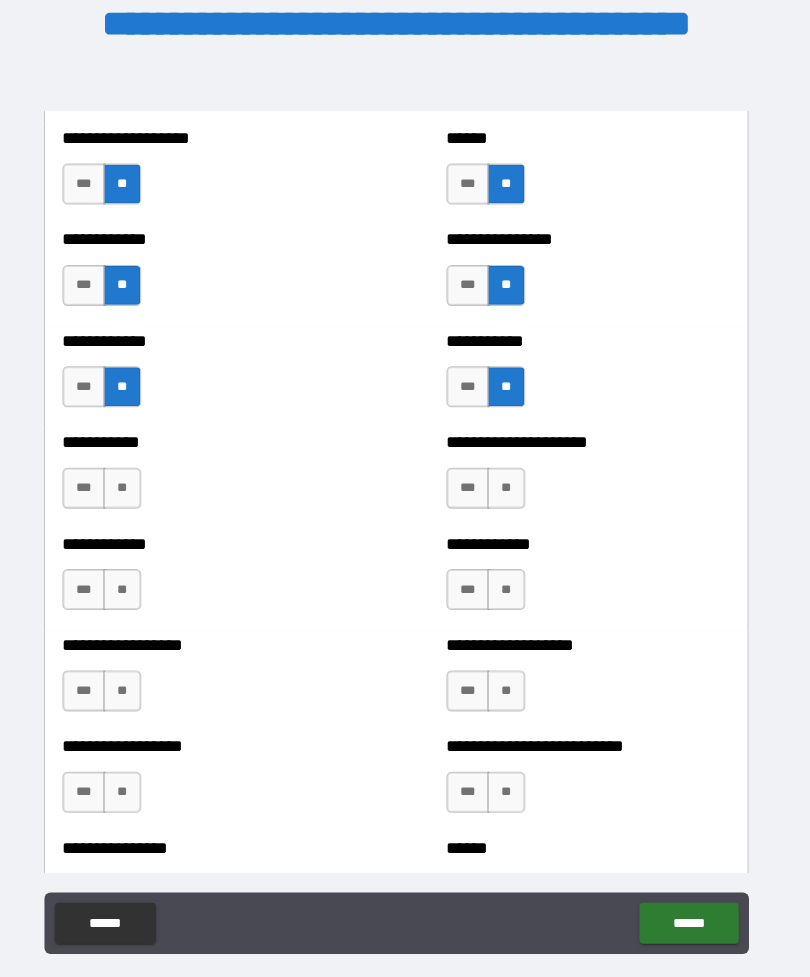 click on "**" at bounding box center [137, 477] 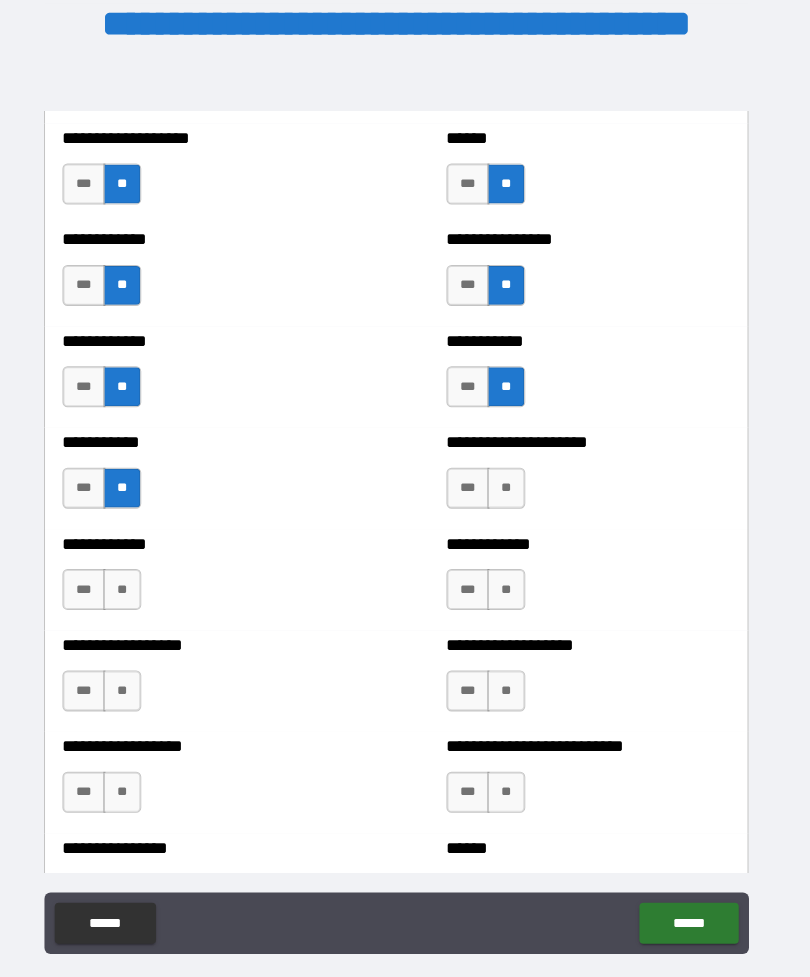 click on "**" at bounding box center (512, 477) 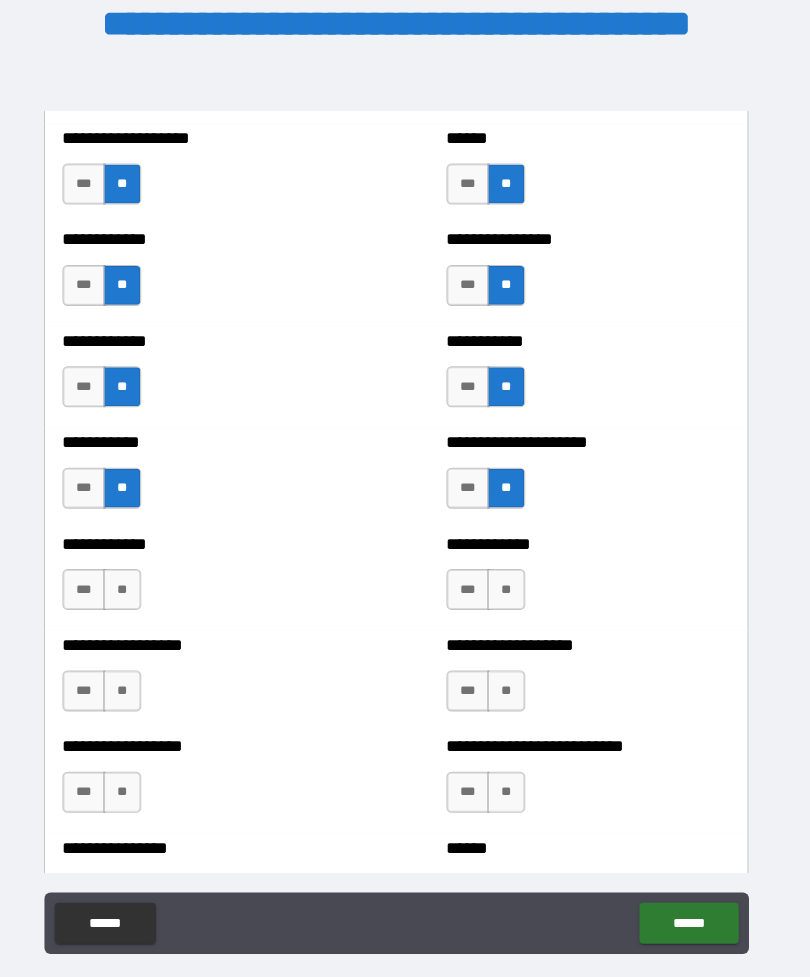 click on "**" at bounding box center [137, 576] 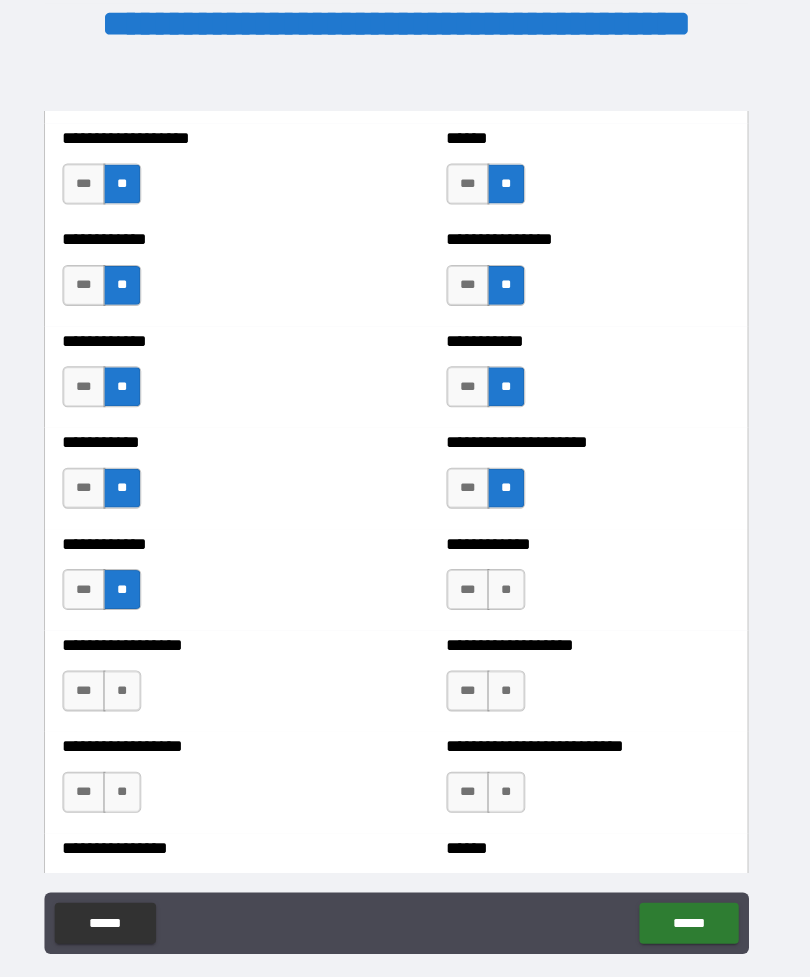 click on "**" at bounding box center (512, 576) 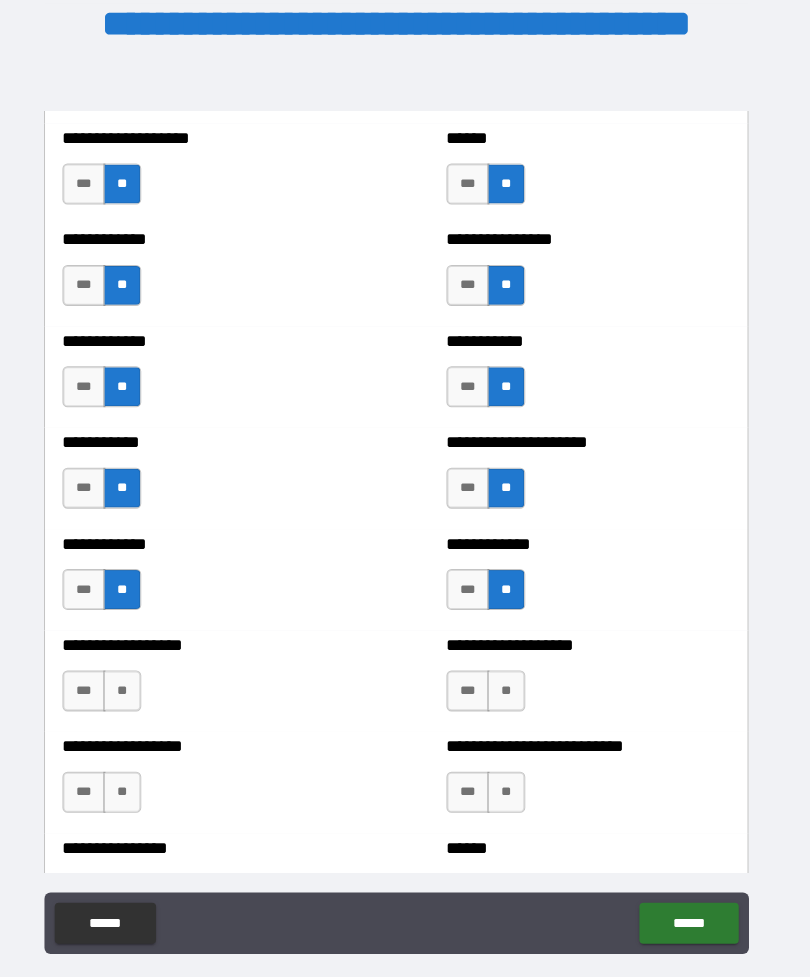 click on "**" at bounding box center [137, 675] 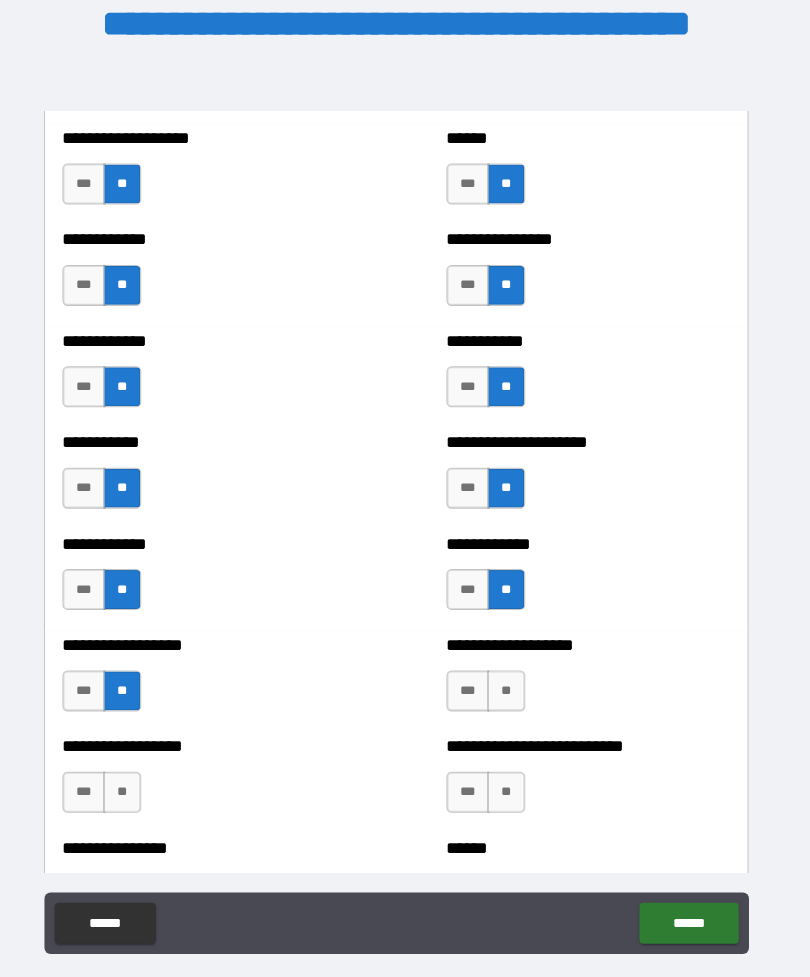 click on "**" at bounding box center [512, 675] 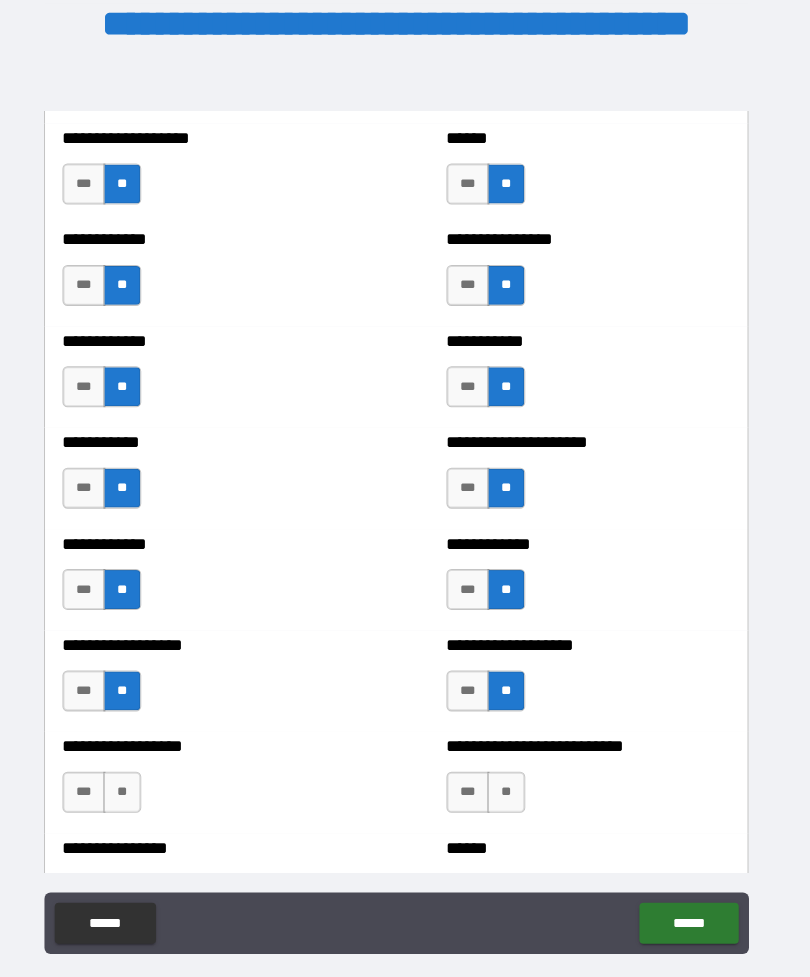 click on "**" at bounding box center (137, 774) 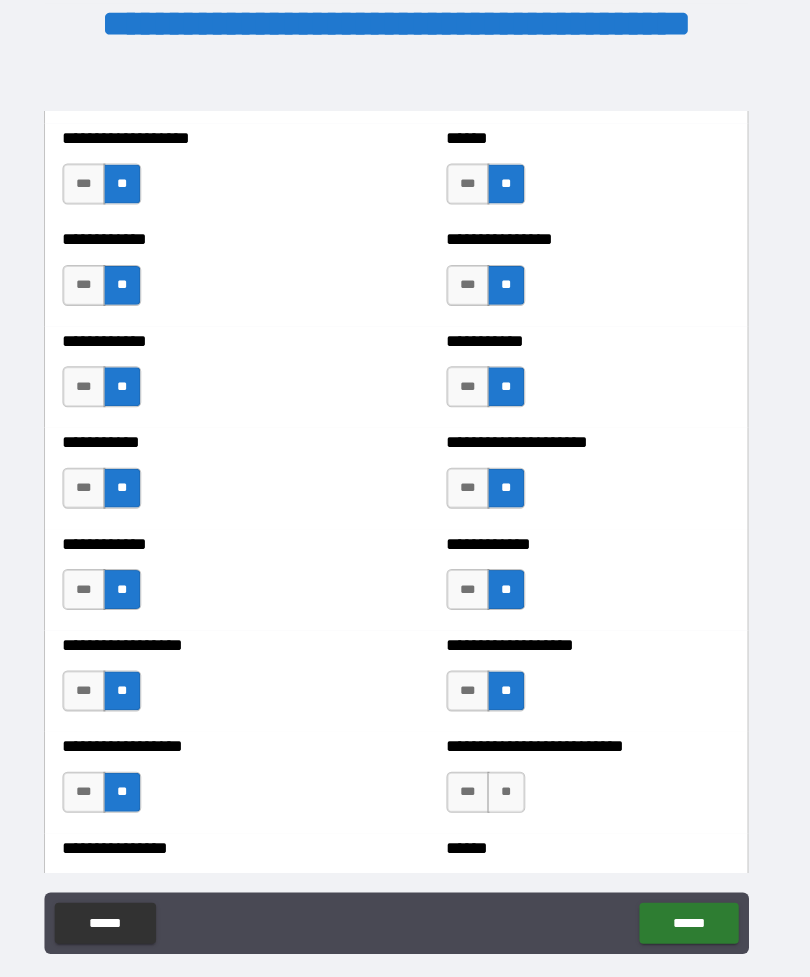 click on "**" at bounding box center [512, 774] 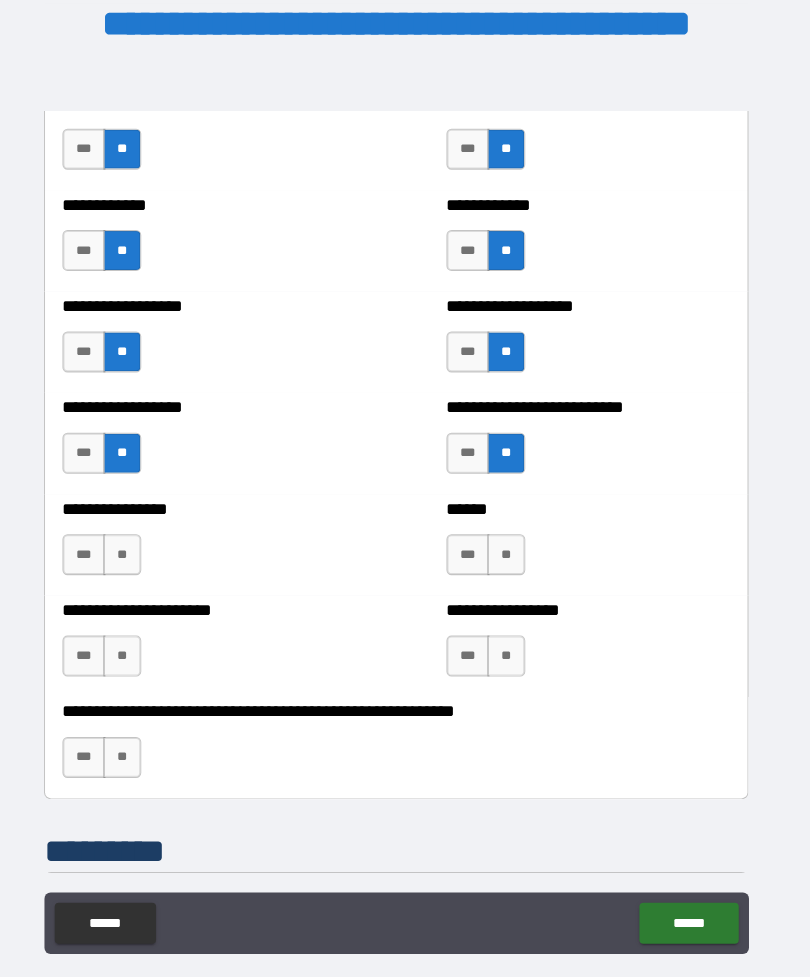 scroll, scrollTop: 3972, scrollLeft: 0, axis: vertical 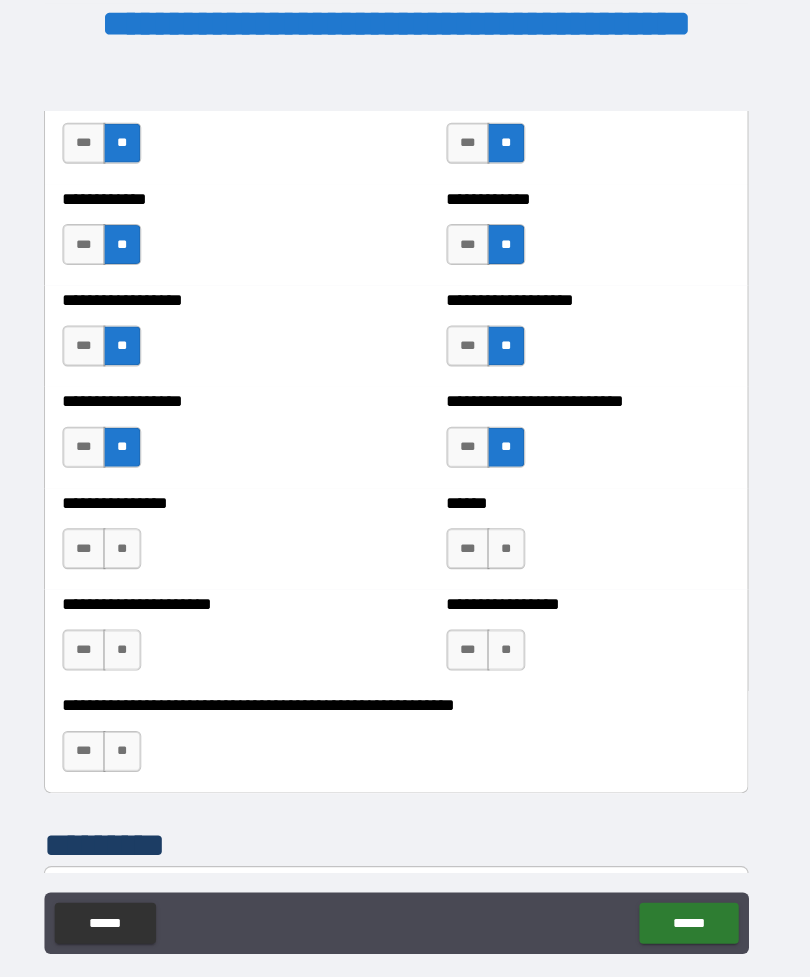 click on "**" at bounding box center (137, 536) 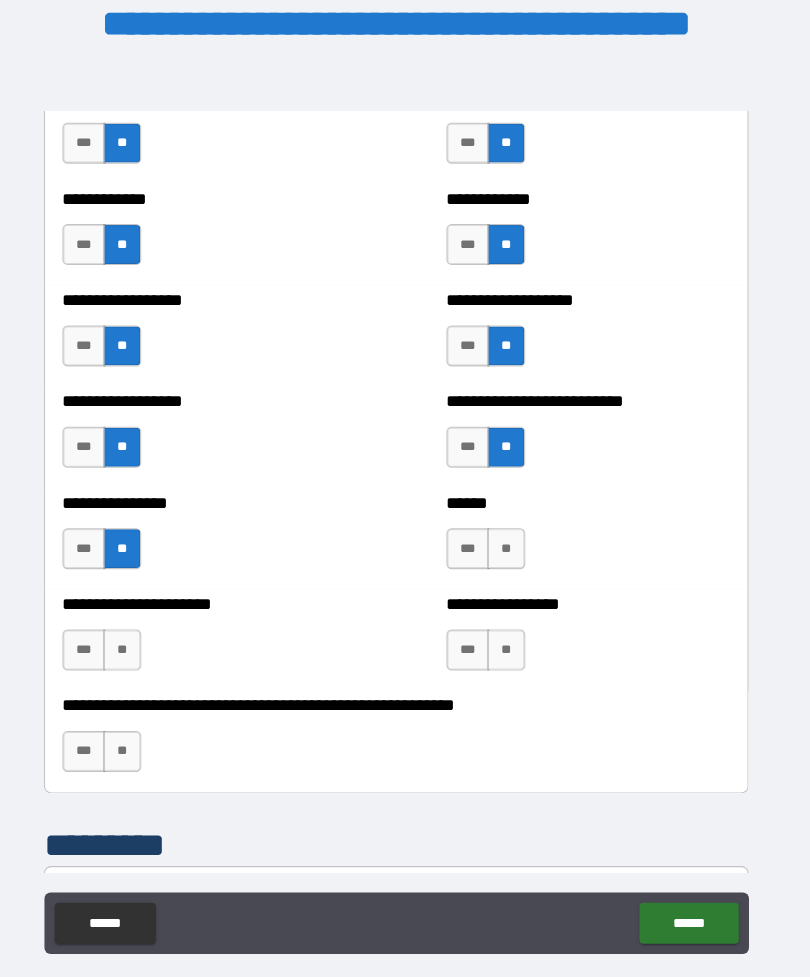 click on "**" at bounding box center (512, 536) 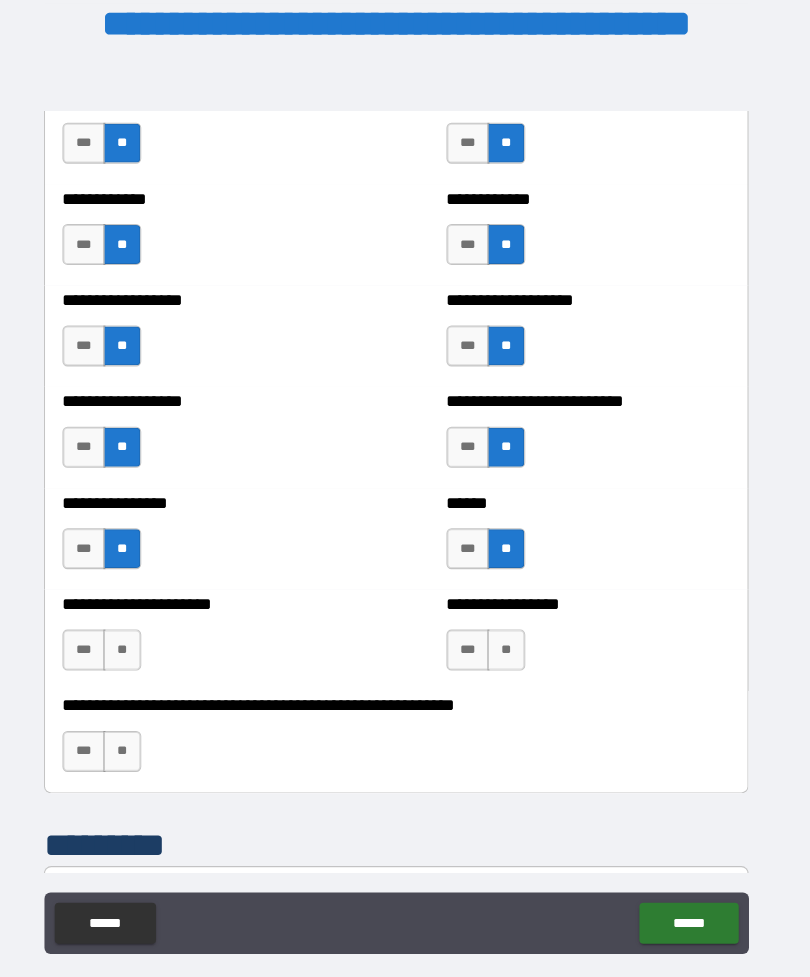 click on "**" at bounding box center (137, 635) 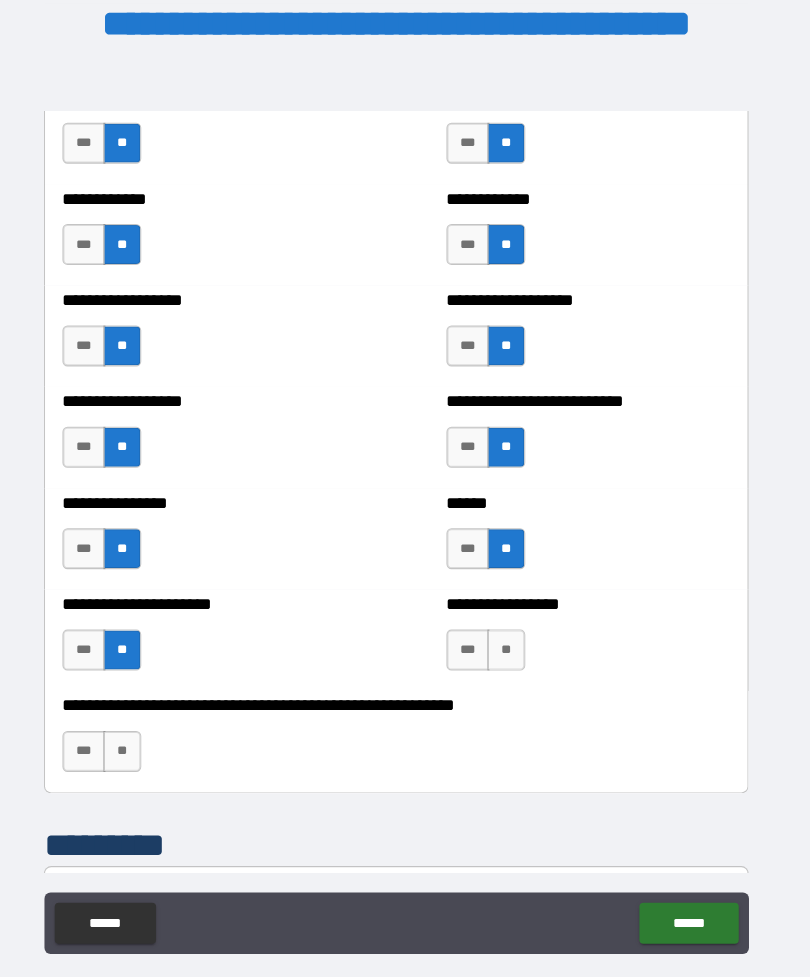 click on "**" at bounding box center (512, 635) 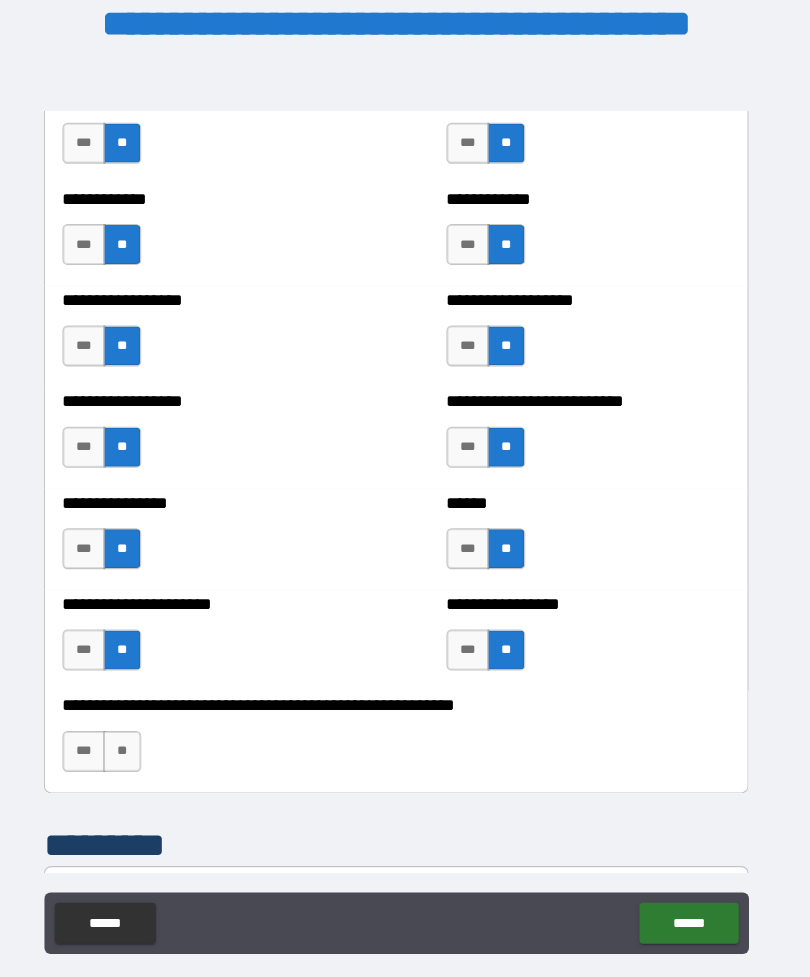 click on "**" at bounding box center (137, 734) 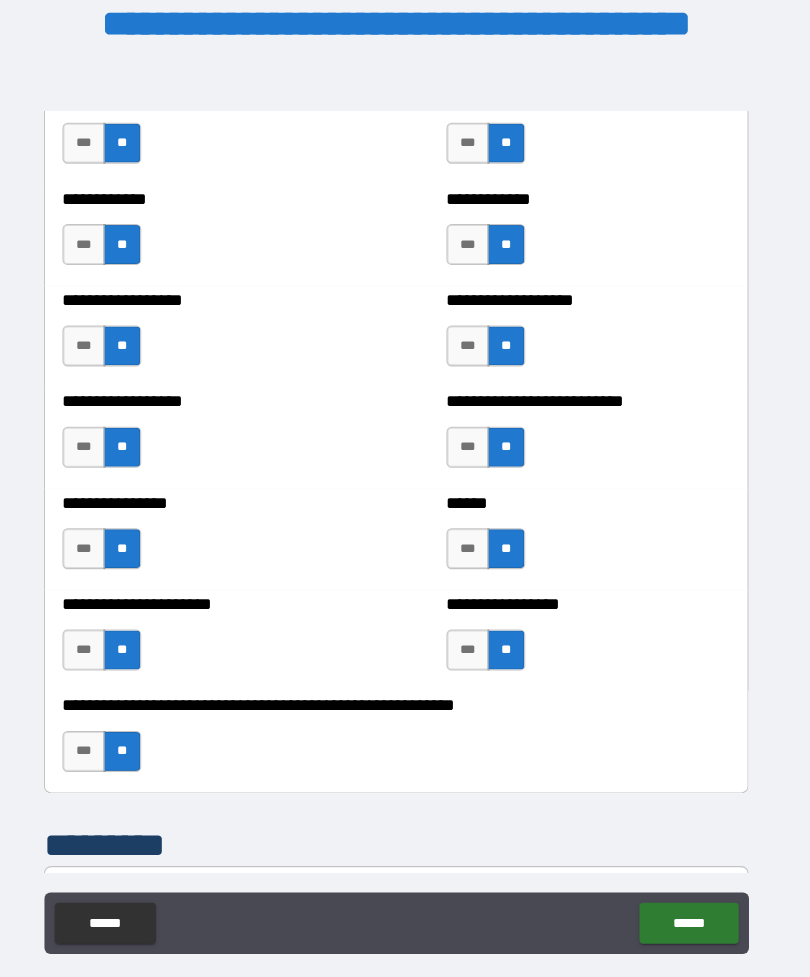 click on "******" at bounding box center (690, 902) 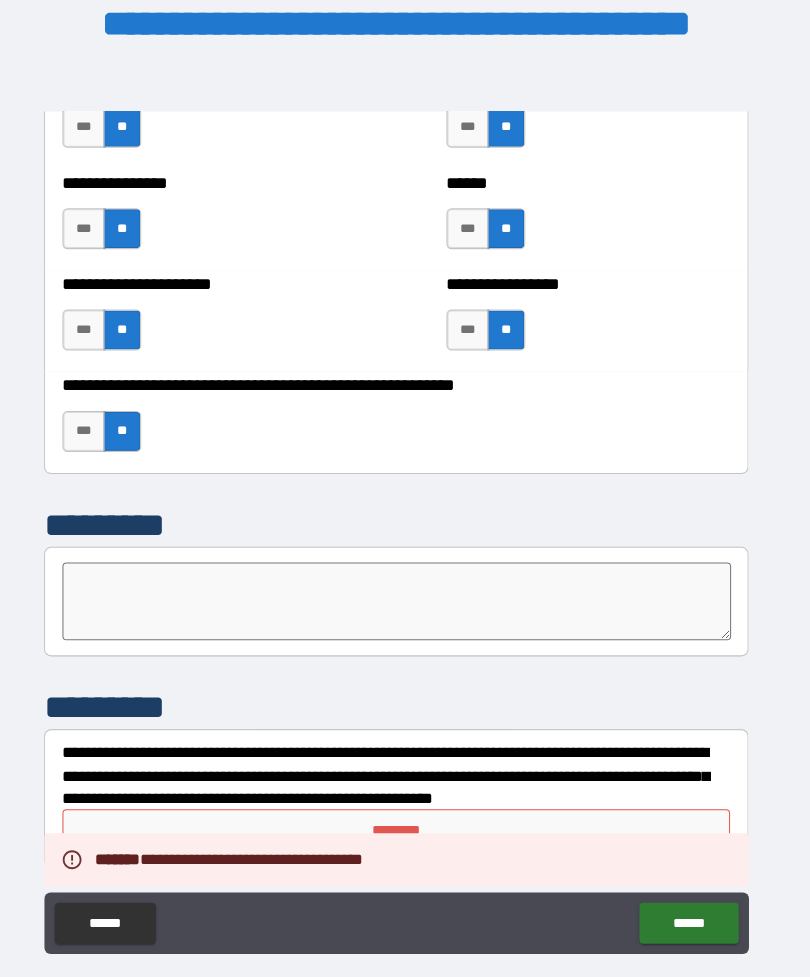scroll, scrollTop: 4284, scrollLeft: 0, axis: vertical 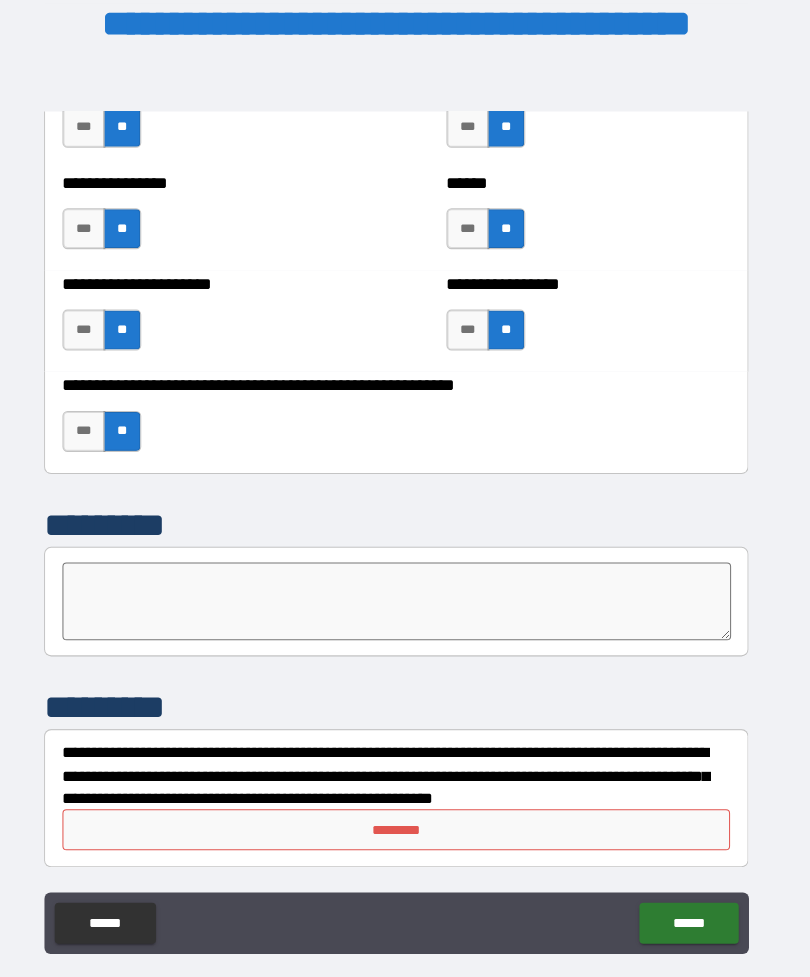 click on "*********" at bounding box center [405, 811] 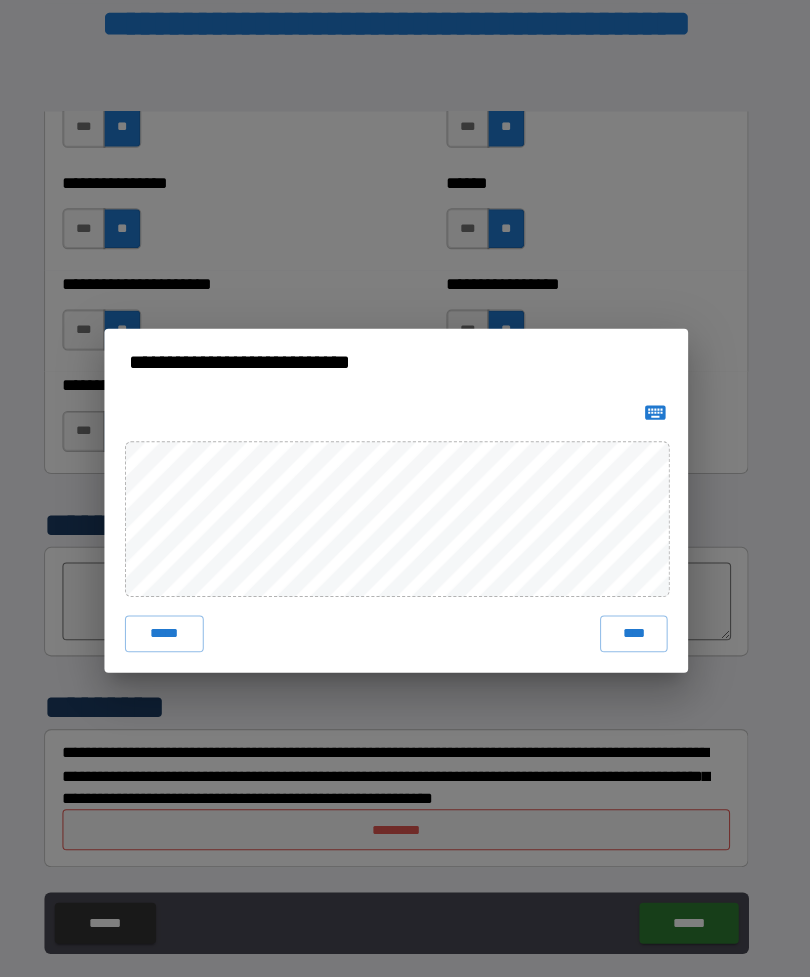 click on "****" at bounding box center [637, 619] 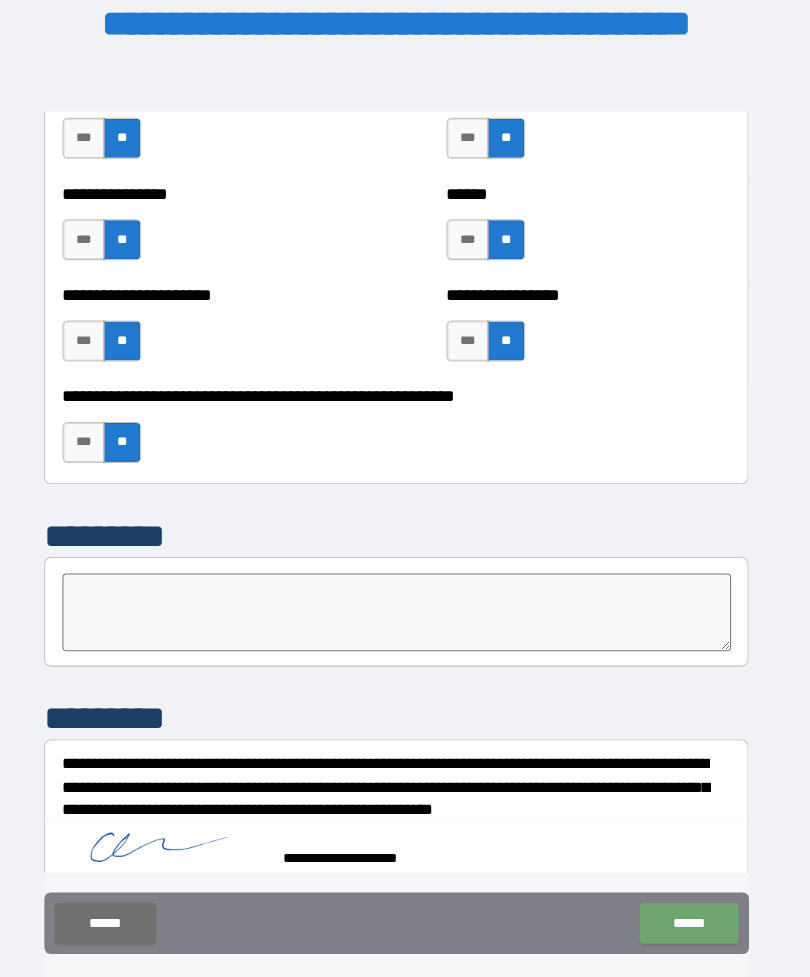 click on "******" at bounding box center (690, 902) 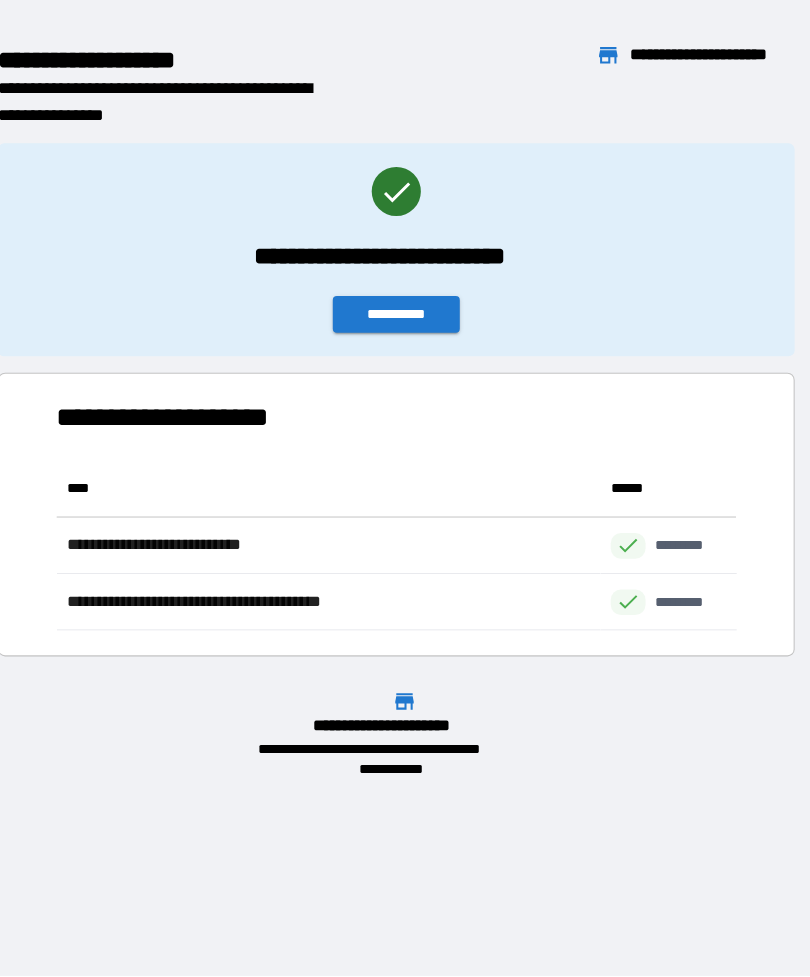 scroll, scrollTop: 1, scrollLeft: 1, axis: both 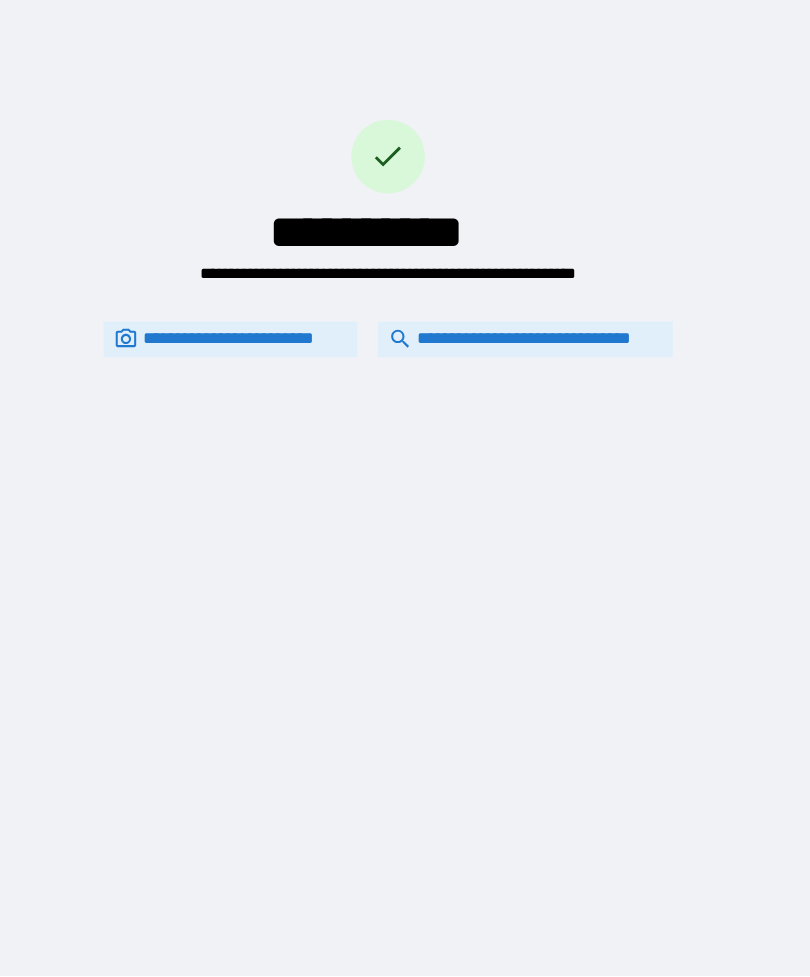 click on "**********" at bounding box center (531, 331) 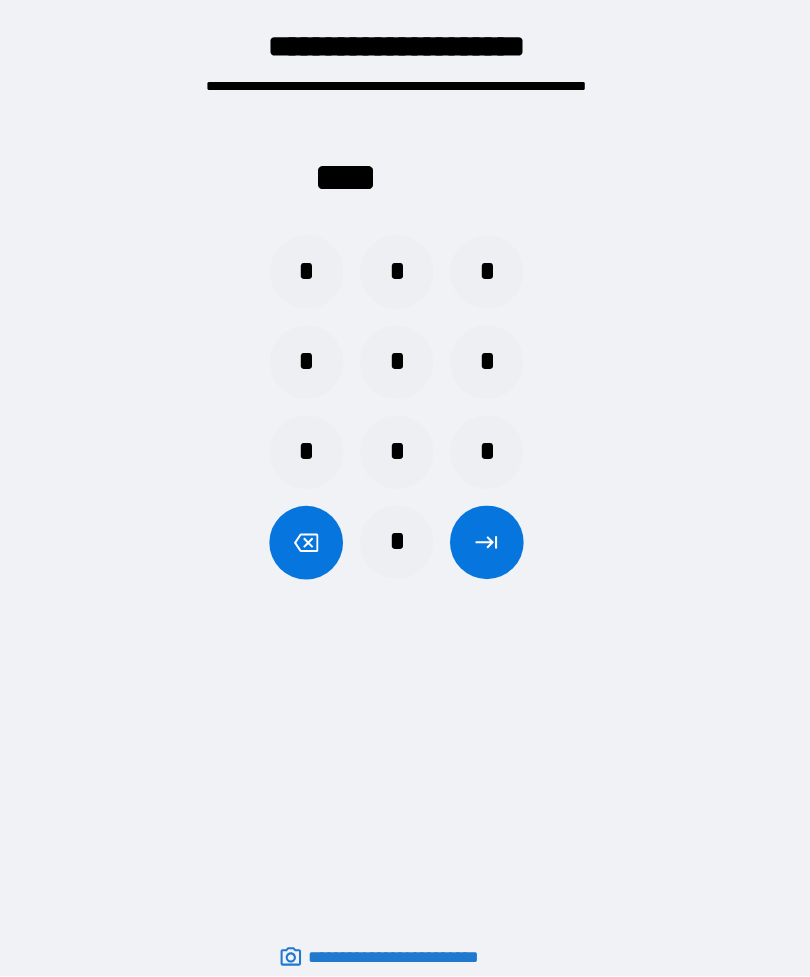 click on "*" at bounding box center (317, 266) 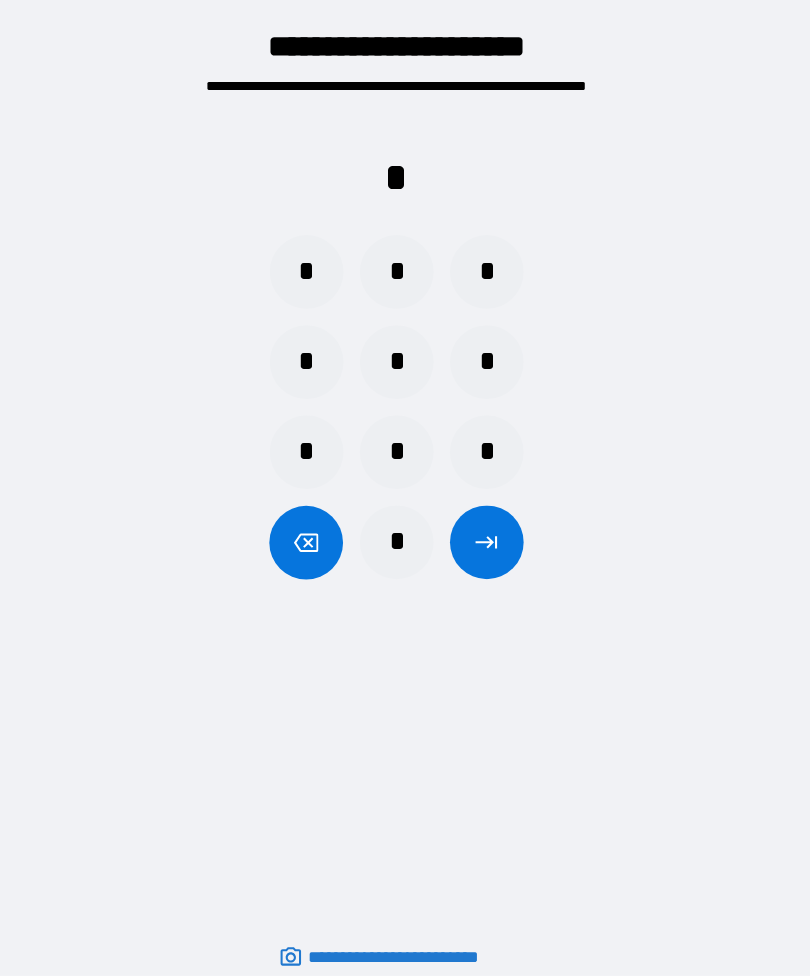 click on "*" at bounding box center [405, 266] 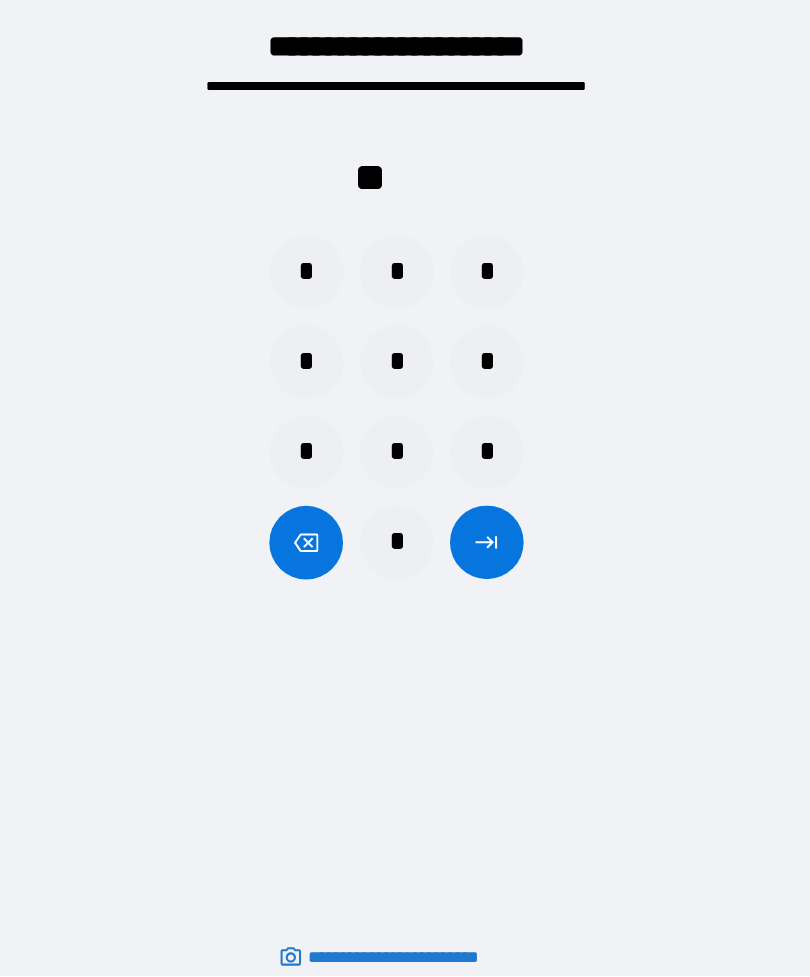 click on "*" at bounding box center [493, 266] 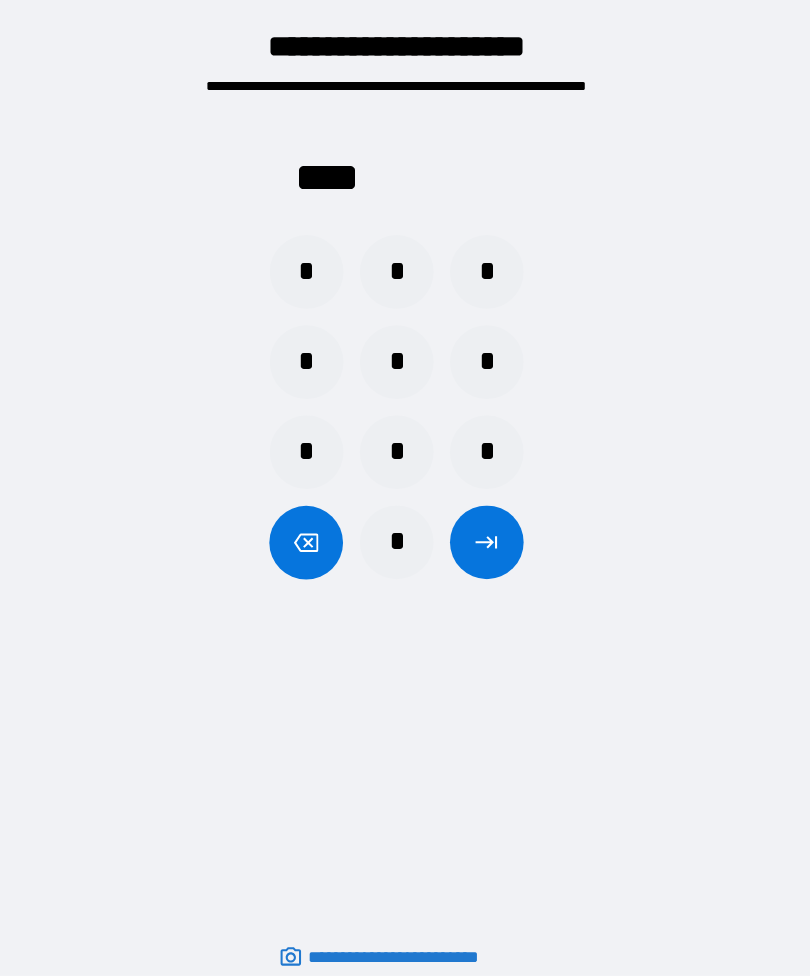 click 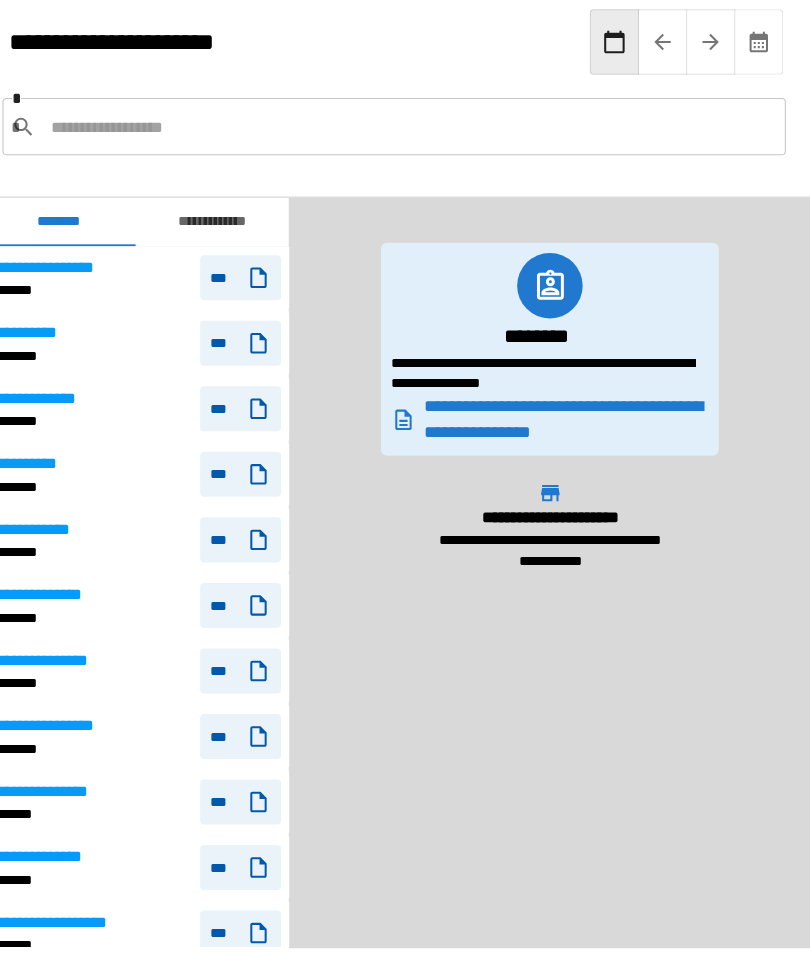 scroll, scrollTop: 180, scrollLeft: 0, axis: vertical 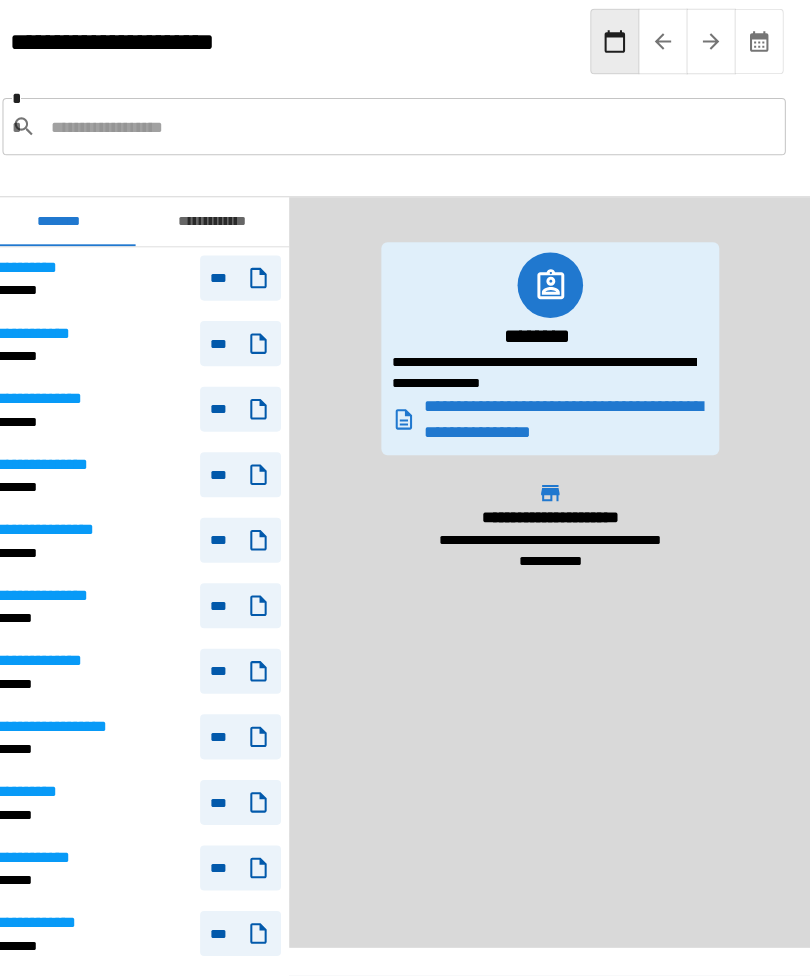 click at bounding box center [418, 124] 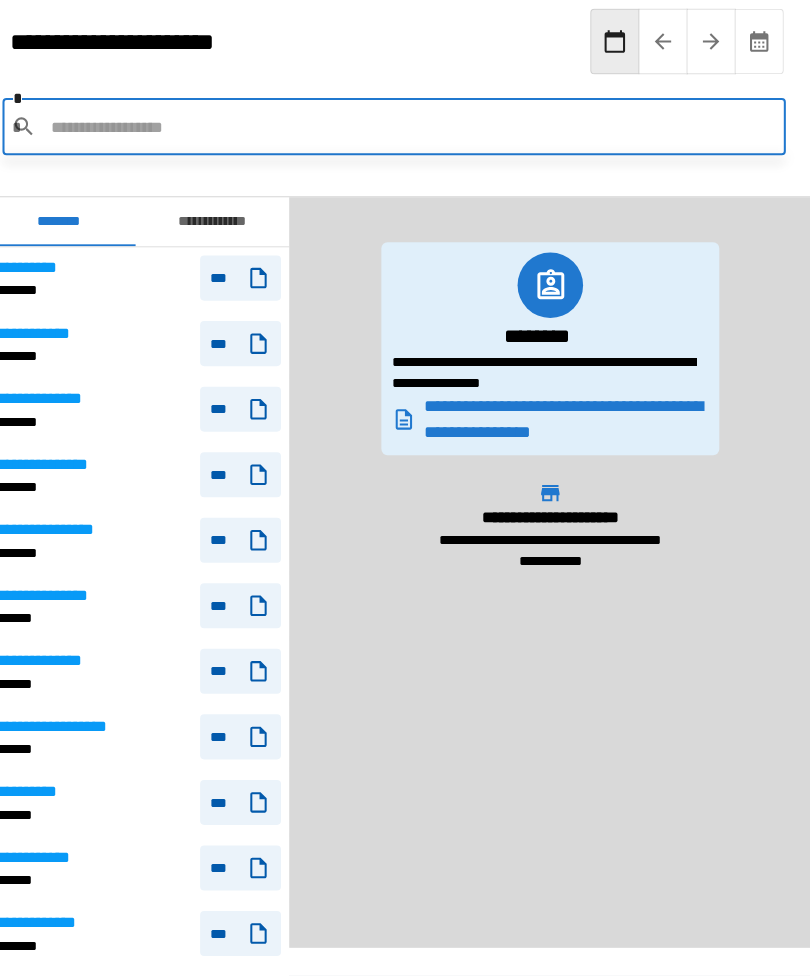 scroll, scrollTop: 23, scrollLeft: 0, axis: vertical 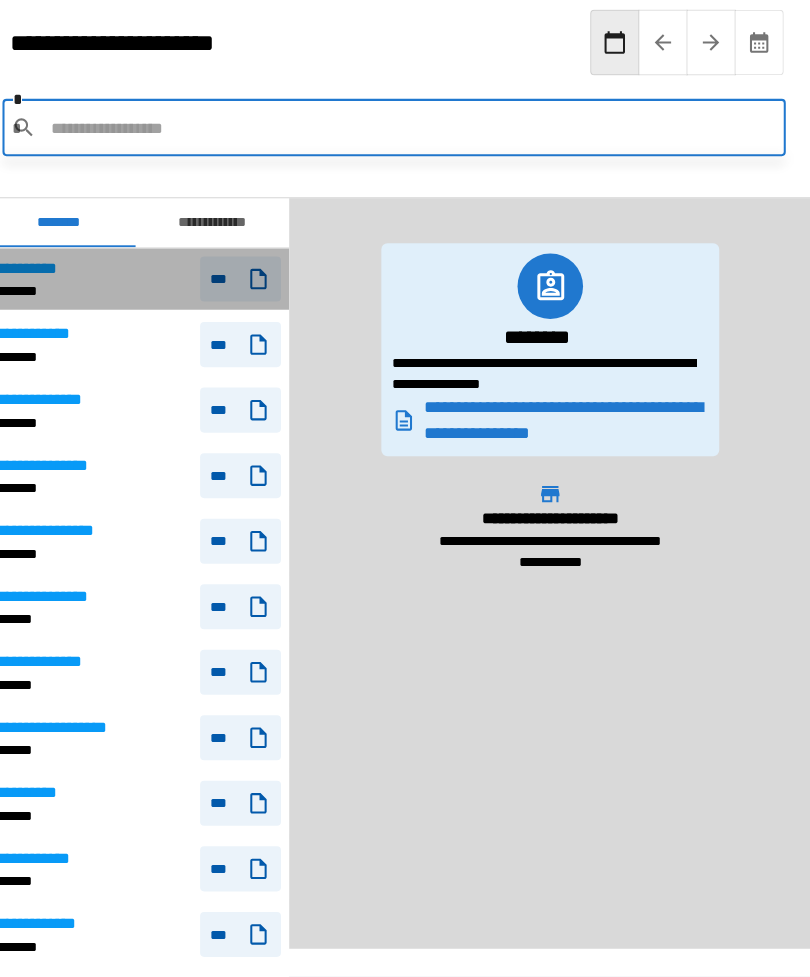 click on "**********" at bounding box center [152, 273] 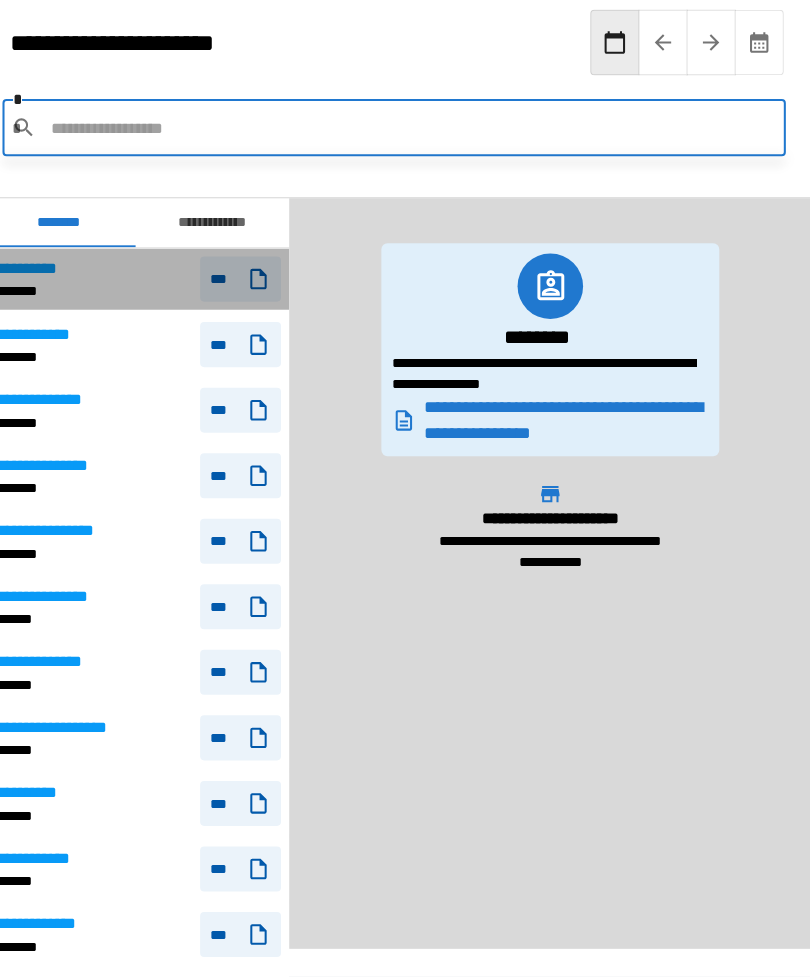 scroll, scrollTop: 24, scrollLeft: 0, axis: vertical 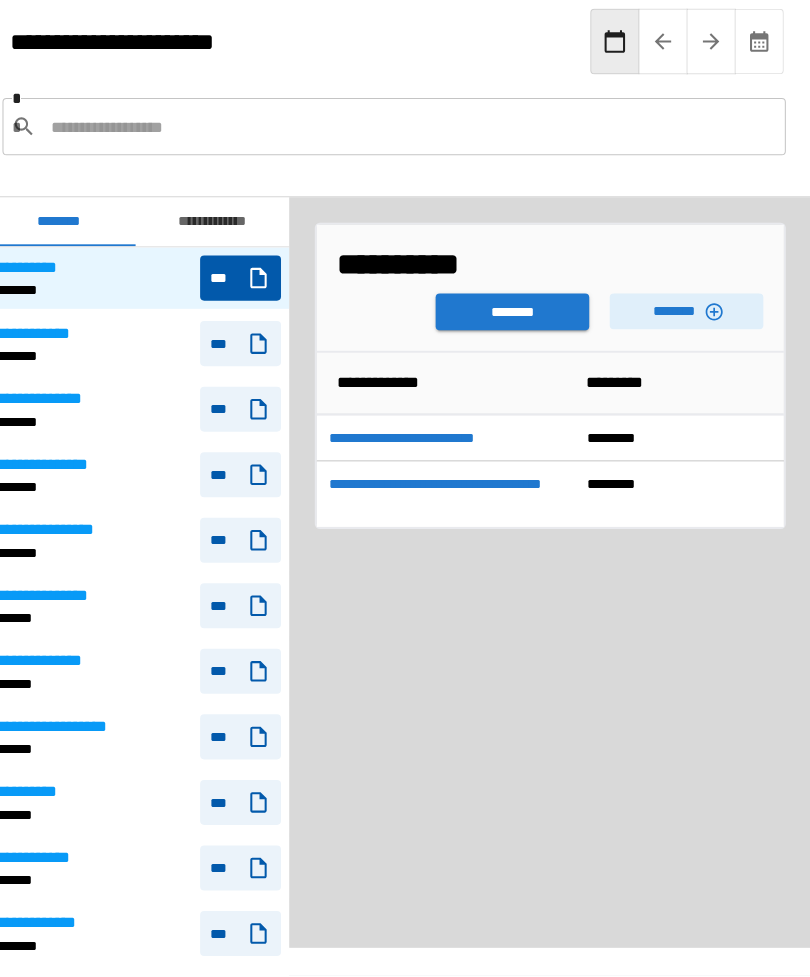 click on "********" at bounding box center [518, 305] 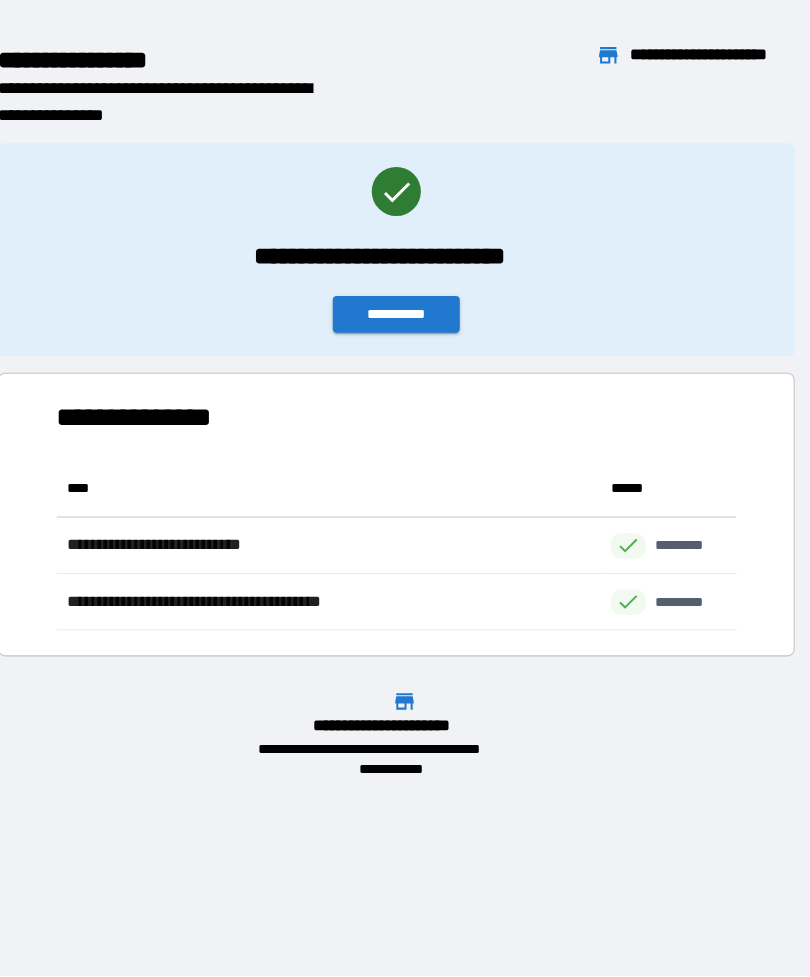 scroll, scrollTop: 1, scrollLeft: 1, axis: both 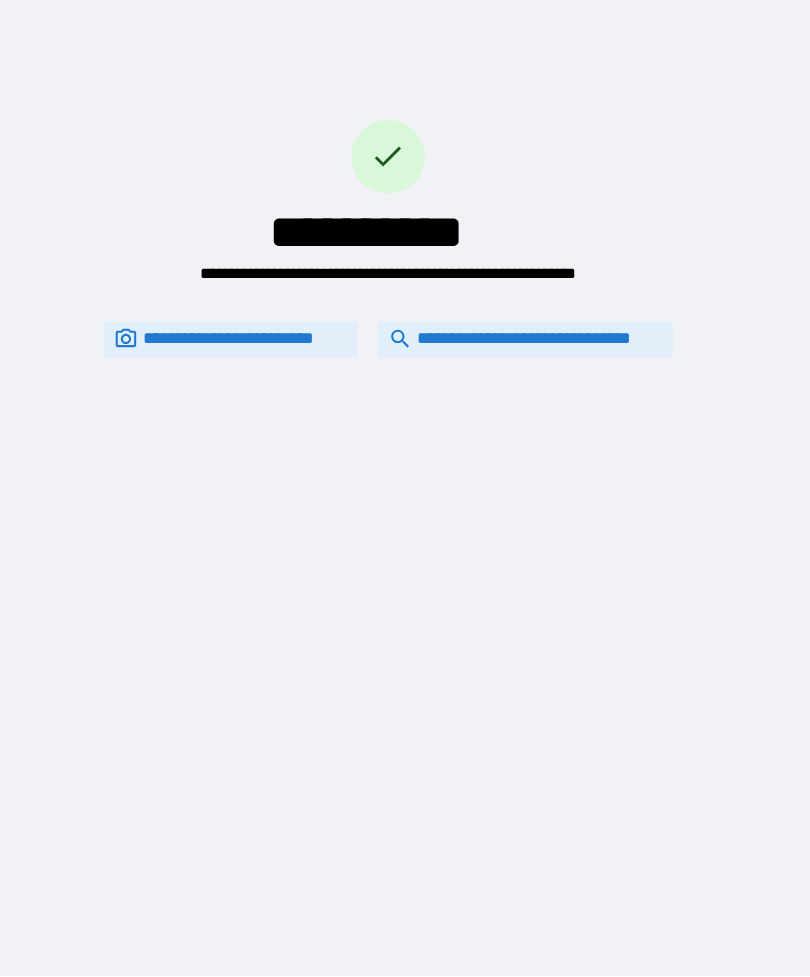 click on "**********" at bounding box center [531, 331] 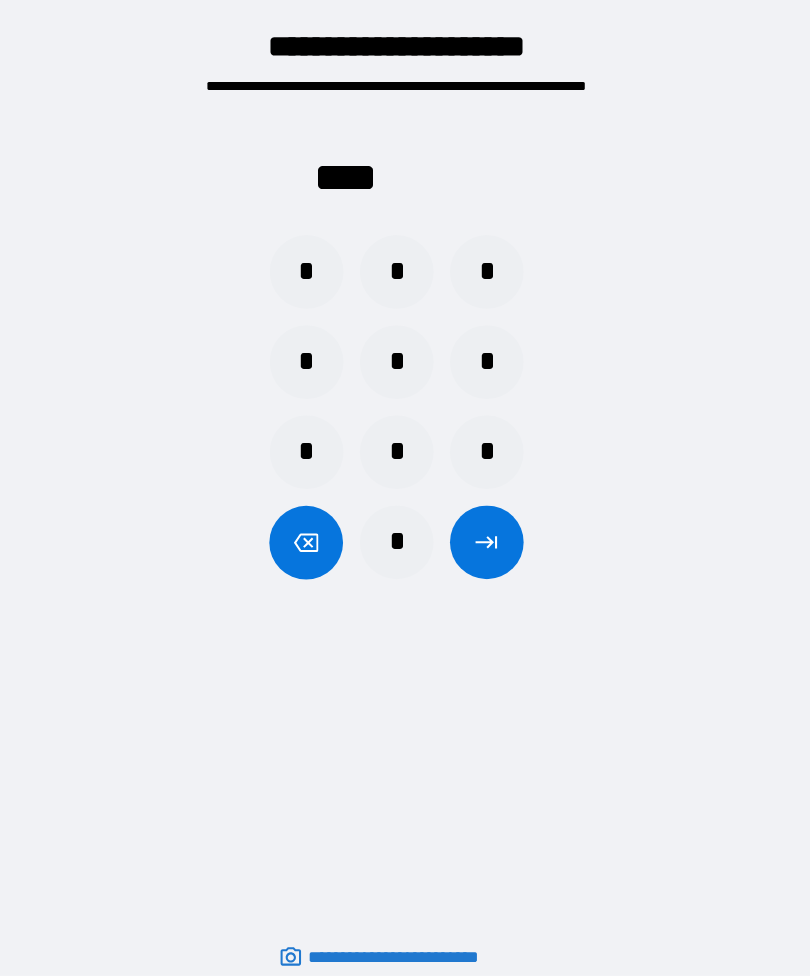 click on "*" at bounding box center (317, 266) 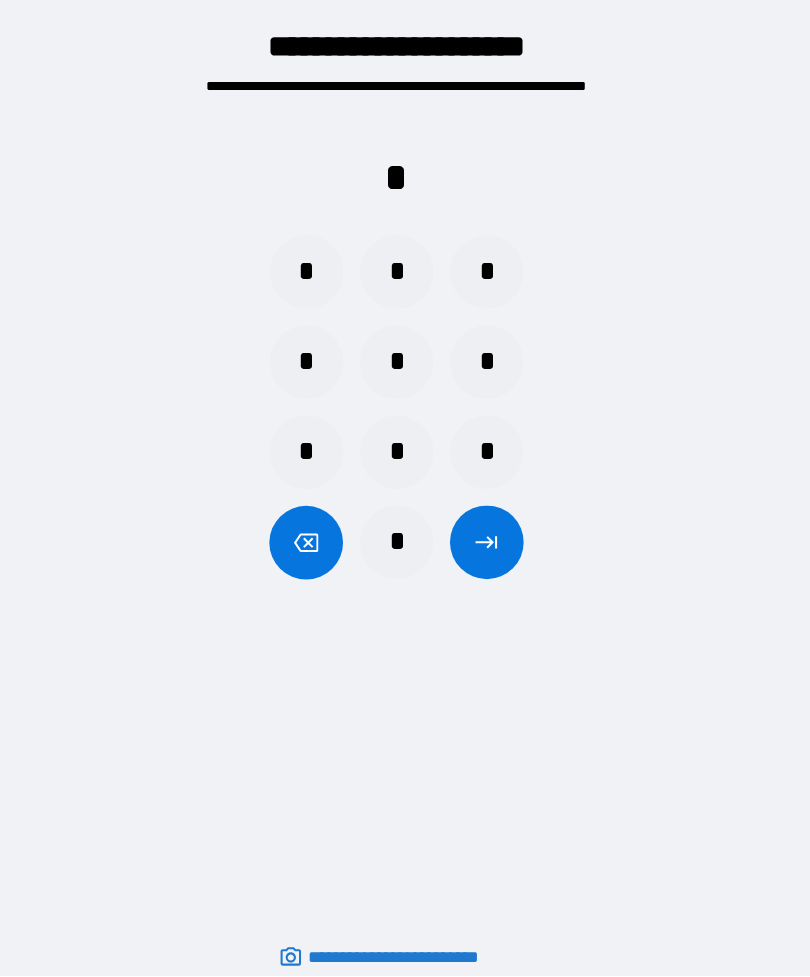 click on "*" at bounding box center [405, 266] 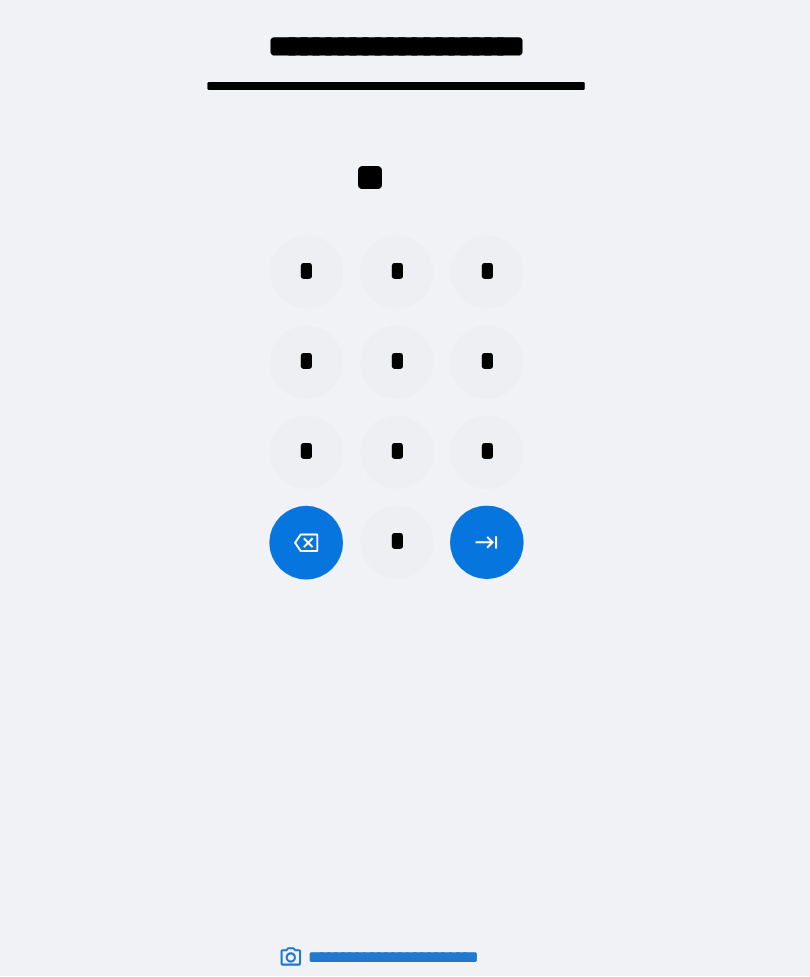 click on "*" at bounding box center (317, 354) 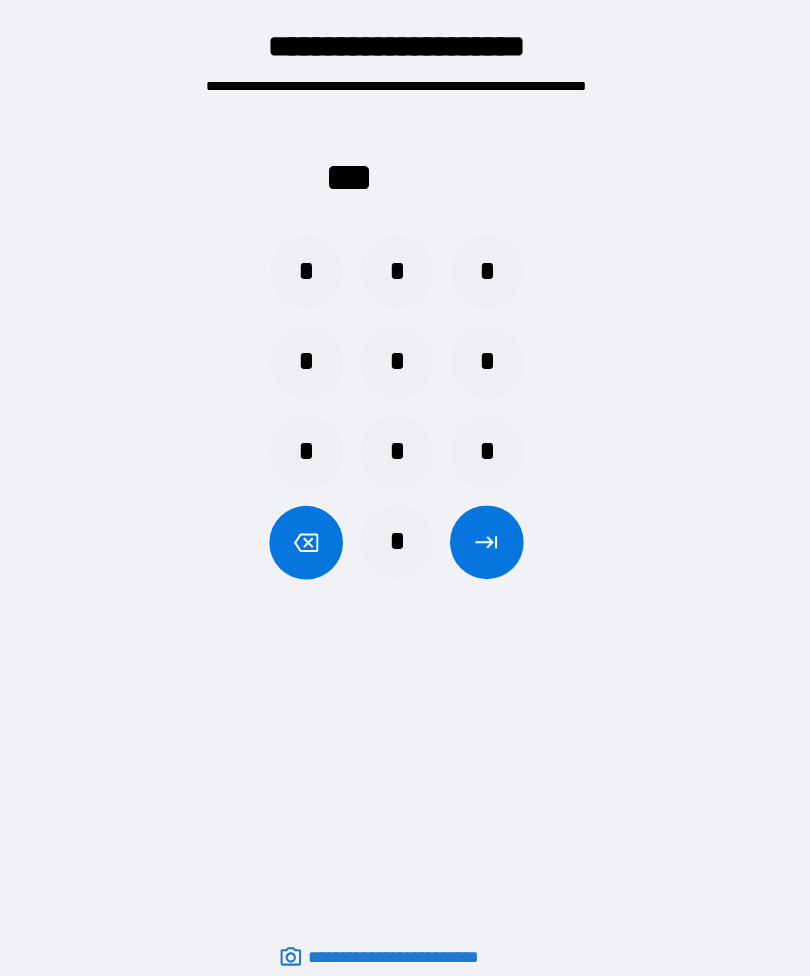 click at bounding box center (317, 530) 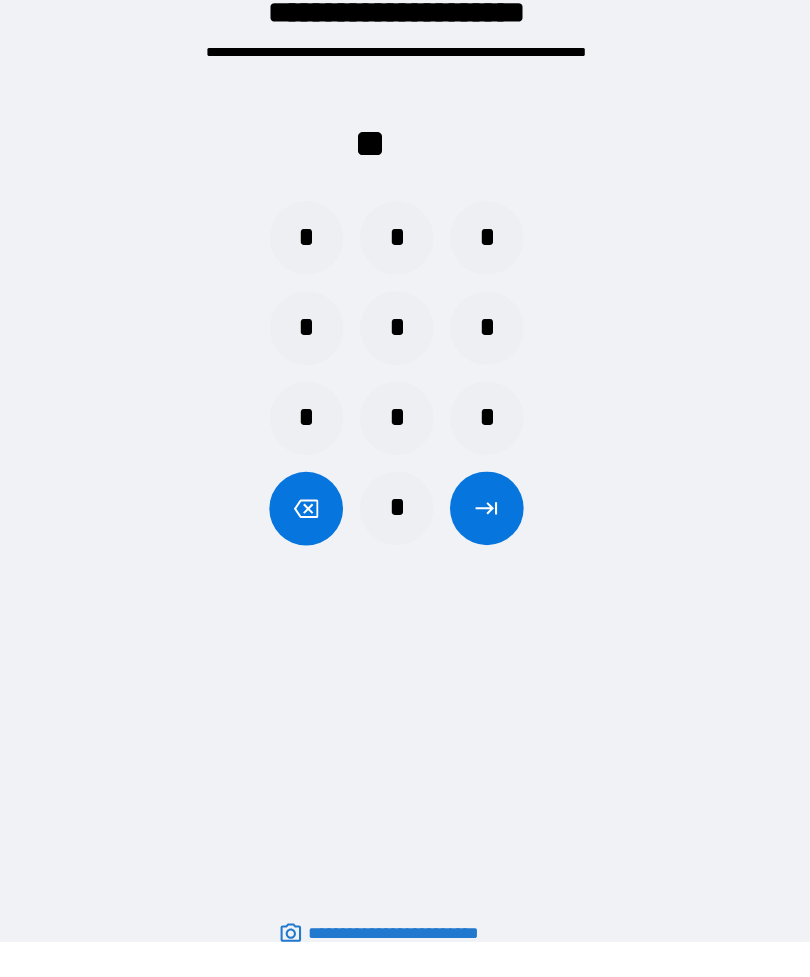 click on "*" at bounding box center [493, 256] 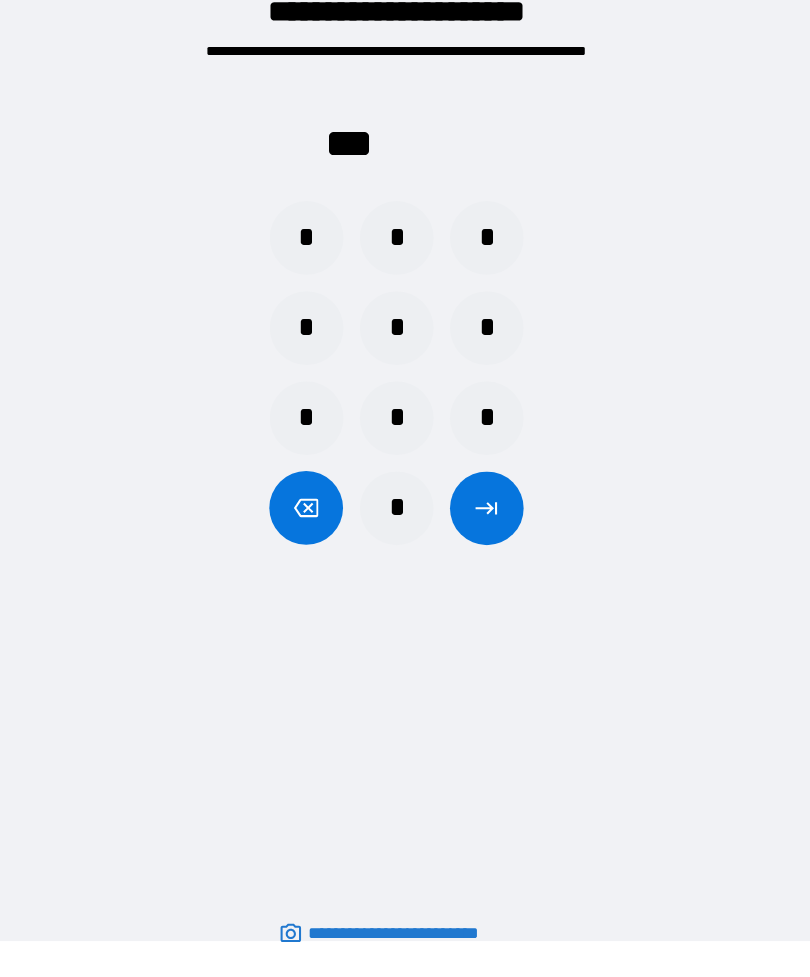 click on "*" at bounding box center [317, 343] 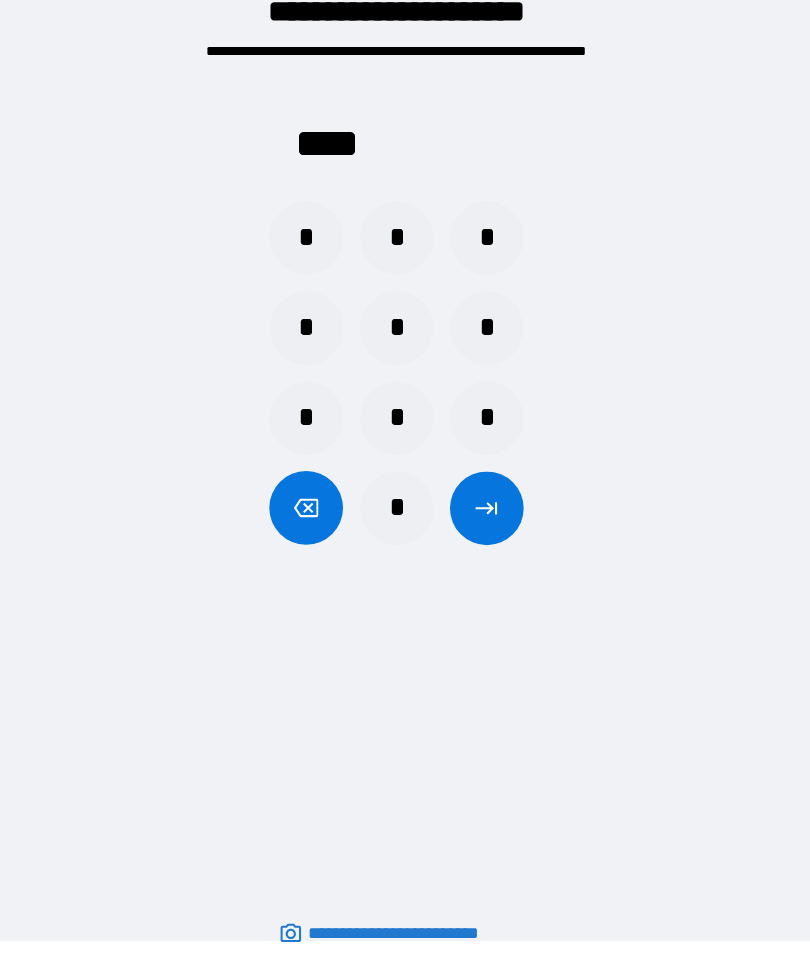 click at bounding box center (493, 519) 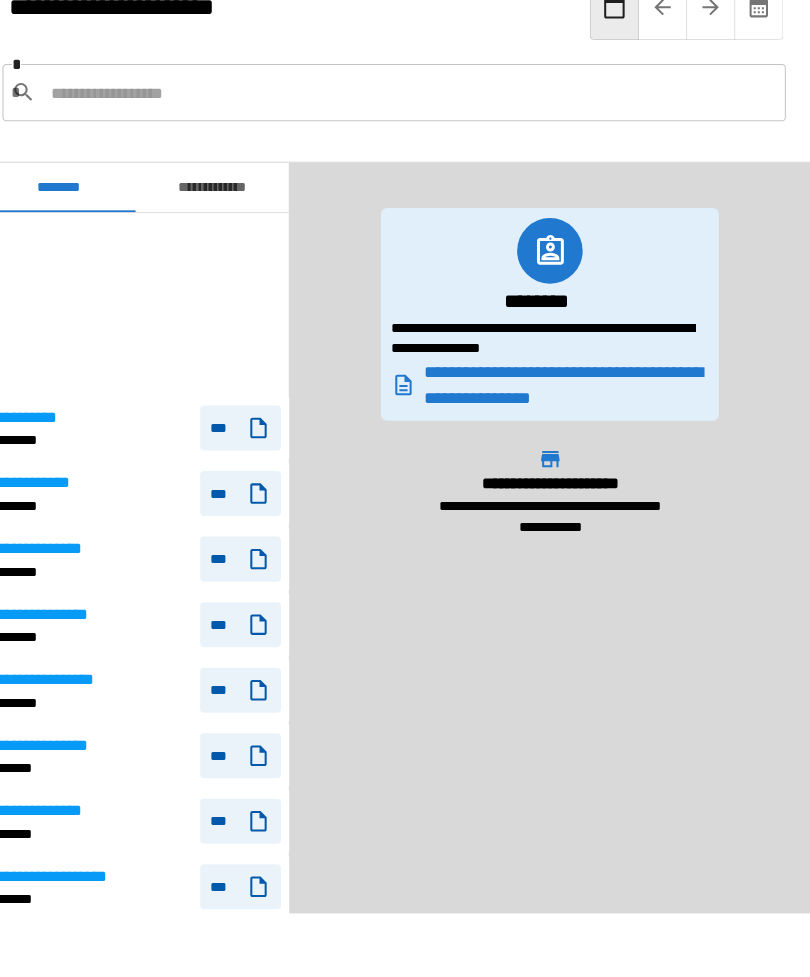 scroll, scrollTop: 180, scrollLeft: 0, axis: vertical 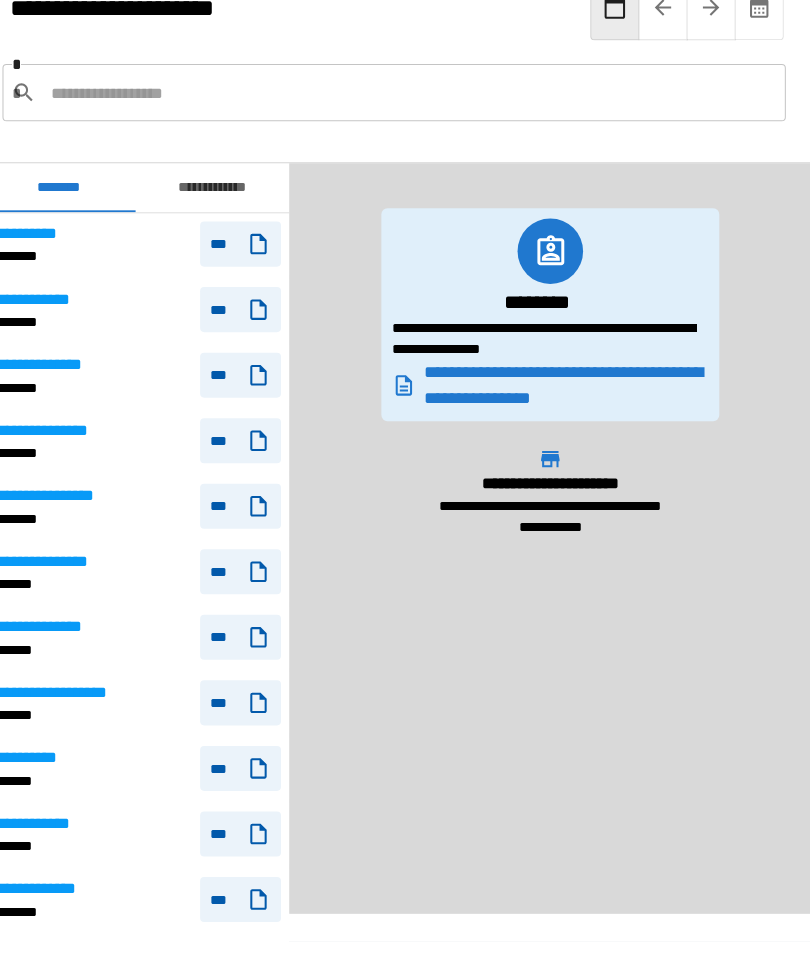 click at bounding box center (418, 113) 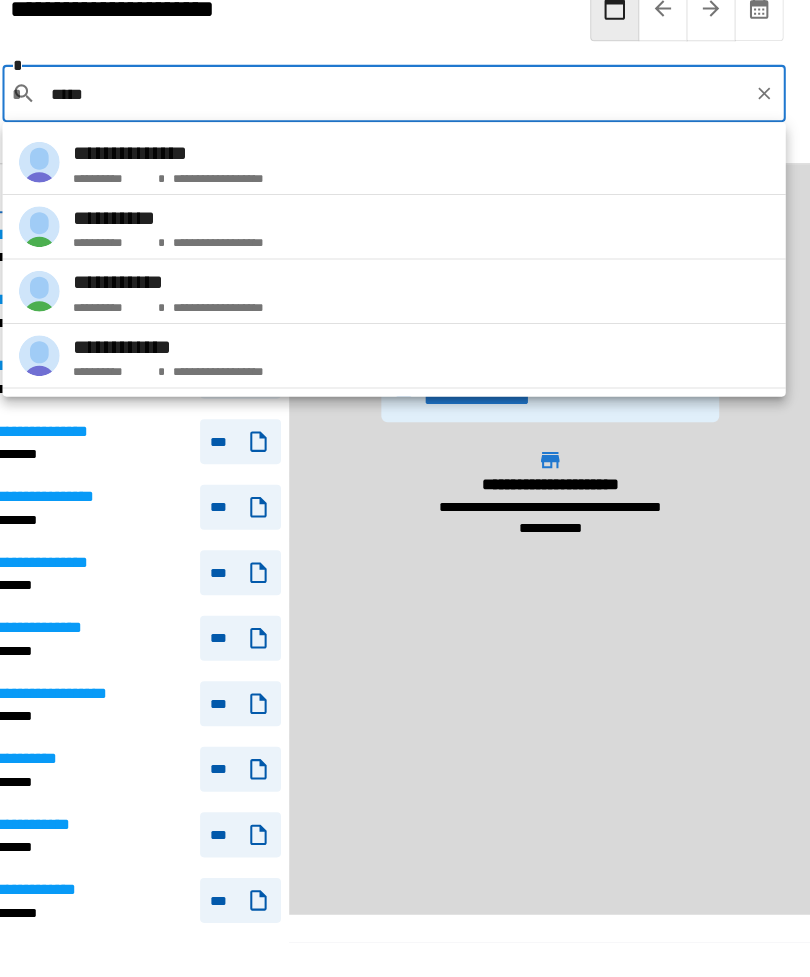 click on "**********" at bounding box center [182, 298] 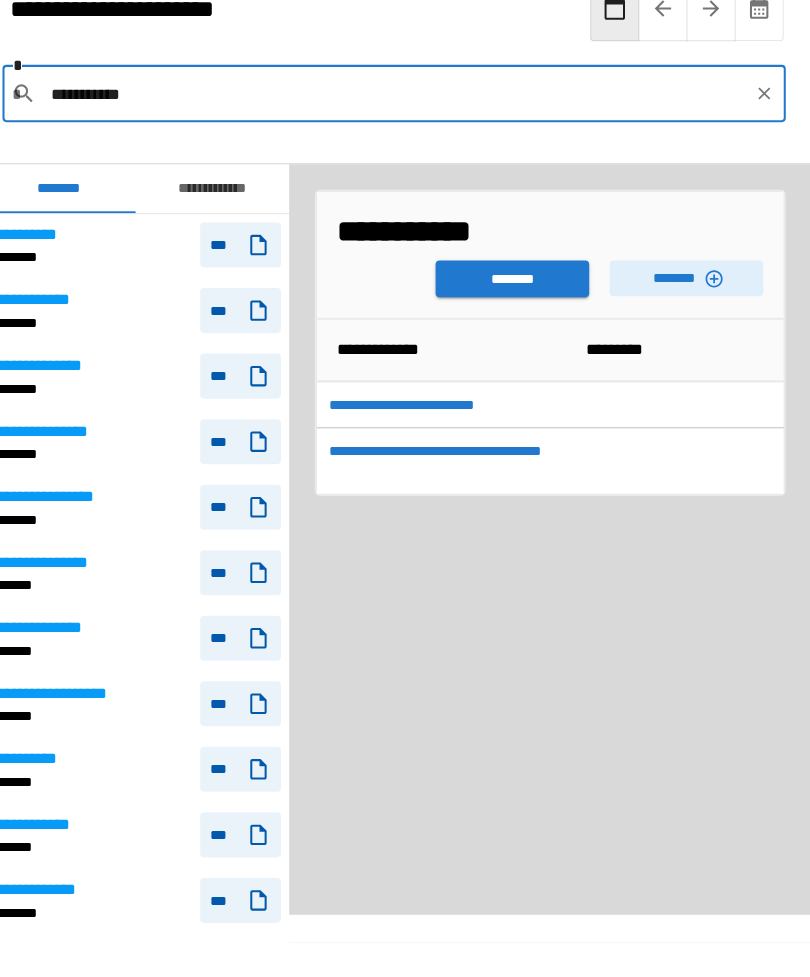 click on "********" at bounding box center (518, 295) 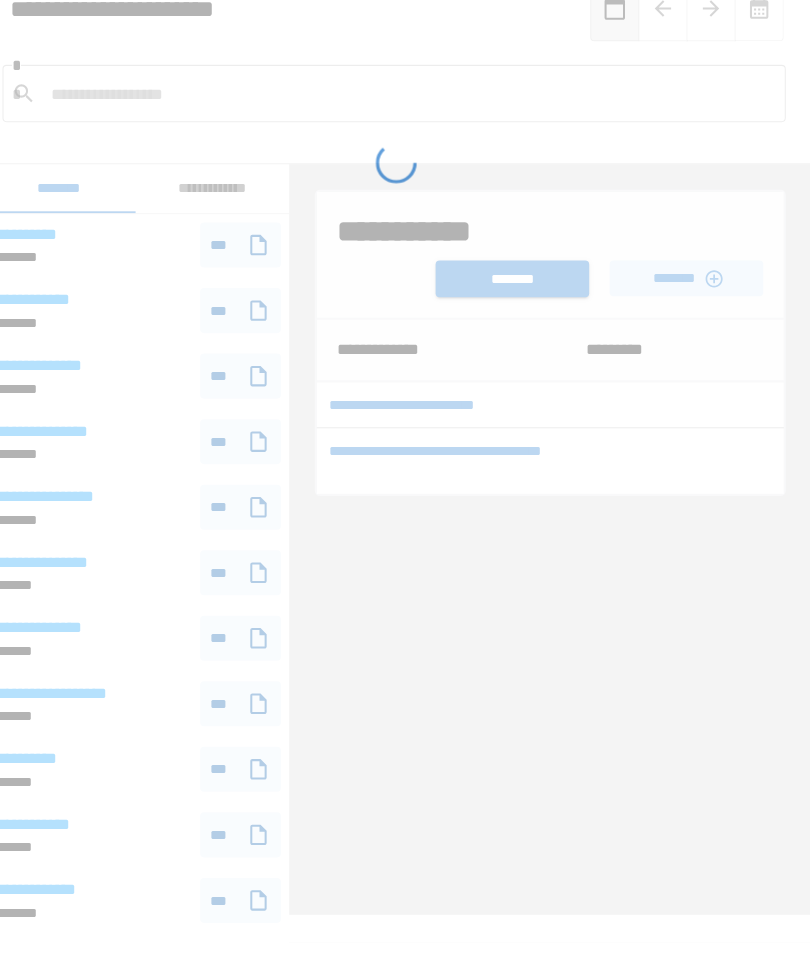 scroll, scrollTop: 35, scrollLeft: 0, axis: vertical 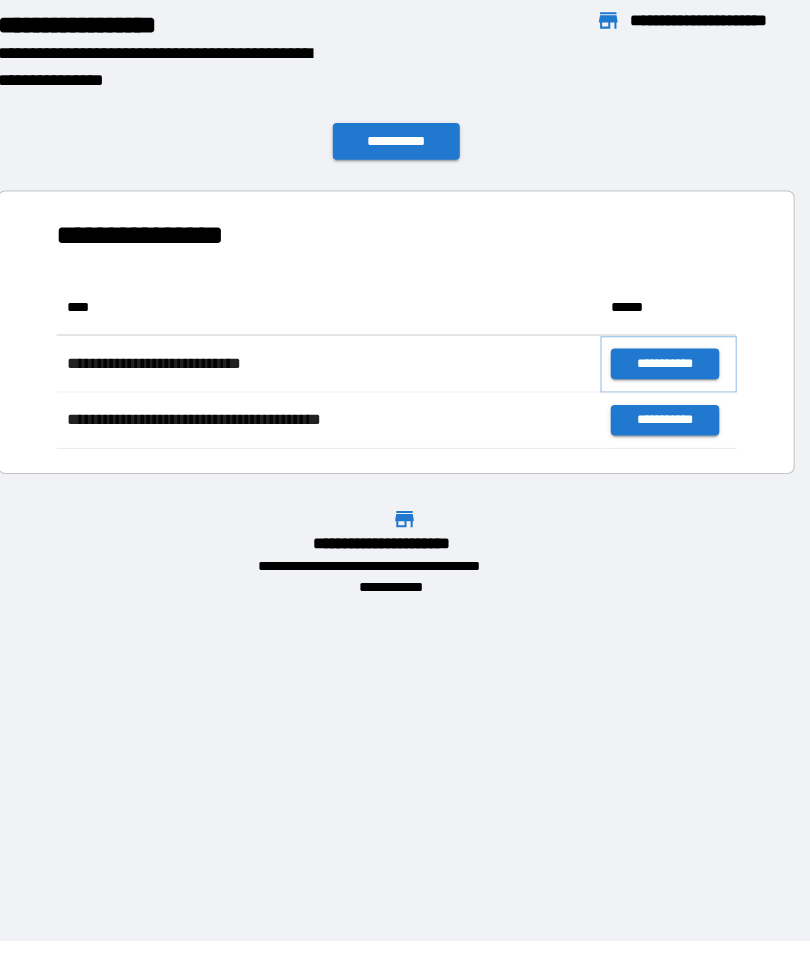 click on "**********" at bounding box center [666, 378] 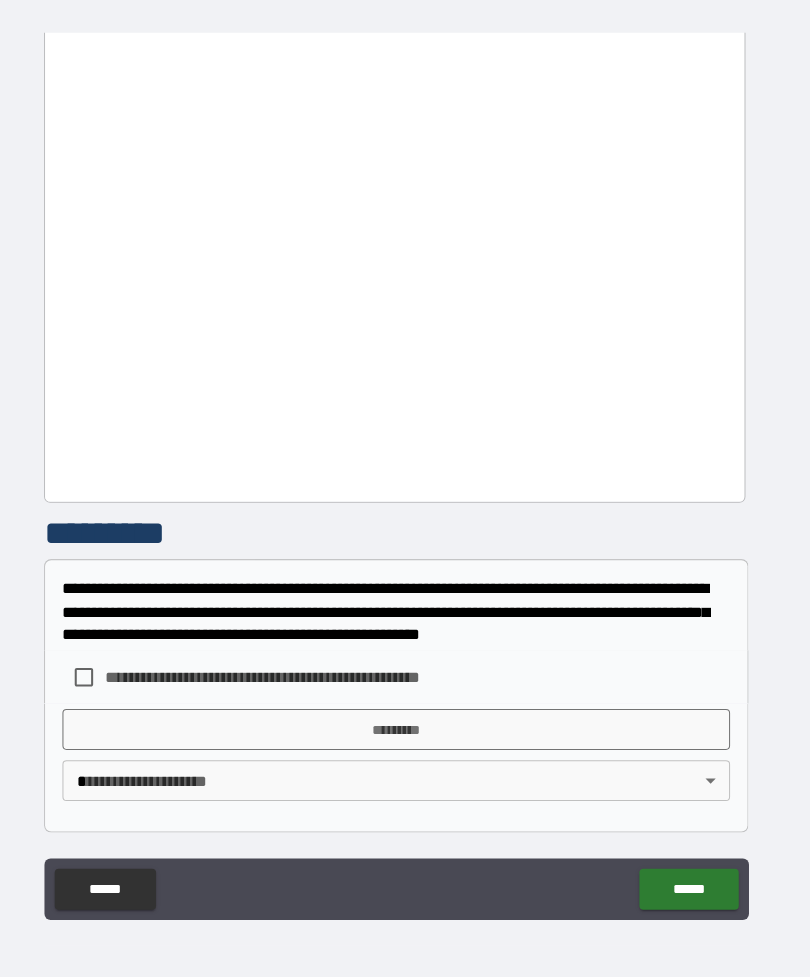 scroll, scrollTop: 1379, scrollLeft: 0, axis: vertical 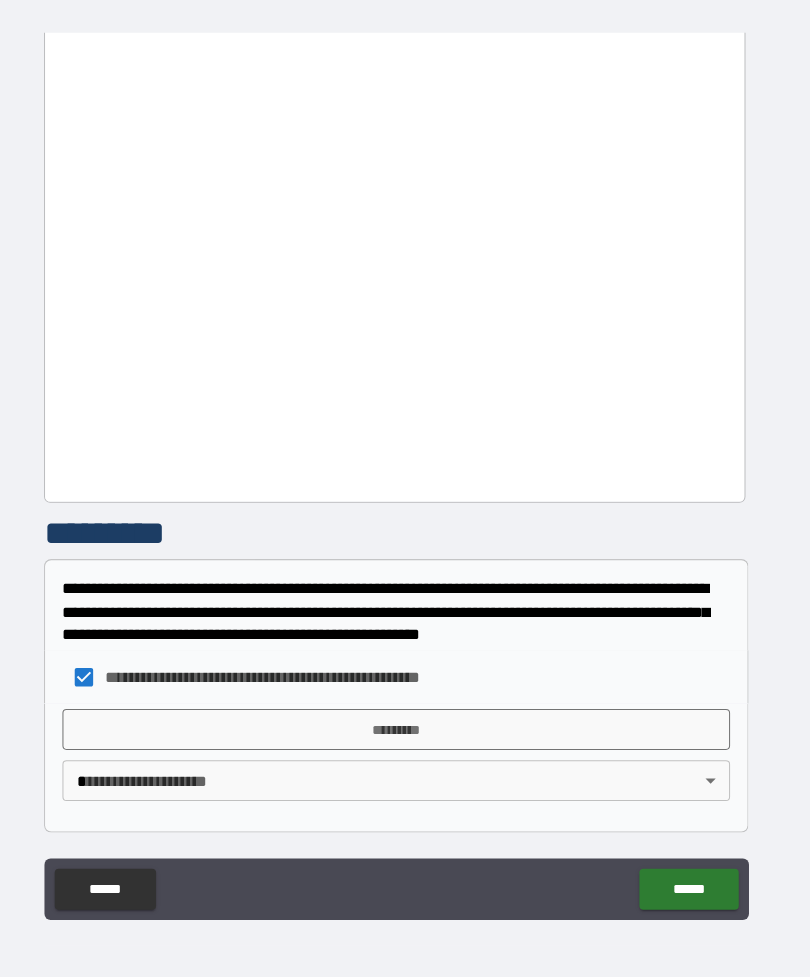 click on "*********" at bounding box center (405, 735) 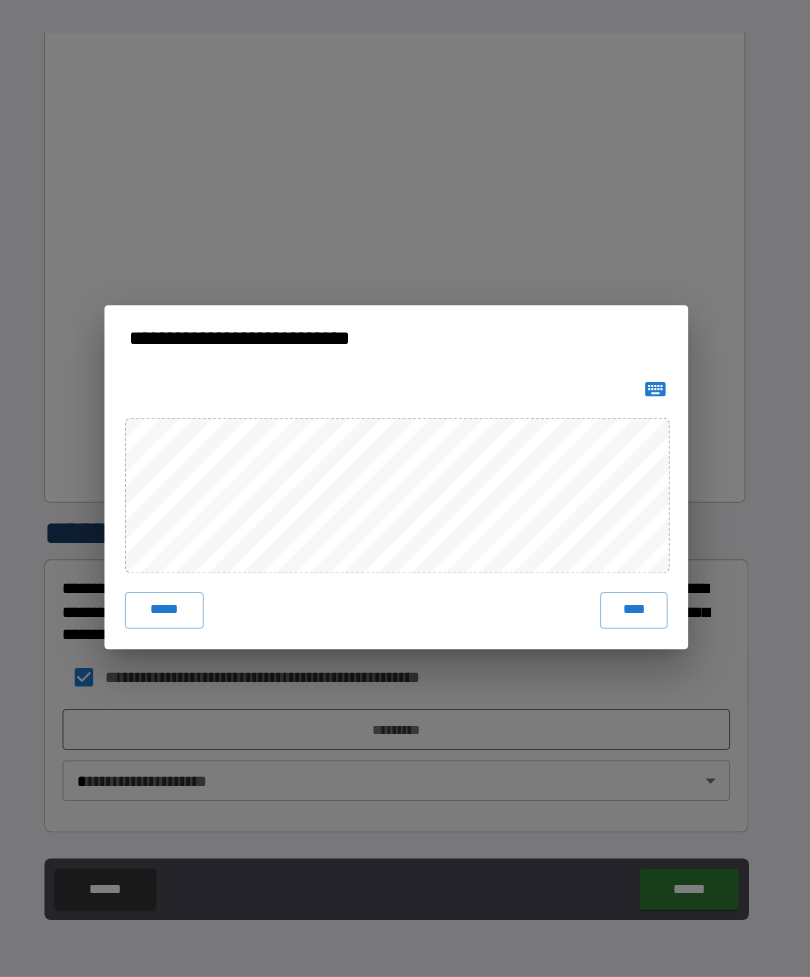 click on "****" at bounding box center [637, 619] 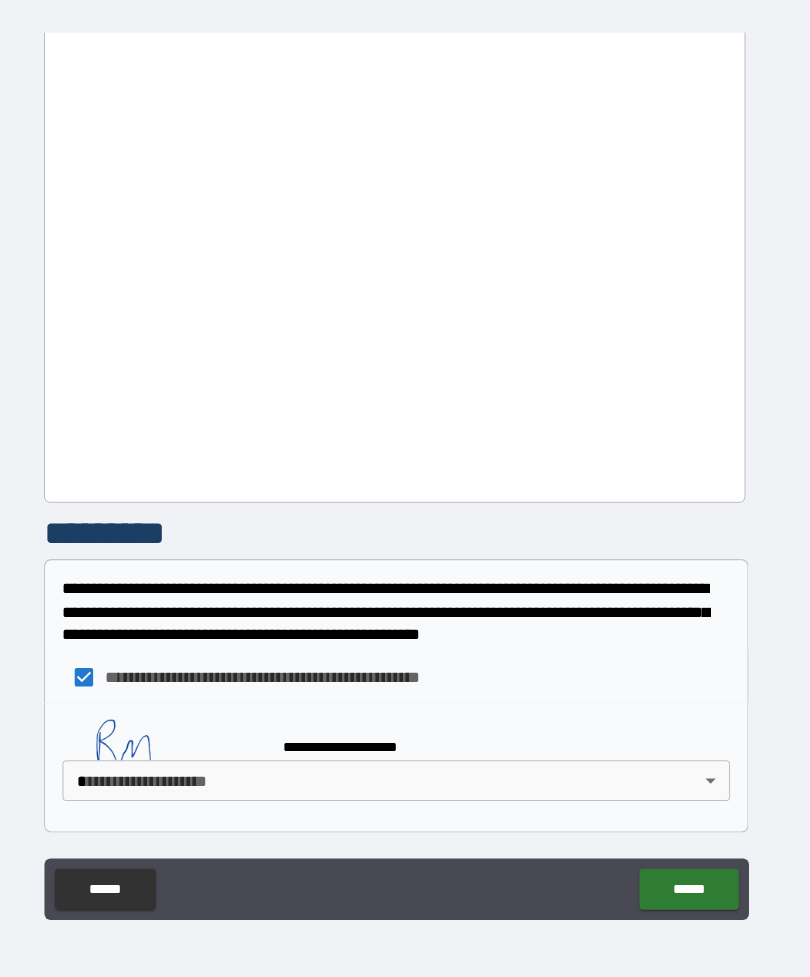 scroll, scrollTop: 1369, scrollLeft: 0, axis: vertical 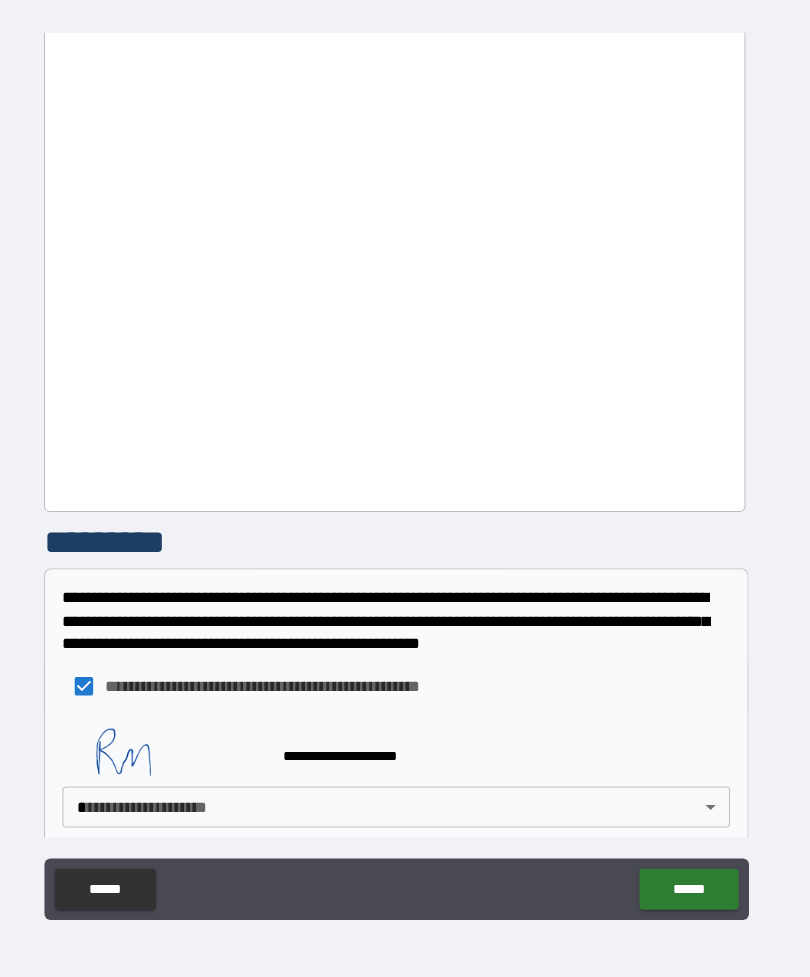 click on "**********" at bounding box center [405, 485] 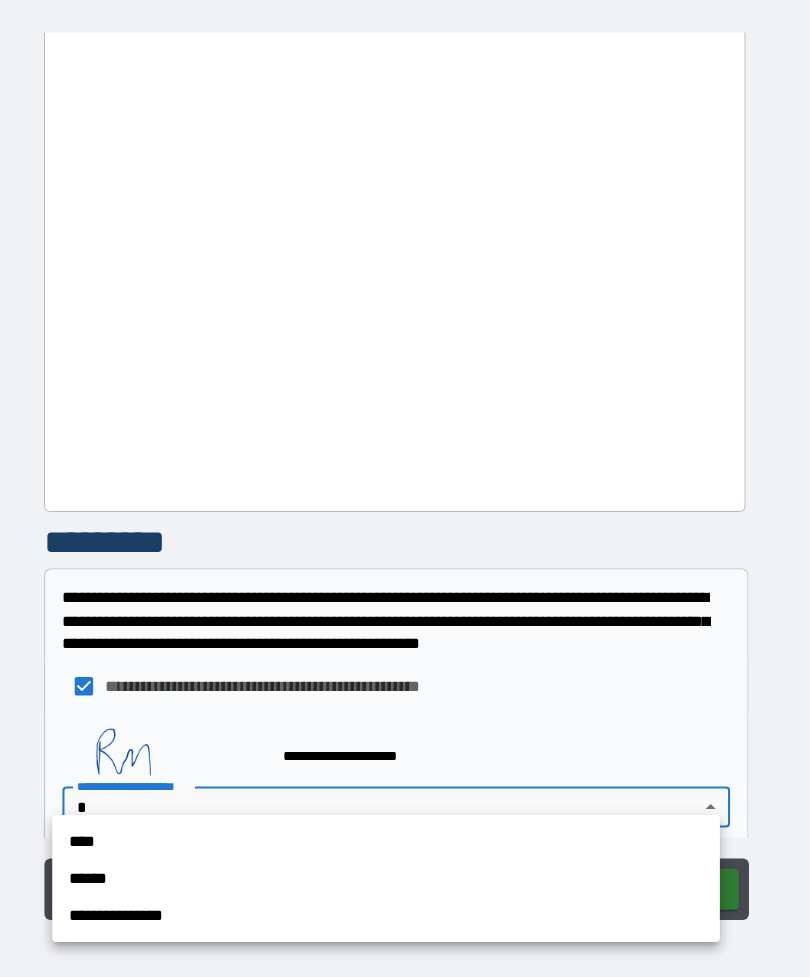 click on "******" at bounding box center [395, 881] 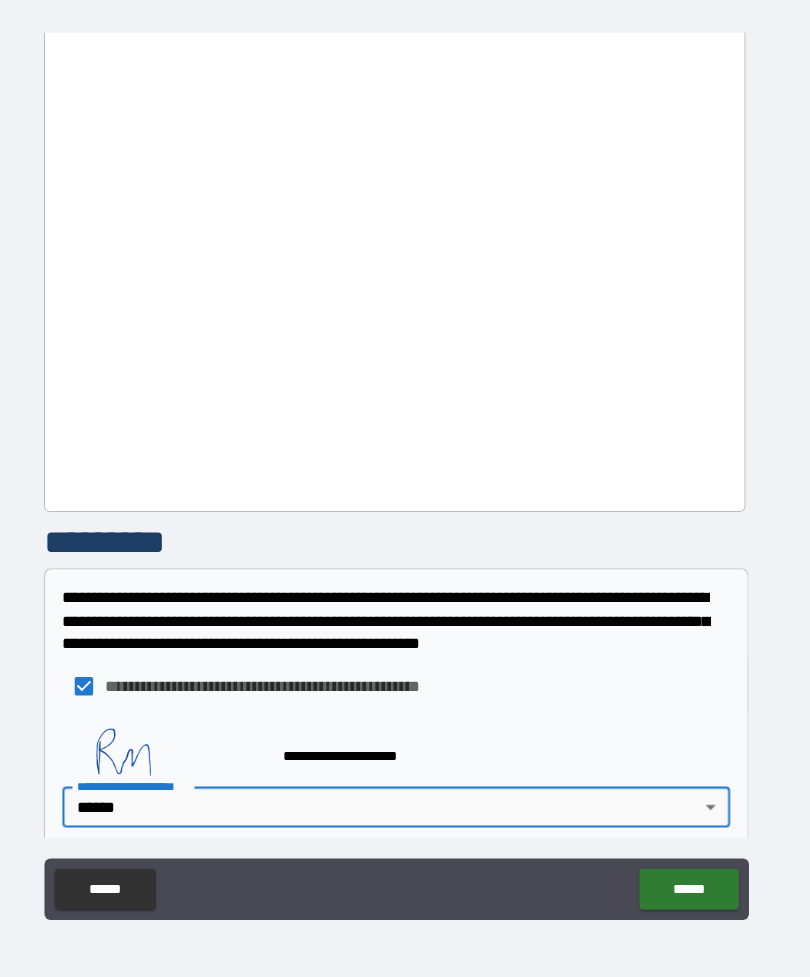 click on "**********" at bounding box center [405, 485] 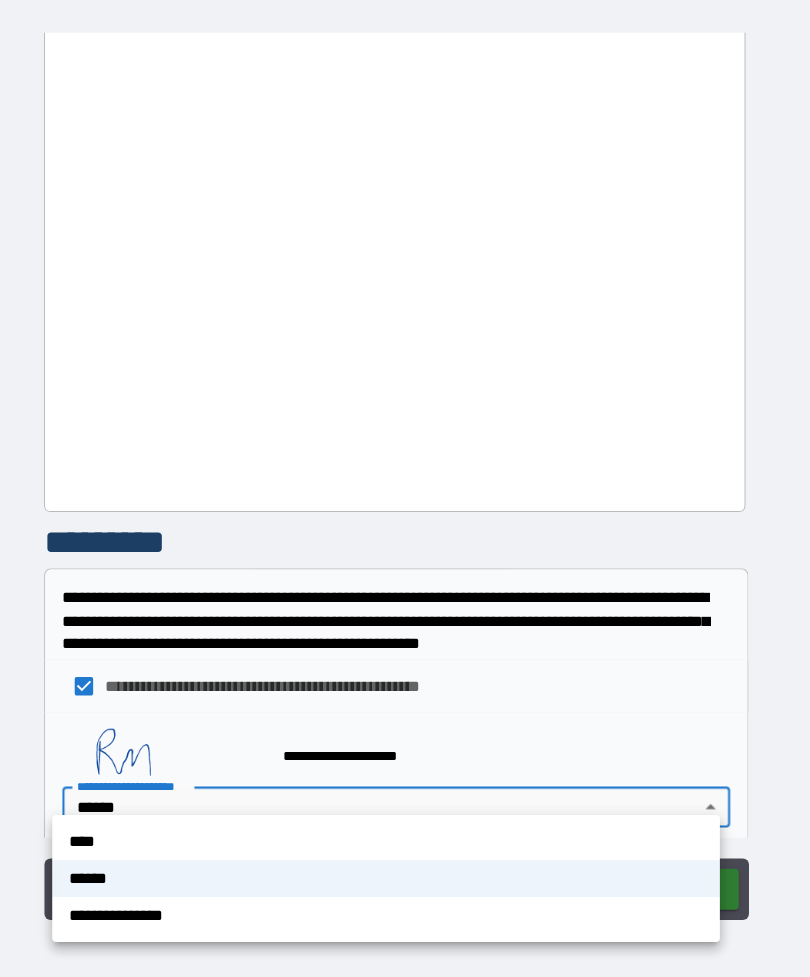 click on "****" at bounding box center [395, 845] 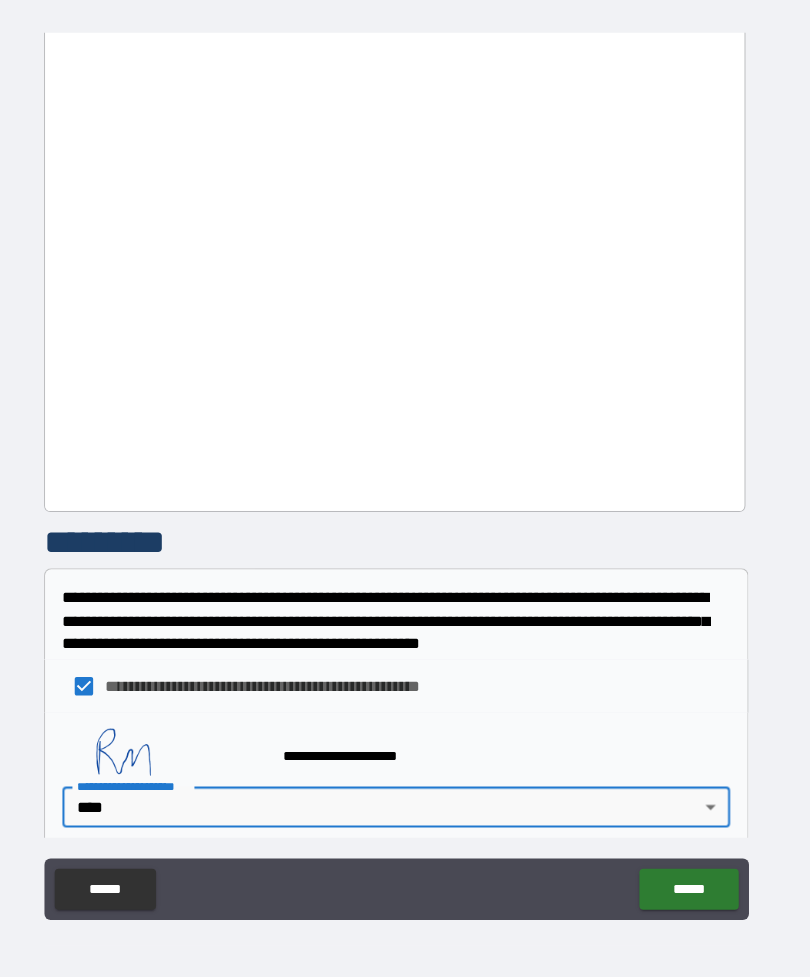 click on "******" at bounding box center [690, 891] 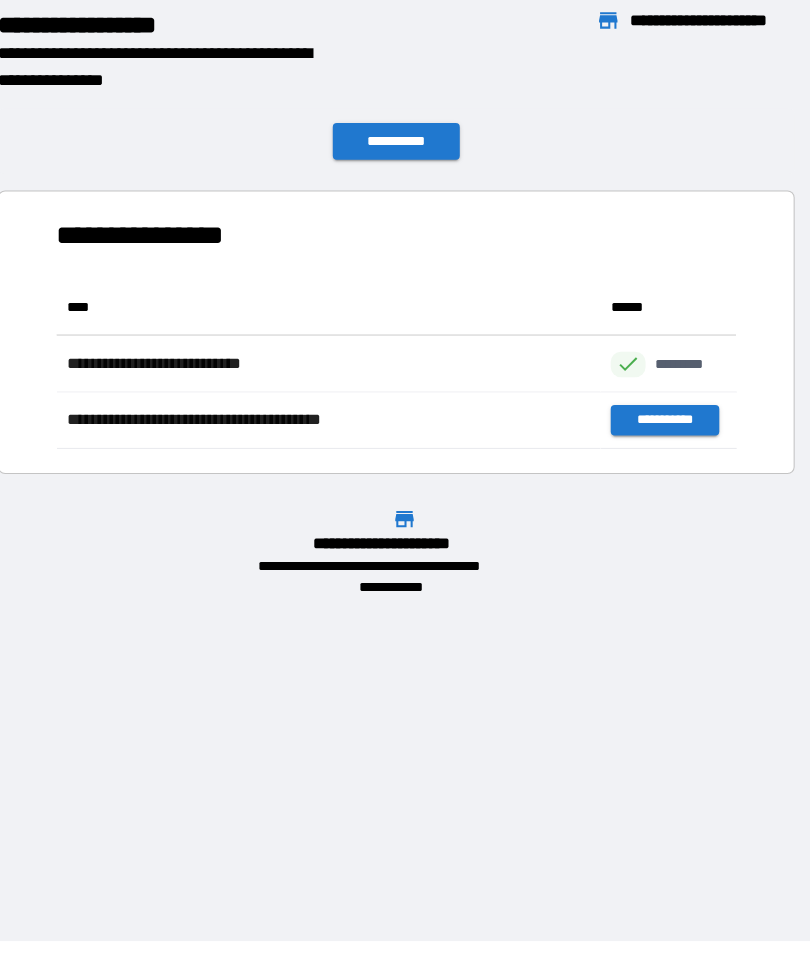 scroll, scrollTop: 1, scrollLeft: 1, axis: both 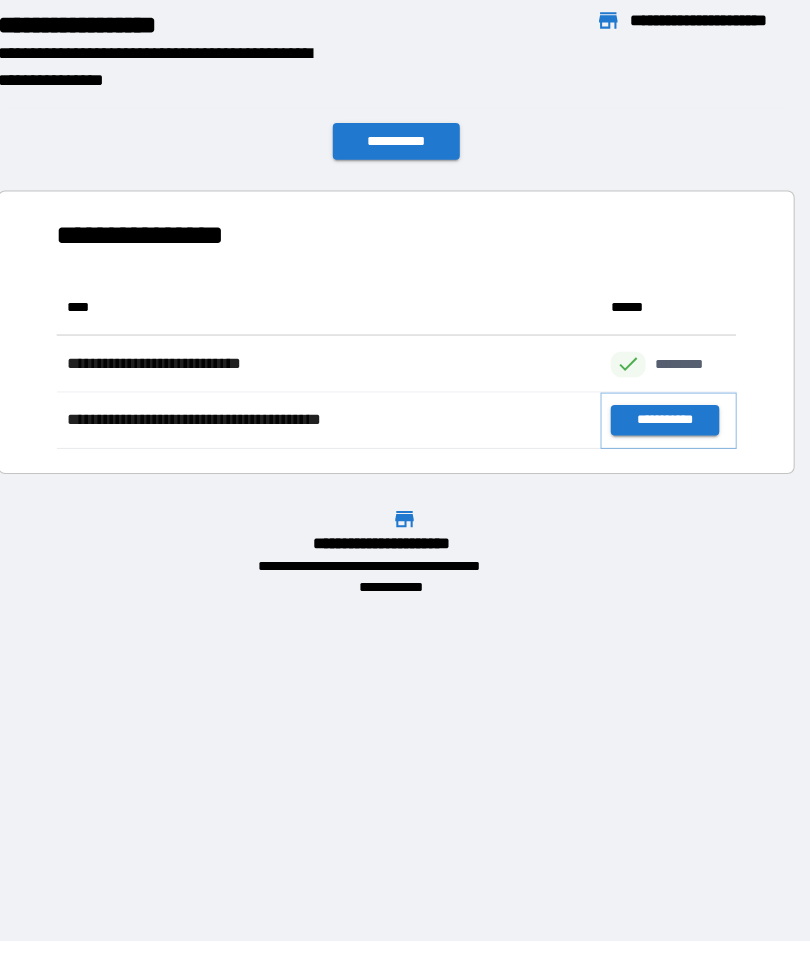 click on "**********" at bounding box center [666, 433] 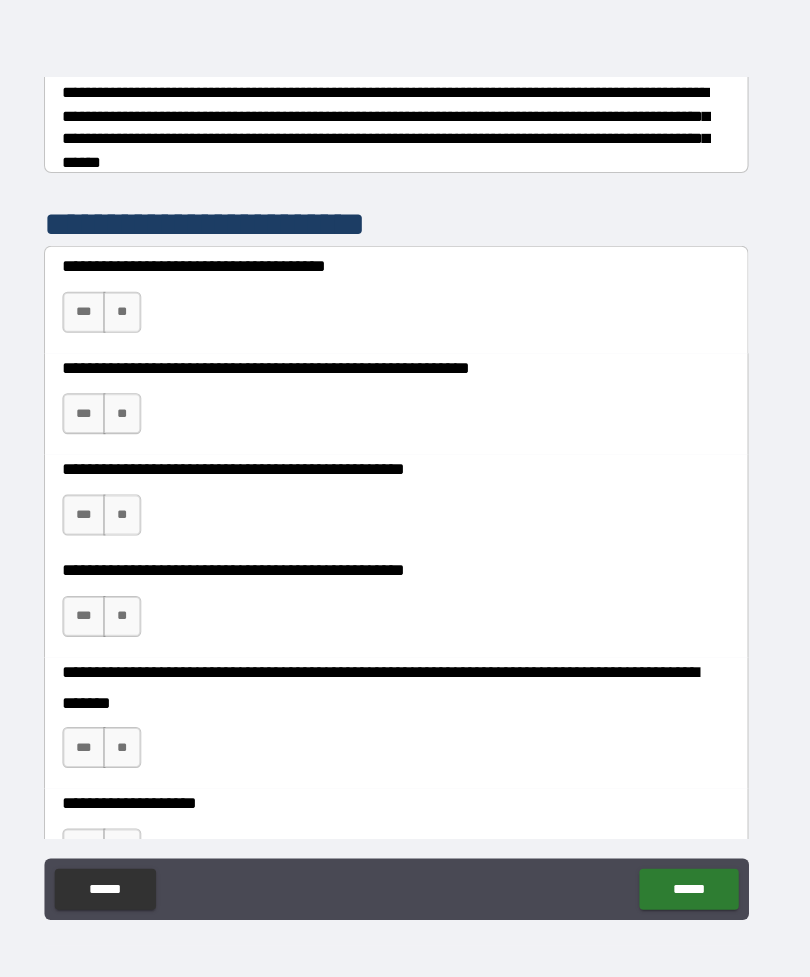scroll, scrollTop: 332, scrollLeft: 0, axis: vertical 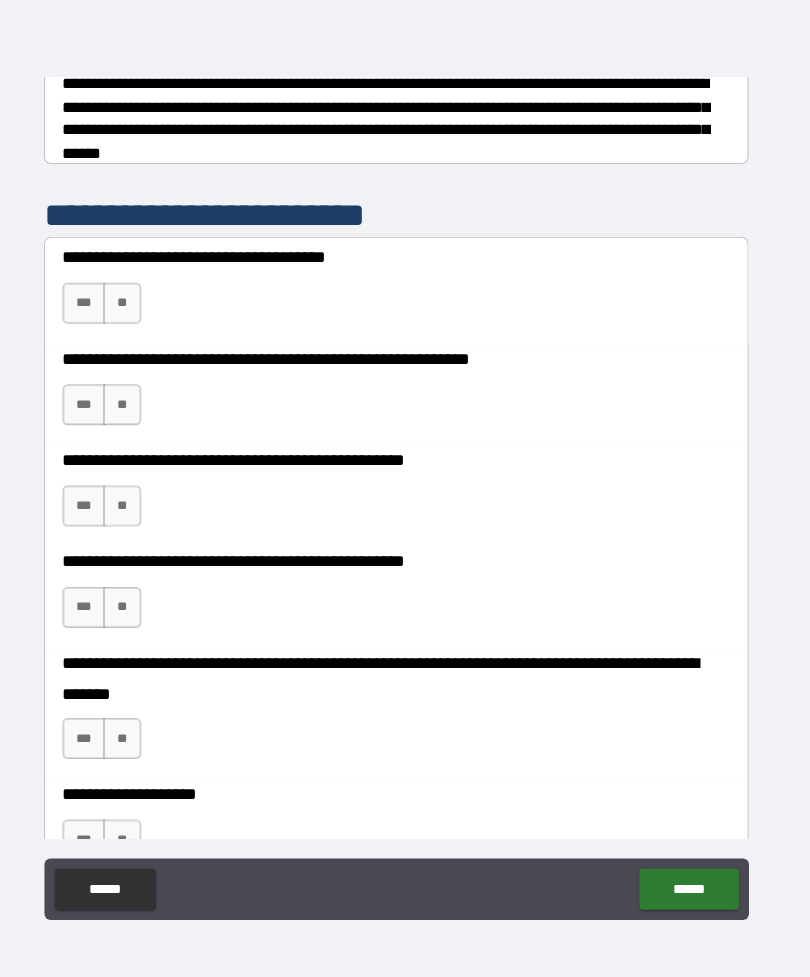 click on "**" at bounding box center [137, 319] 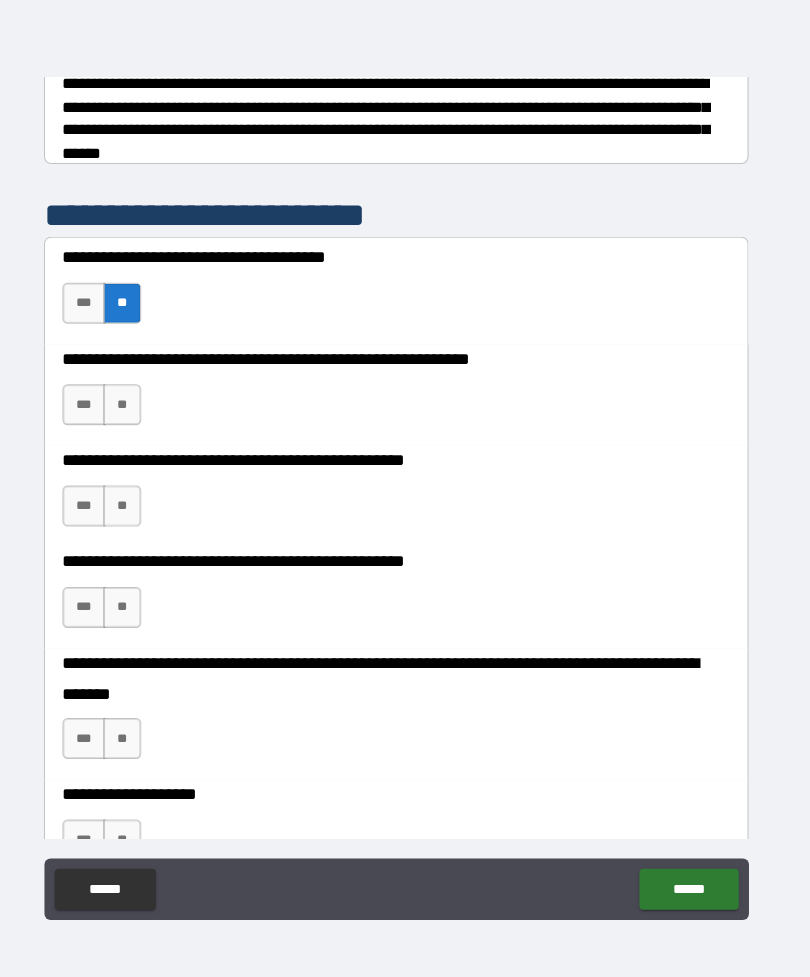 click on "**" at bounding box center (137, 418) 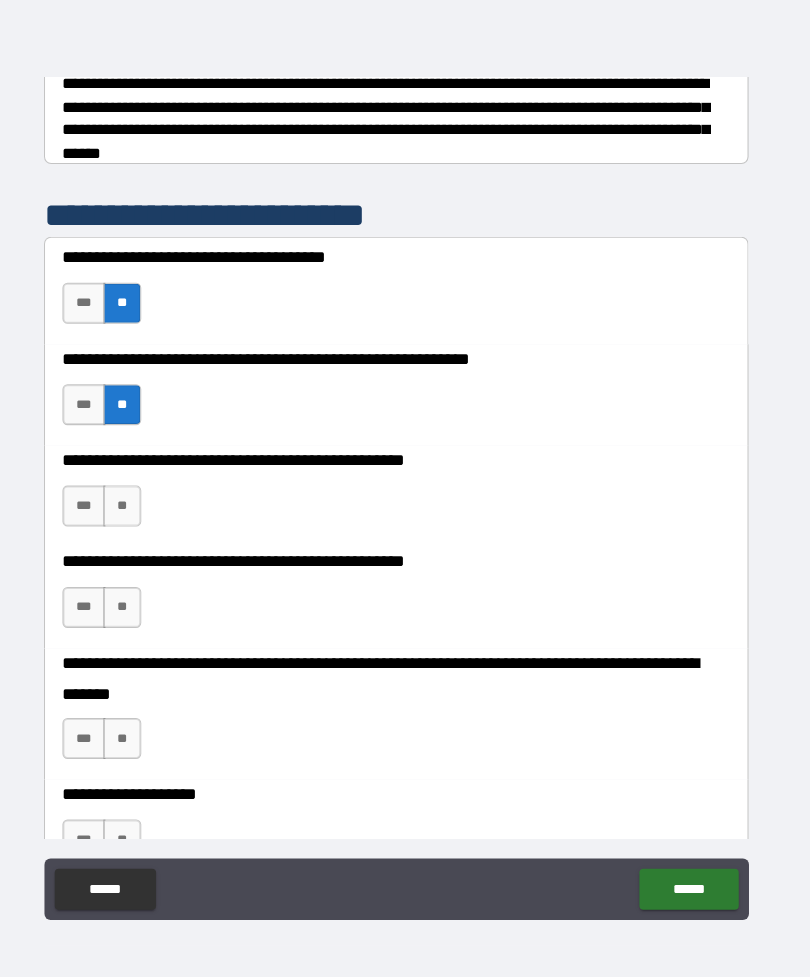 click on "**" at bounding box center (137, 517) 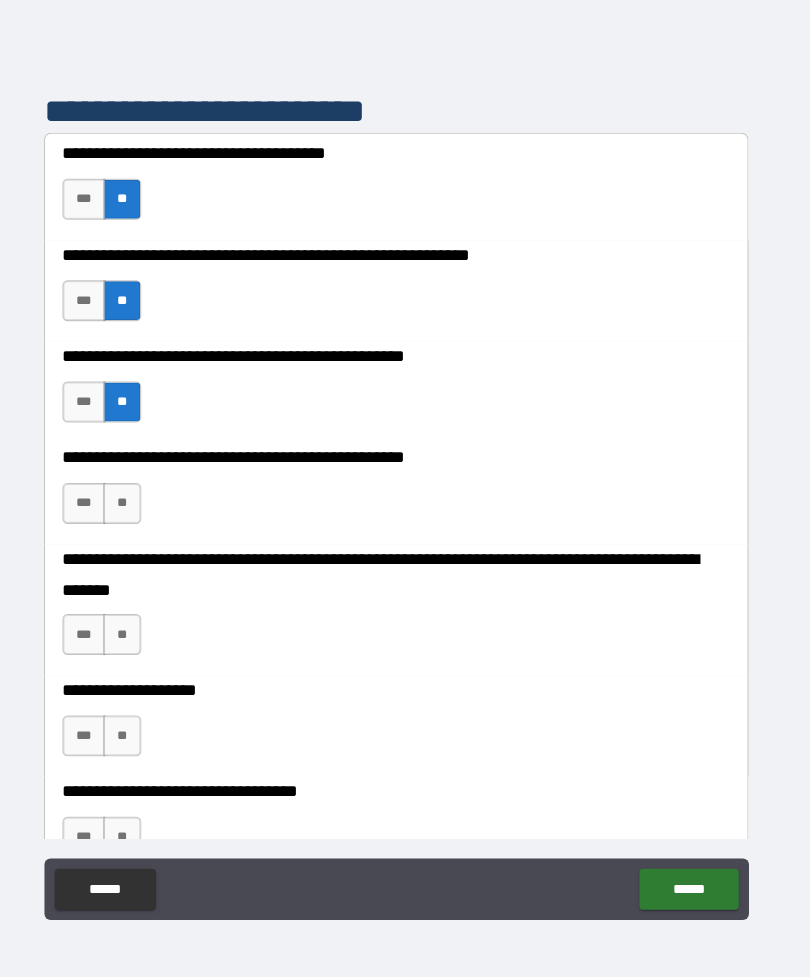 scroll, scrollTop: 452, scrollLeft: 0, axis: vertical 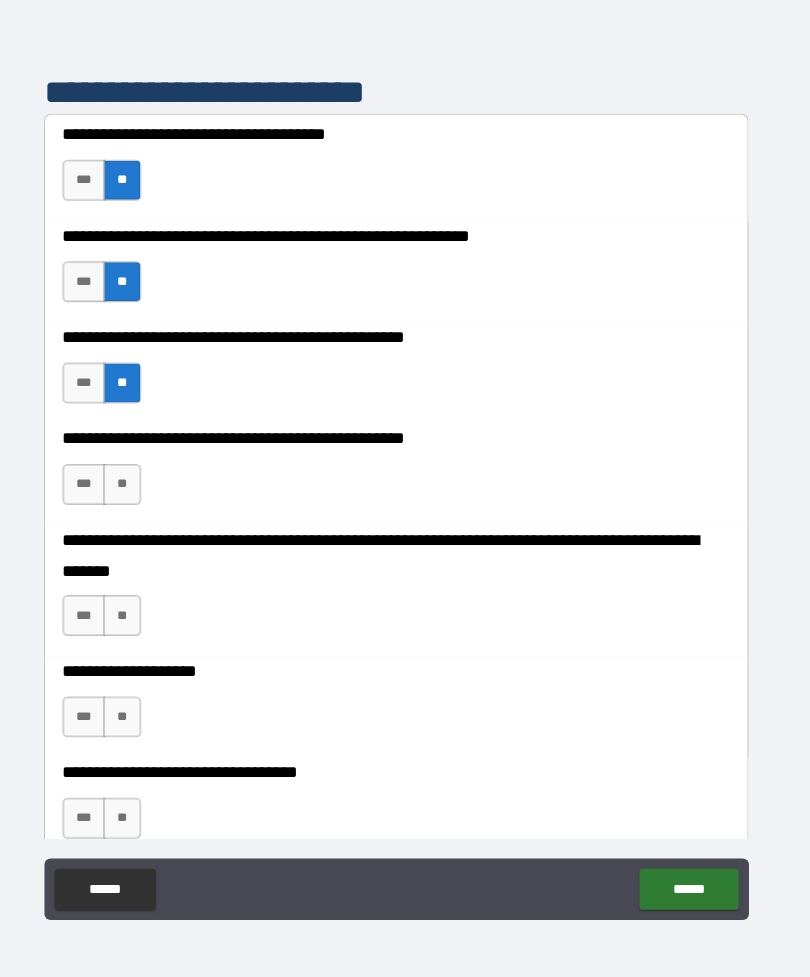click on "**" at bounding box center [137, 496] 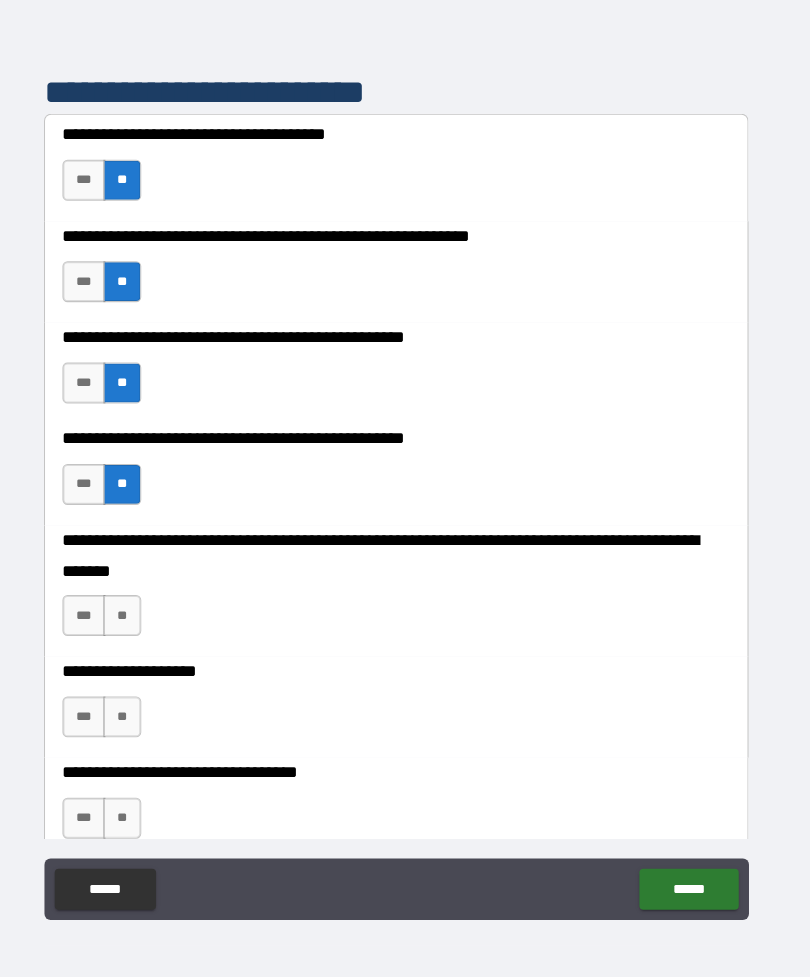 click on "**" at bounding box center (137, 624) 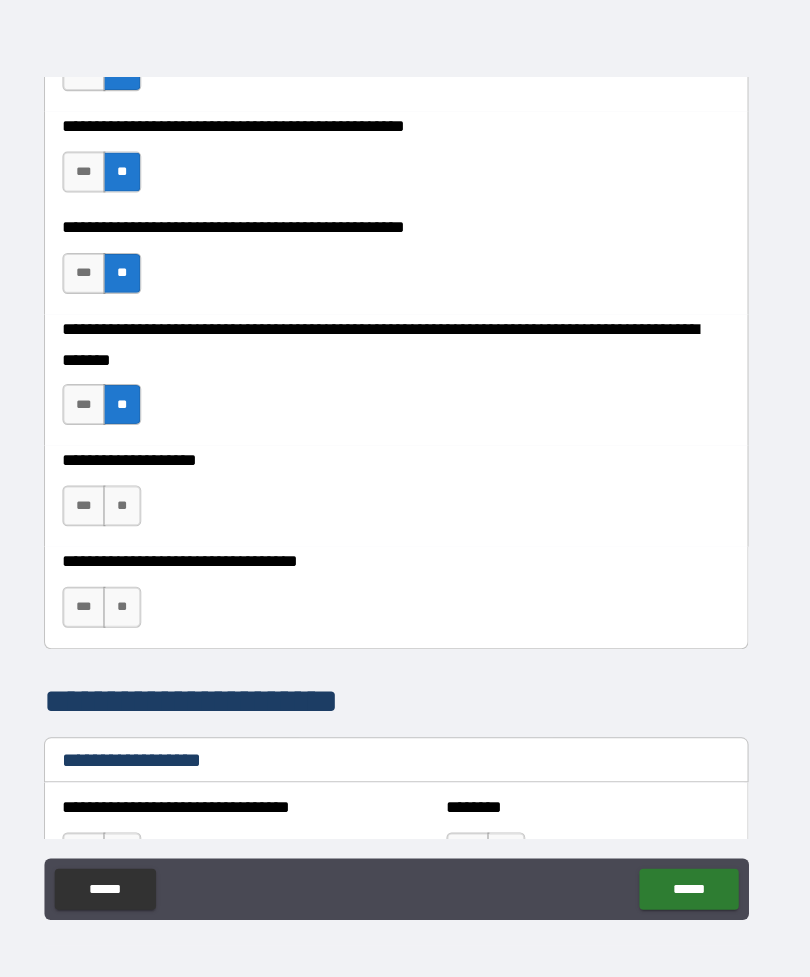 click on "**" at bounding box center [137, 517] 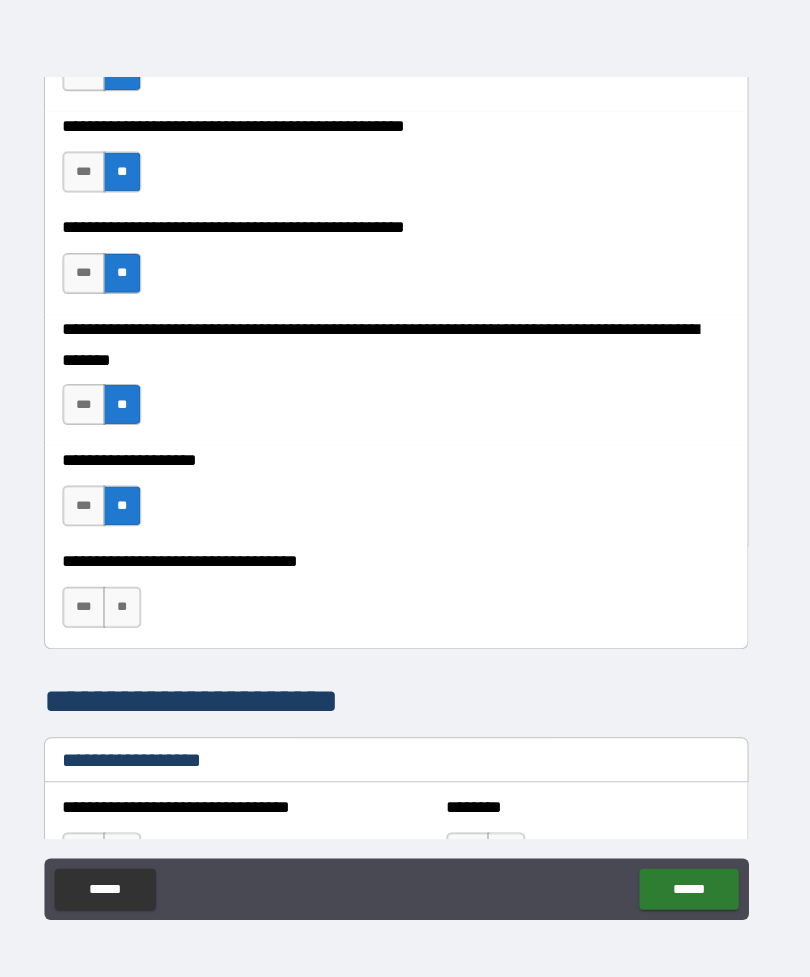 click on "**" at bounding box center (137, 616) 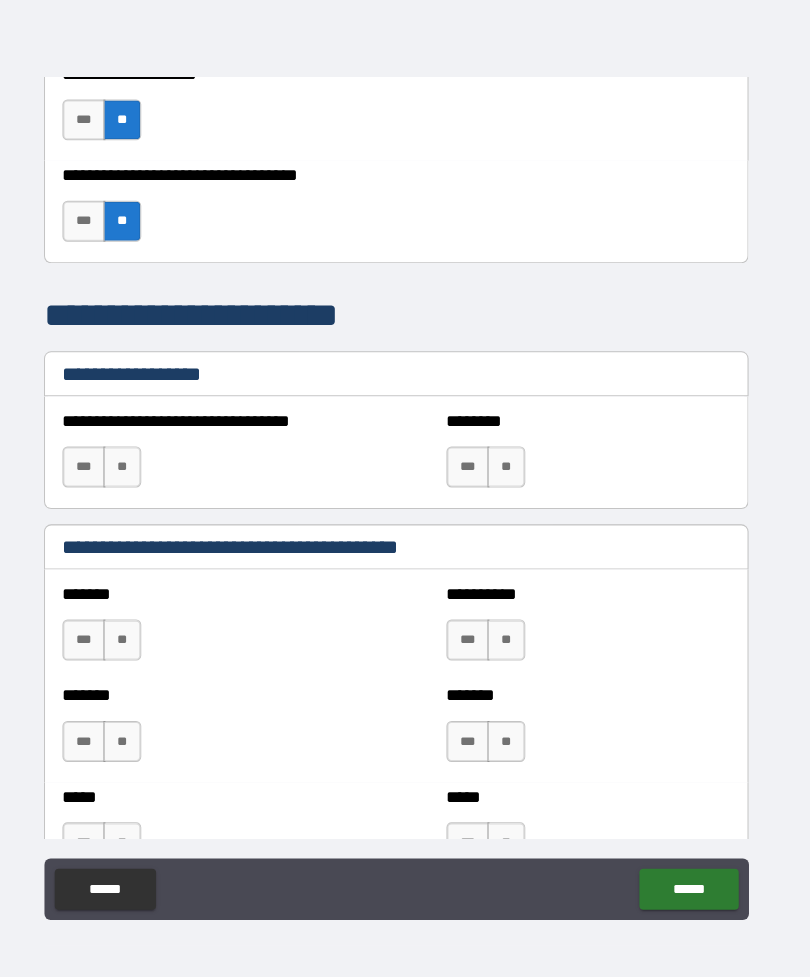 scroll, scrollTop: 1036, scrollLeft: 0, axis: vertical 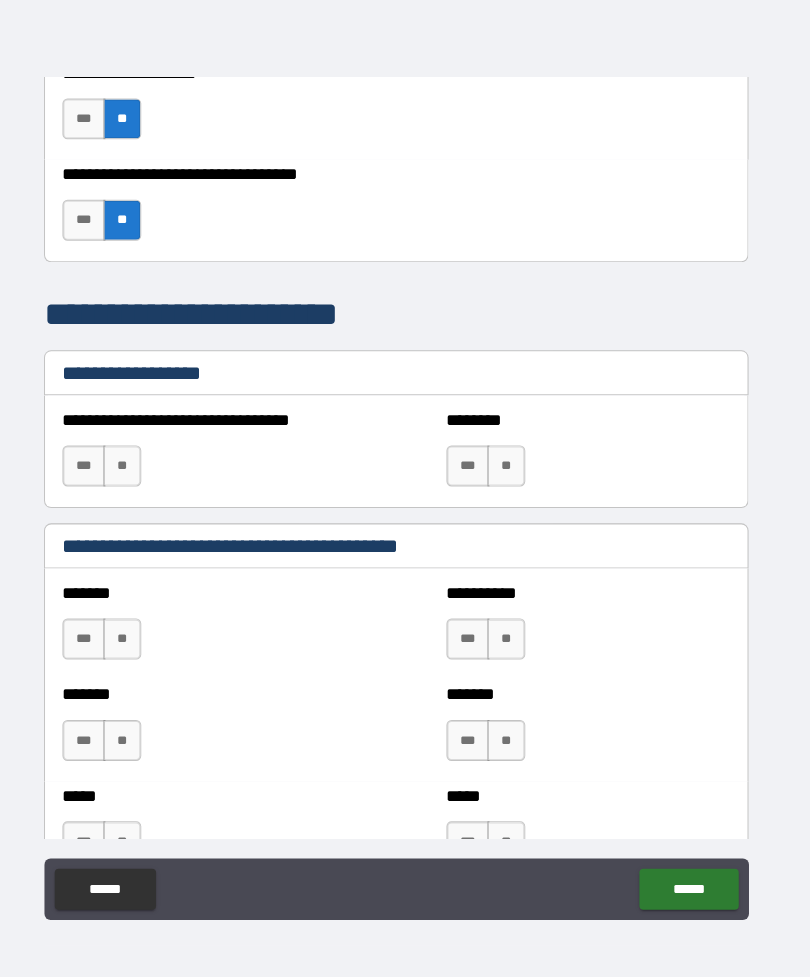 click on "**" at bounding box center [137, 478] 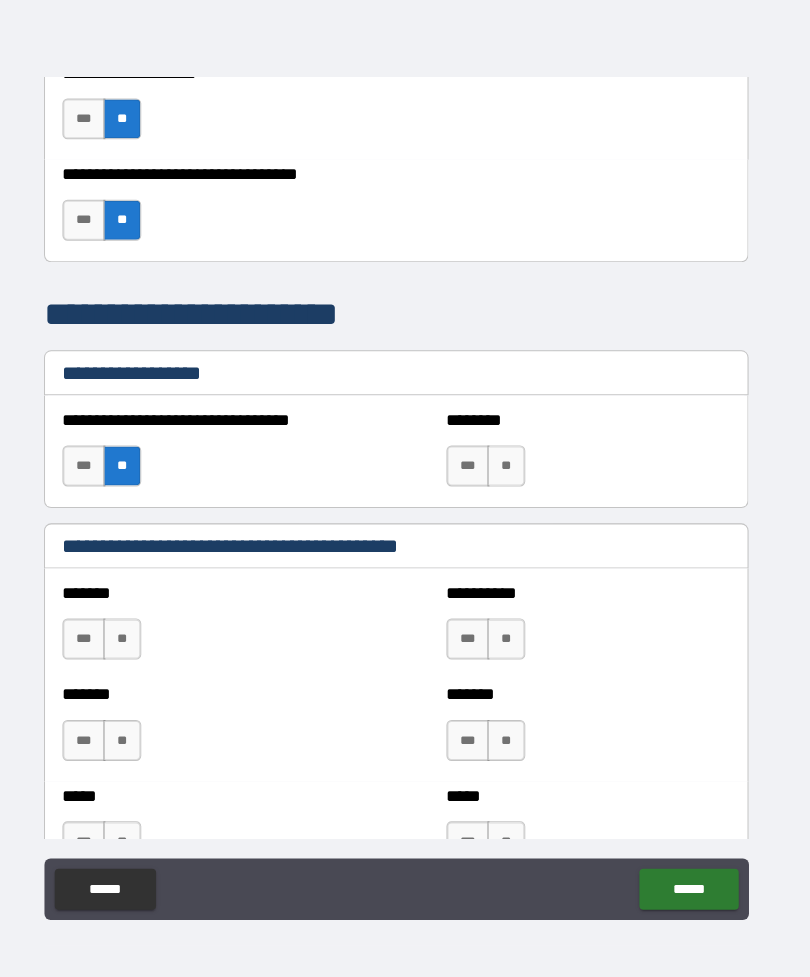 click on "**" at bounding box center (137, 478) 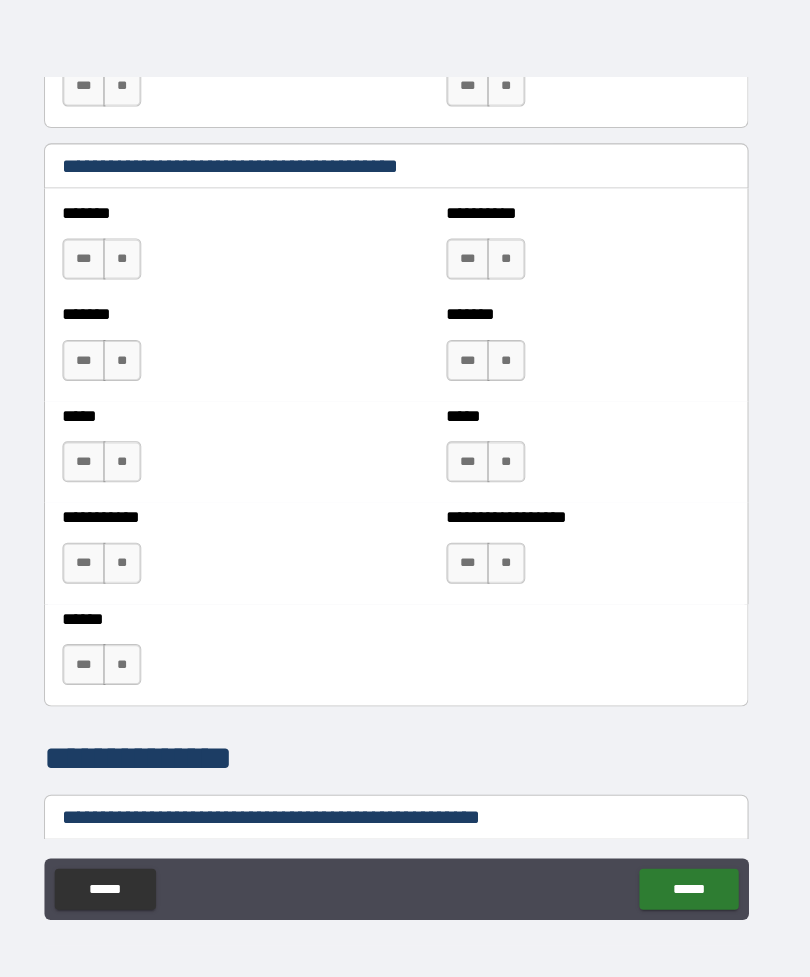 scroll, scrollTop: 1419, scrollLeft: 0, axis: vertical 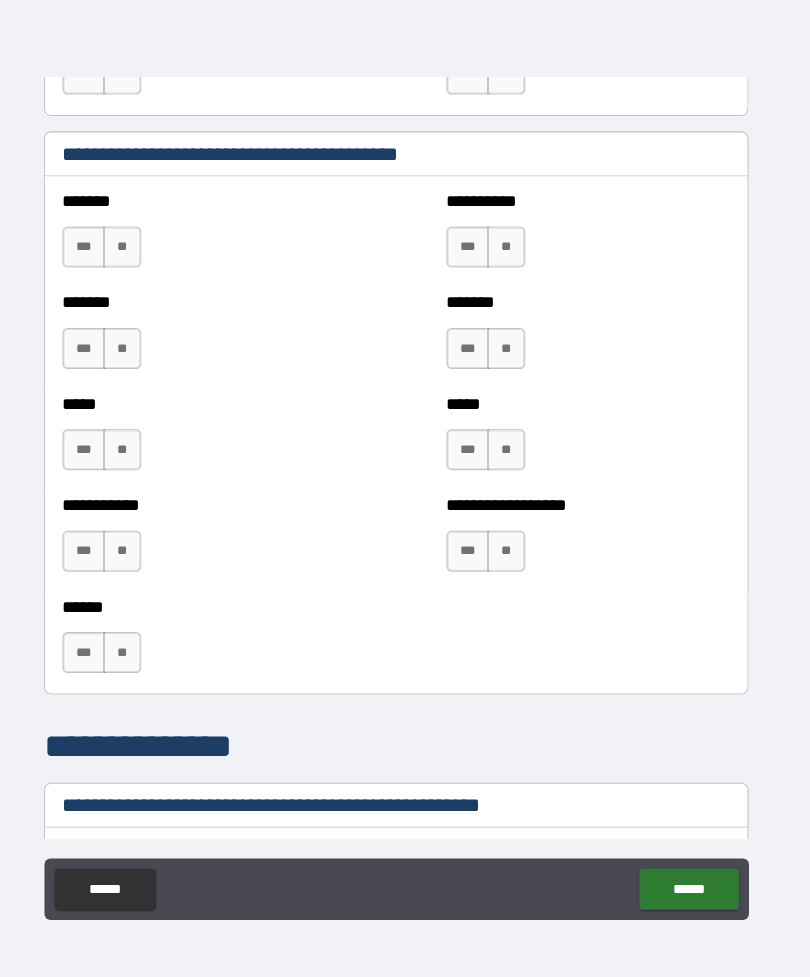 click on "**" at bounding box center [137, 264] 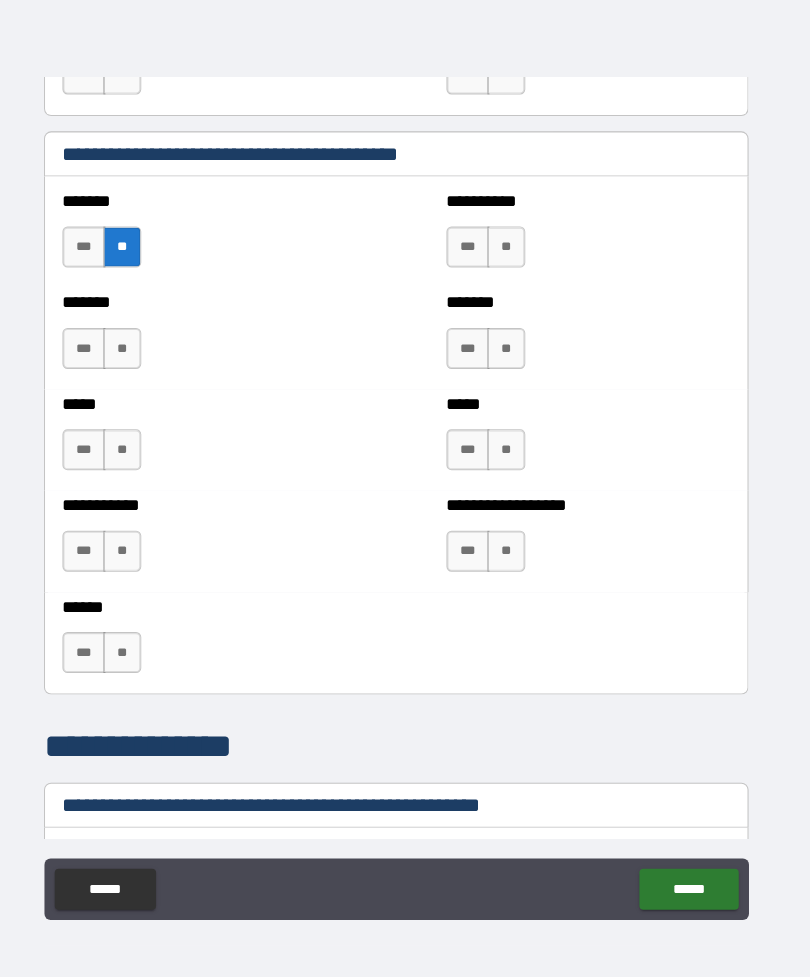 click on "**" at bounding box center (137, 363) 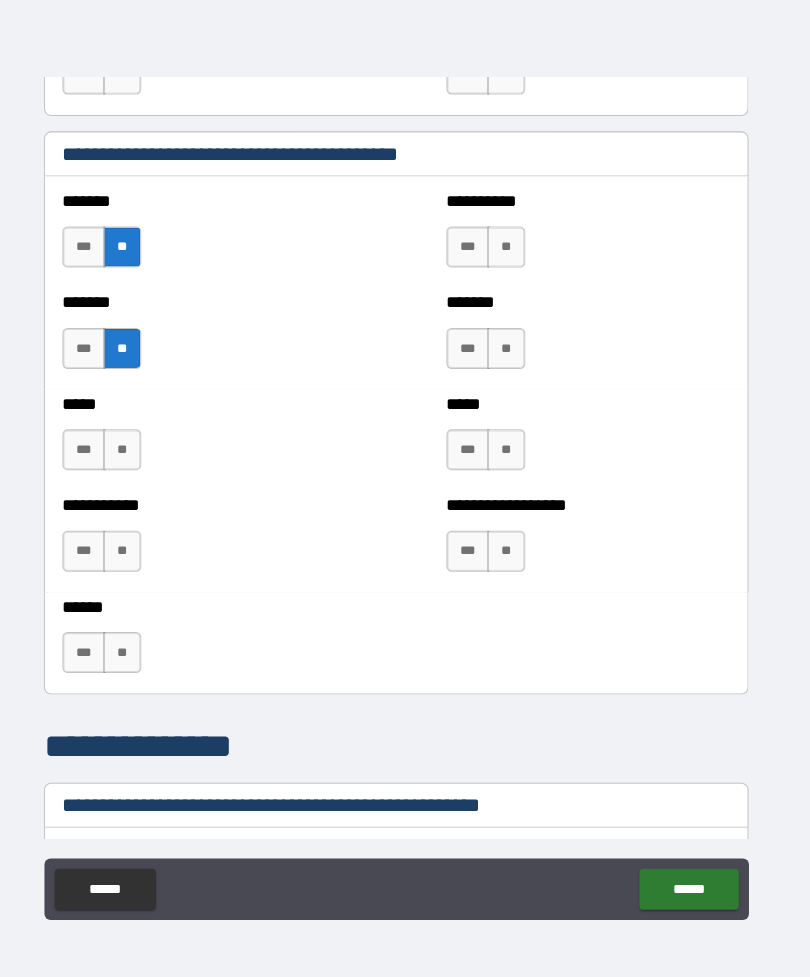 click on "**" at bounding box center [137, 462] 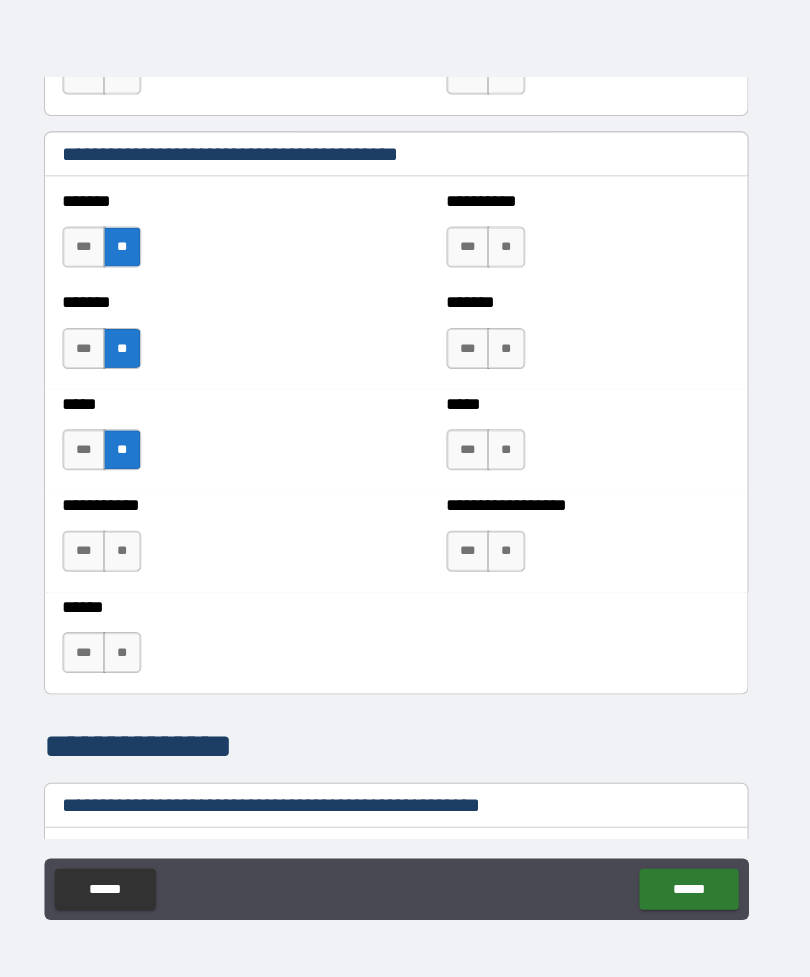 click on "**" at bounding box center (137, 561) 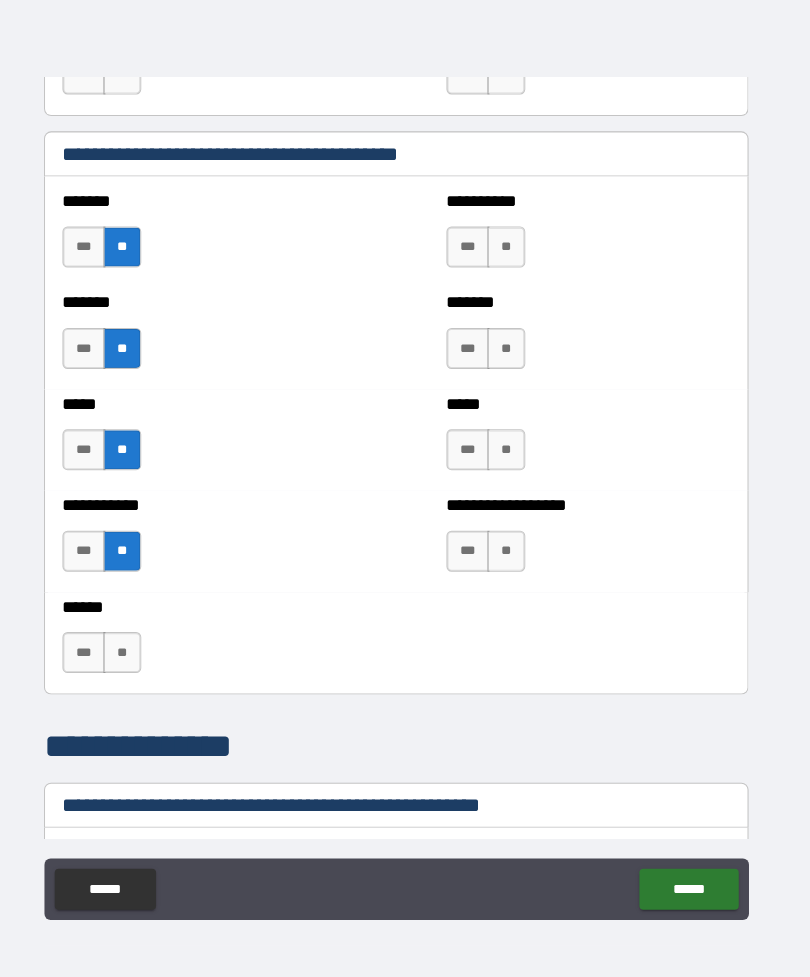 click on "**" at bounding box center (137, 660) 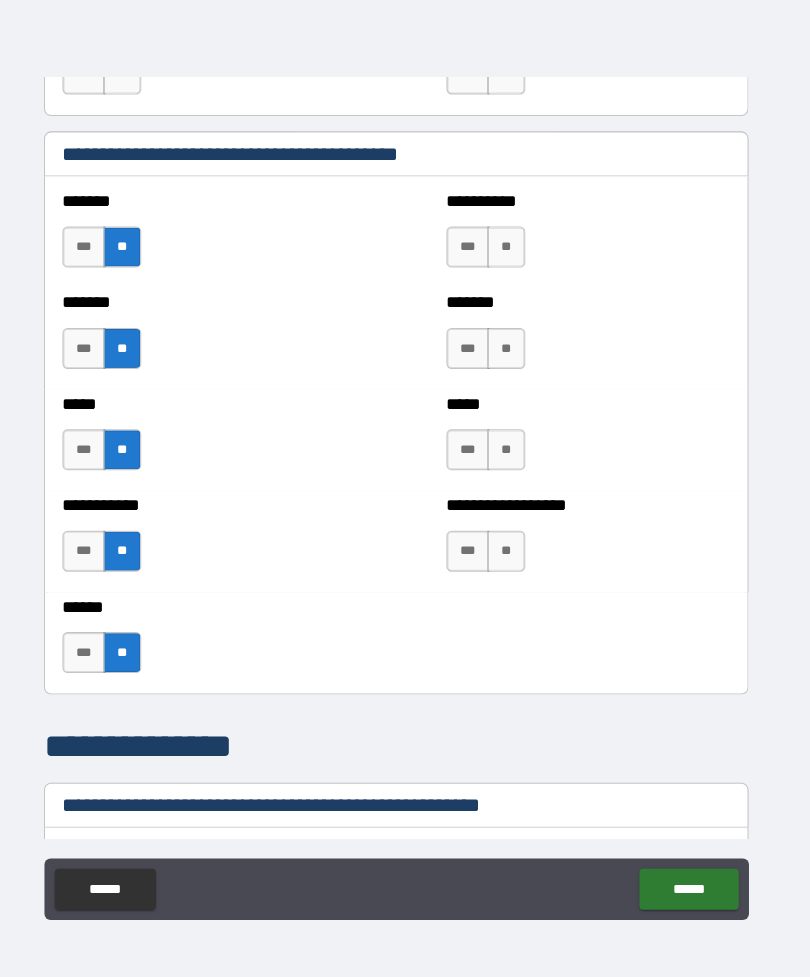 click on "**" at bounding box center (512, 561) 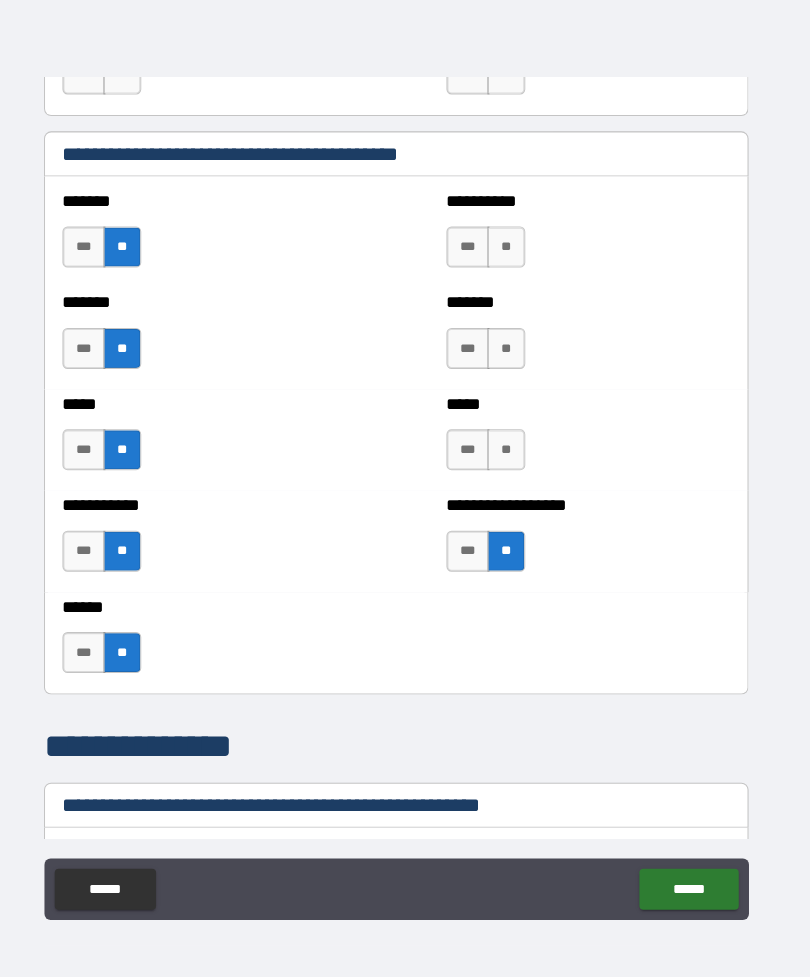 click on "**" at bounding box center [512, 462] 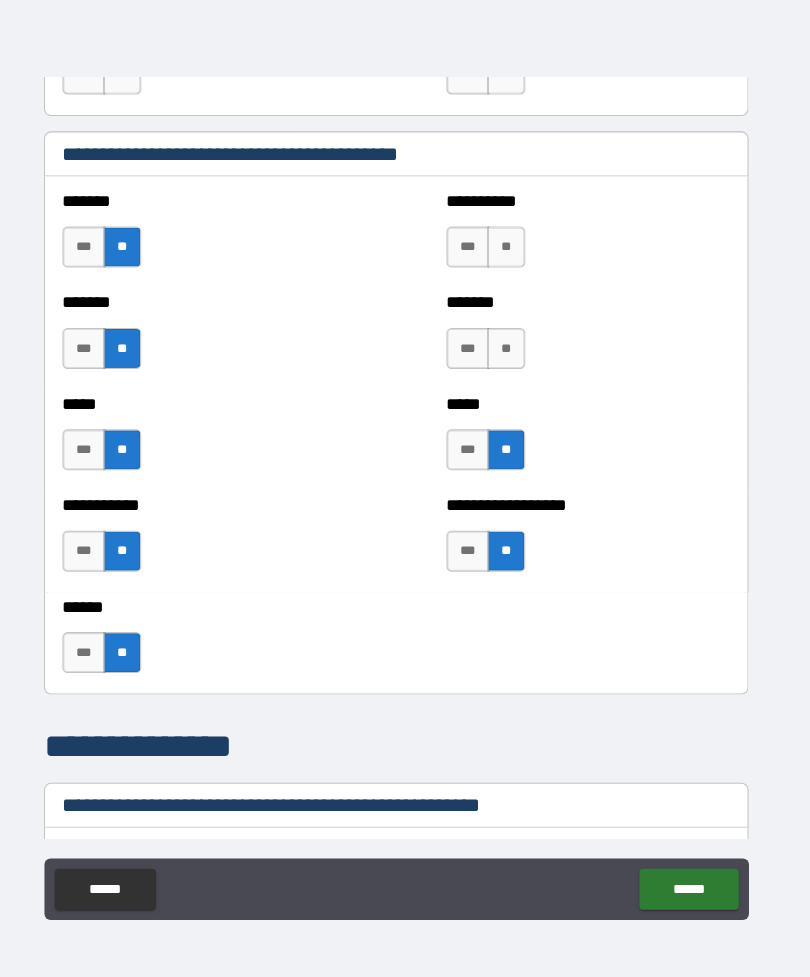 click on "**" at bounding box center [512, 363] 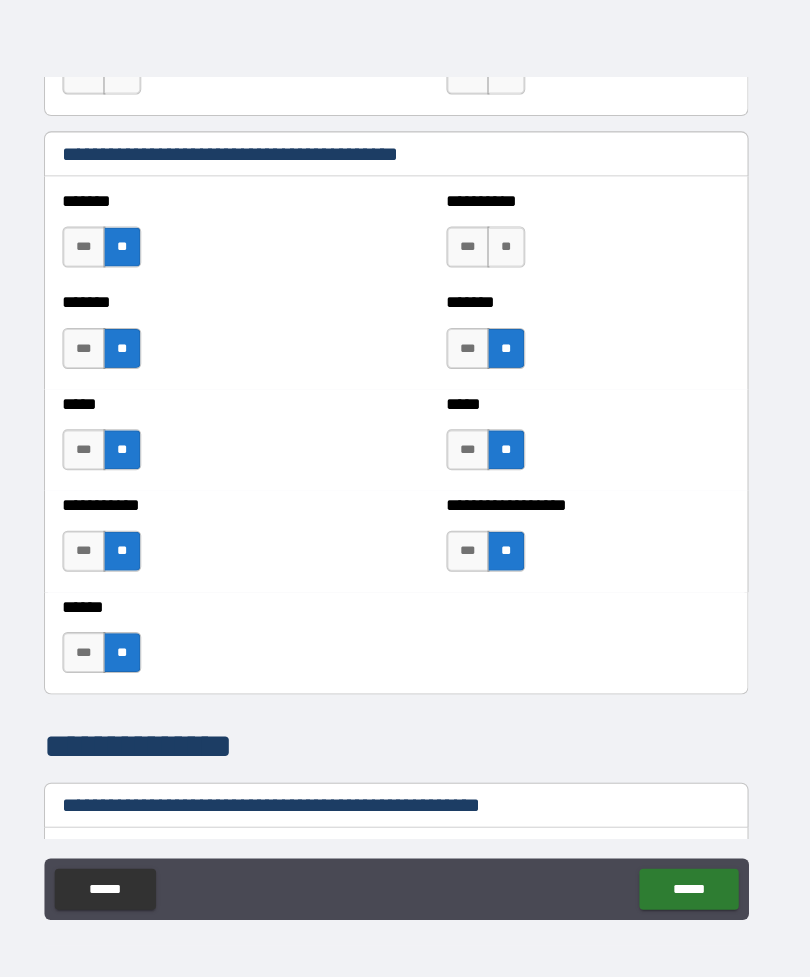 click on "**" at bounding box center [512, 264] 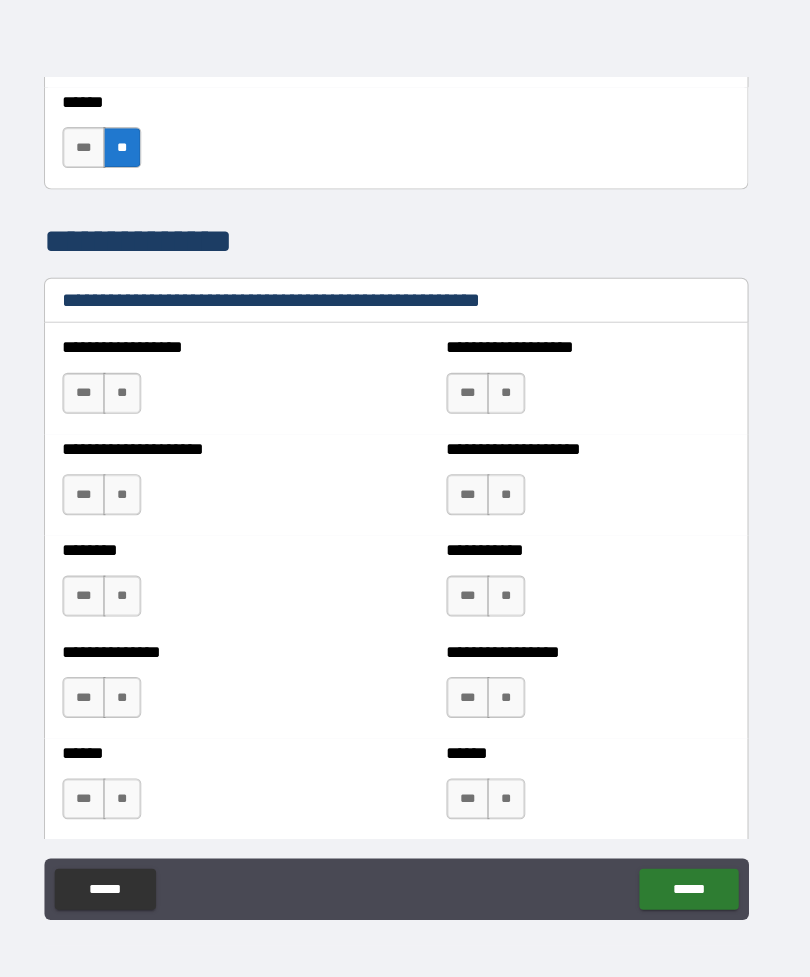 scroll, scrollTop: 1997, scrollLeft: 0, axis: vertical 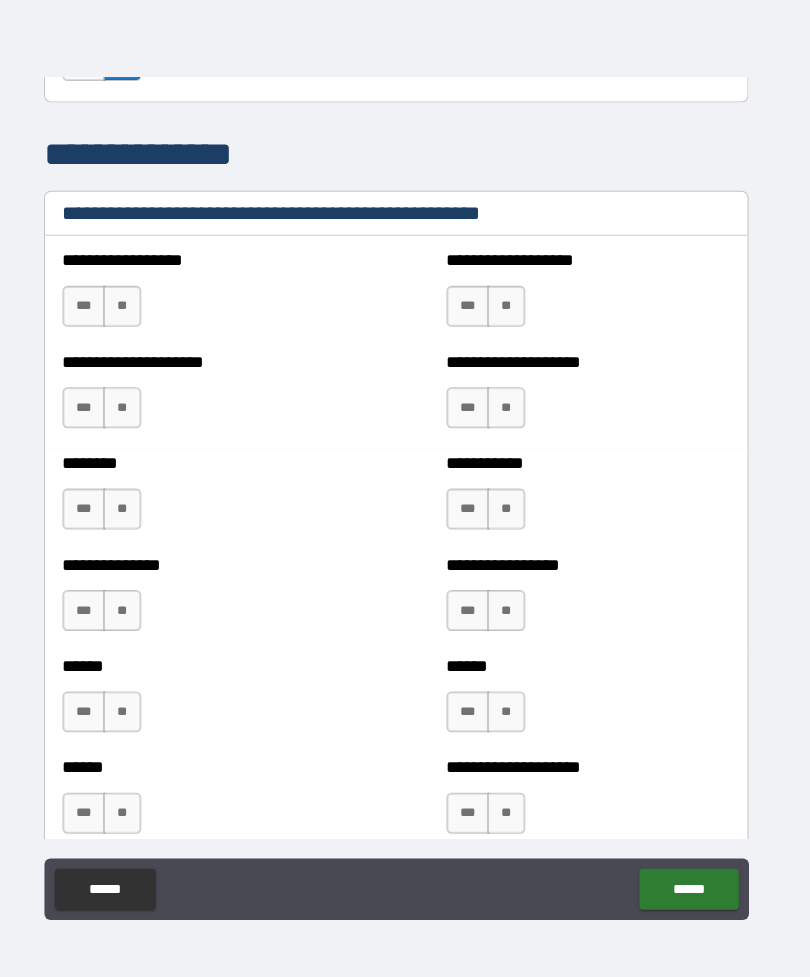 click on "**" at bounding box center (137, 322) 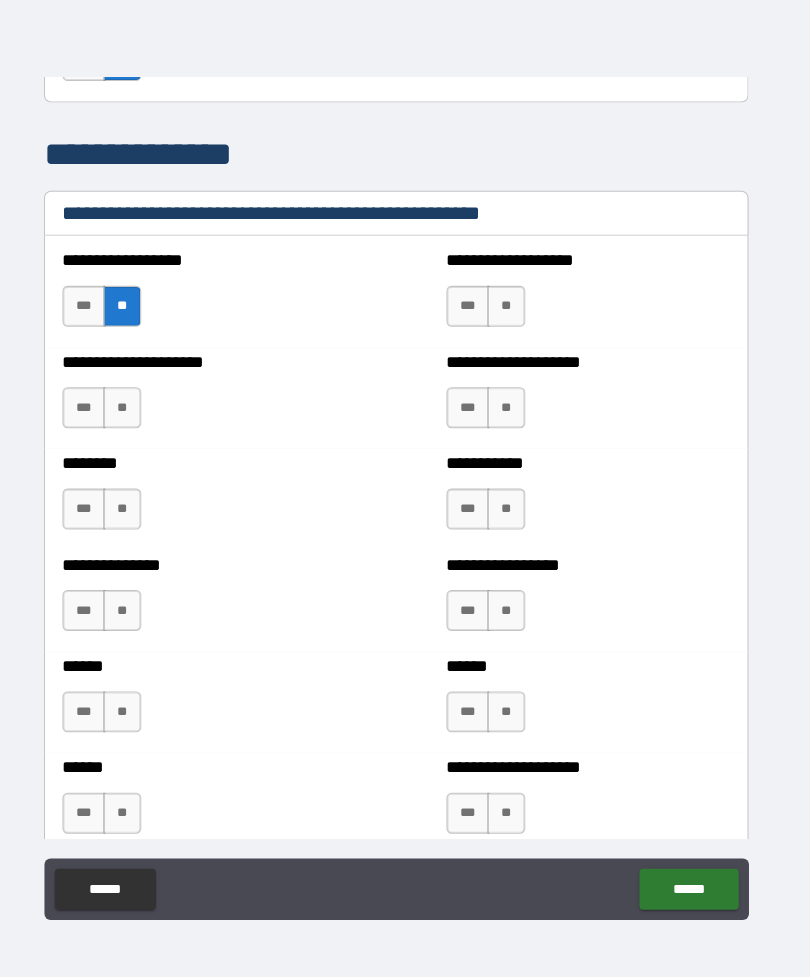 click on "**" at bounding box center [137, 421] 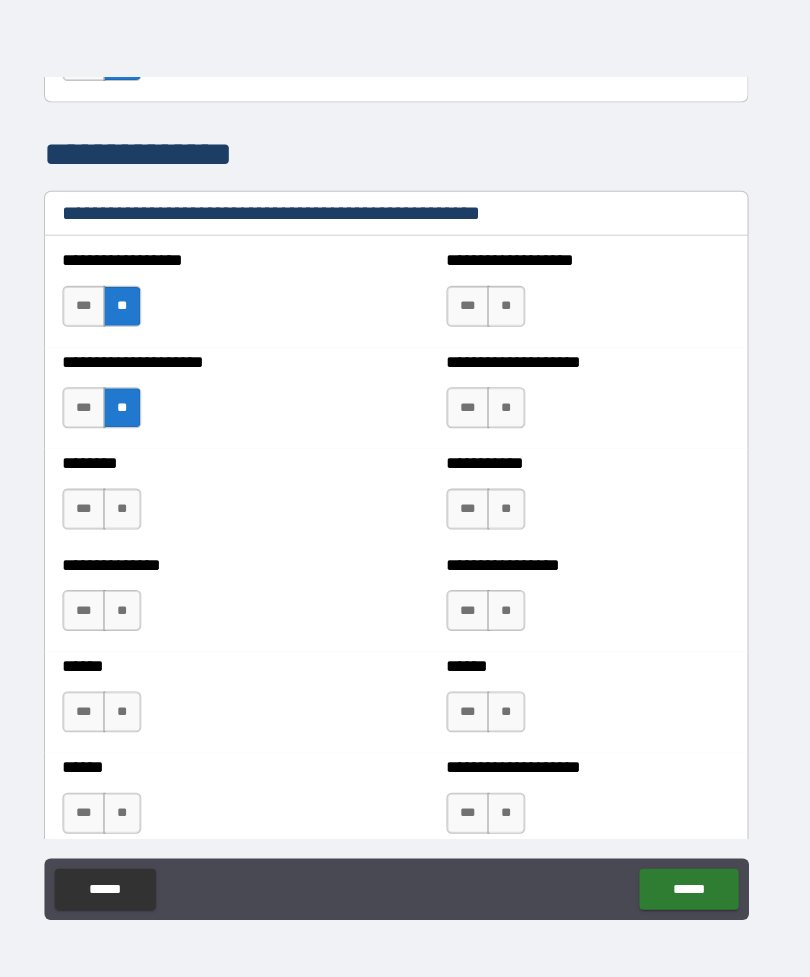 click on "**" at bounding box center [137, 520] 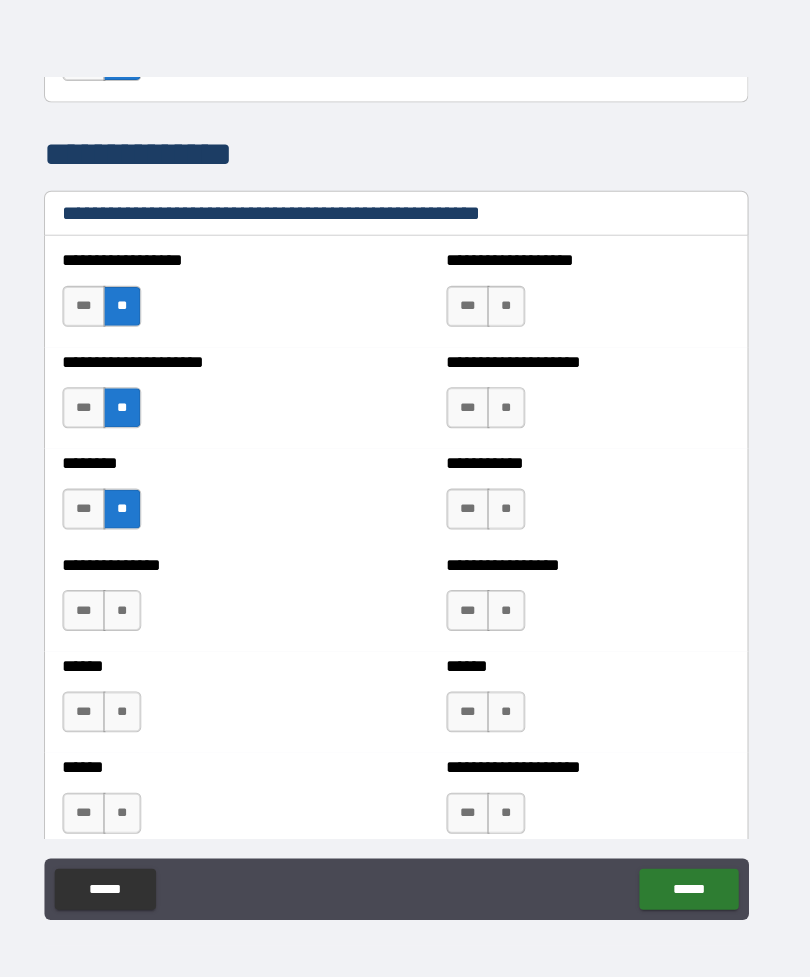 click on "**" at bounding box center [137, 619] 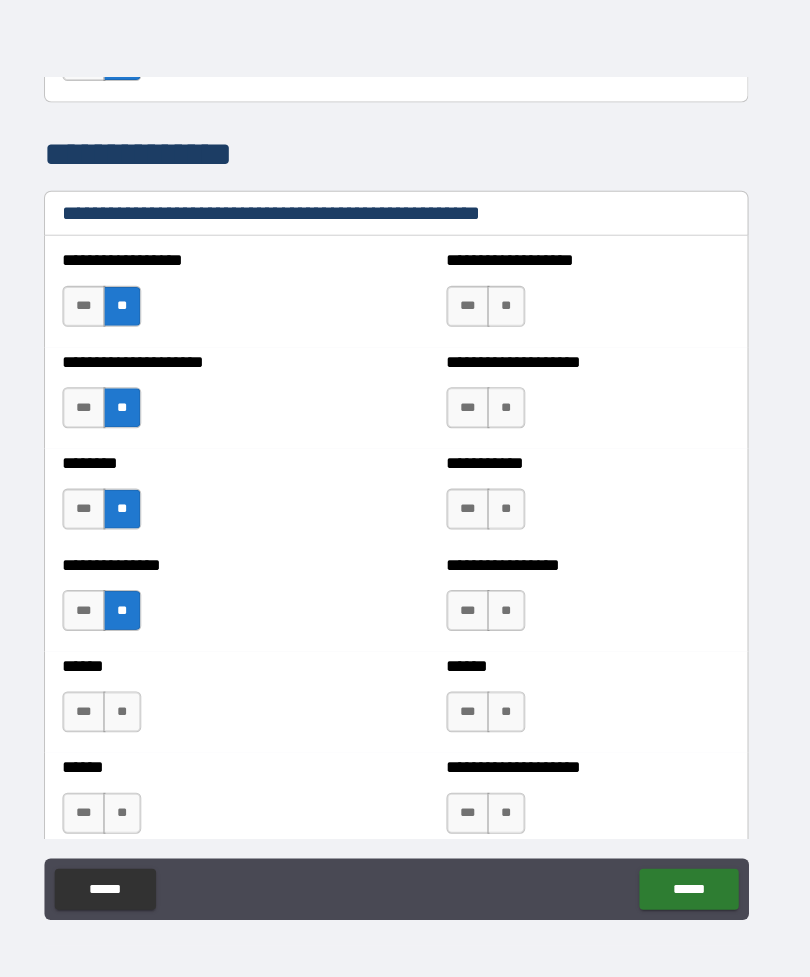 click on "**" at bounding box center [512, 322] 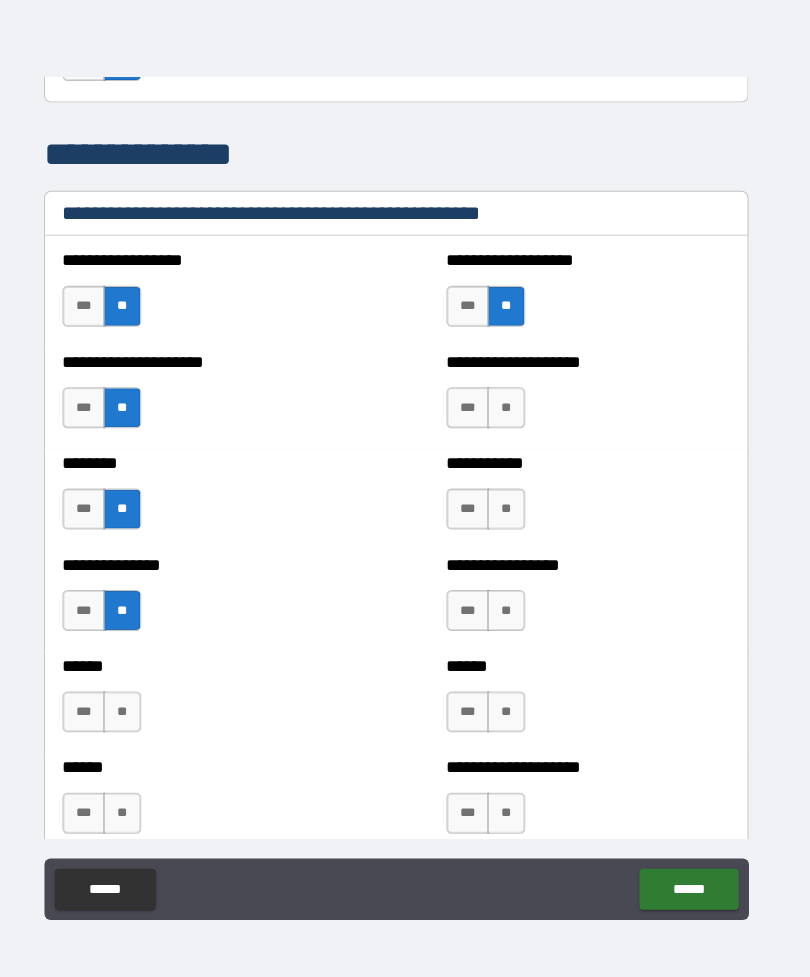click on "**" at bounding box center [512, 421] 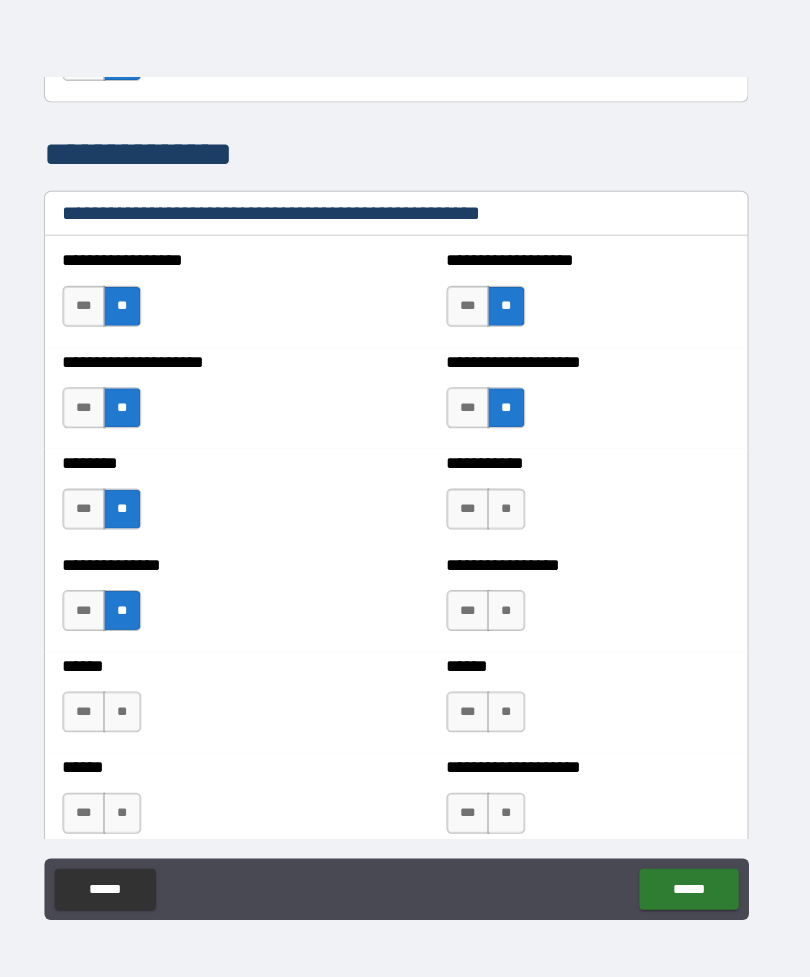click on "**" at bounding box center (512, 520) 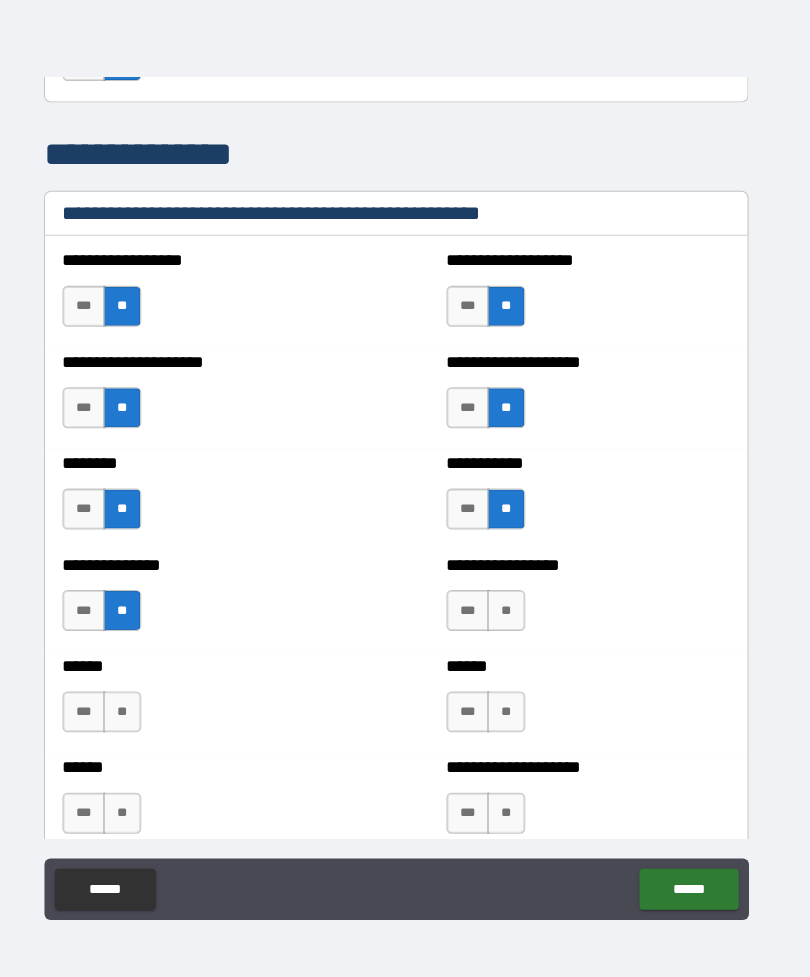 click on "**" at bounding box center [512, 619] 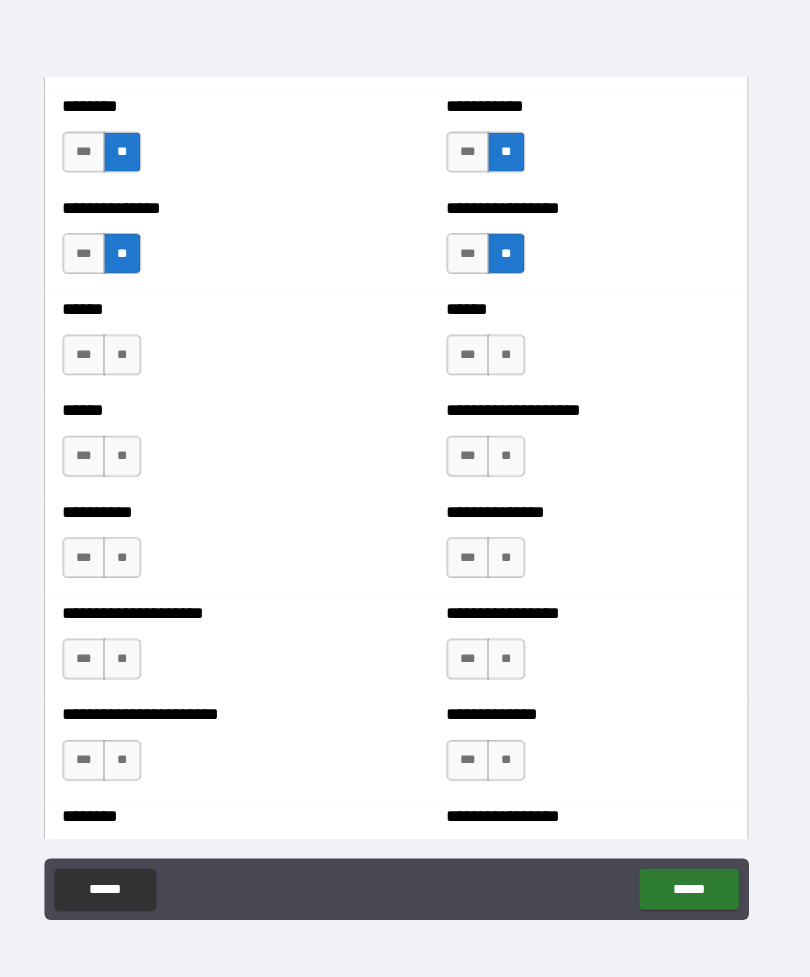 scroll, scrollTop: 2347, scrollLeft: 0, axis: vertical 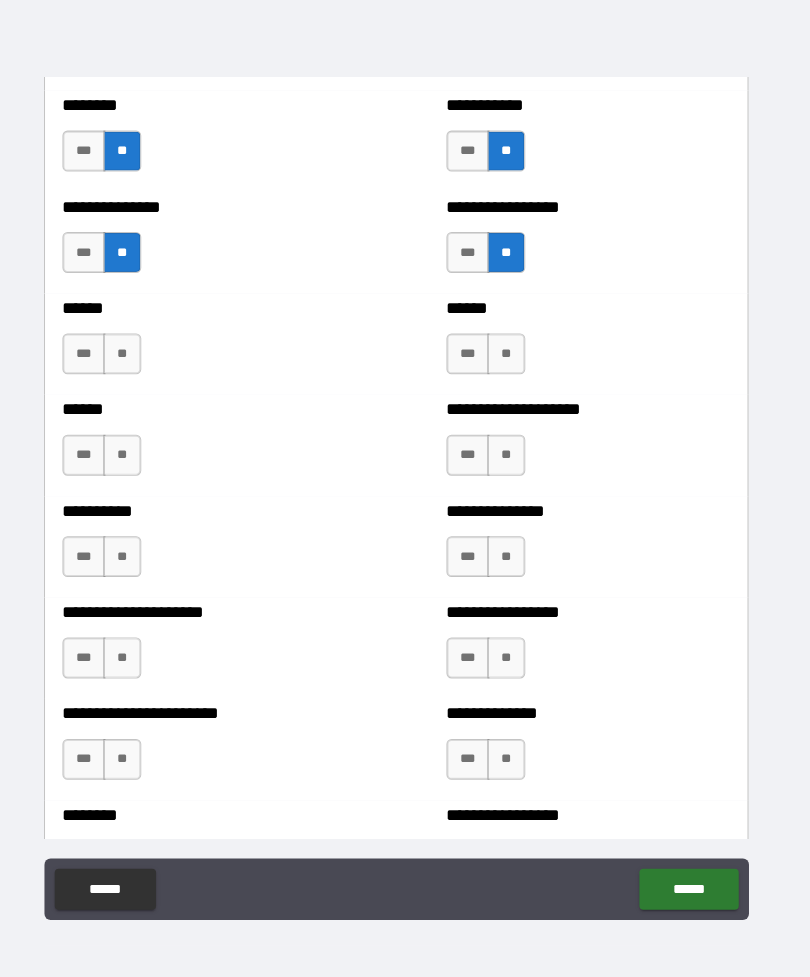 click on "**" at bounding box center (137, 368) 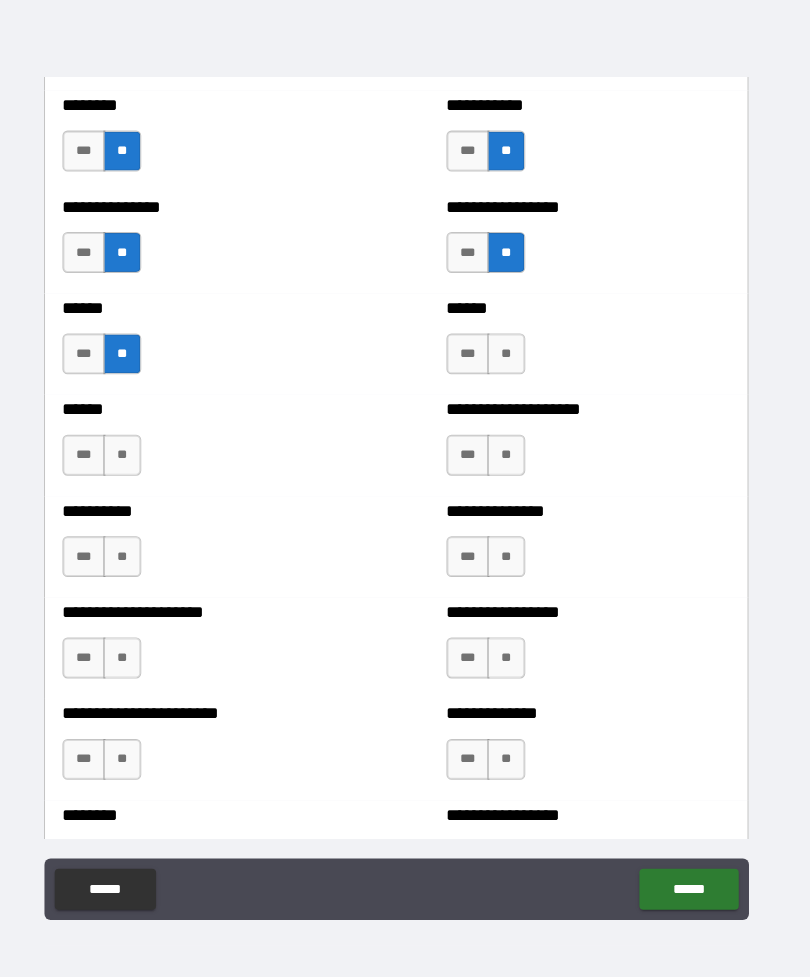 click on "**" at bounding box center [137, 467] 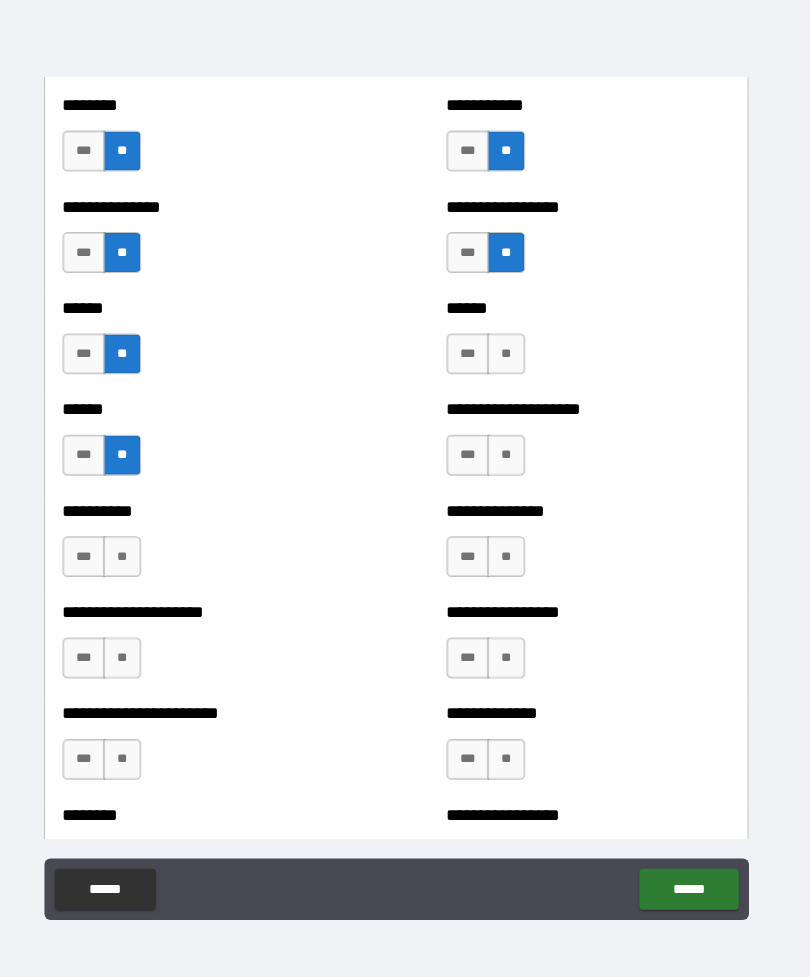 click on "**" at bounding box center (512, 368) 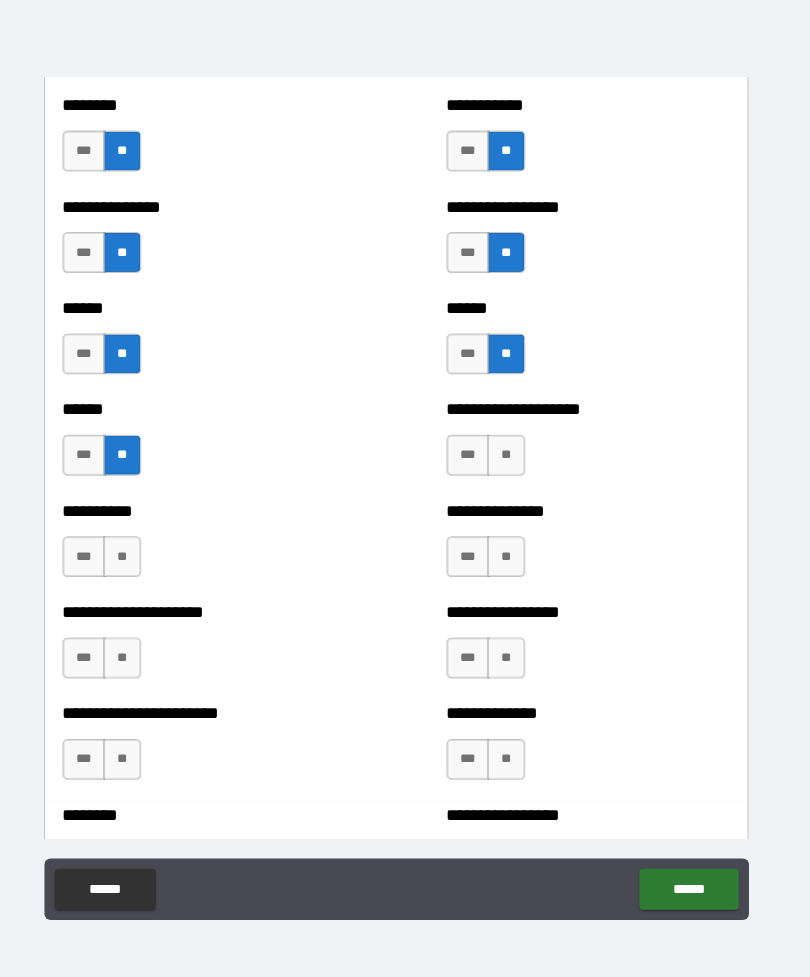 click on "**" at bounding box center (512, 467) 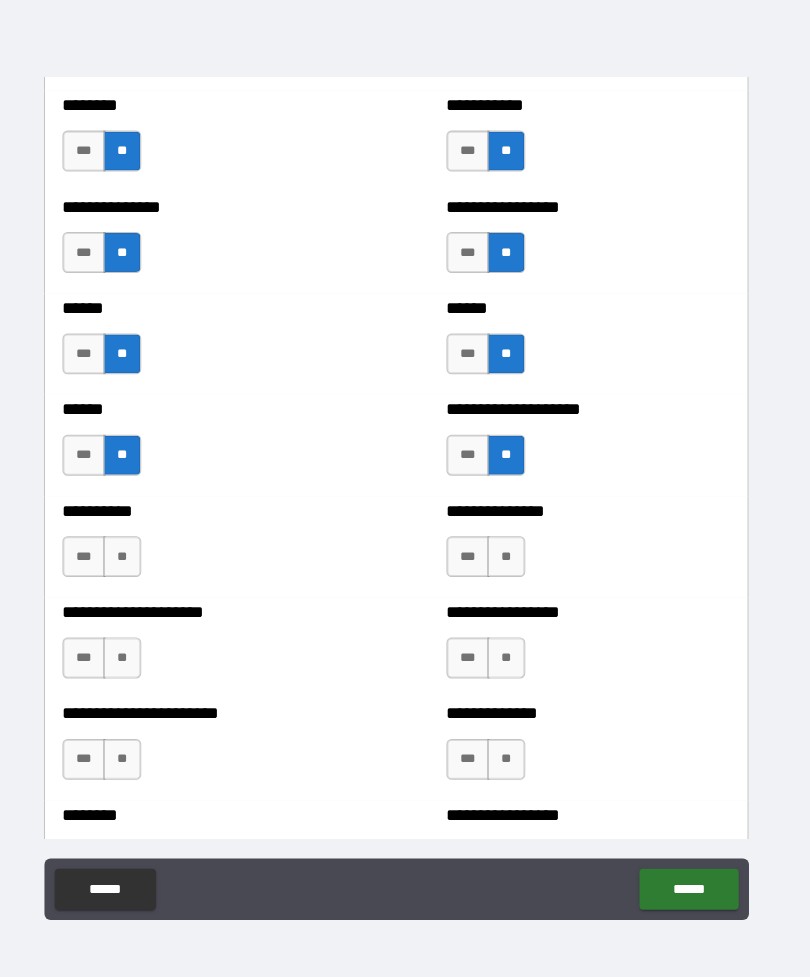 click on "**" at bounding box center (512, 566) 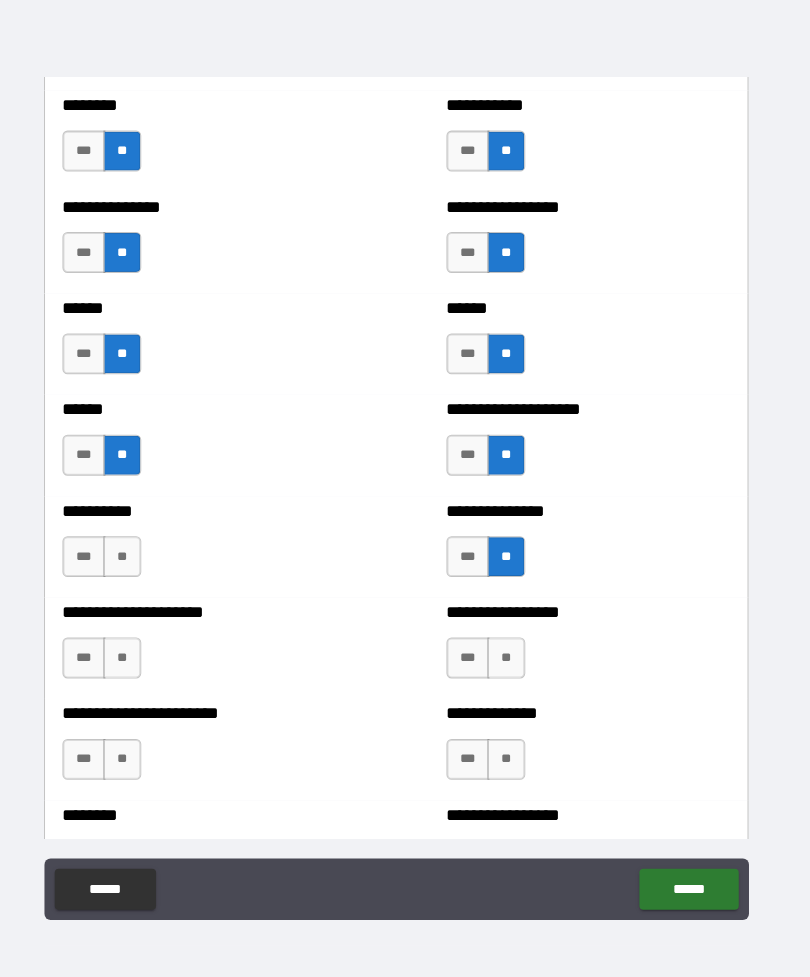 click on "**" at bounding box center (512, 665) 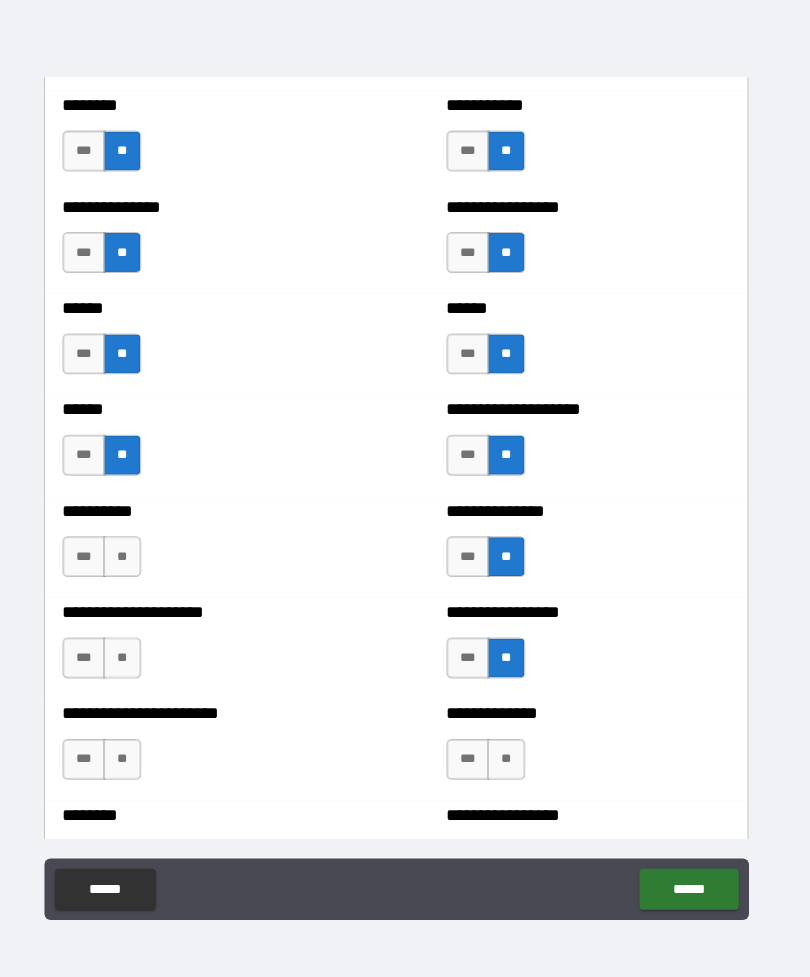 click on "**" at bounding box center [137, 566] 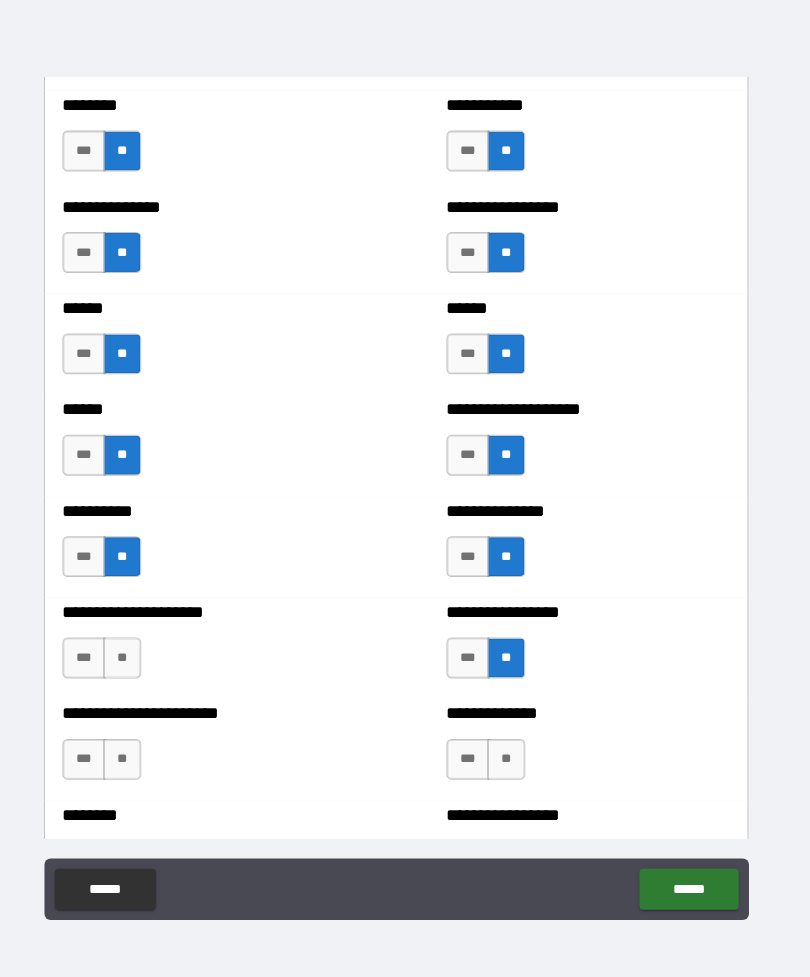 click on "**" at bounding box center [137, 665] 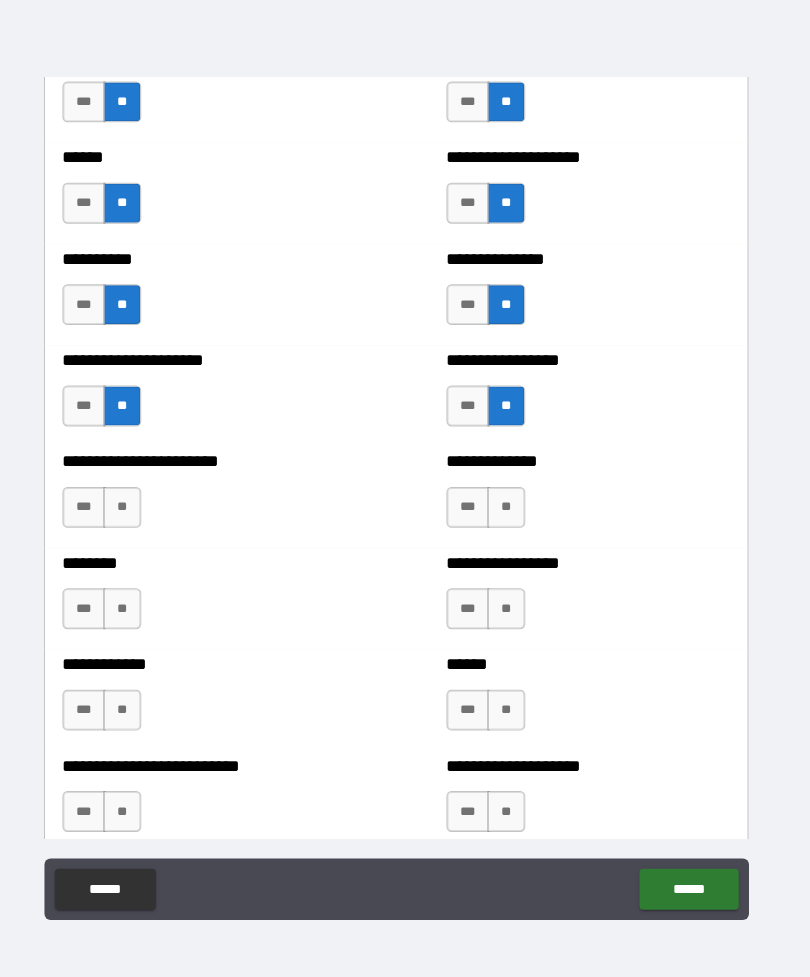 scroll, scrollTop: 2599, scrollLeft: 0, axis: vertical 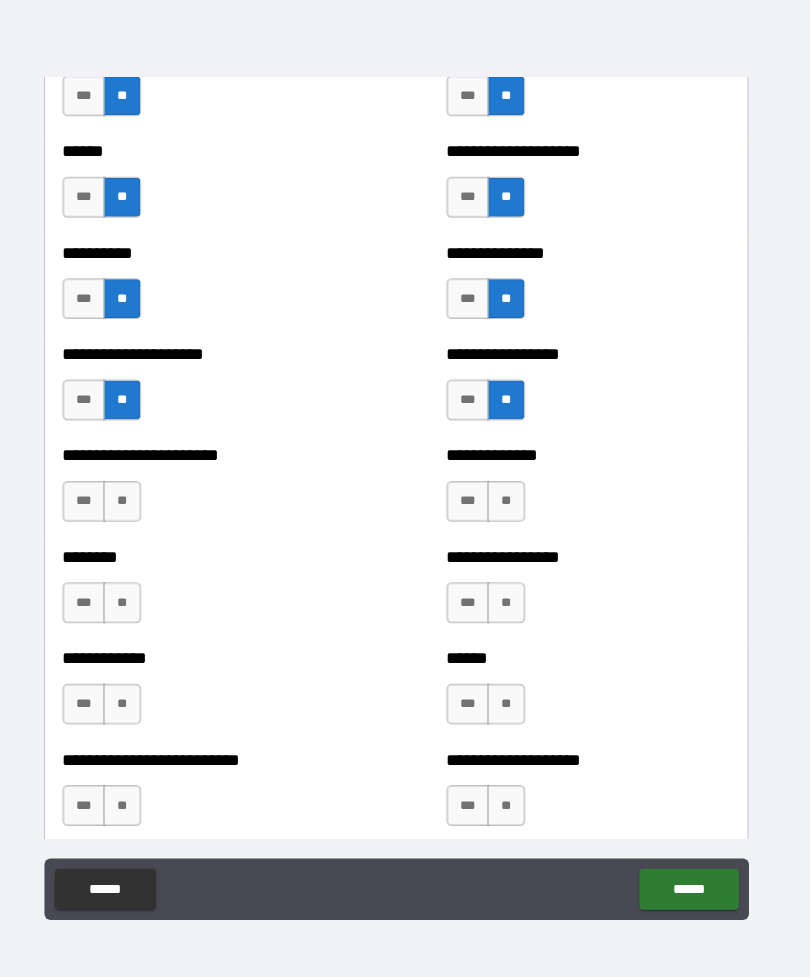 click on "**" at bounding box center (137, 512) 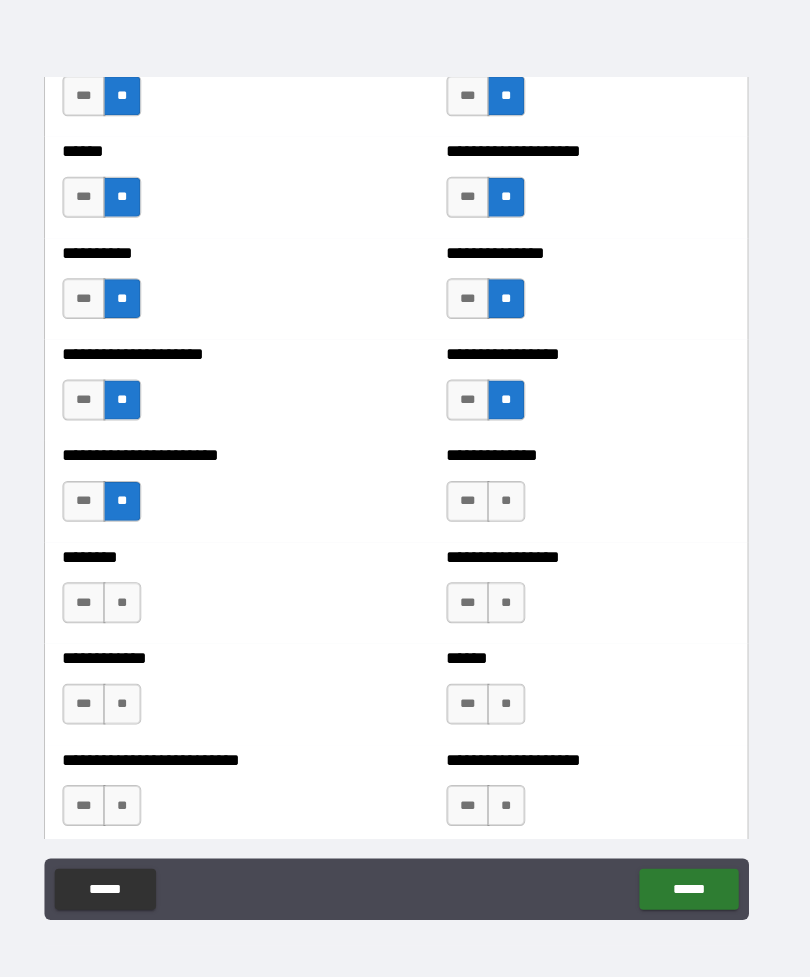 click on "**" at bounding box center (137, 611) 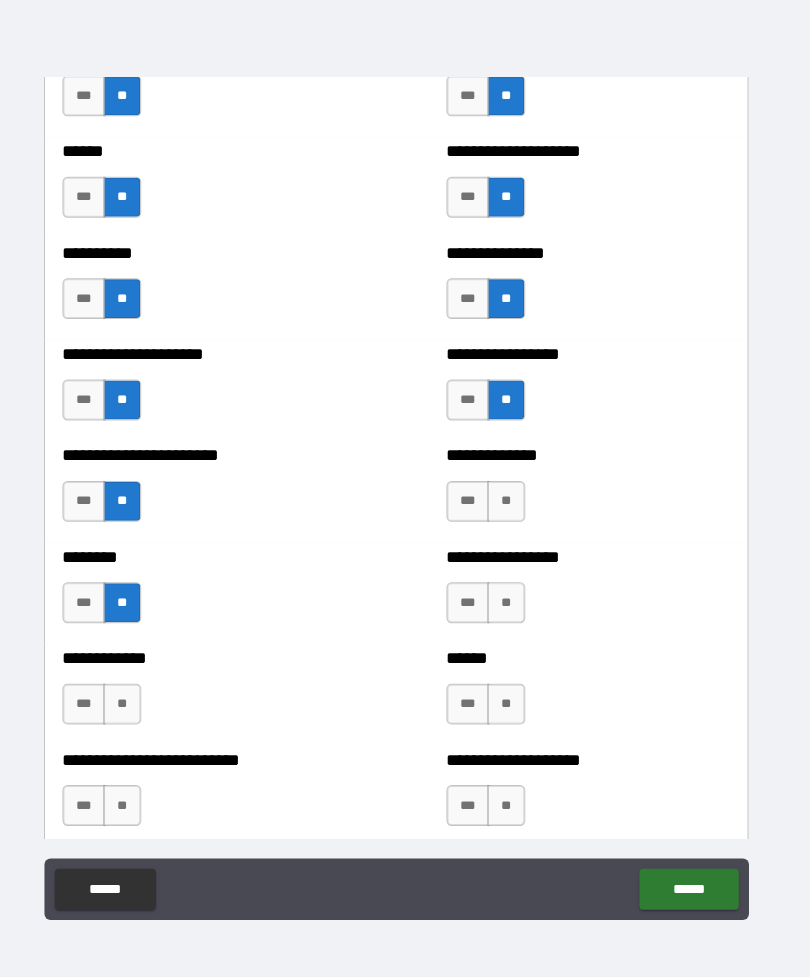 click on "**" at bounding box center [512, 512] 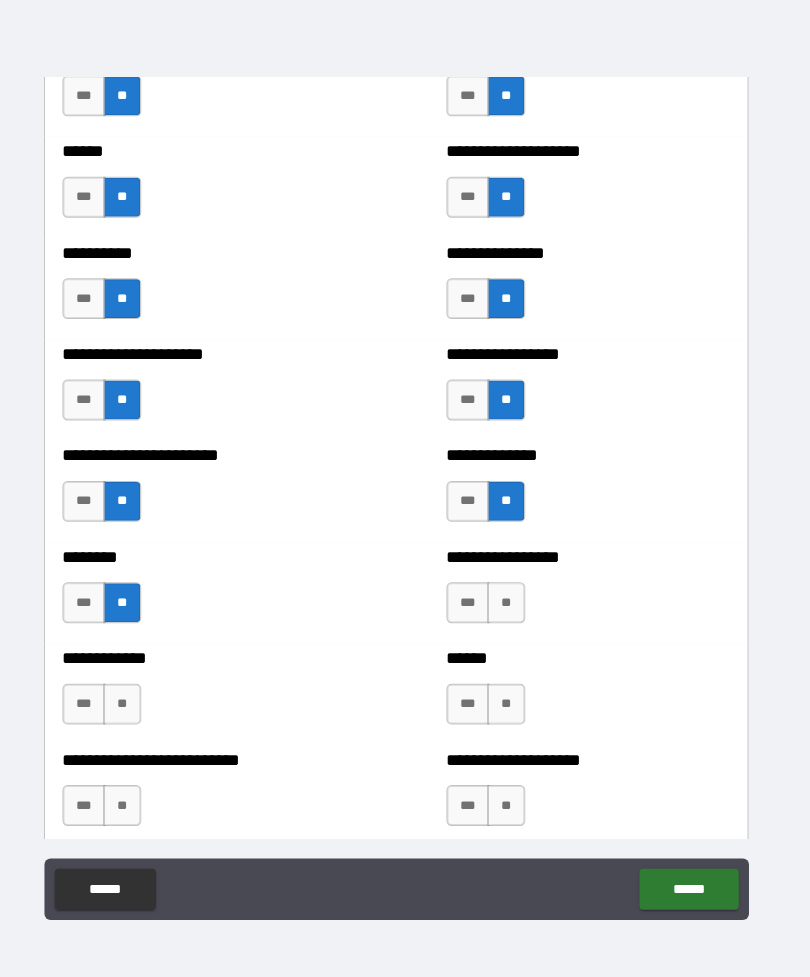 click on "**" at bounding box center [512, 611] 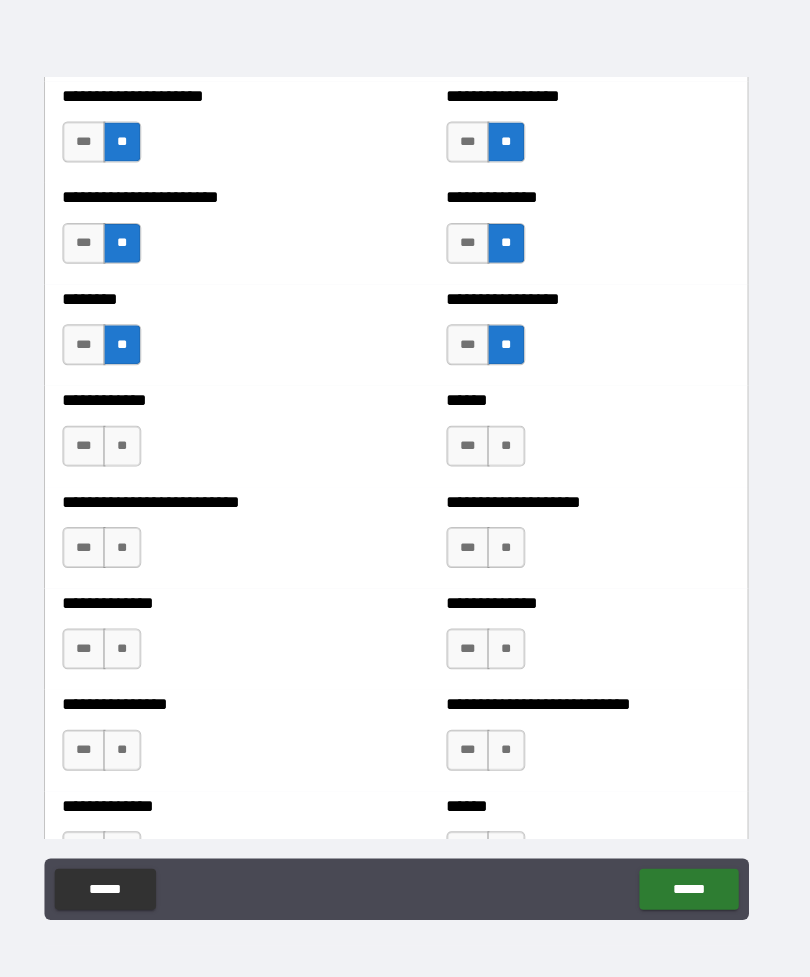 scroll, scrollTop: 2873, scrollLeft: 0, axis: vertical 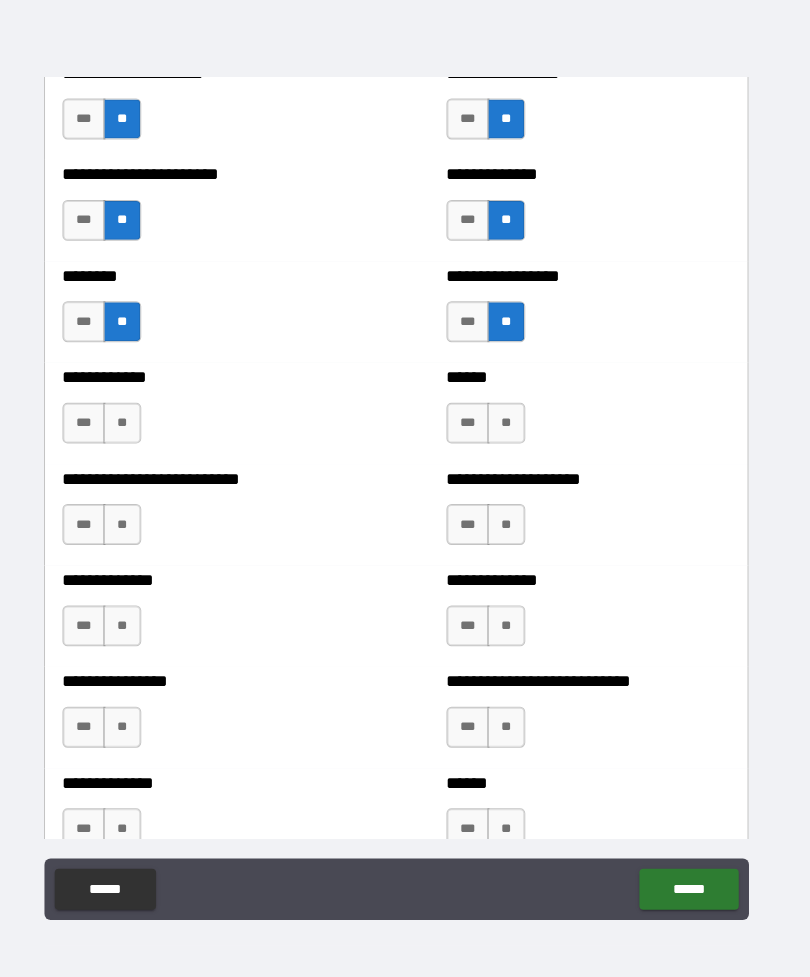 click on "**" at bounding box center (137, 436) 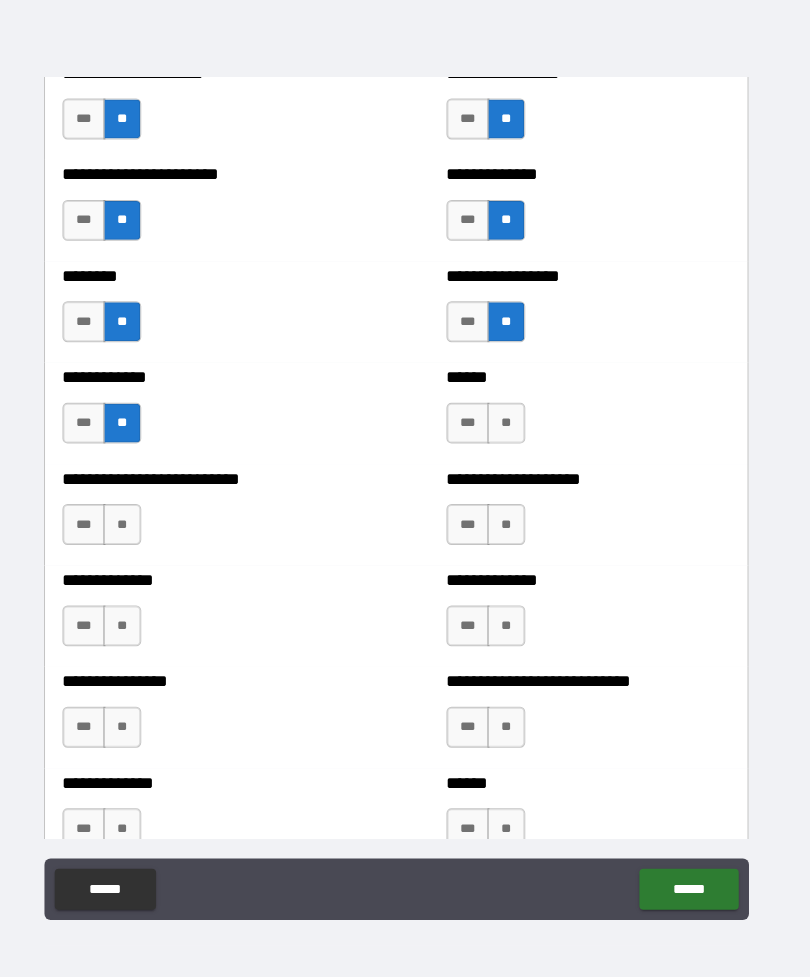 click on "**" at bounding box center [137, 535] 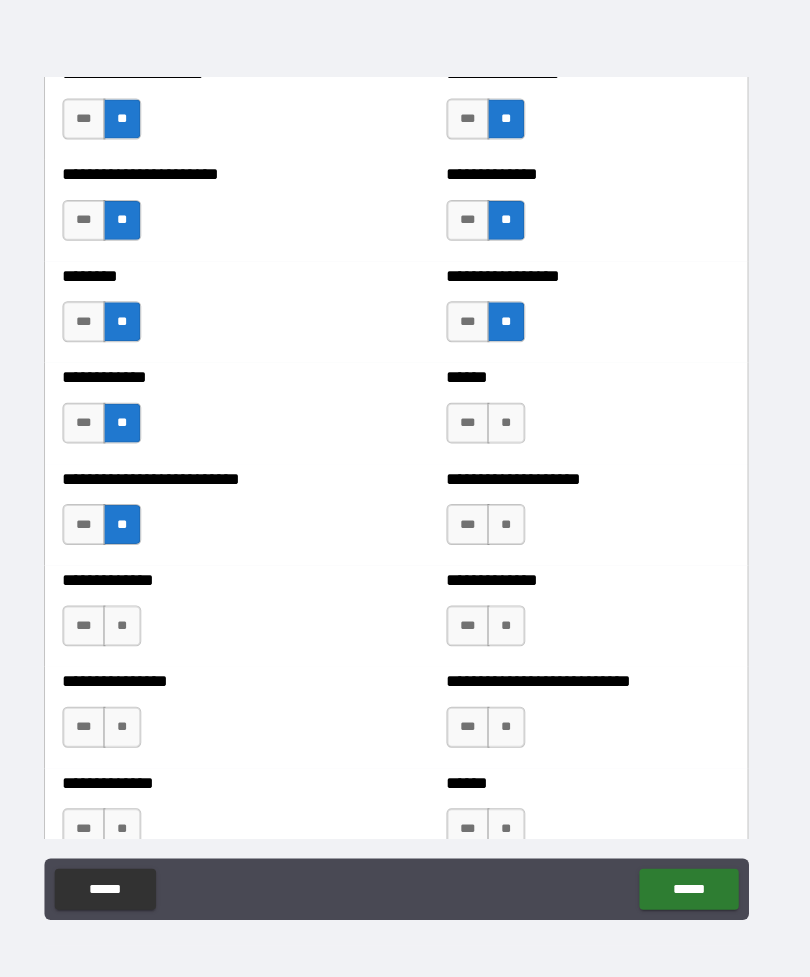 click on "**" at bounding box center [512, 436] 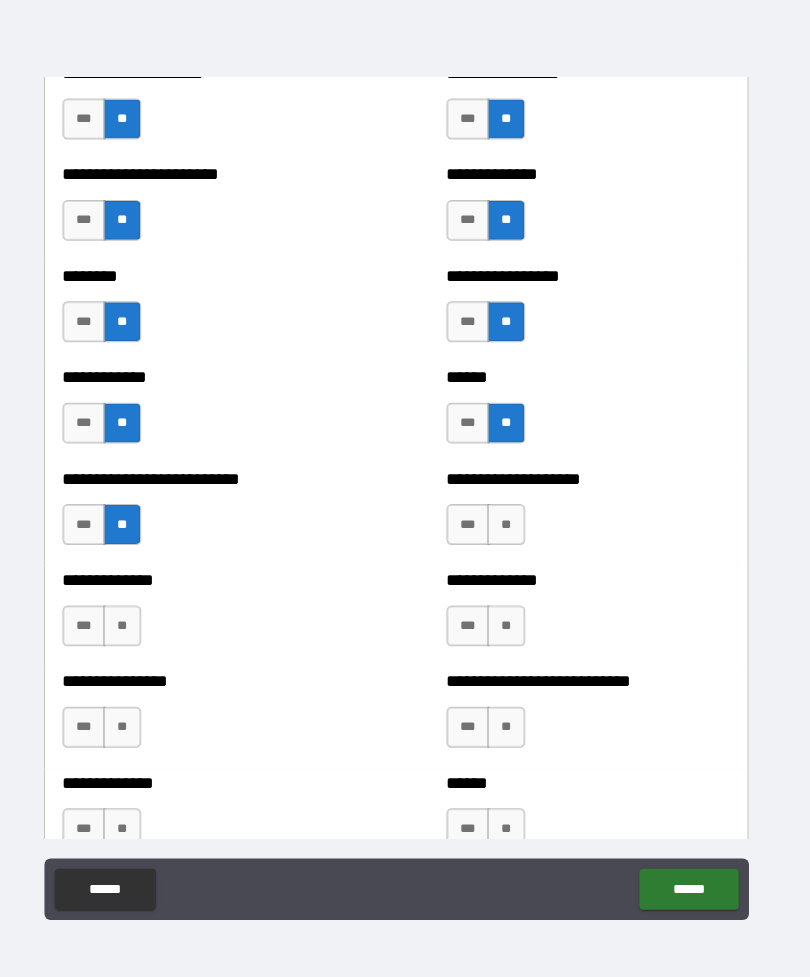 click on "**" at bounding box center (512, 535) 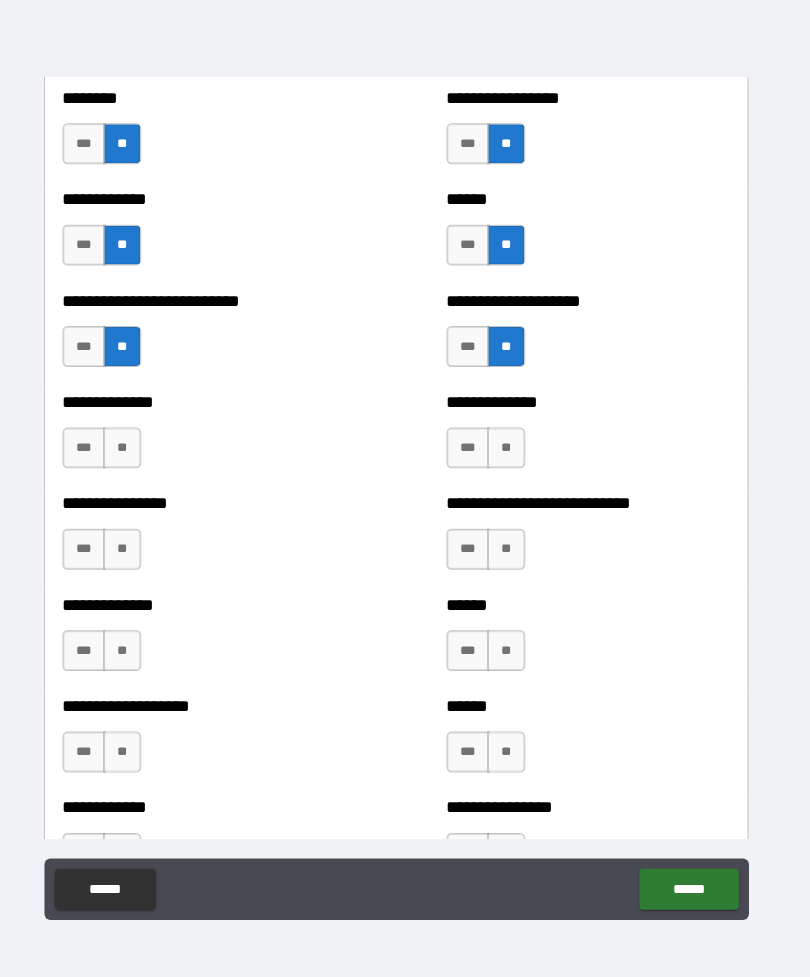 scroll, scrollTop: 3155, scrollLeft: 0, axis: vertical 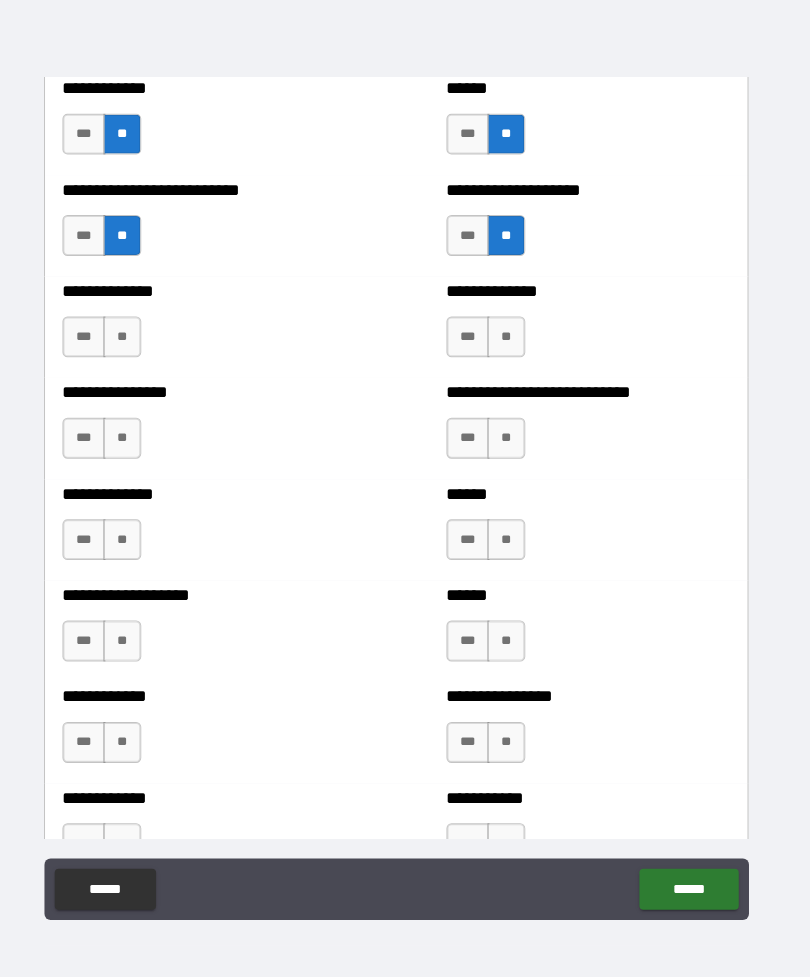 click on "**" at bounding box center [512, 352] 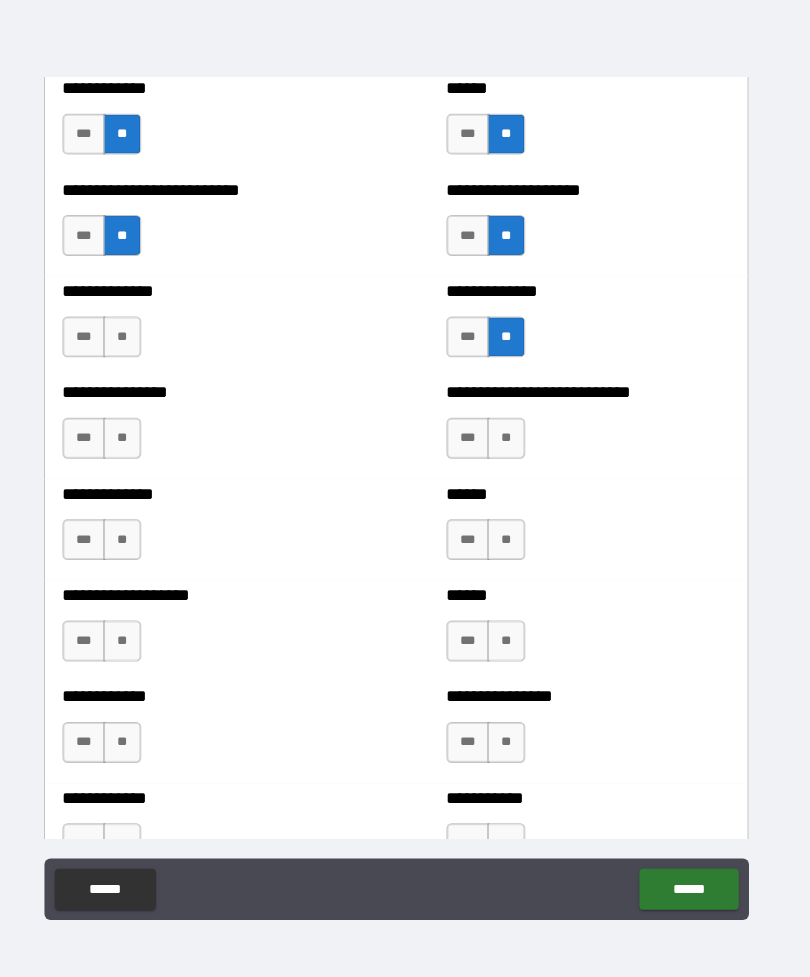 click on "**" at bounding box center [512, 451] 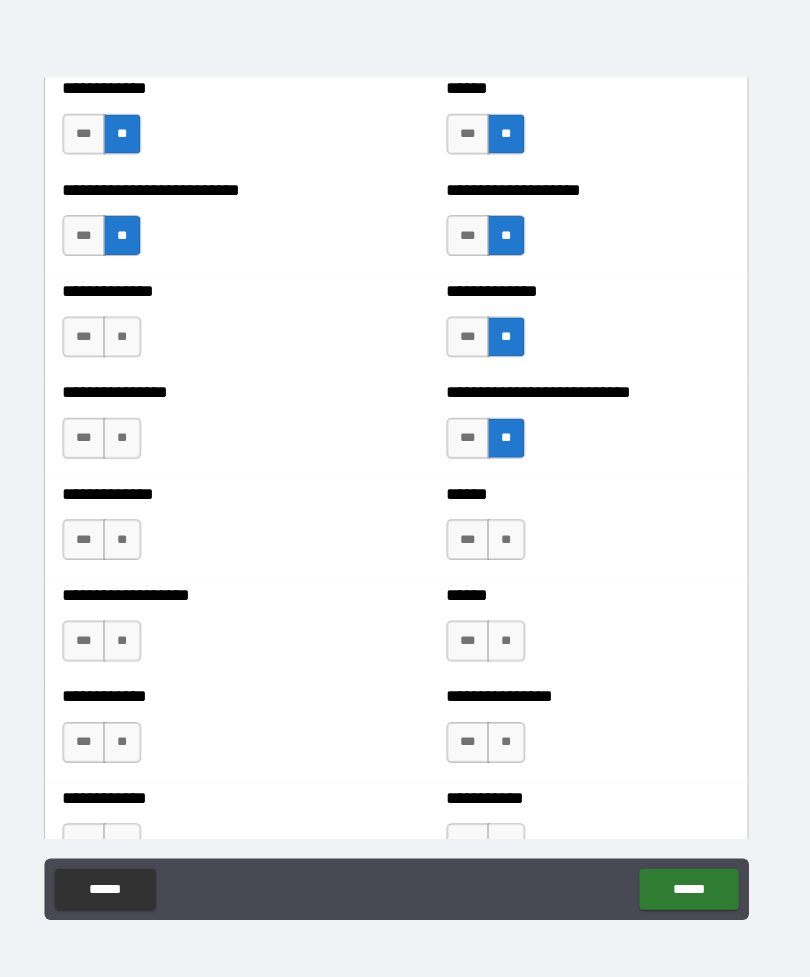 click on "**" at bounding box center [137, 352] 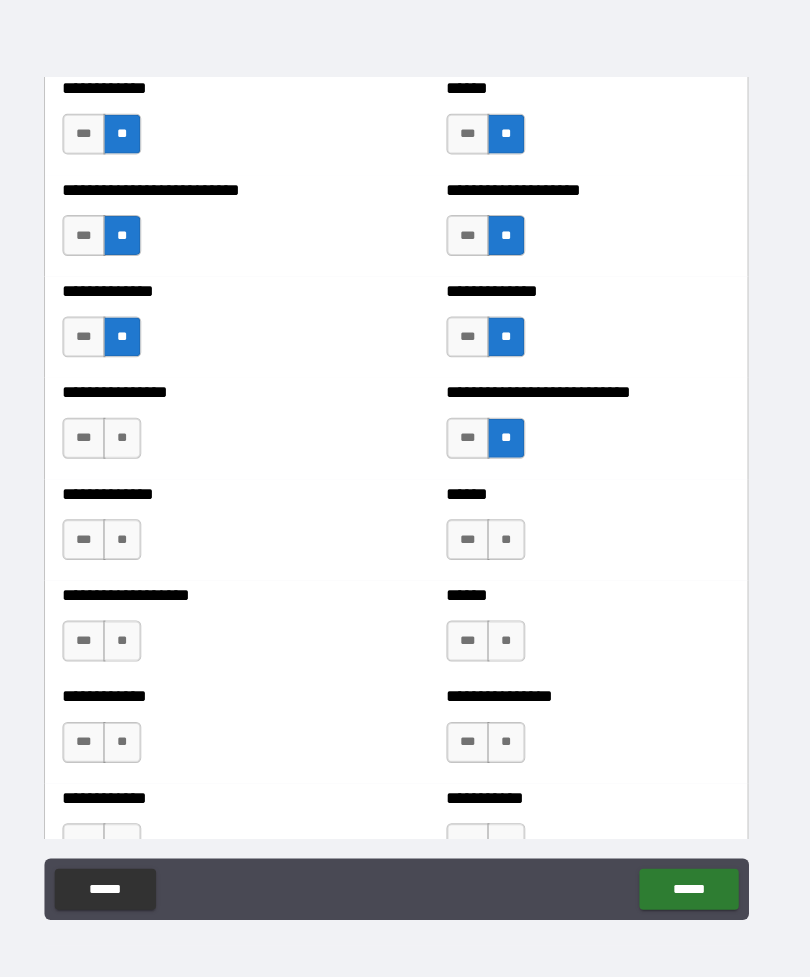 click on "**" at bounding box center (137, 451) 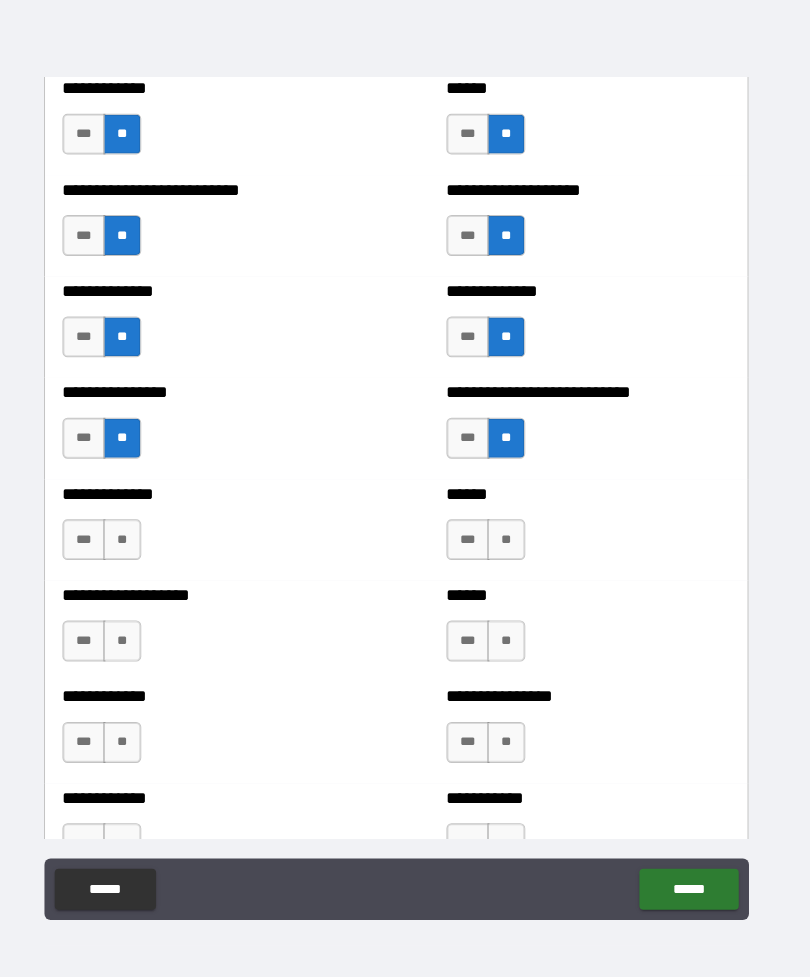 click on "**" at bounding box center [137, 550] 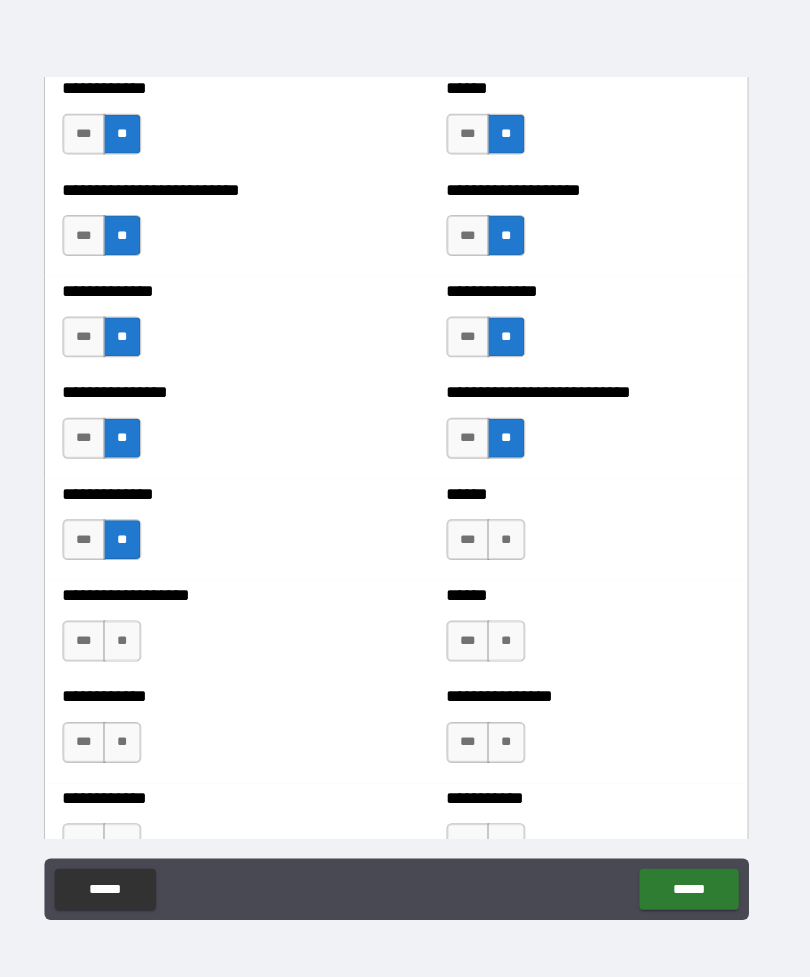 click on "**" at bounding box center [137, 649] 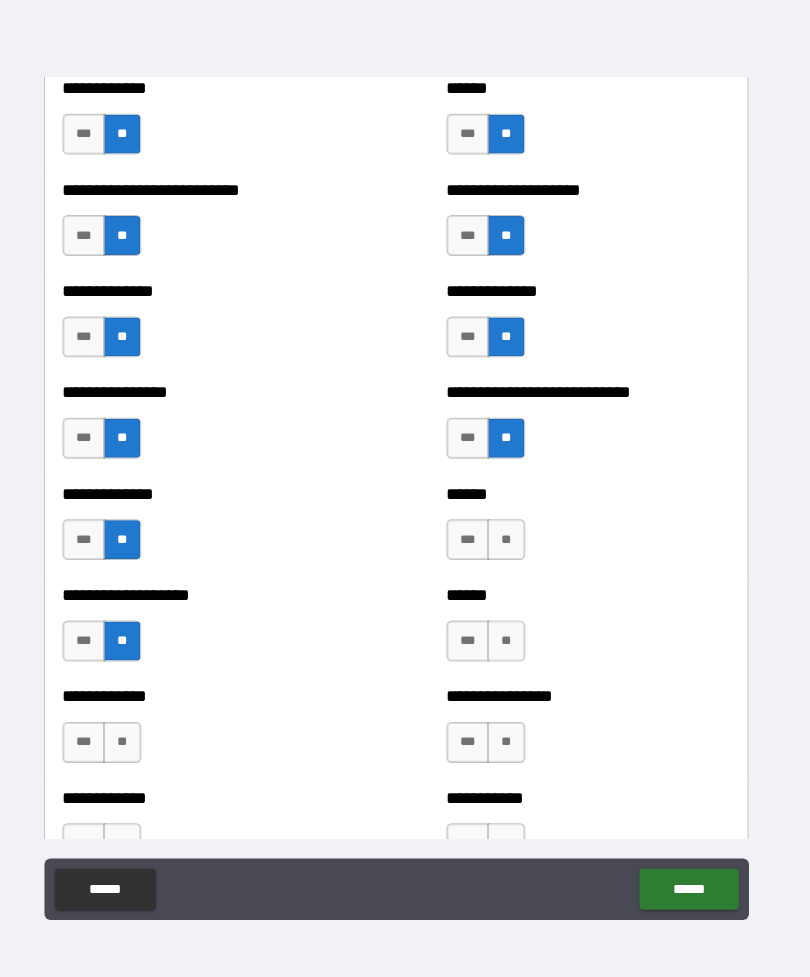 click on "**" at bounding box center [512, 550] 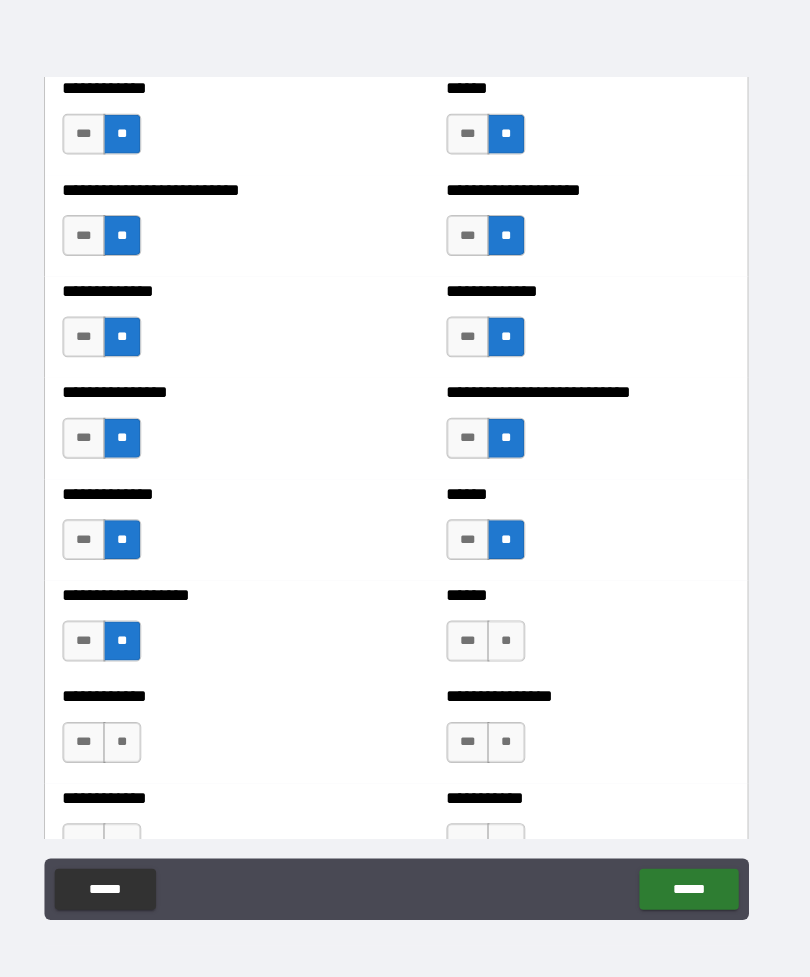 click on "**" at bounding box center [512, 649] 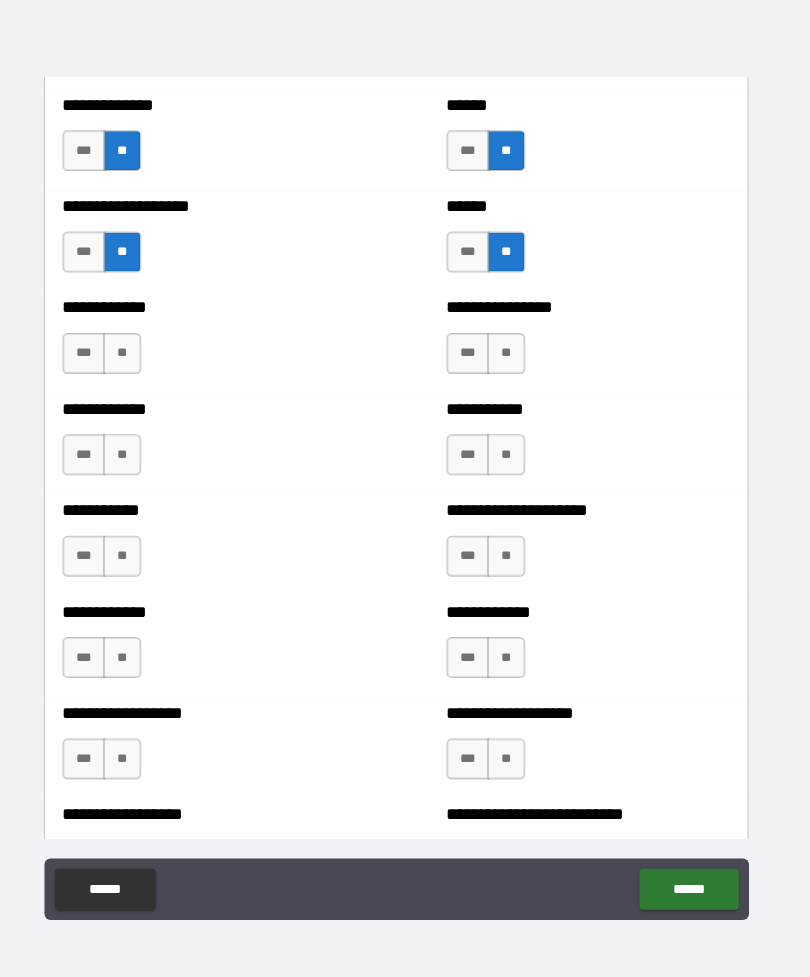 scroll, scrollTop: 3540, scrollLeft: 0, axis: vertical 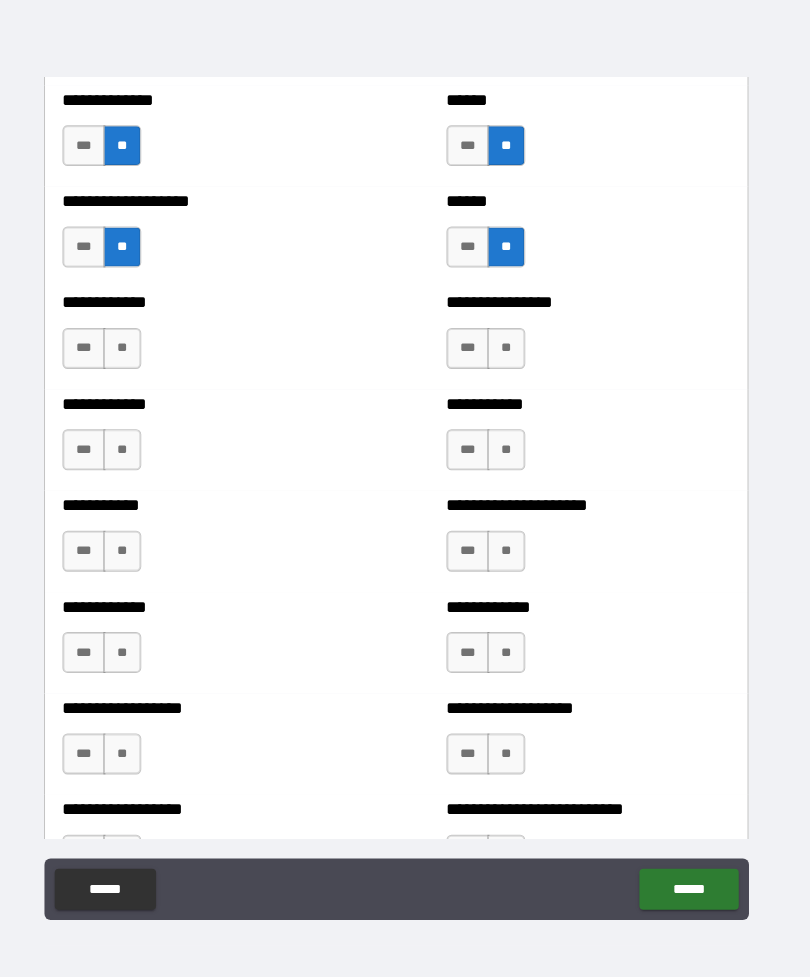 click on "**" at bounding box center (137, 363) 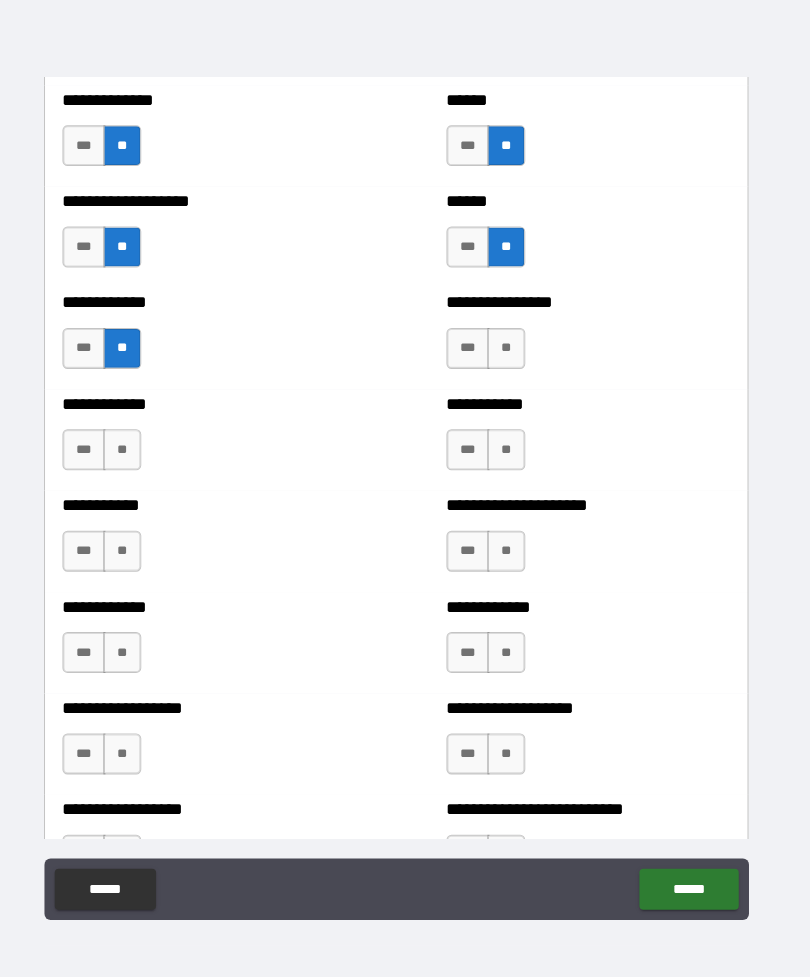 click on "**" at bounding box center [137, 462] 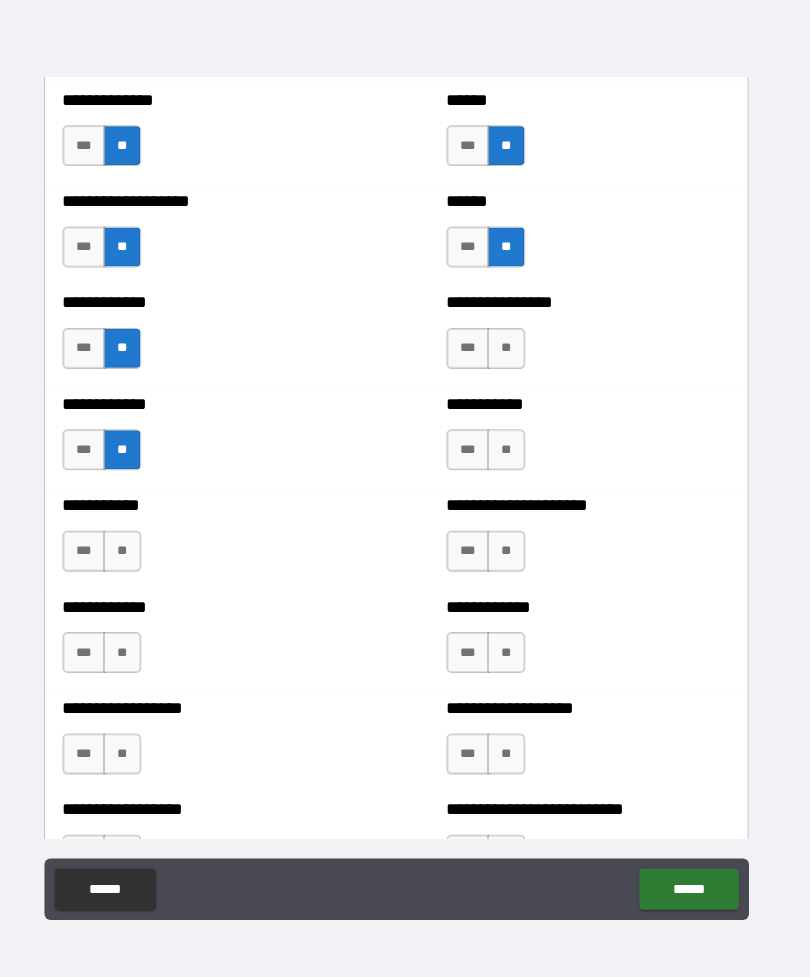 click on "**" at bounding box center [137, 561] 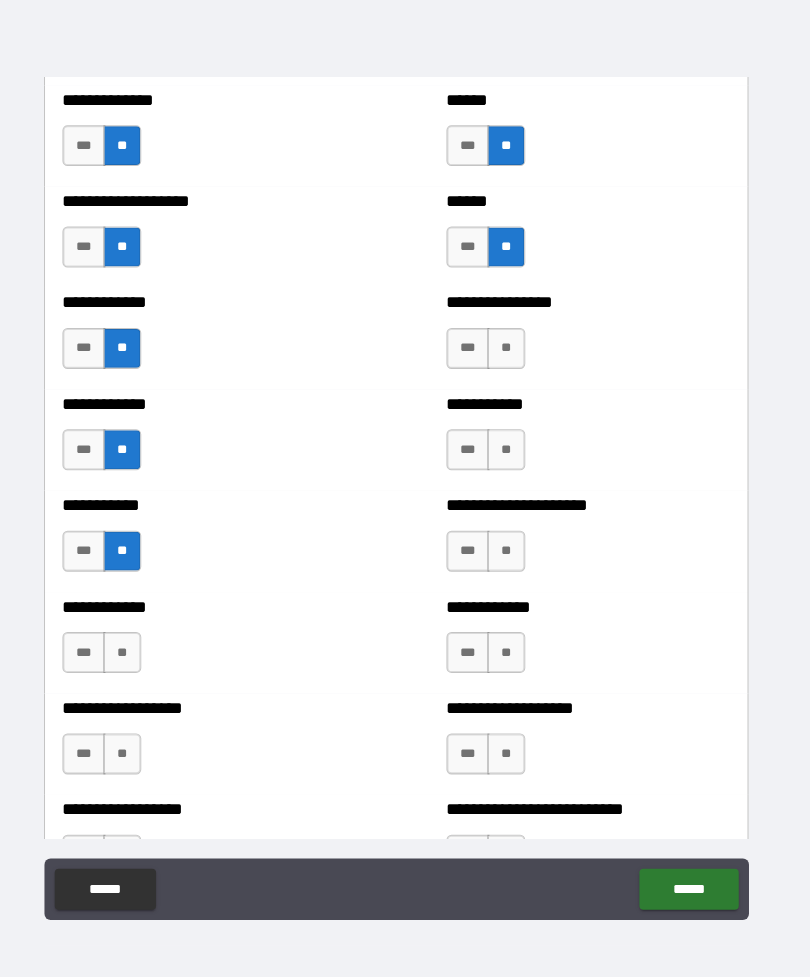 click on "**" at bounding box center (512, 363) 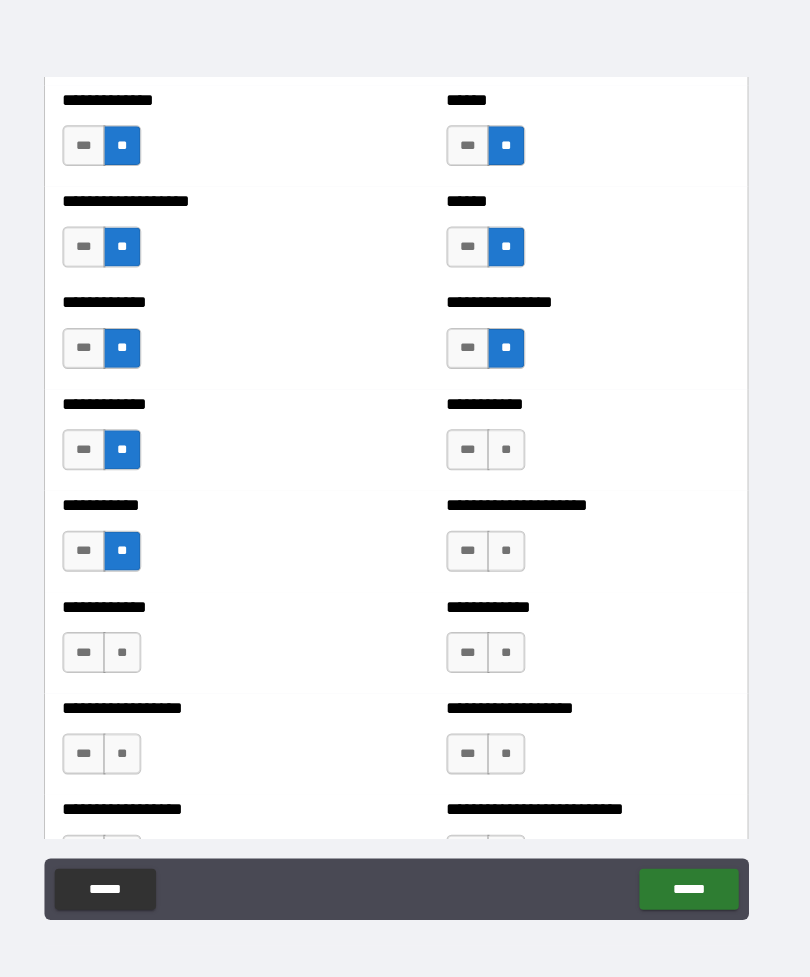 click on "**" at bounding box center [512, 462] 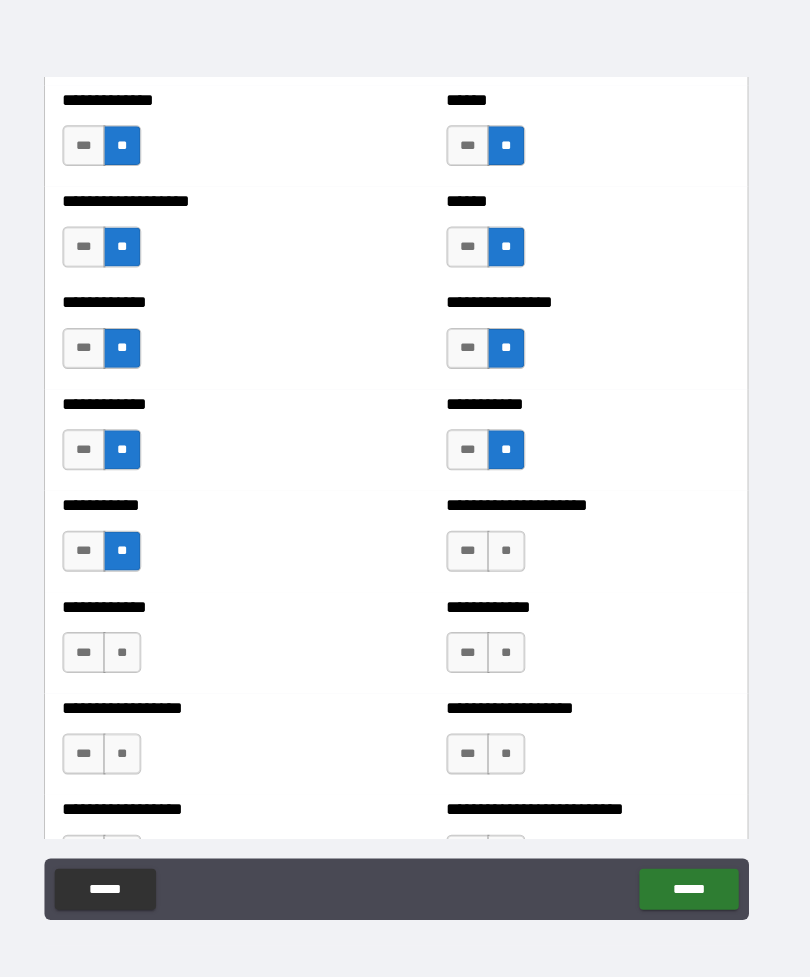 click on "**********" at bounding box center (592, 551) 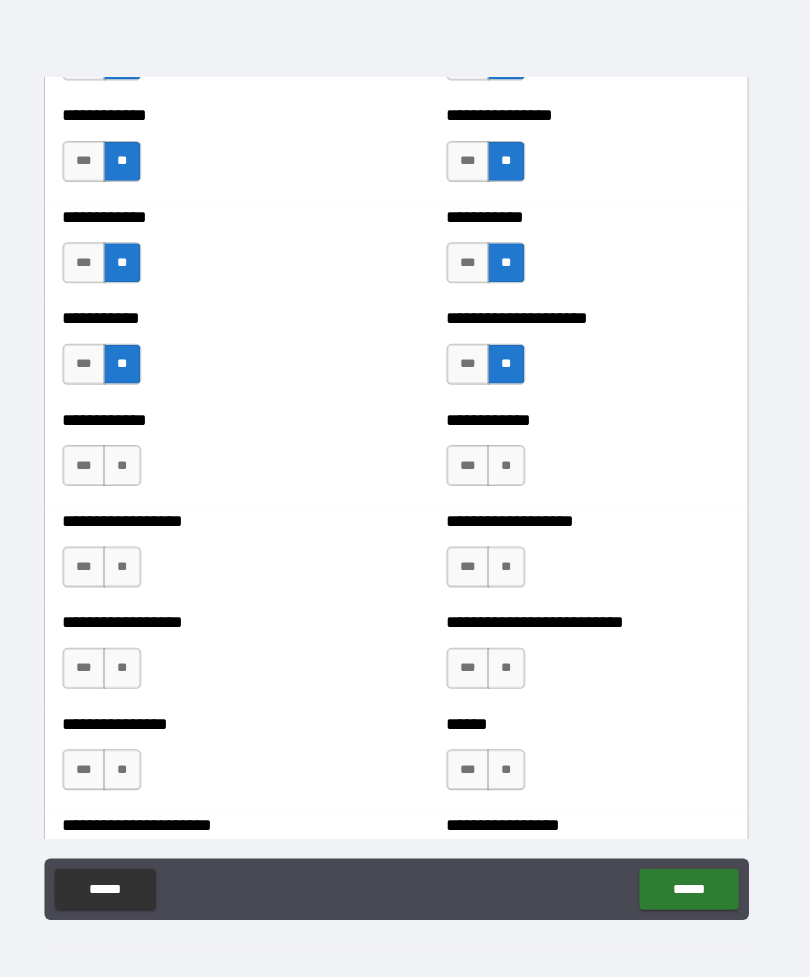 scroll, scrollTop: 3763, scrollLeft: 0, axis: vertical 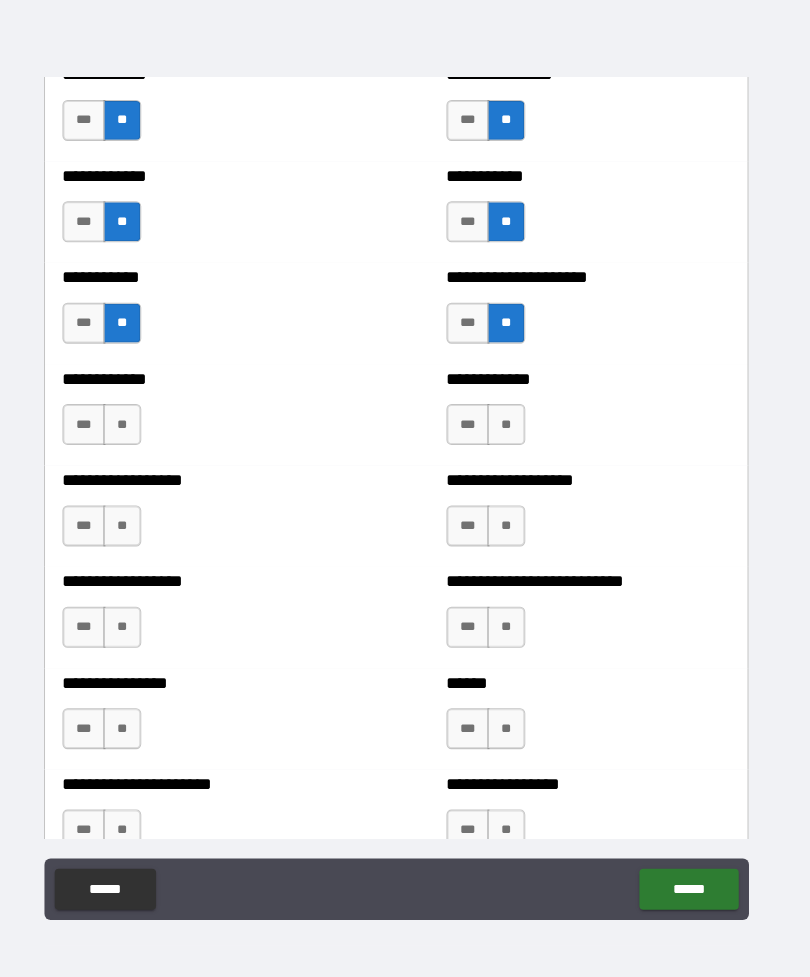 click on "**" at bounding box center (512, 437) 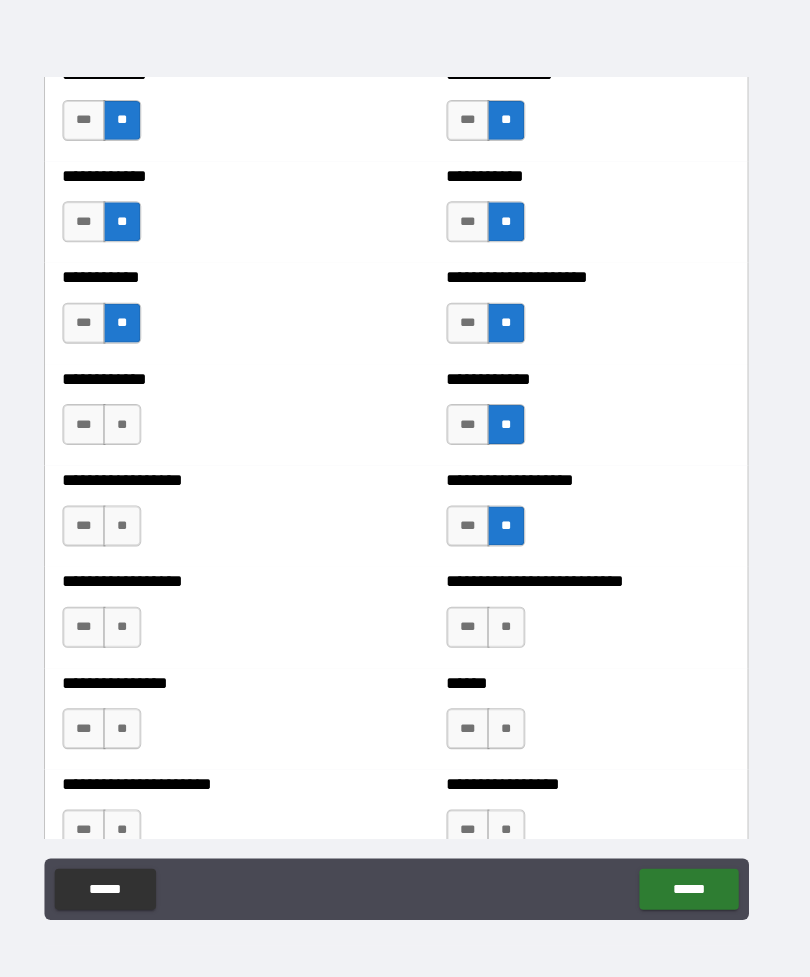 click on "**" at bounding box center [137, 437] 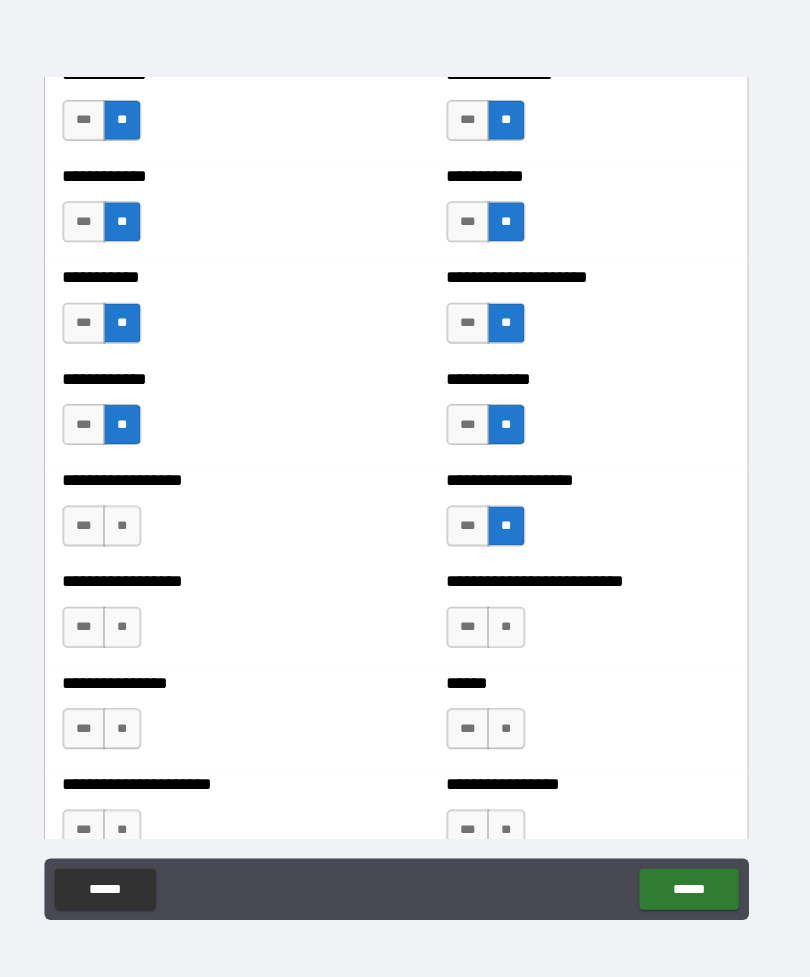 click on "**" at bounding box center (137, 536) 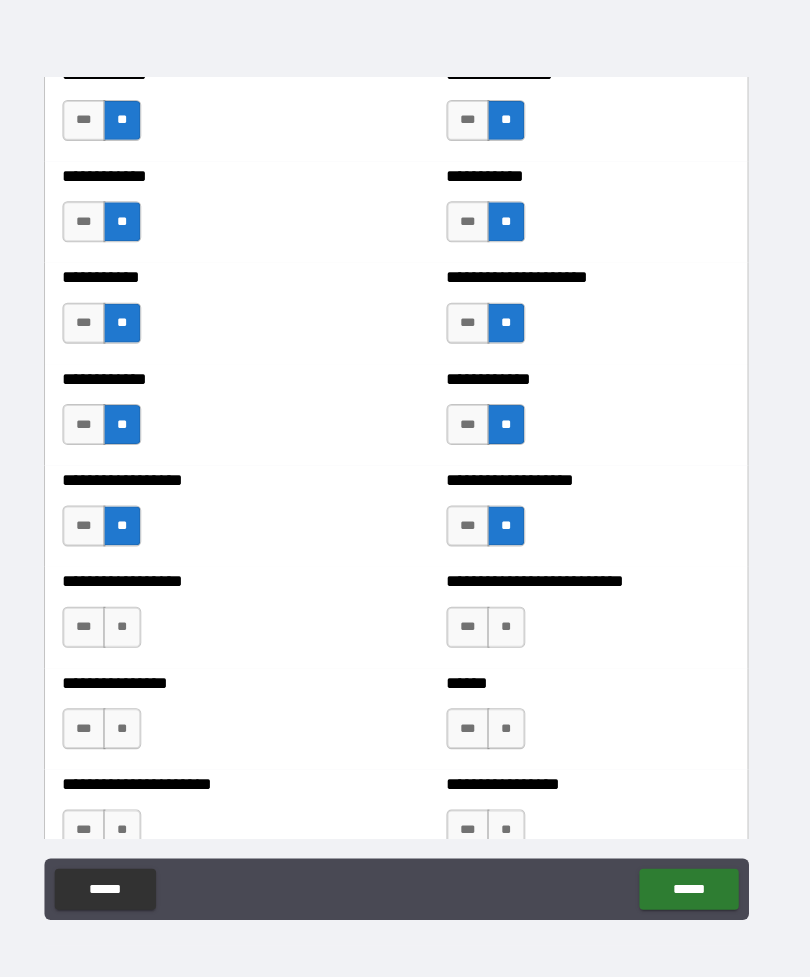 click on "**" at bounding box center [137, 635] 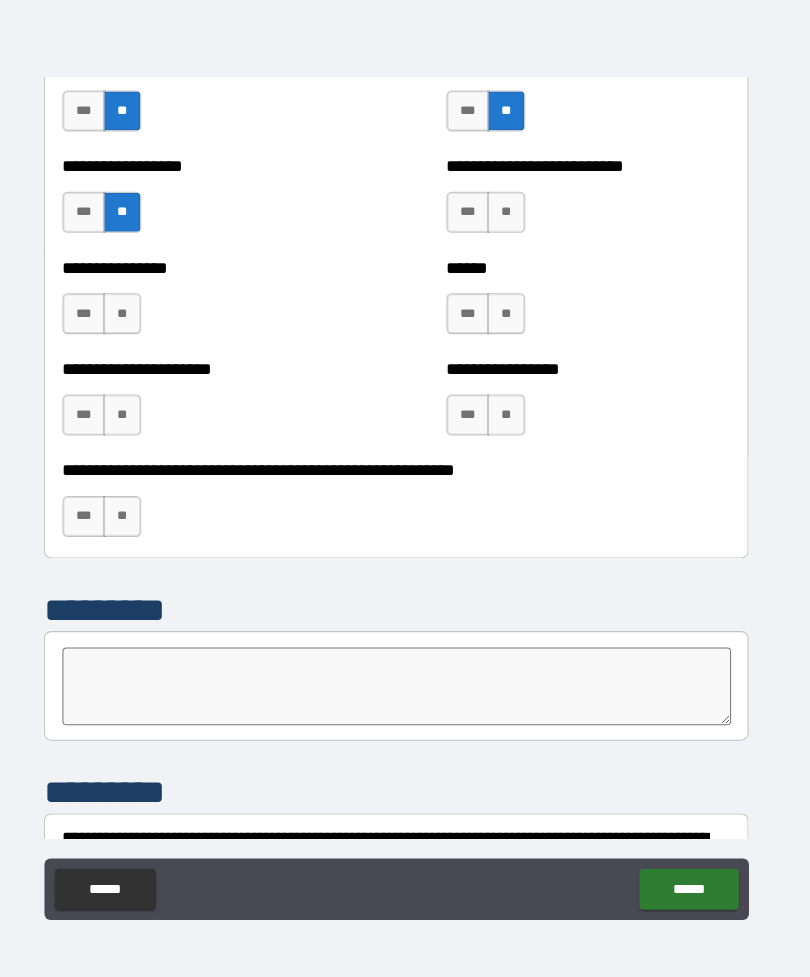 scroll, scrollTop: 4187, scrollLeft: 0, axis: vertical 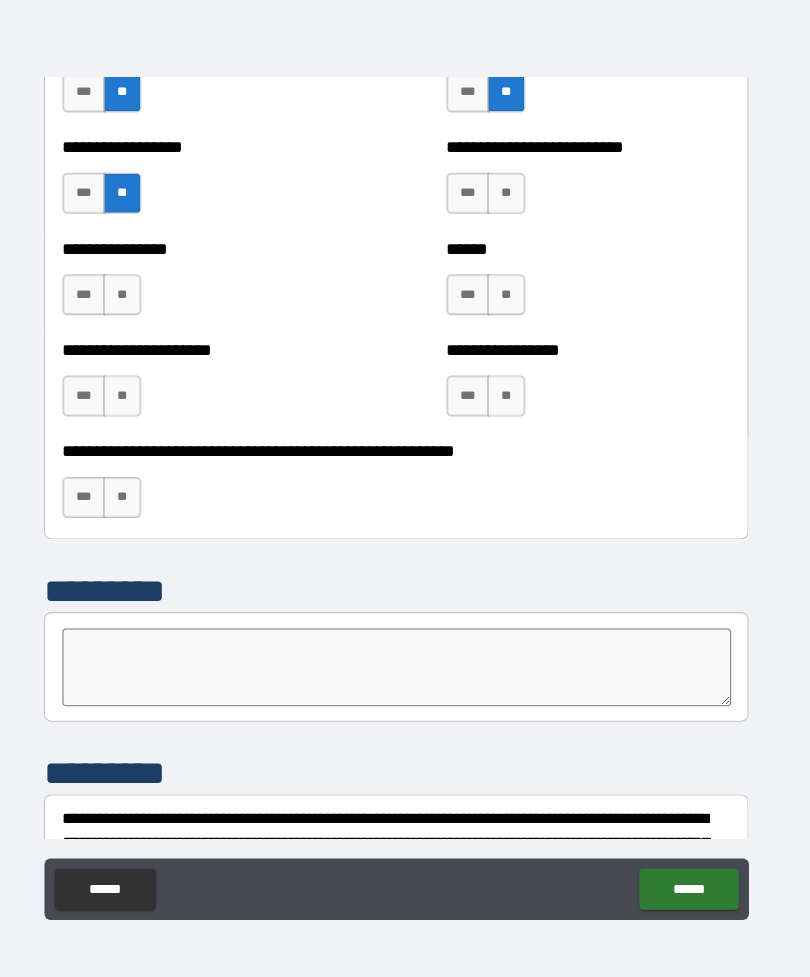 click on "**" at bounding box center (512, 211) 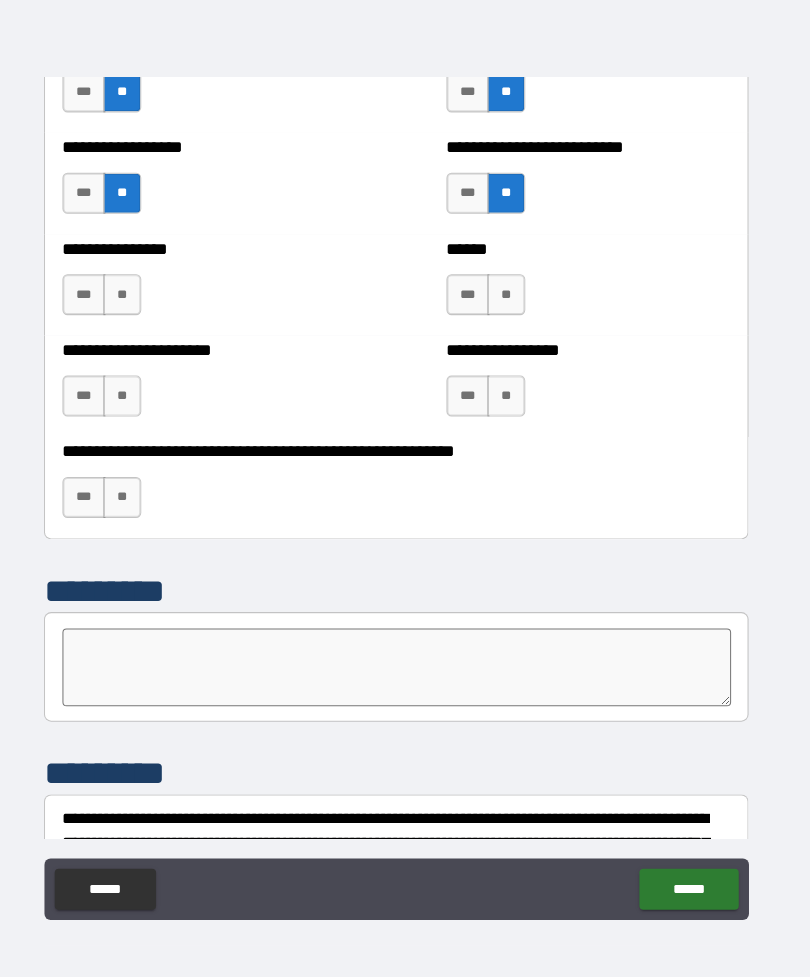 click on "**" at bounding box center (512, 310) 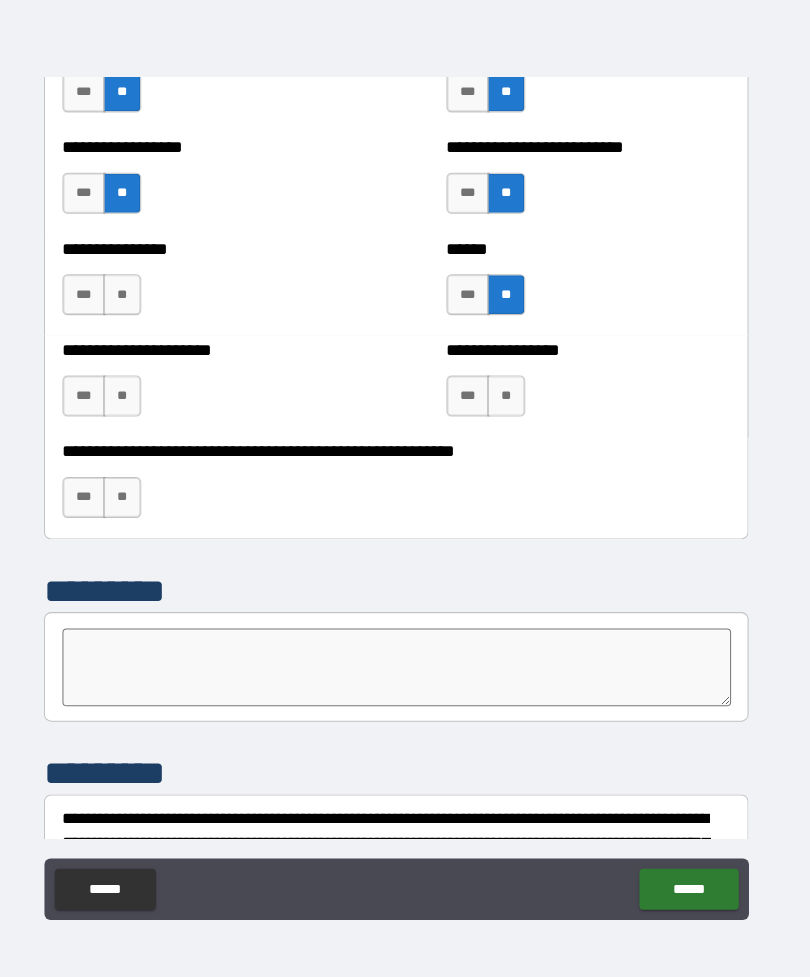 click on "**" at bounding box center (137, 310) 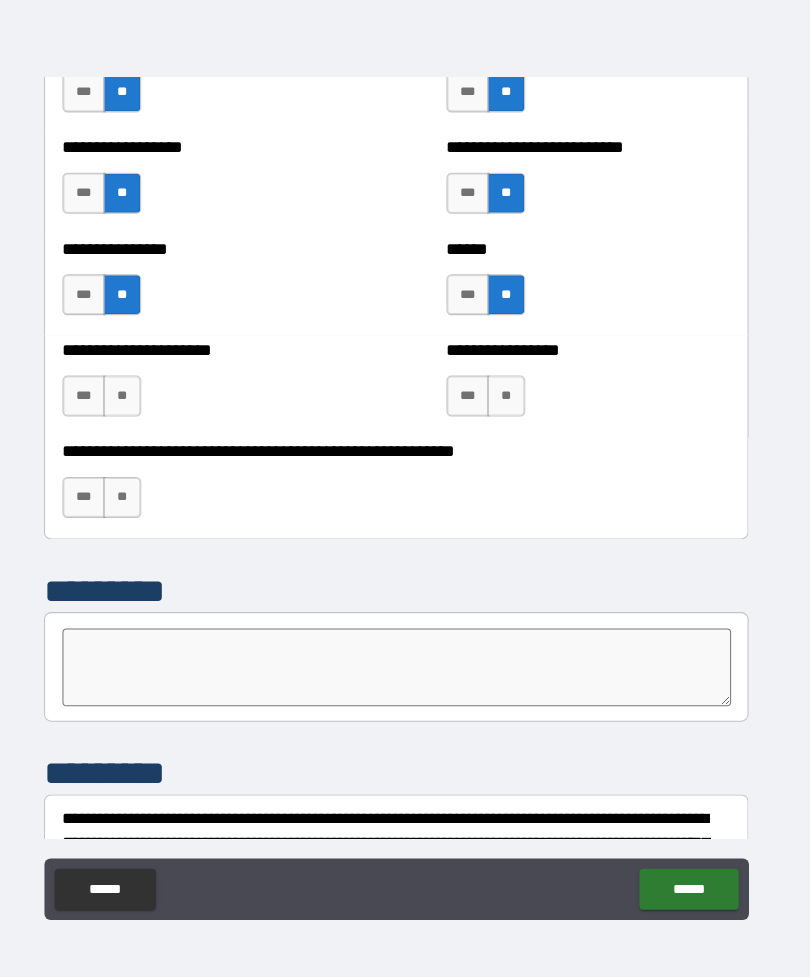 click on "**" at bounding box center (137, 409) 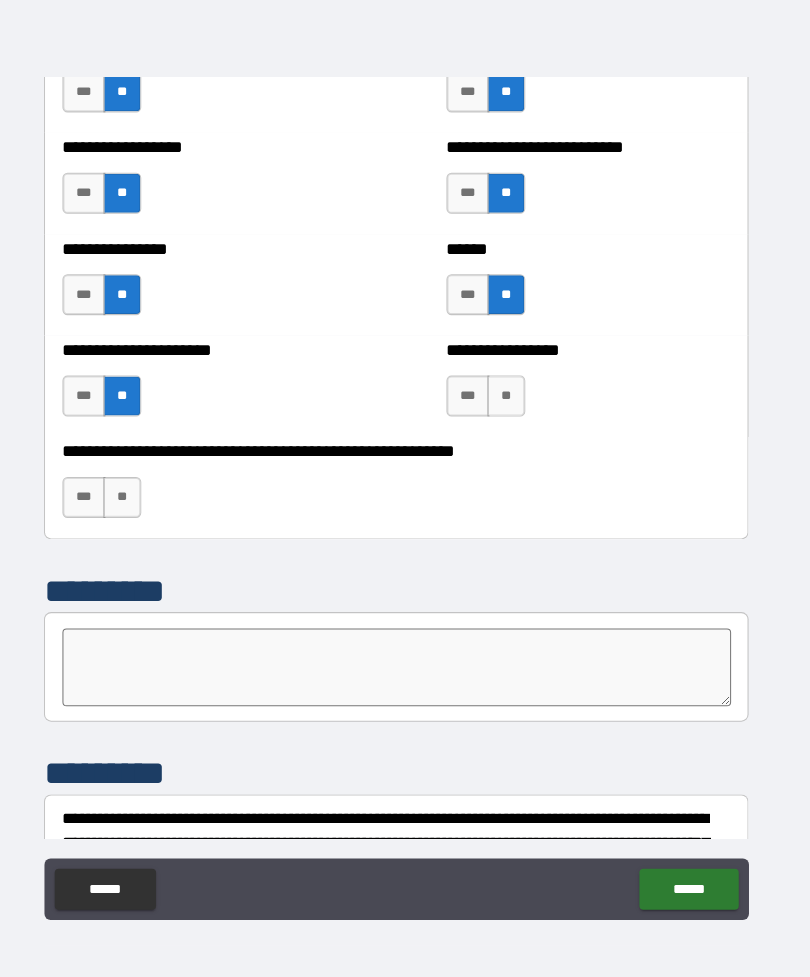 click on "**" at bounding box center (137, 508) 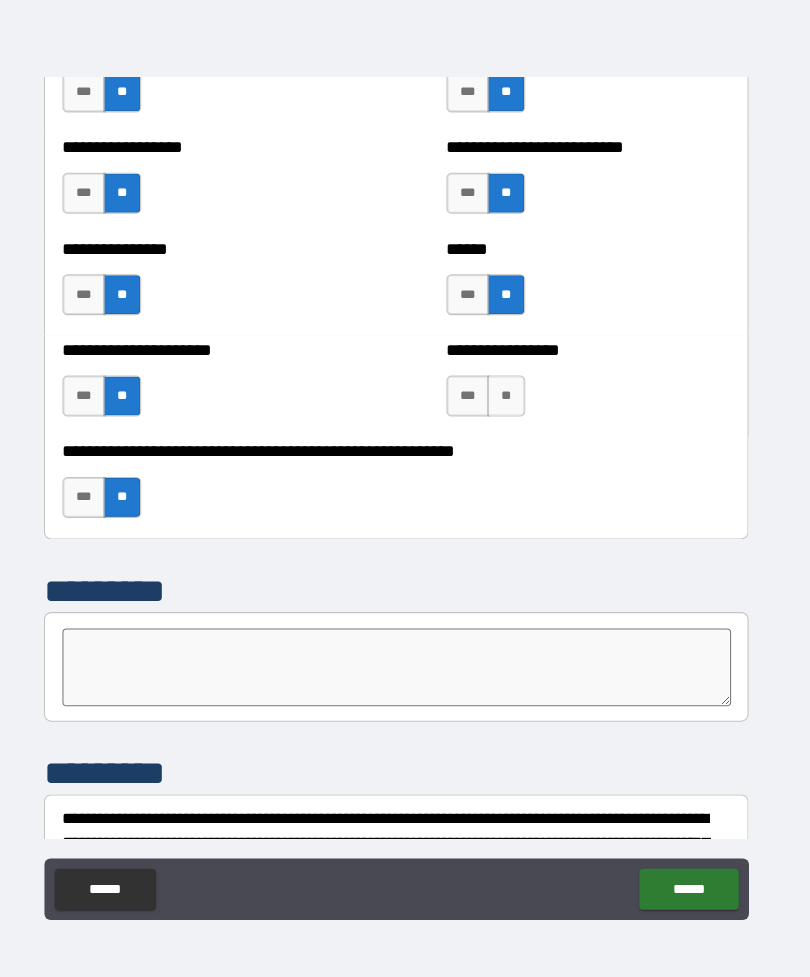 click on "**" at bounding box center (512, 409) 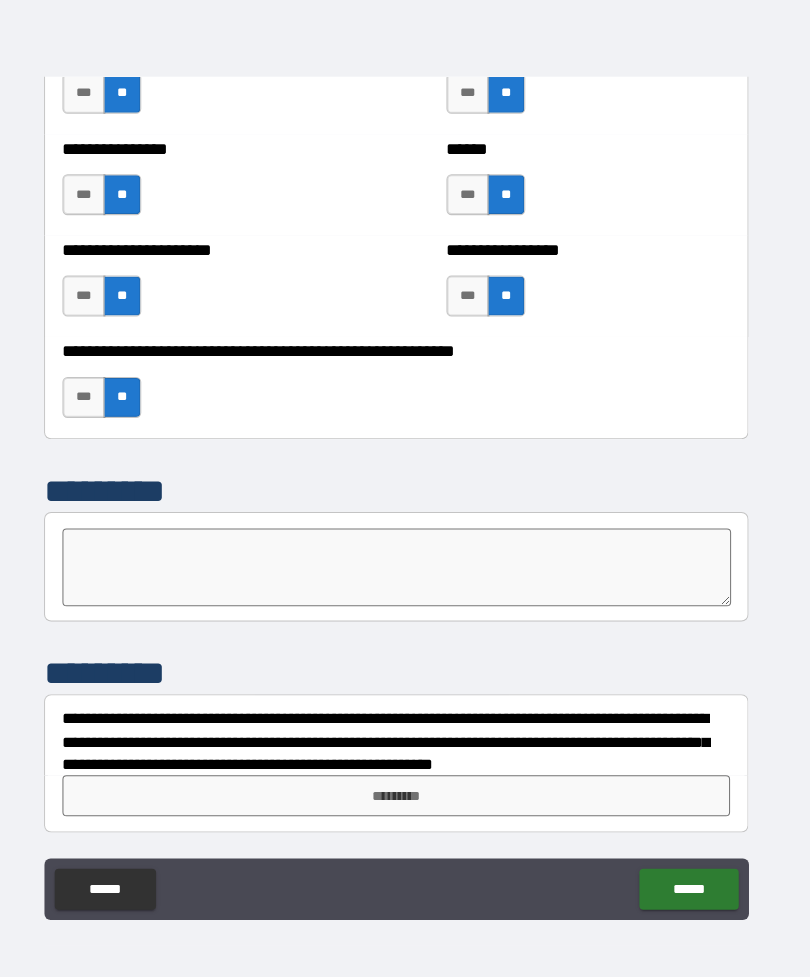 scroll, scrollTop: 4284, scrollLeft: 0, axis: vertical 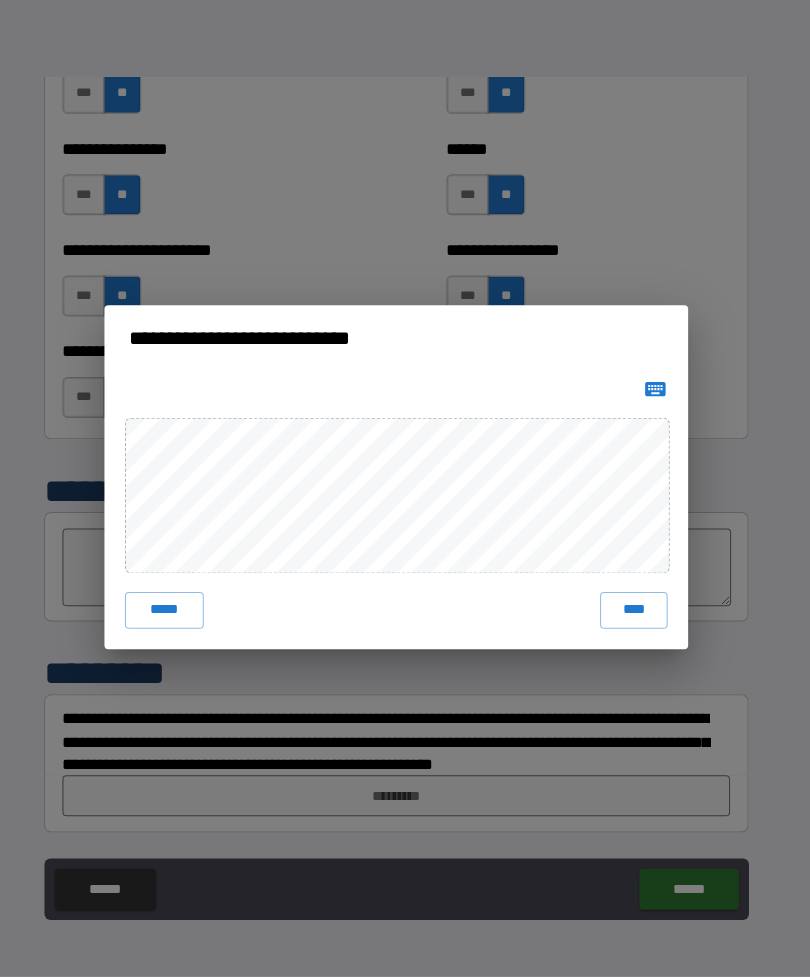 click on "****" at bounding box center (637, 619) 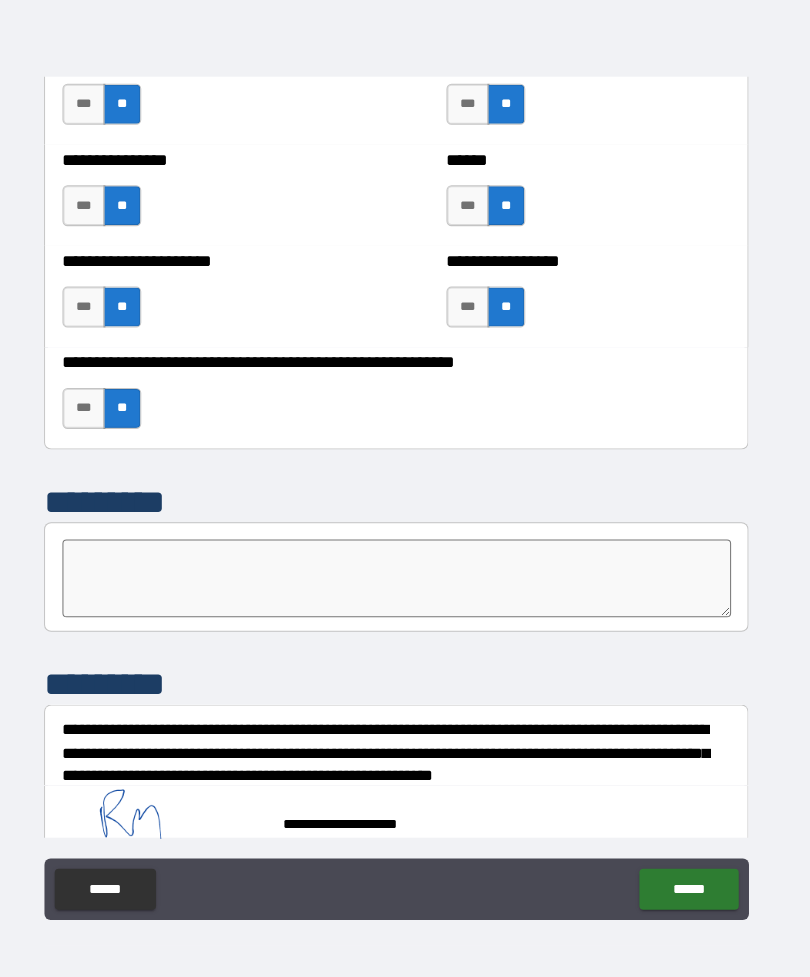 click on "******" at bounding box center [690, 891] 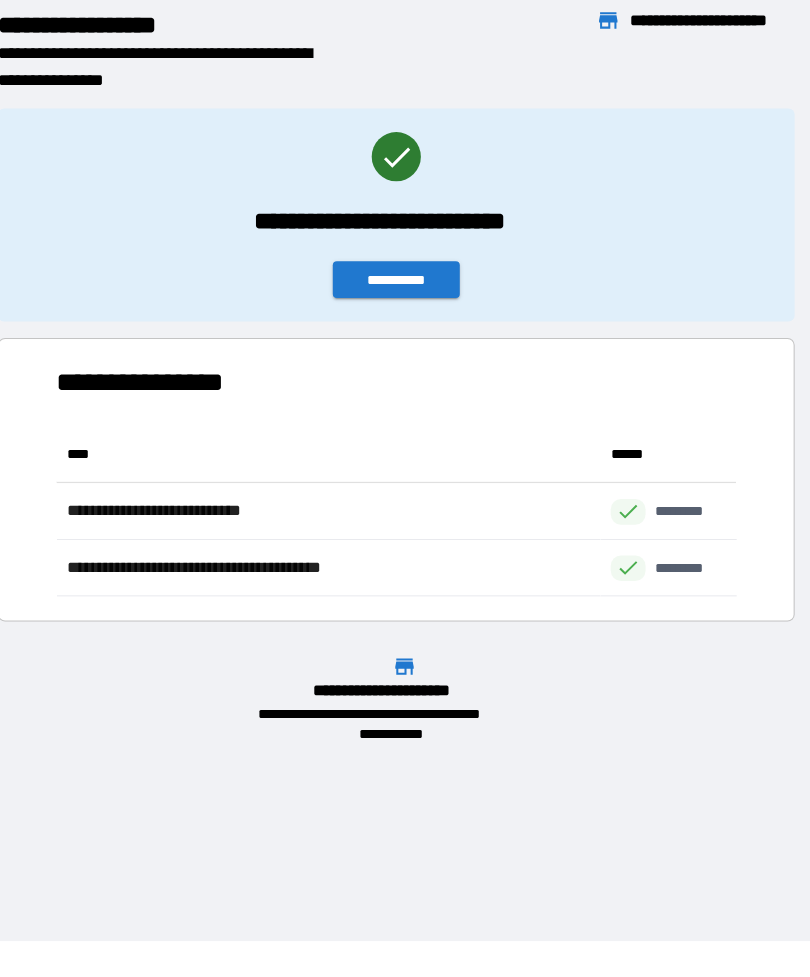 scroll, scrollTop: 1, scrollLeft: 1, axis: both 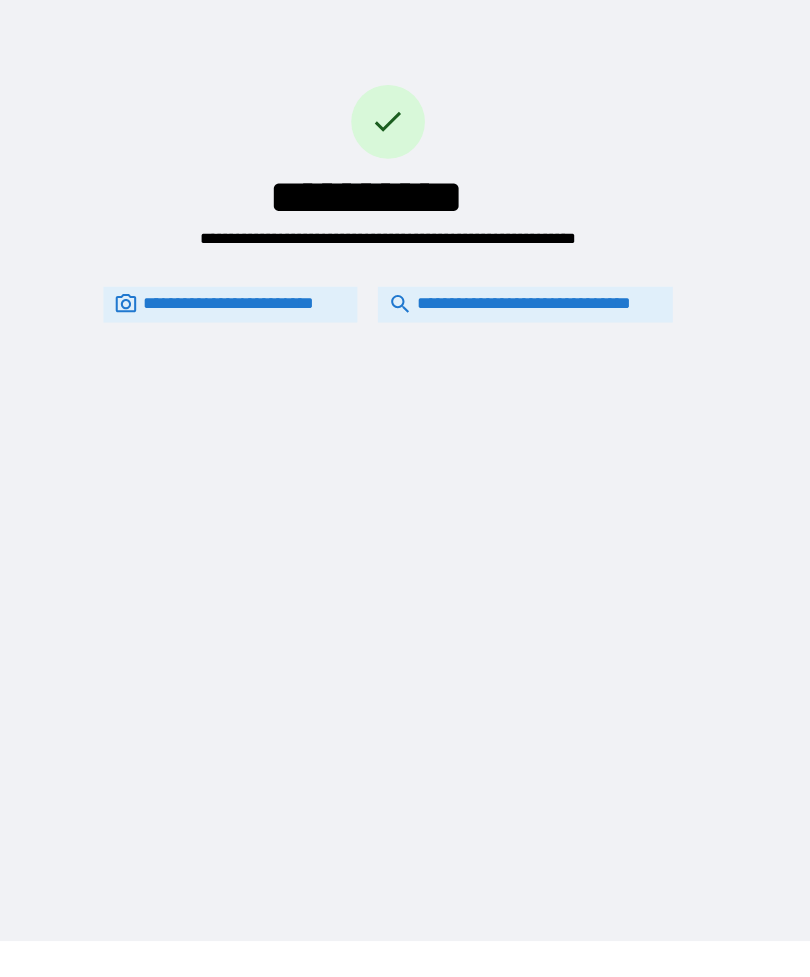 click on "**********" at bounding box center [531, 320] 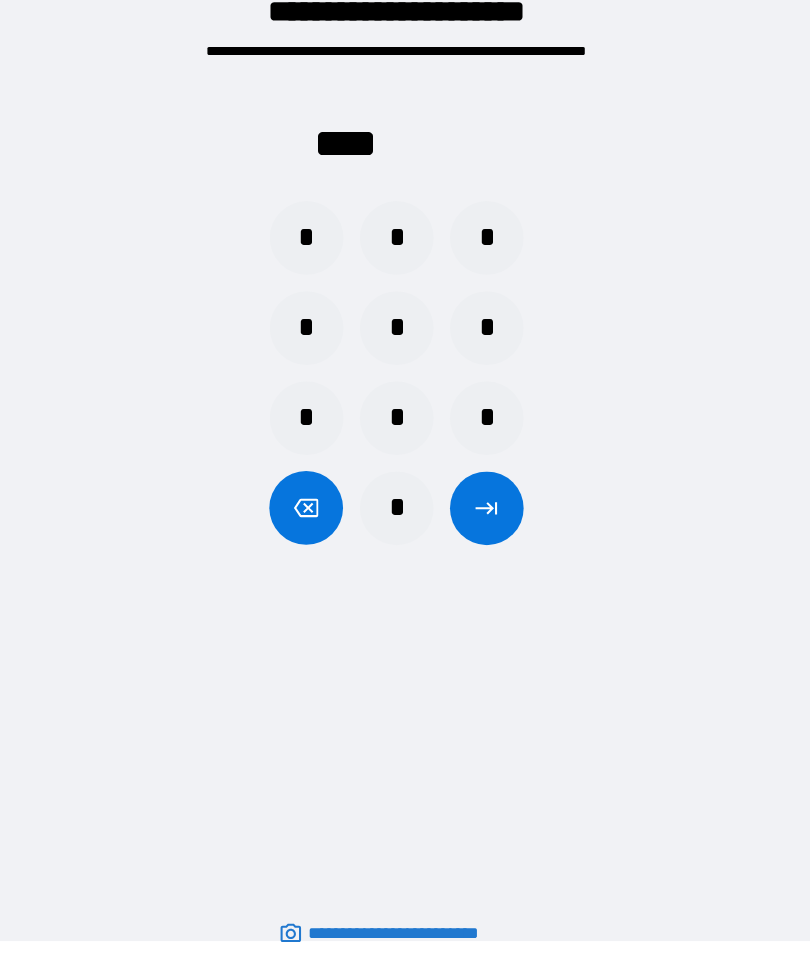 click on "*" at bounding box center [317, 255] 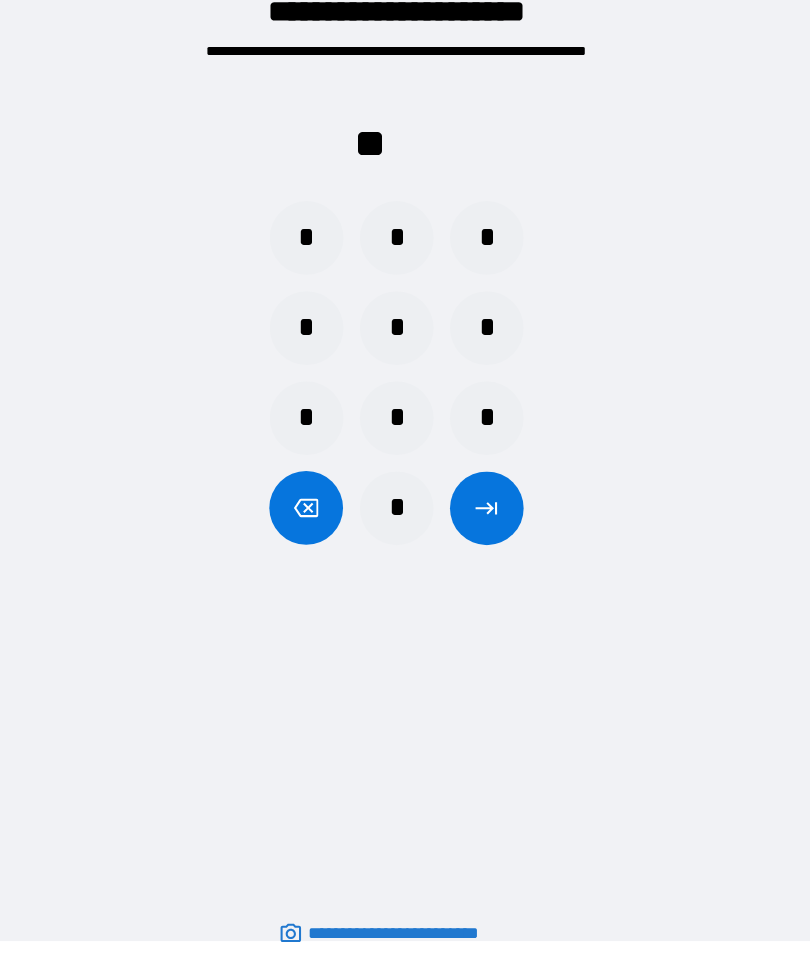 click on "** * * * * * * * * * *" at bounding box center (405, 323) 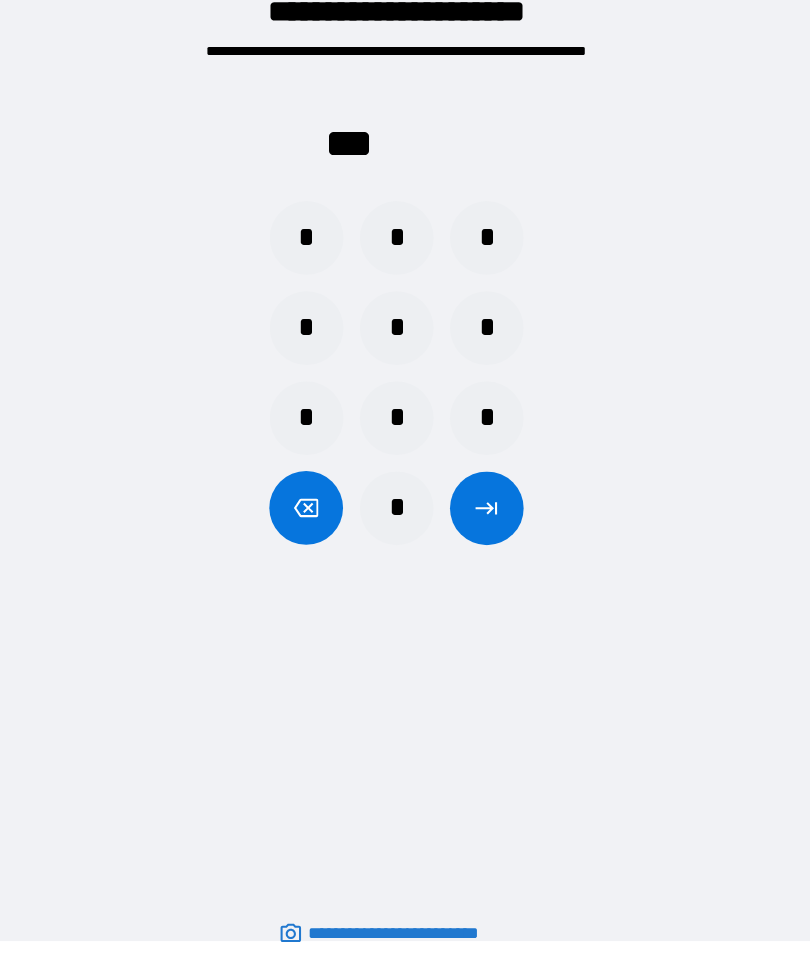 click 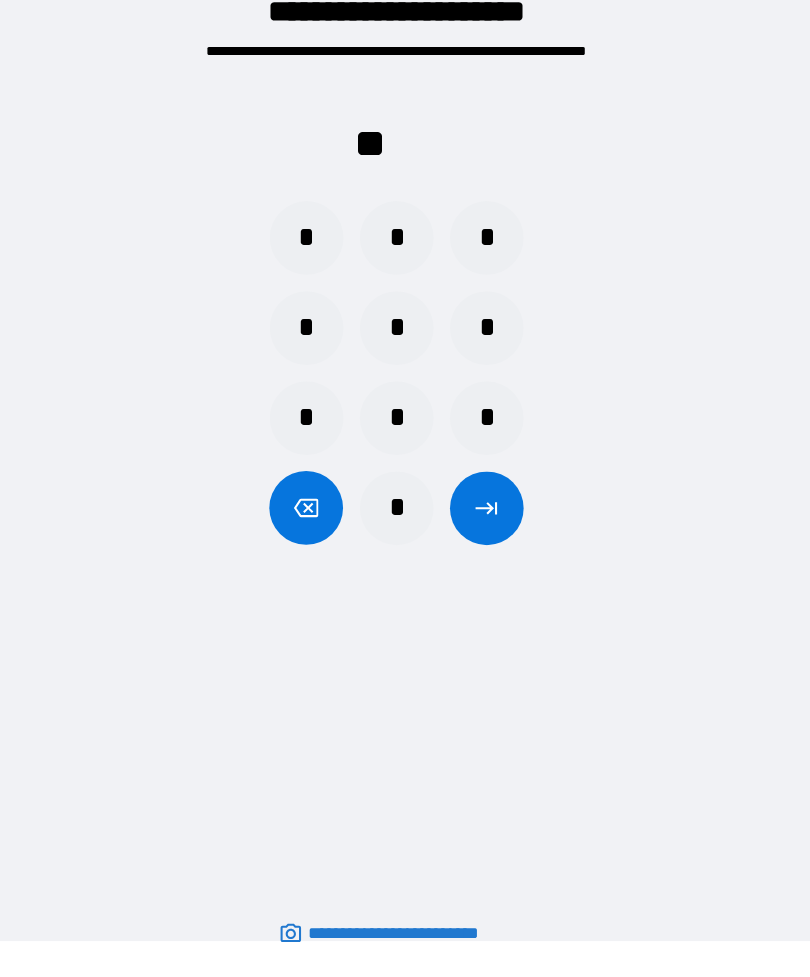 click on "*" at bounding box center (493, 255) 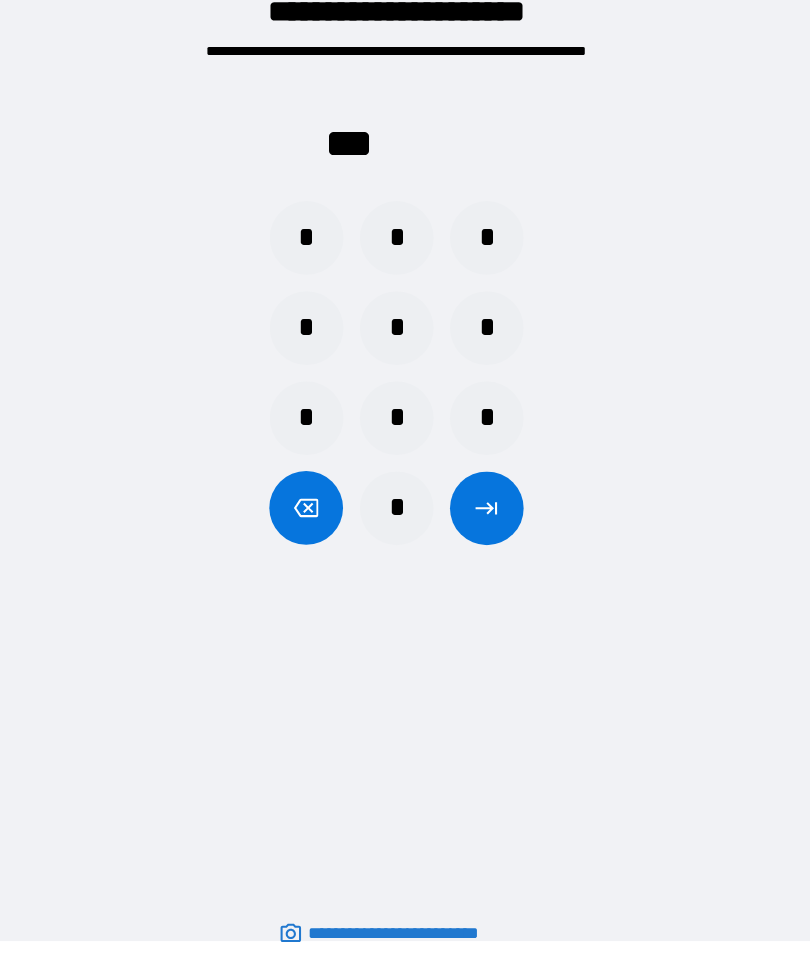 click on "*" at bounding box center [317, 343] 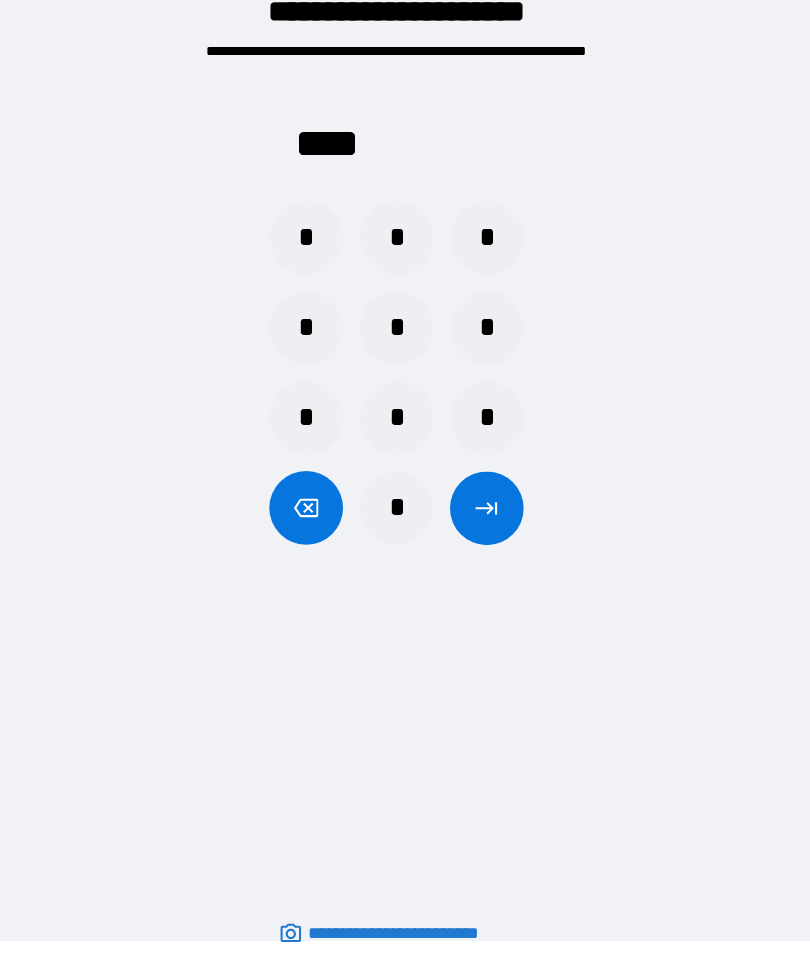 click at bounding box center (493, 519) 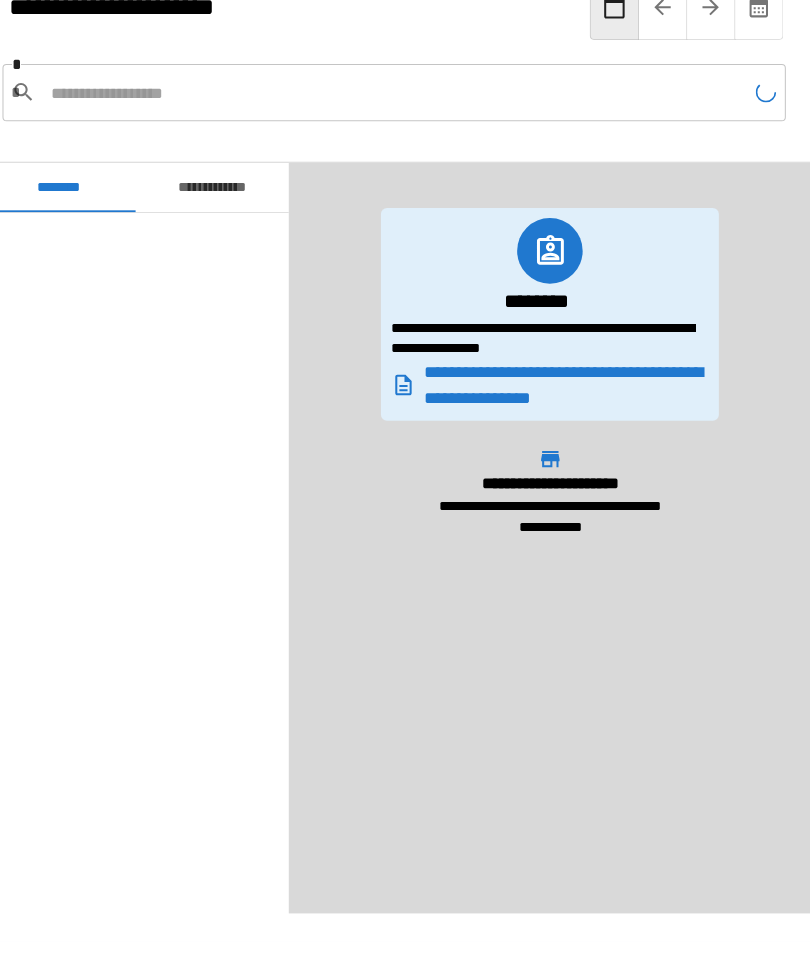 scroll, scrollTop: 240, scrollLeft: 0, axis: vertical 